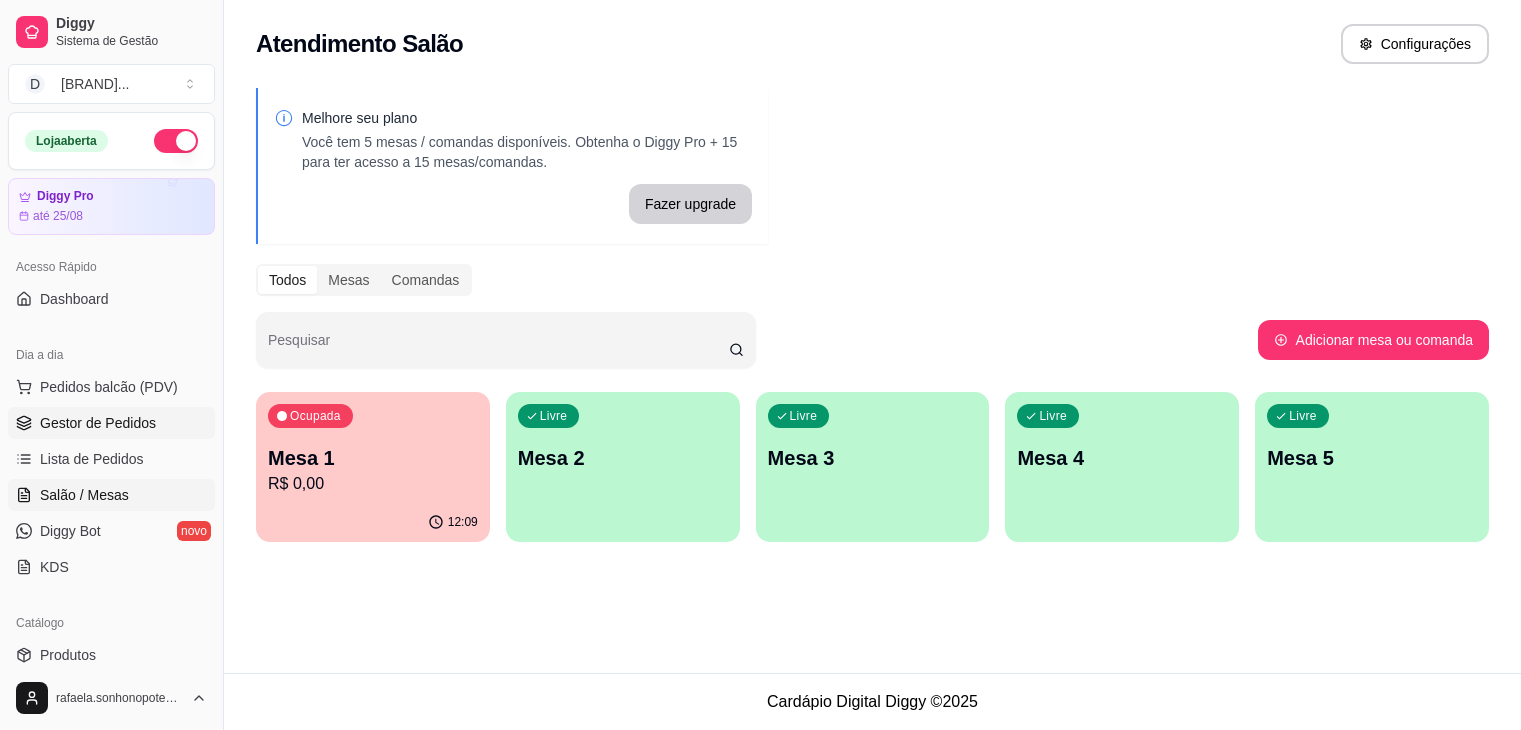 scroll, scrollTop: 0, scrollLeft: 0, axis: both 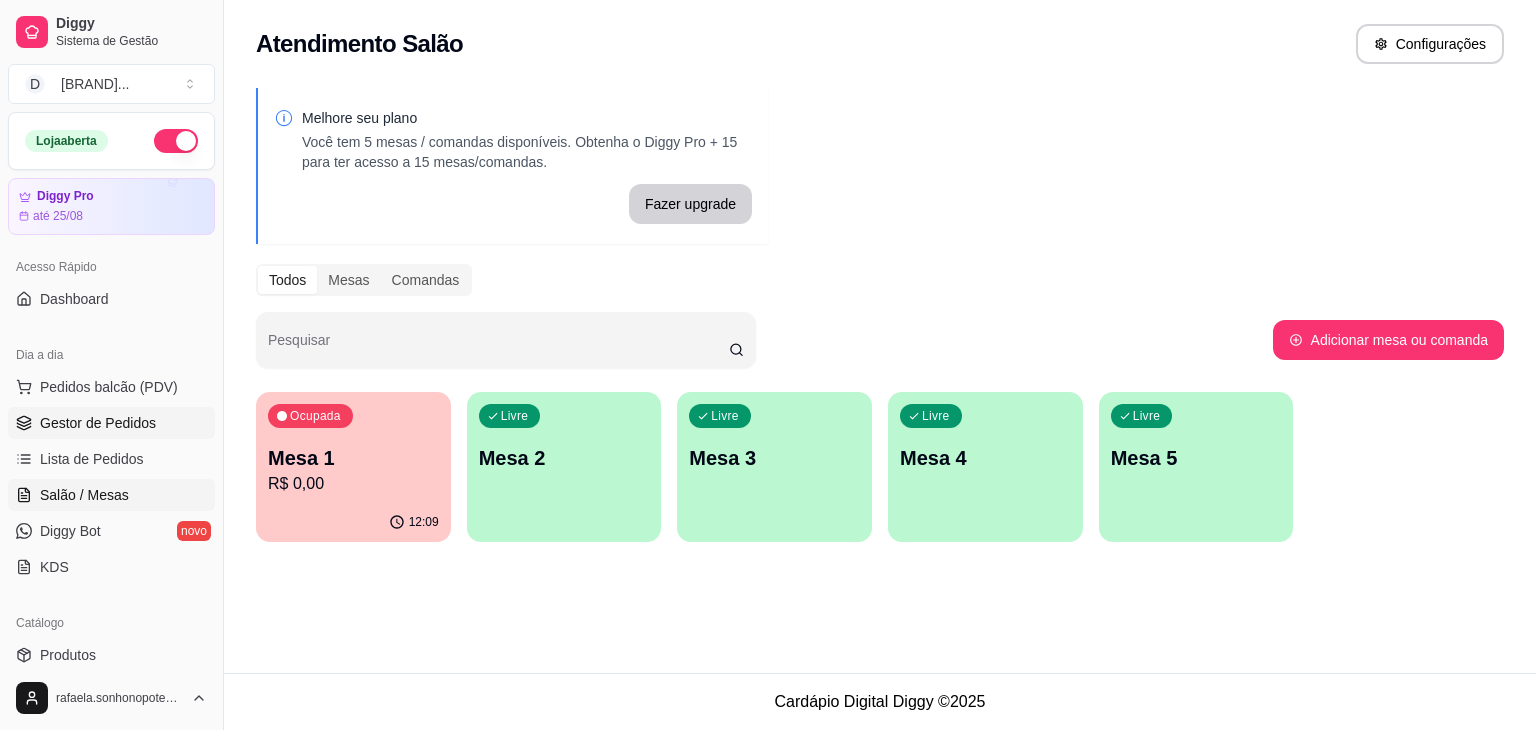 click on "Gestor de Pedidos" at bounding box center [98, 423] 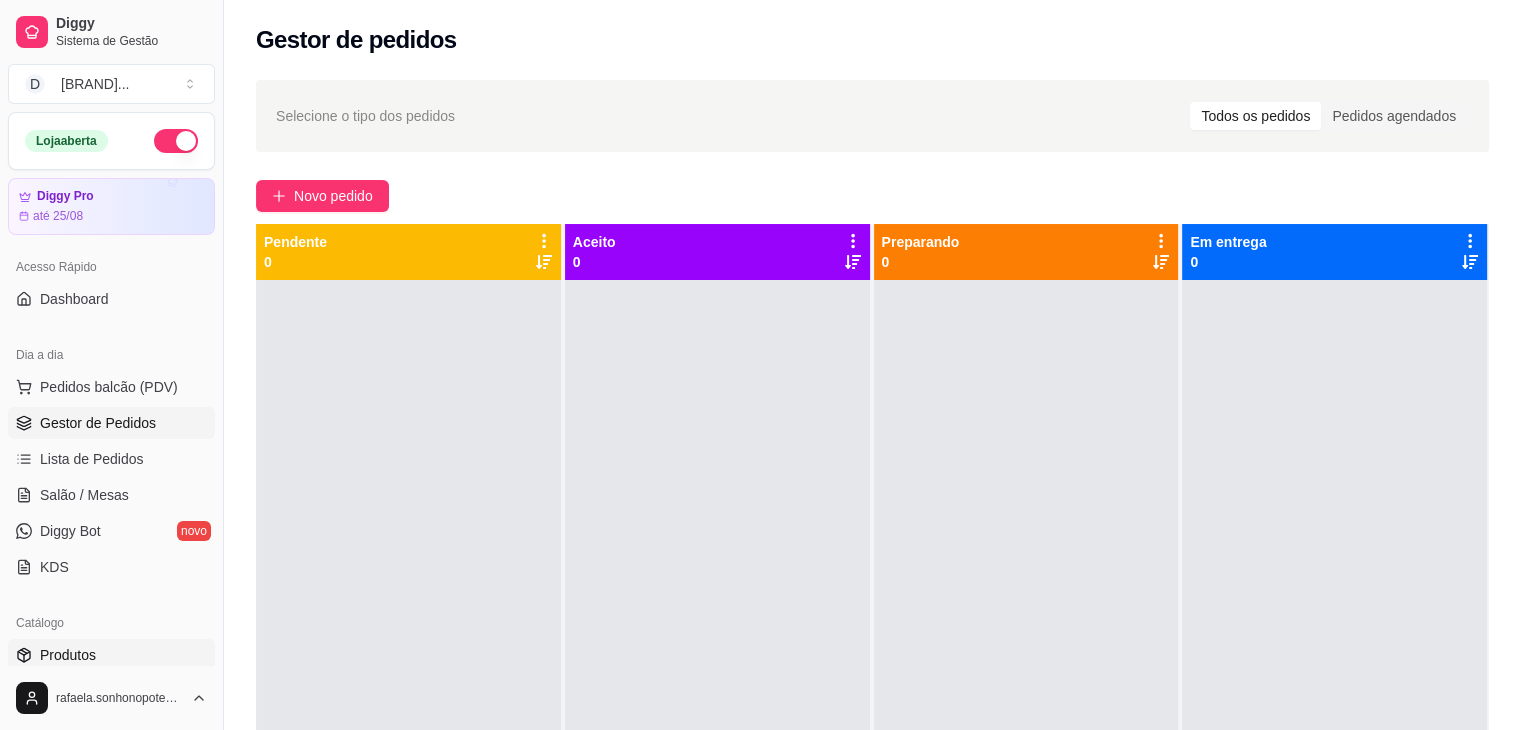 click on "Produtos" at bounding box center [68, 655] 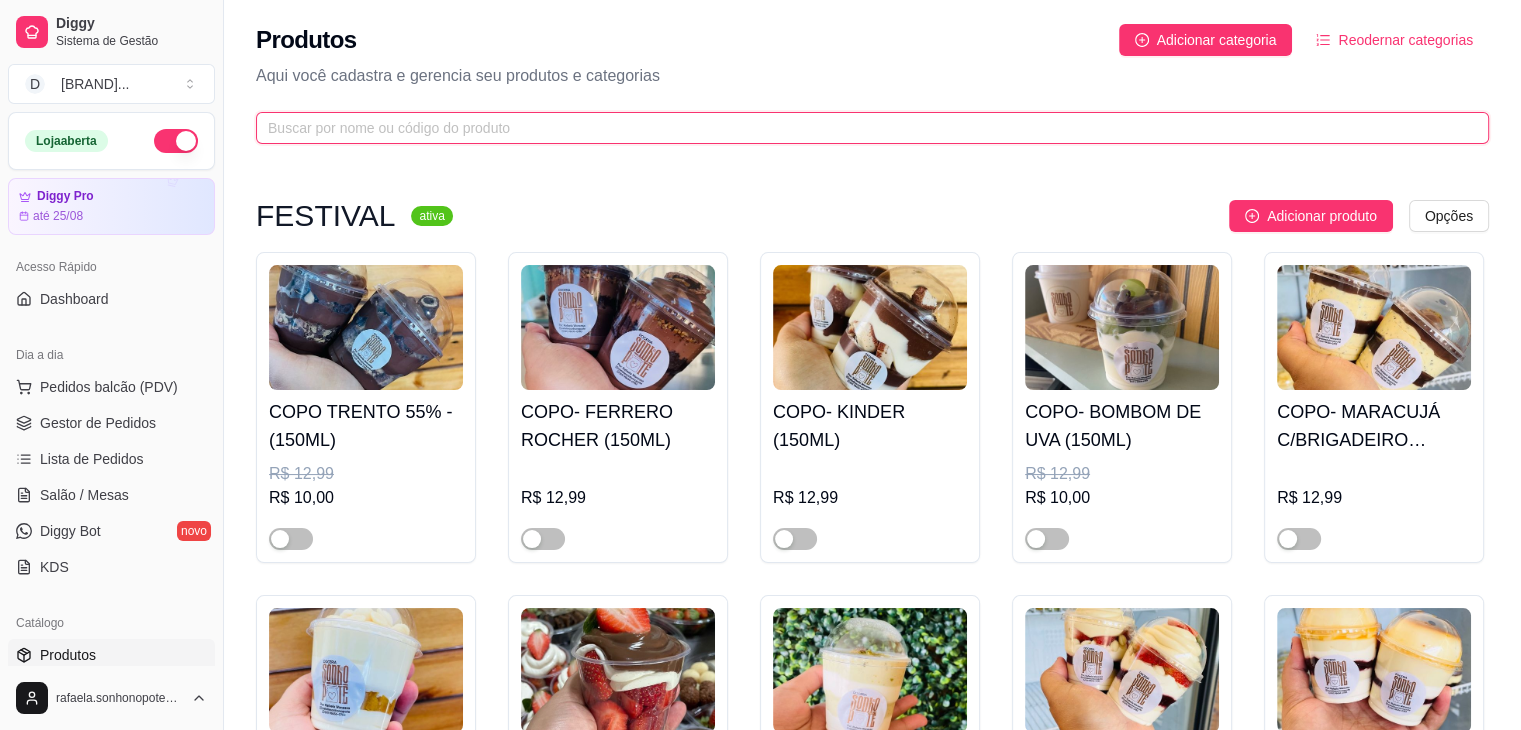 click at bounding box center [864, 128] 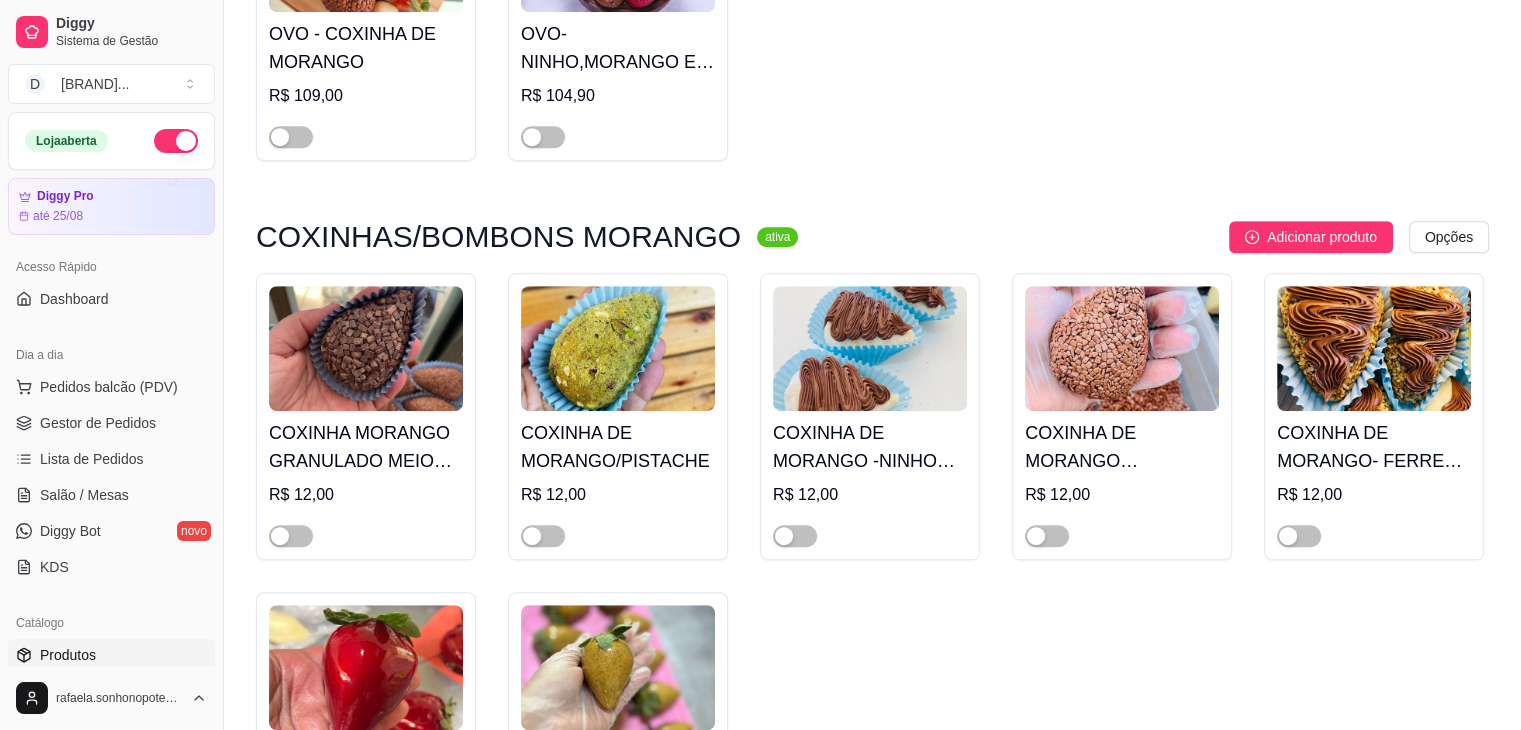 scroll, scrollTop: 1200, scrollLeft: 0, axis: vertical 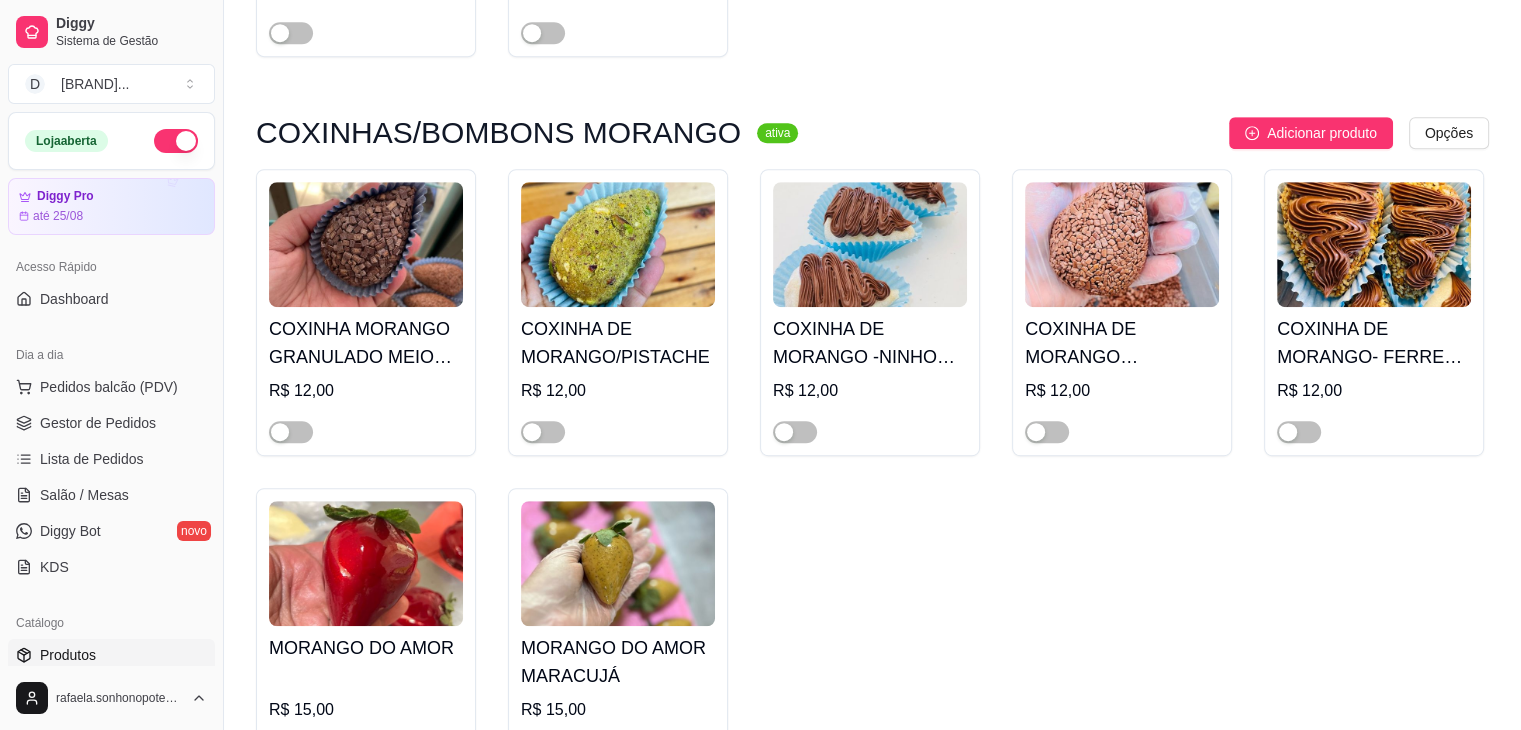 type on "morango" 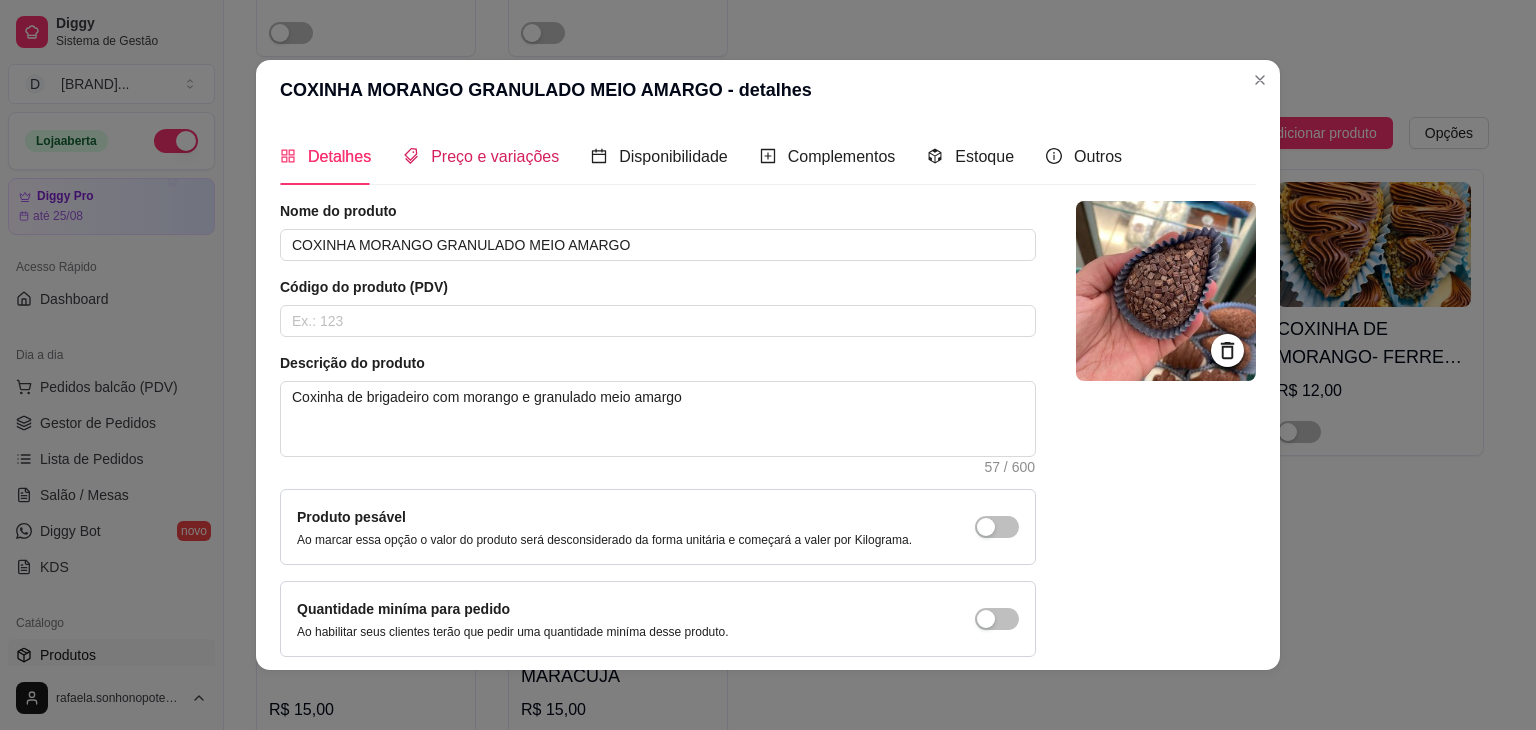 click on "Preço e variações" at bounding box center (495, 156) 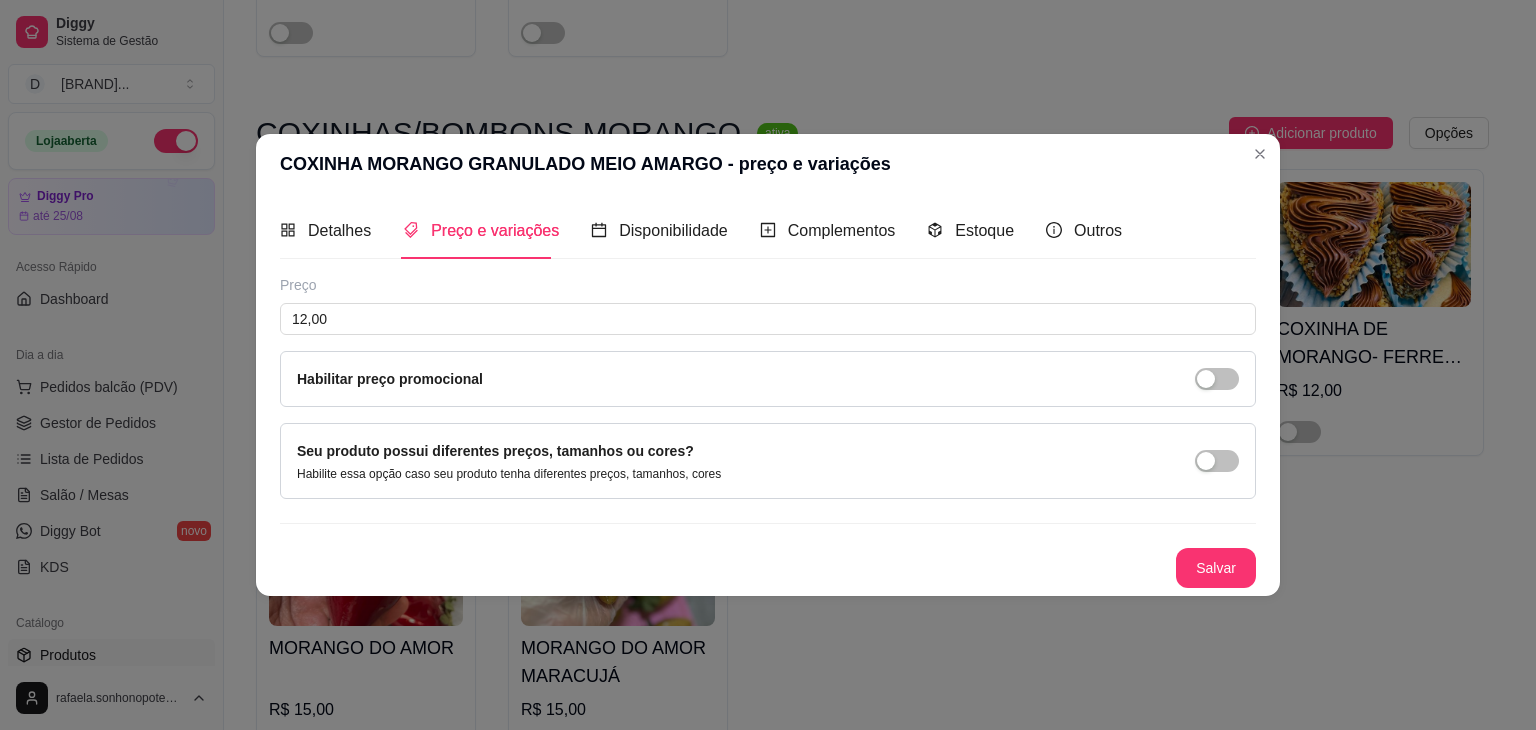 type 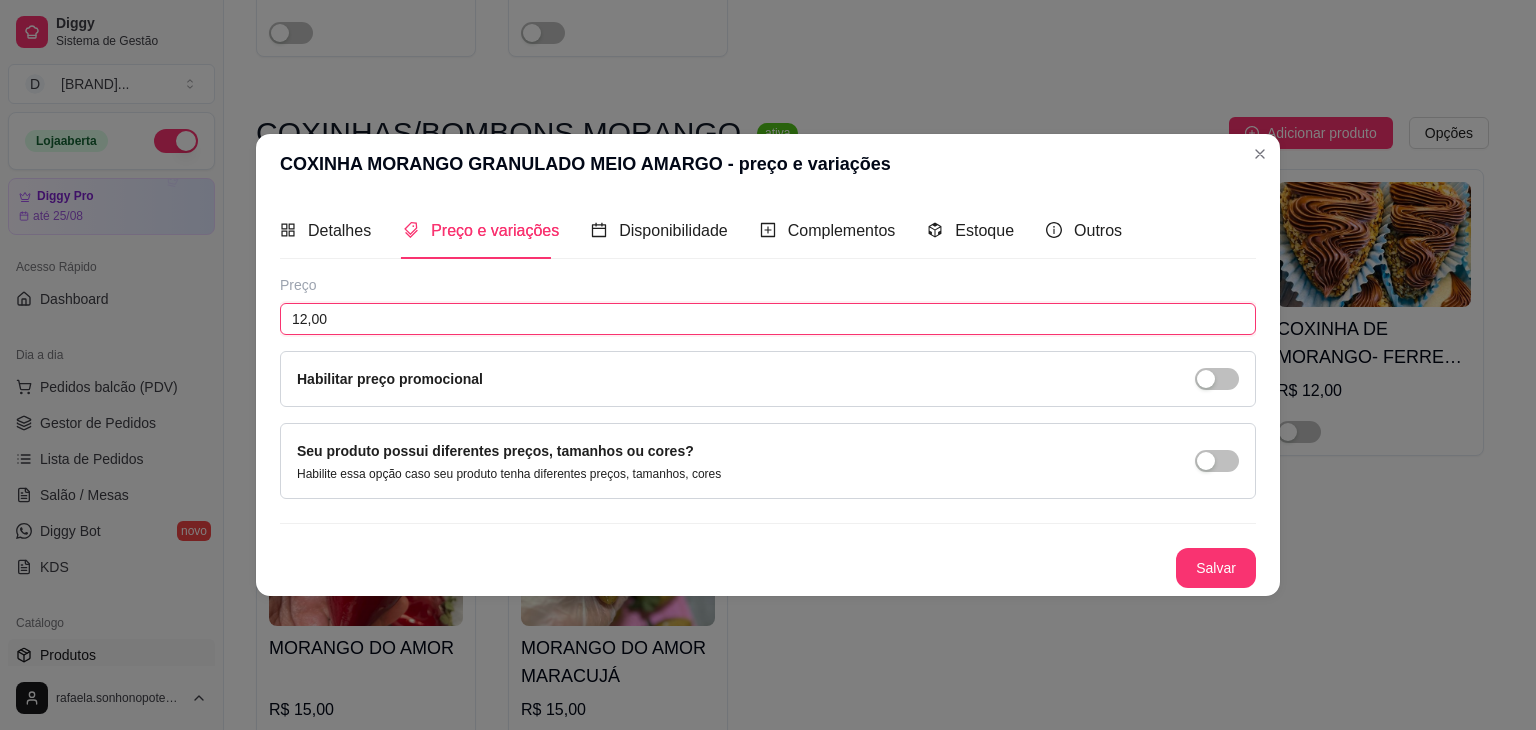 click on "12,00" at bounding box center [768, 319] 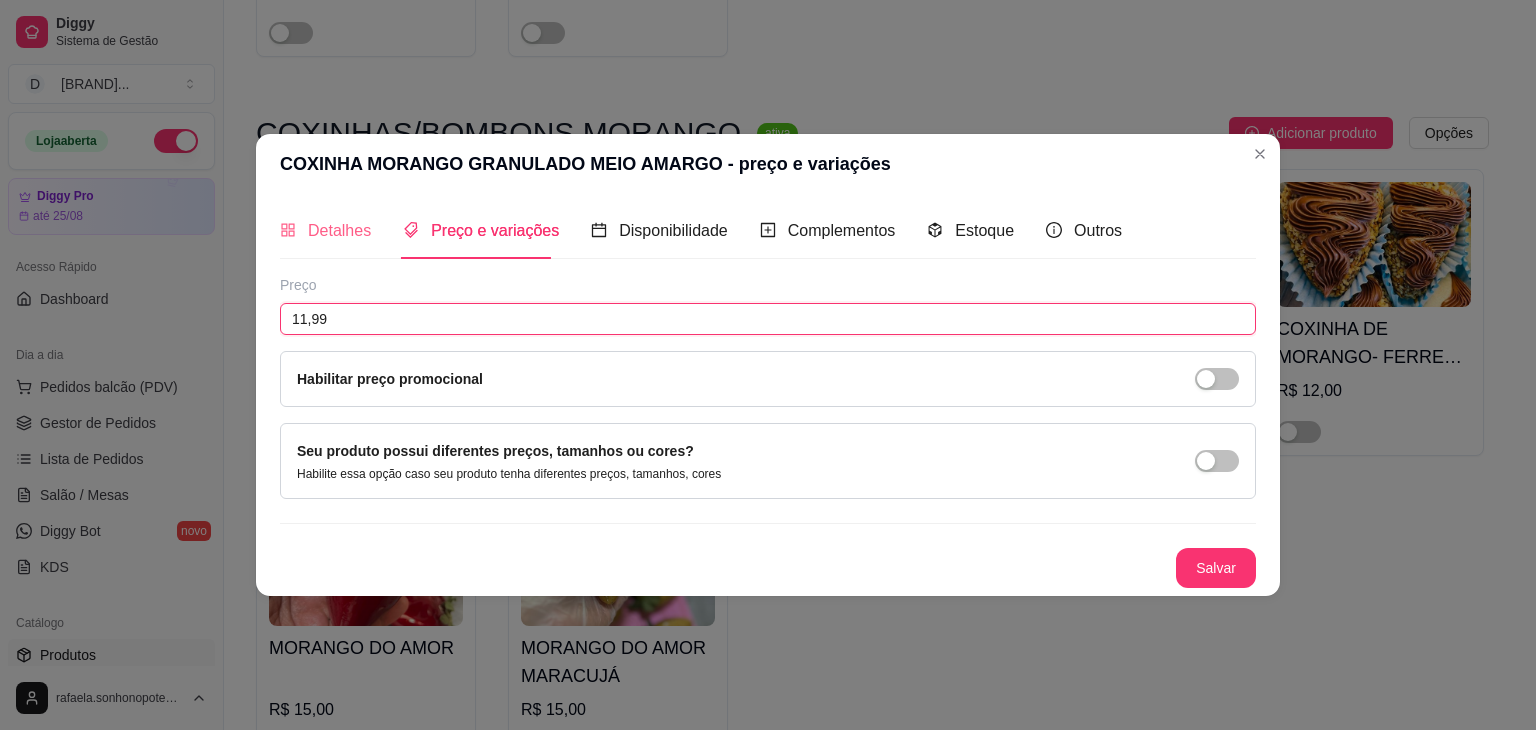 type on "11,99" 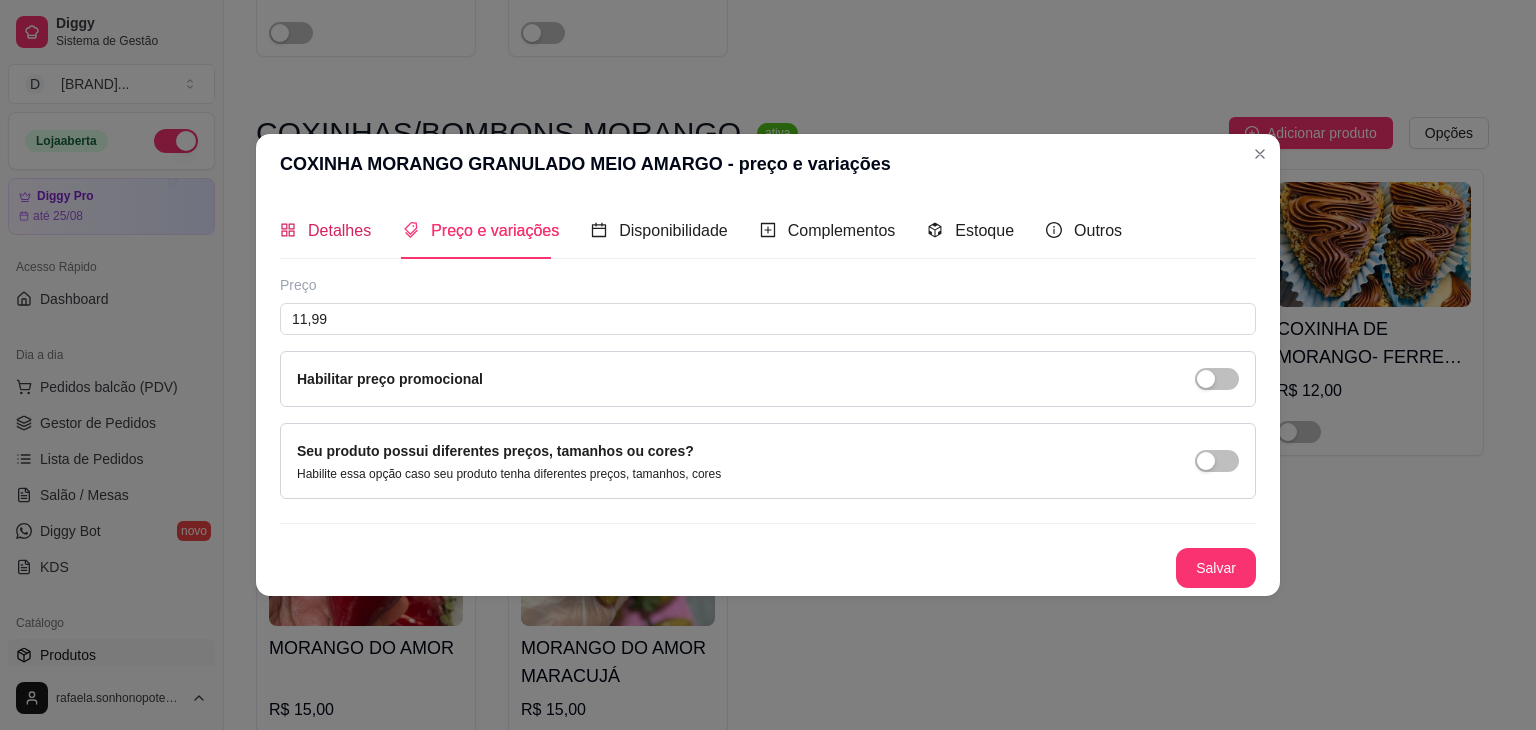 click on "Detalhes" at bounding box center [325, 230] 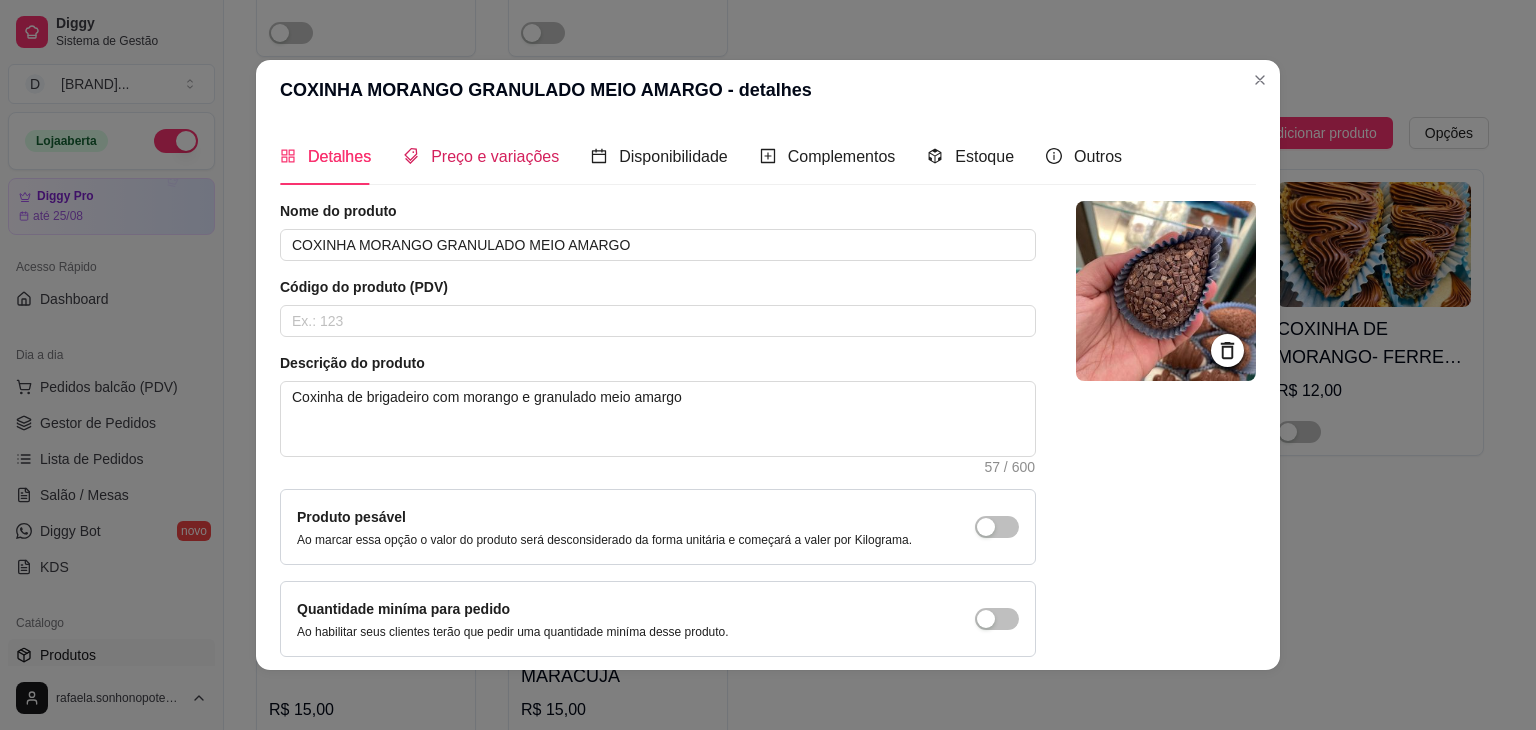 click on "Preço e variações" at bounding box center [495, 156] 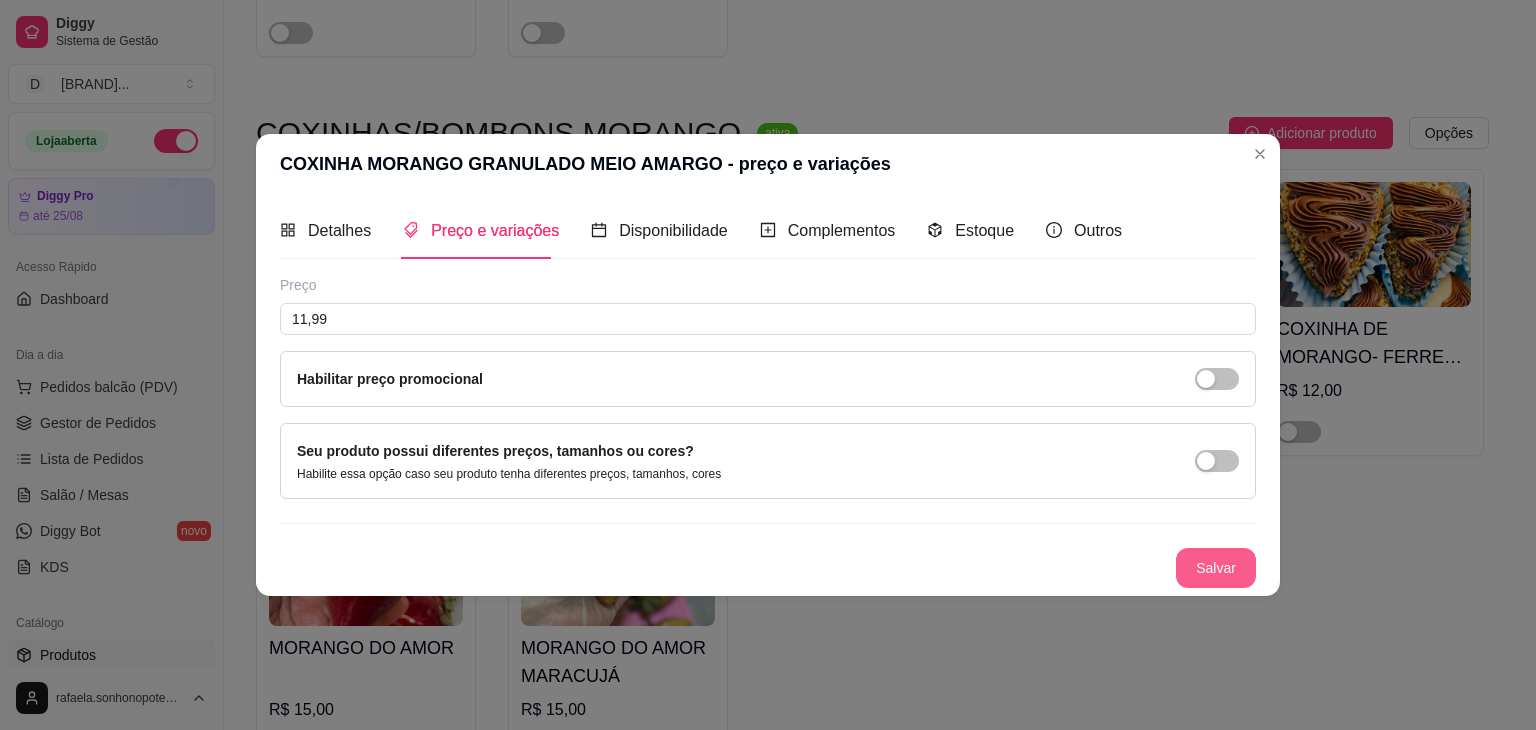 click on "Salvar" at bounding box center [1216, 568] 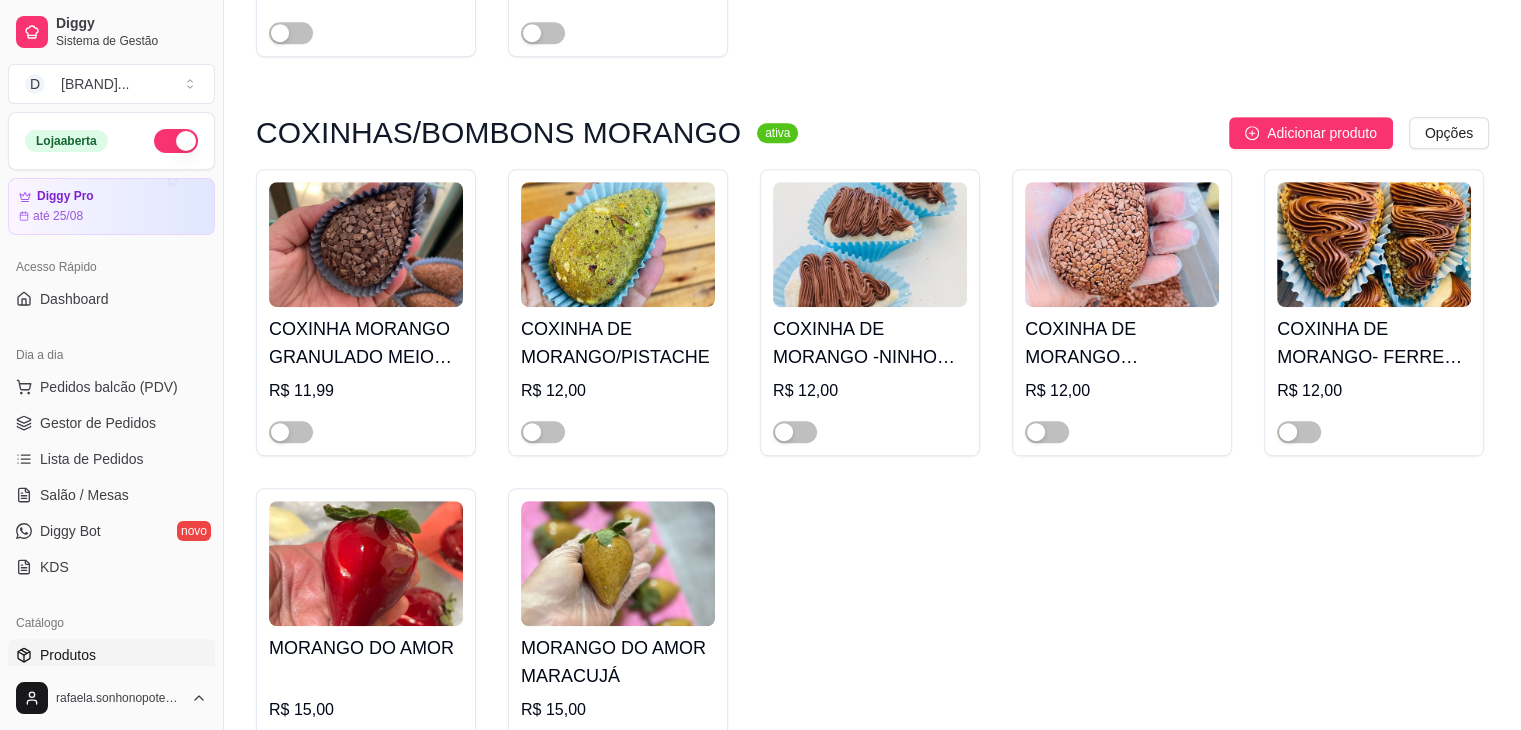 click at bounding box center [618, 244] 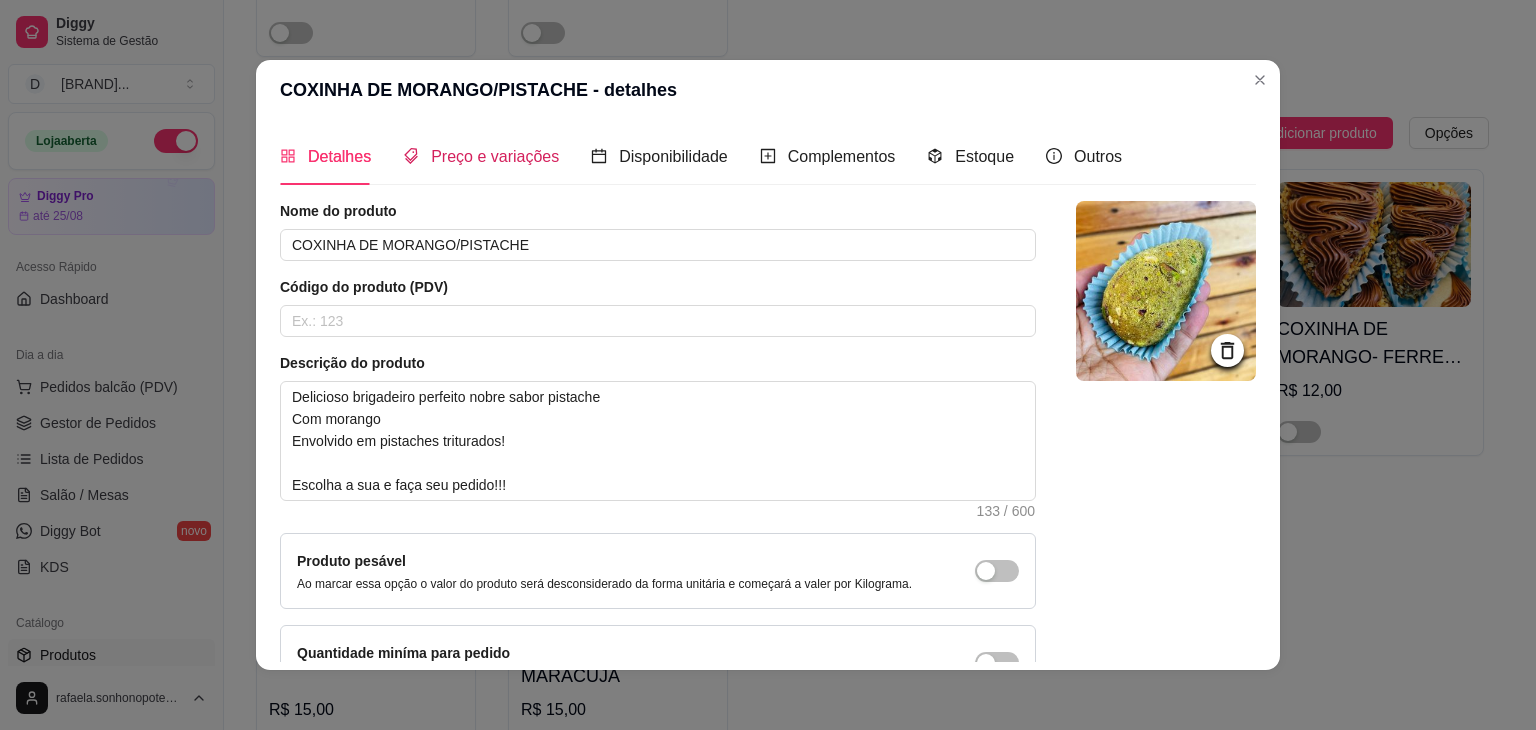 click on "Preço e variações" at bounding box center [495, 156] 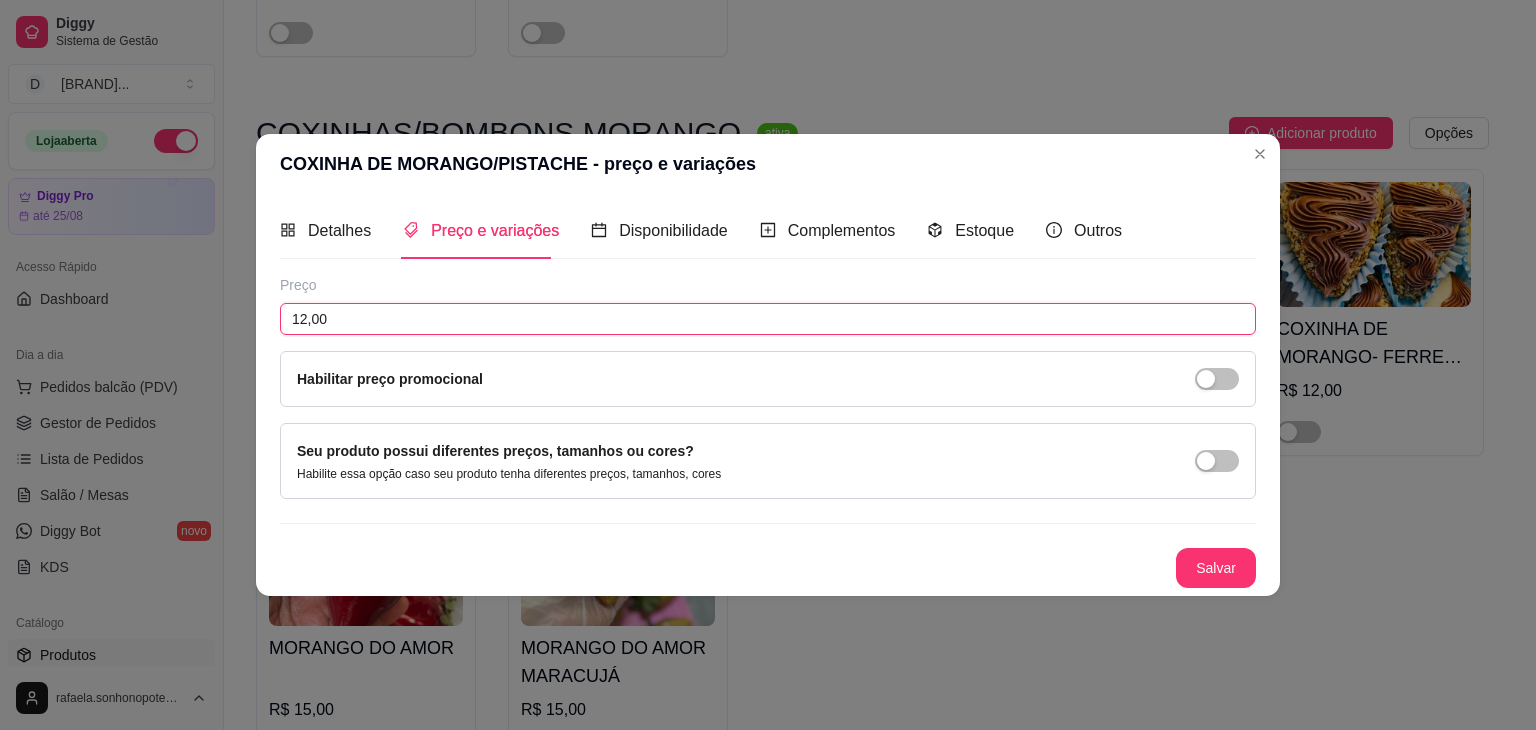 click on "12,00" at bounding box center (768, 319) 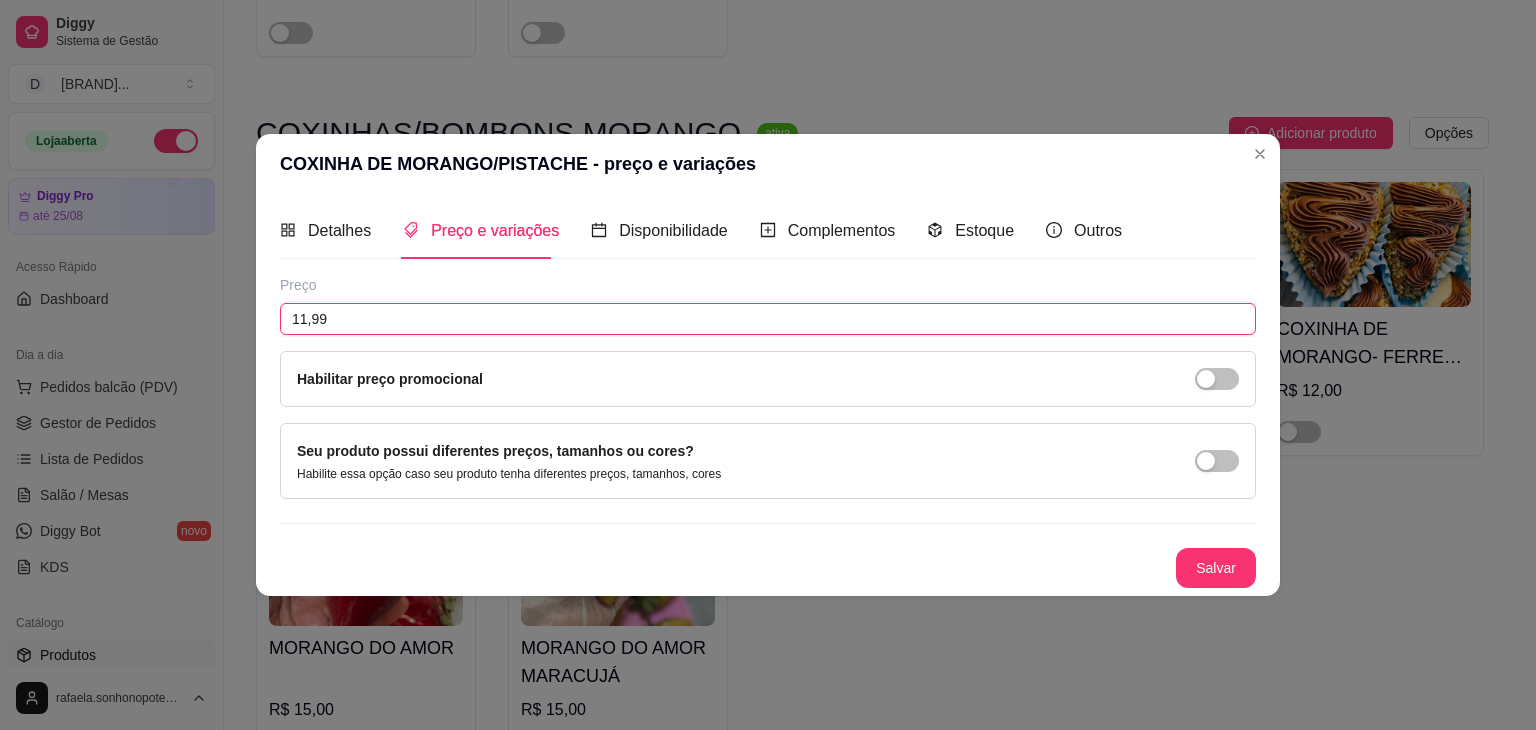 type on "11,99" 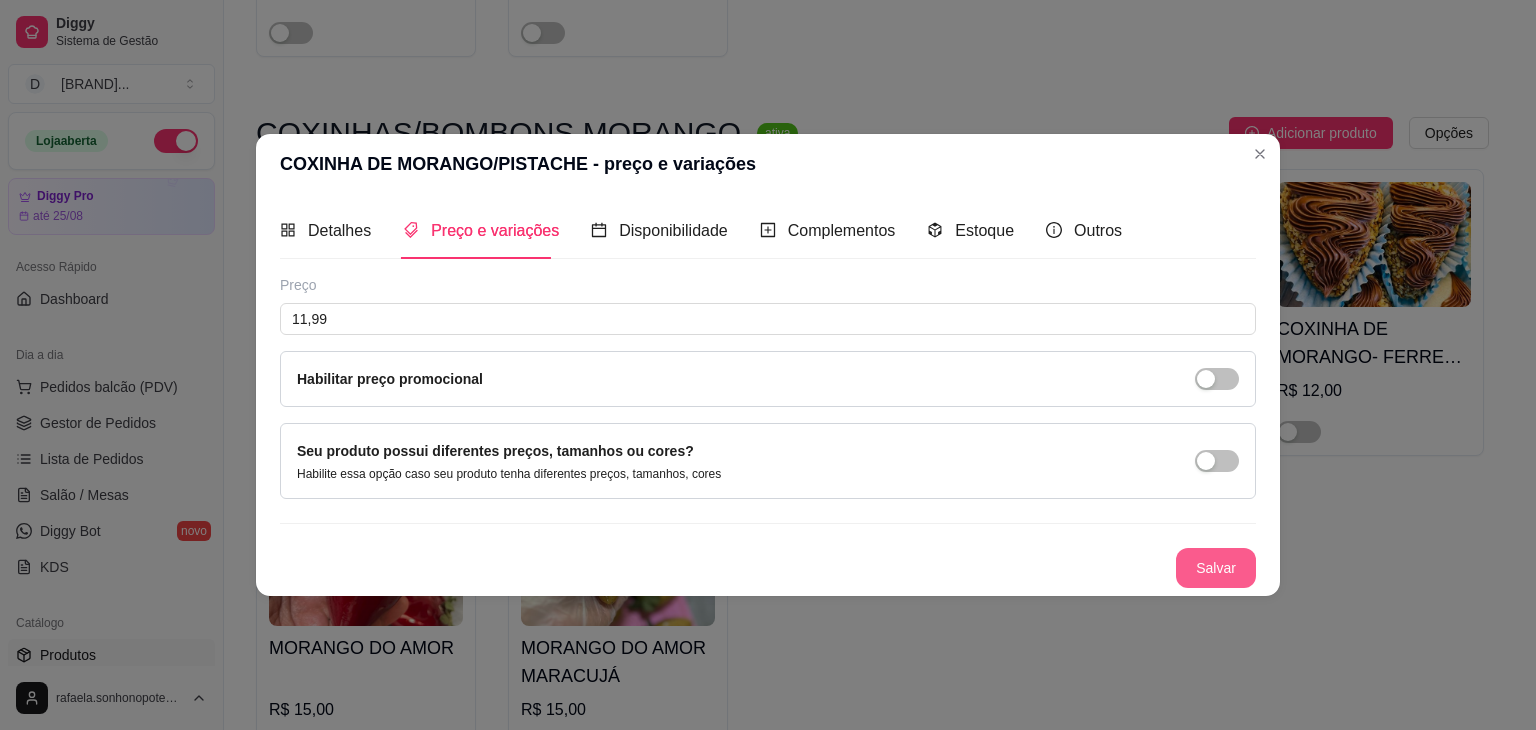 click on "Salvar" at bounding box center [1216, 568] 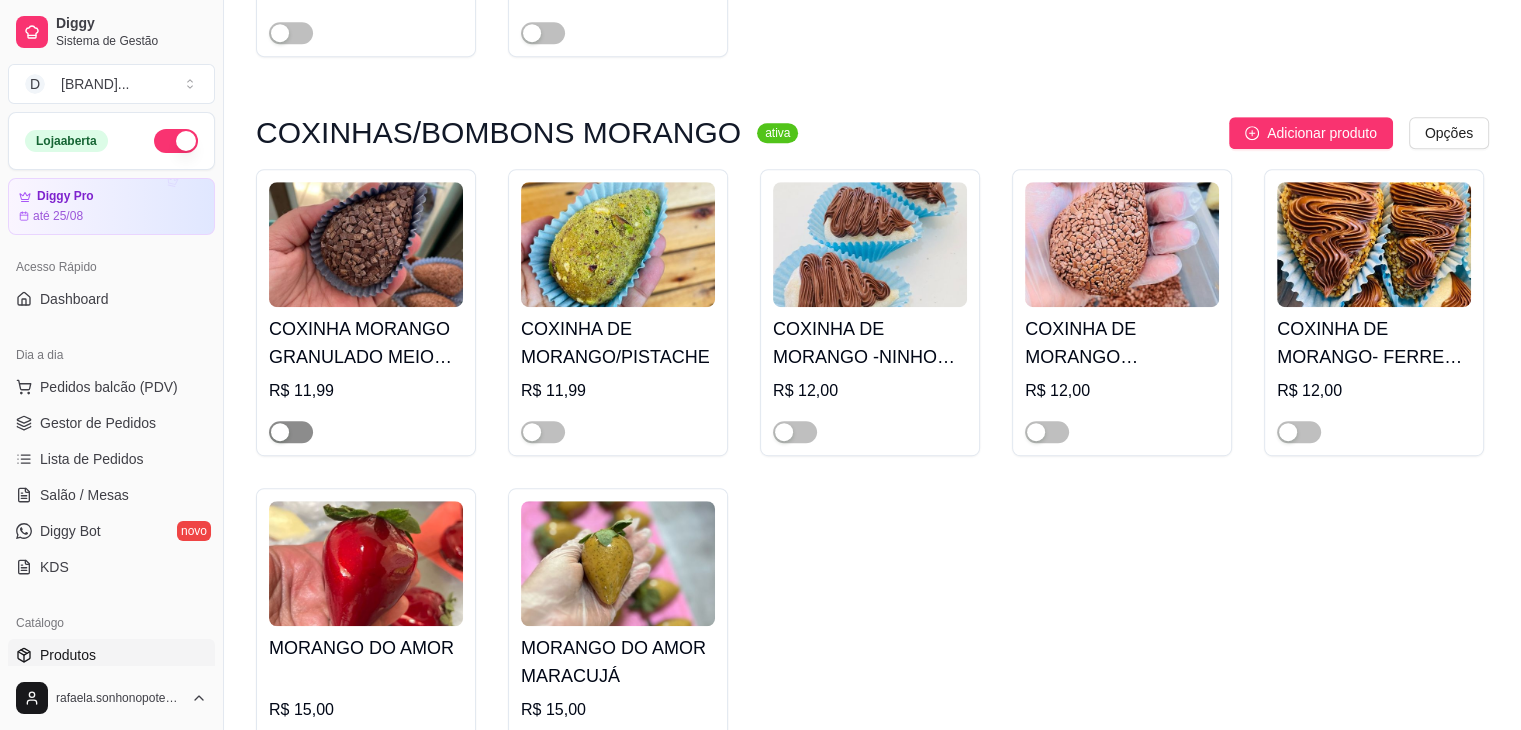 click at bounding box center [291, 432] 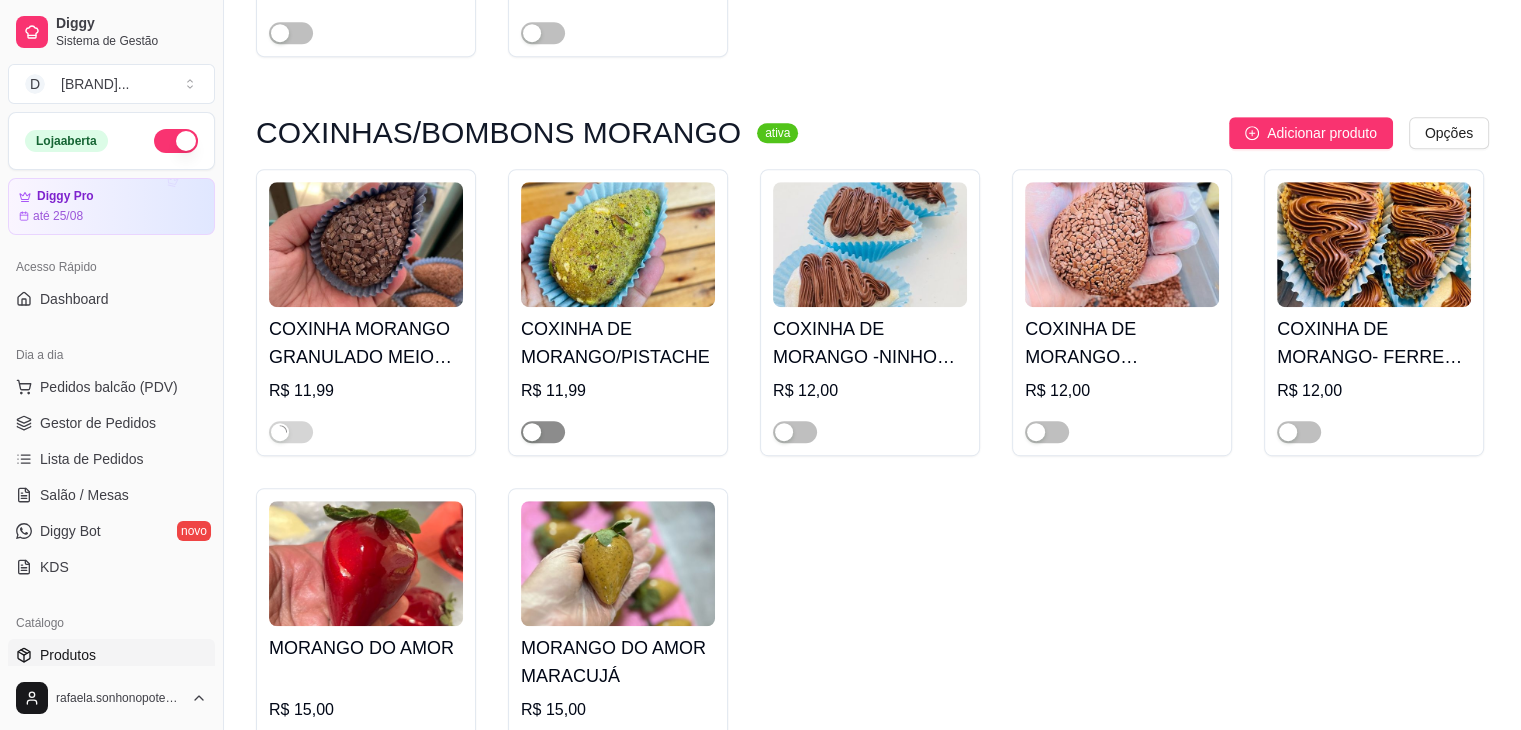 click at bounding box center [532, 432] 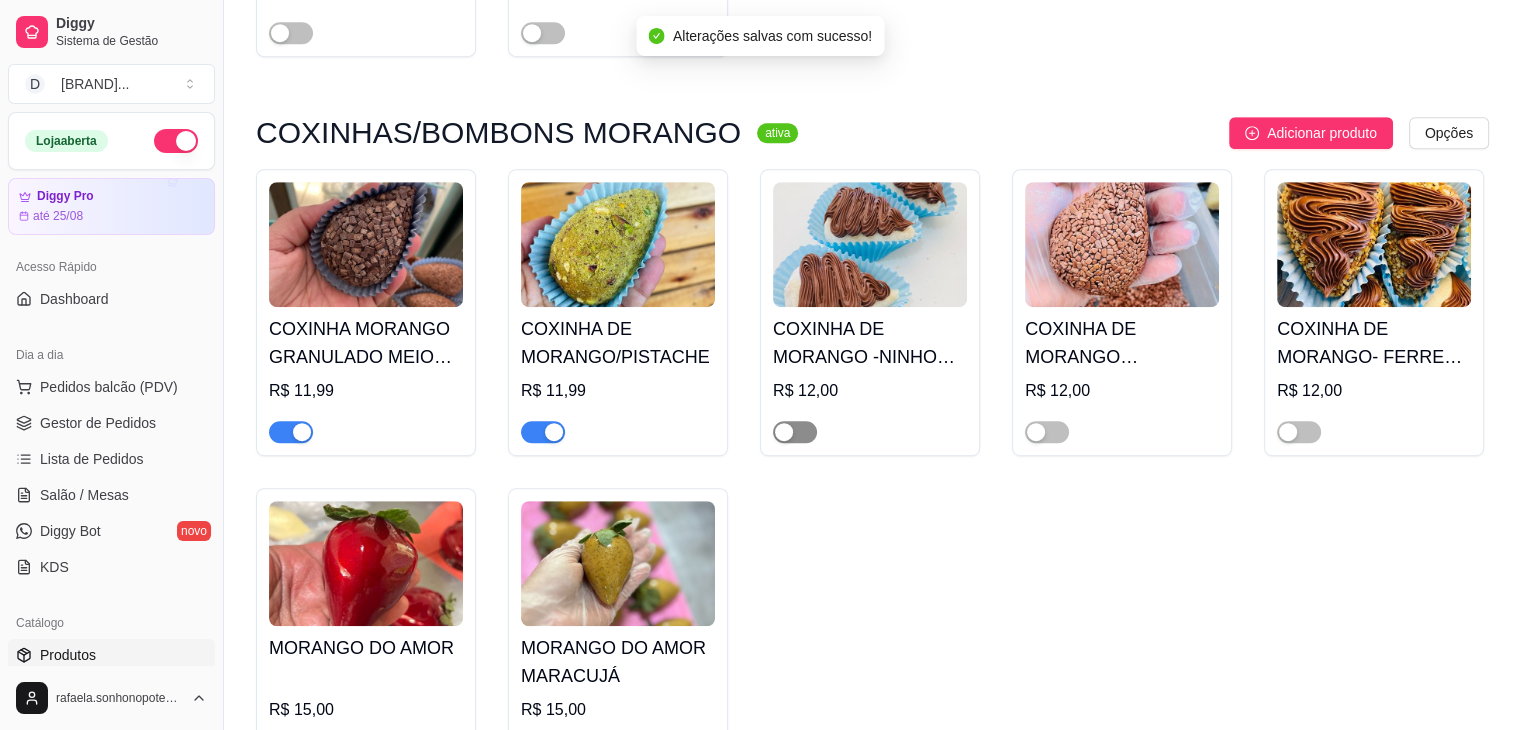 click at bounding box center (795, 432) 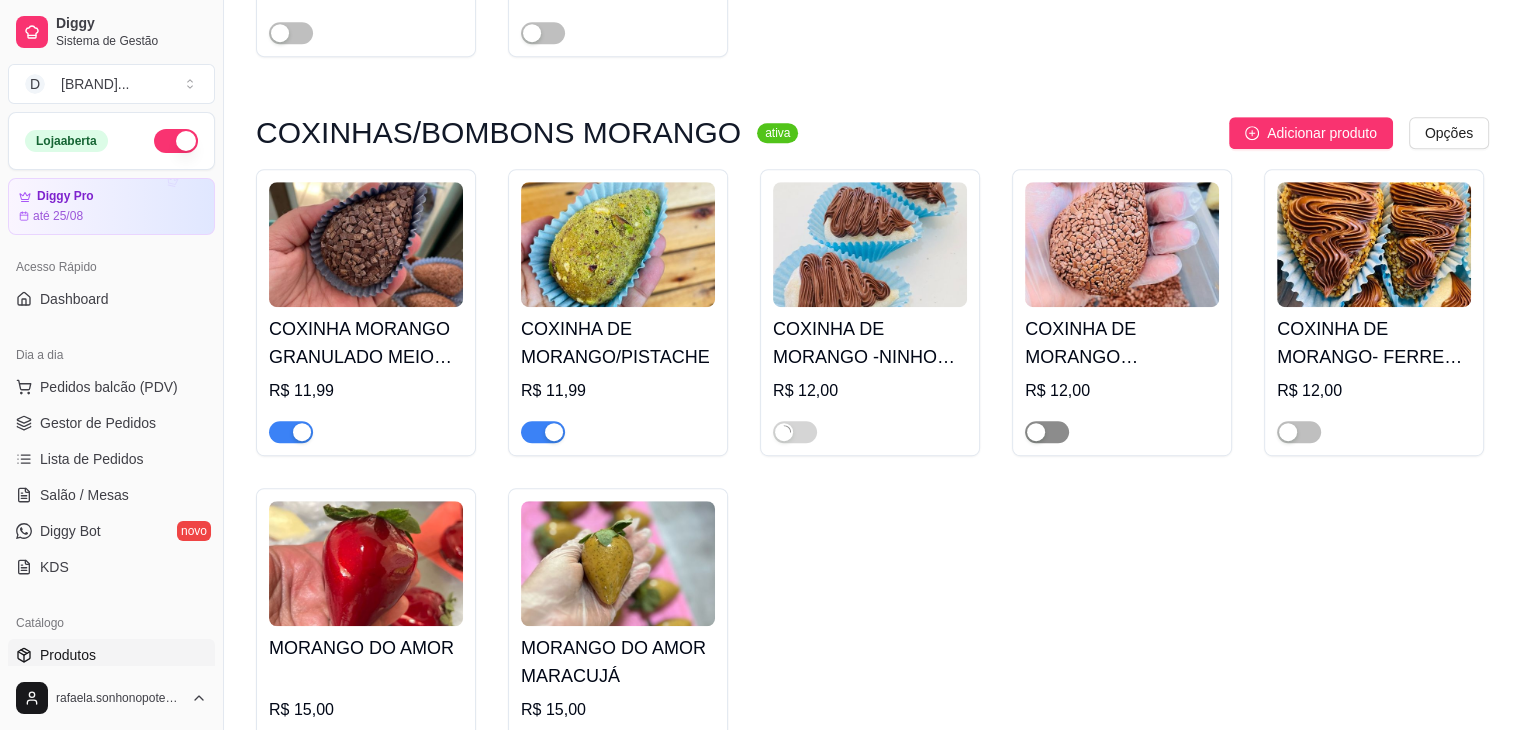 click at bounding box center (1047, 432) 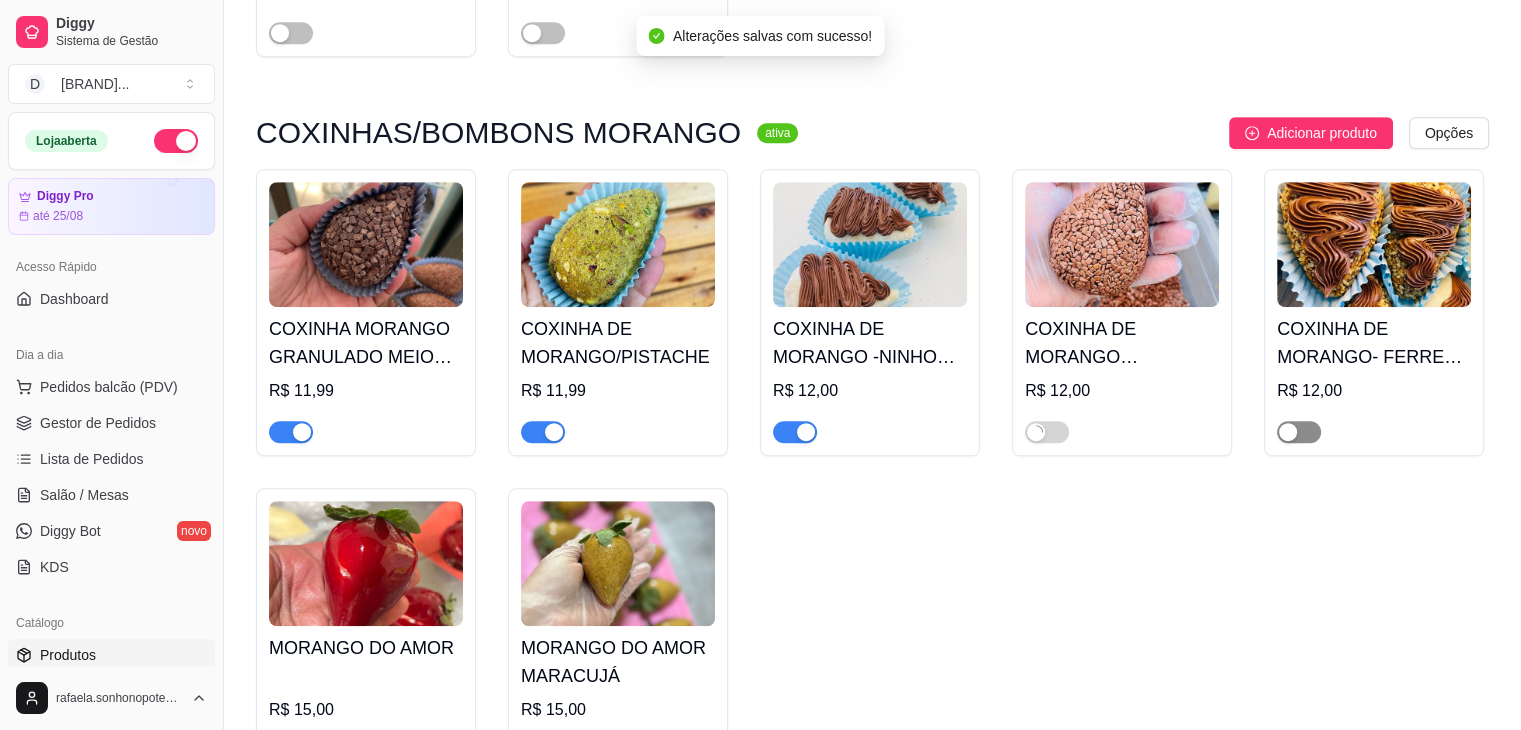 click at bounding box center [1299, 432] 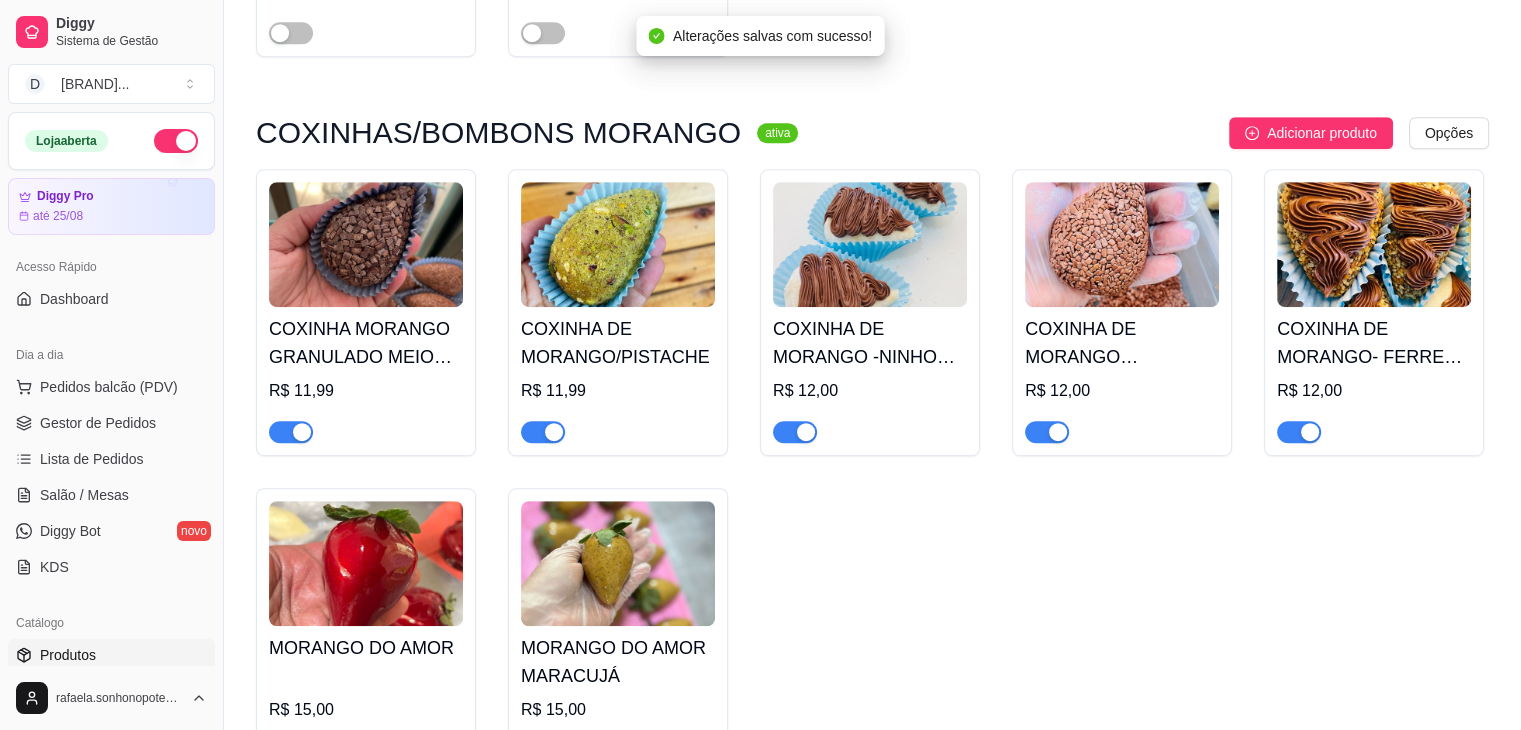 click at bounding box center [870, 244] 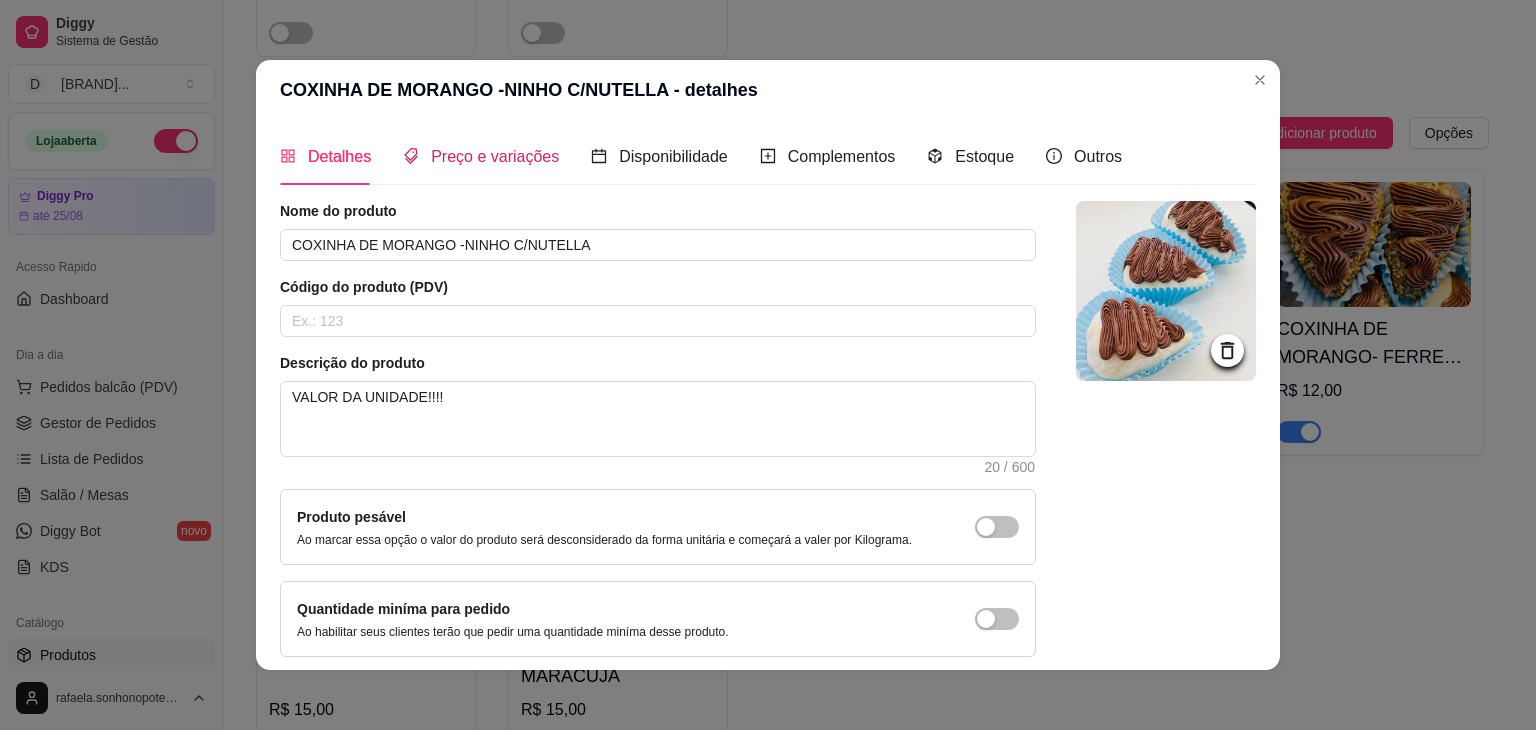 click on "Preço e variações" at bounding box center (495, 156) 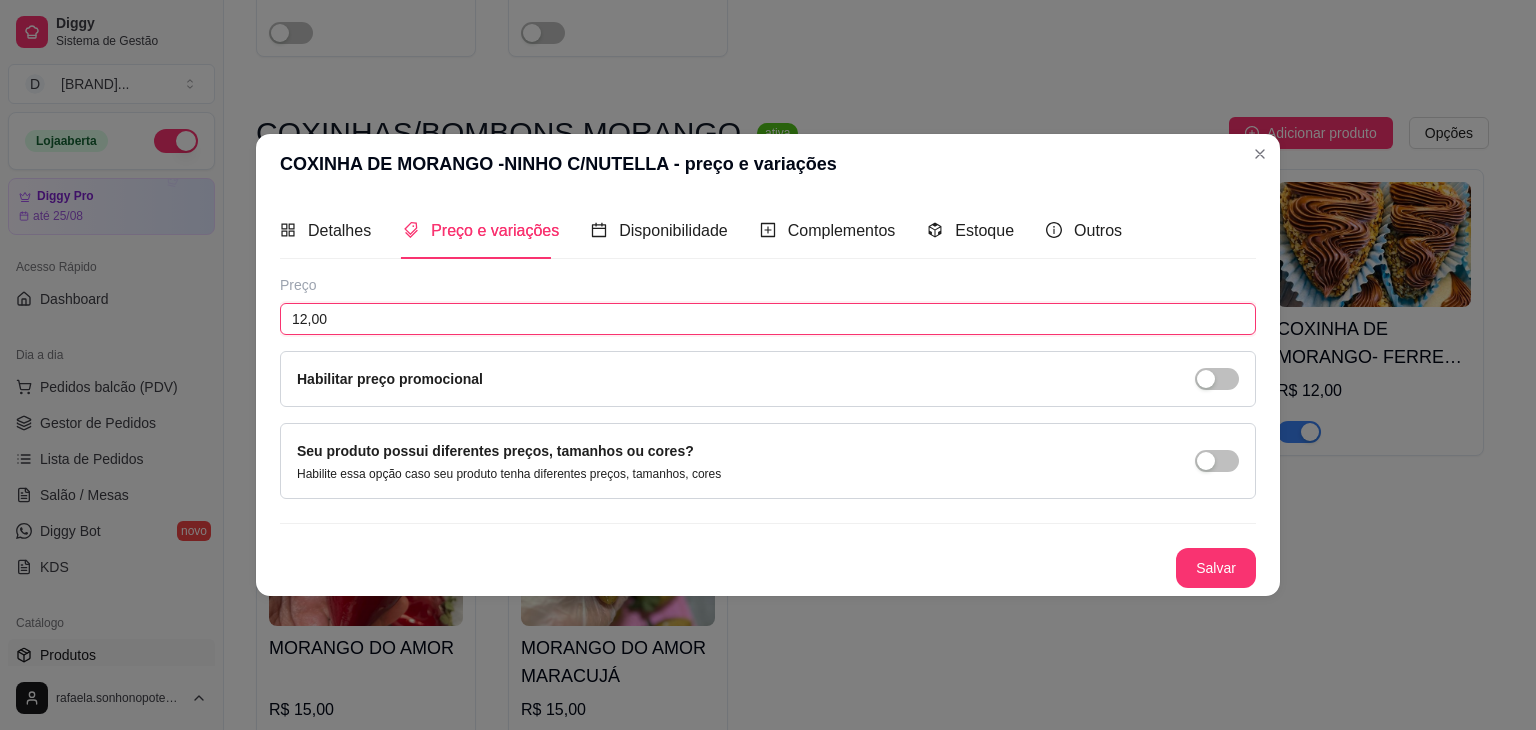 click on "12,00" at bounding box center (768, 319) 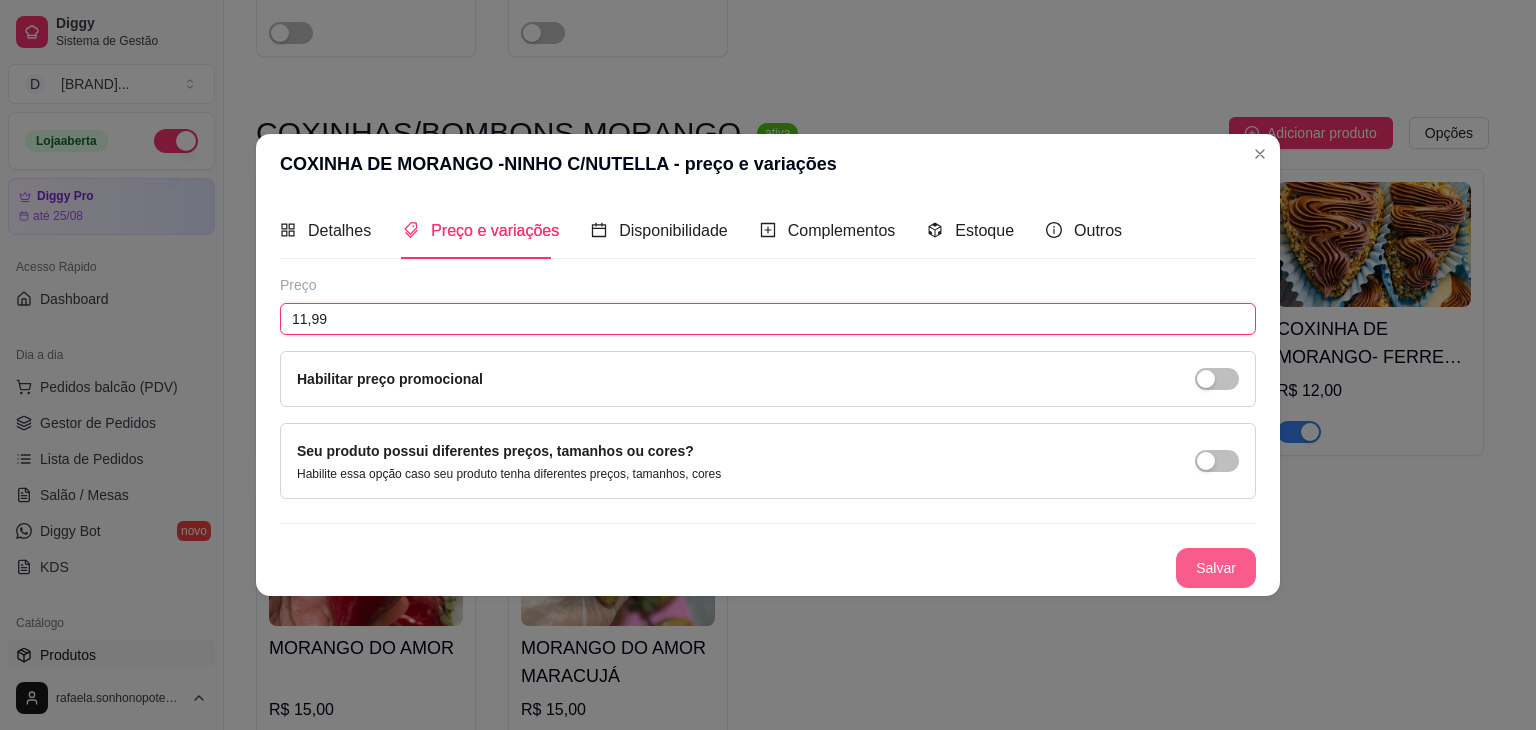 type on "11,99" 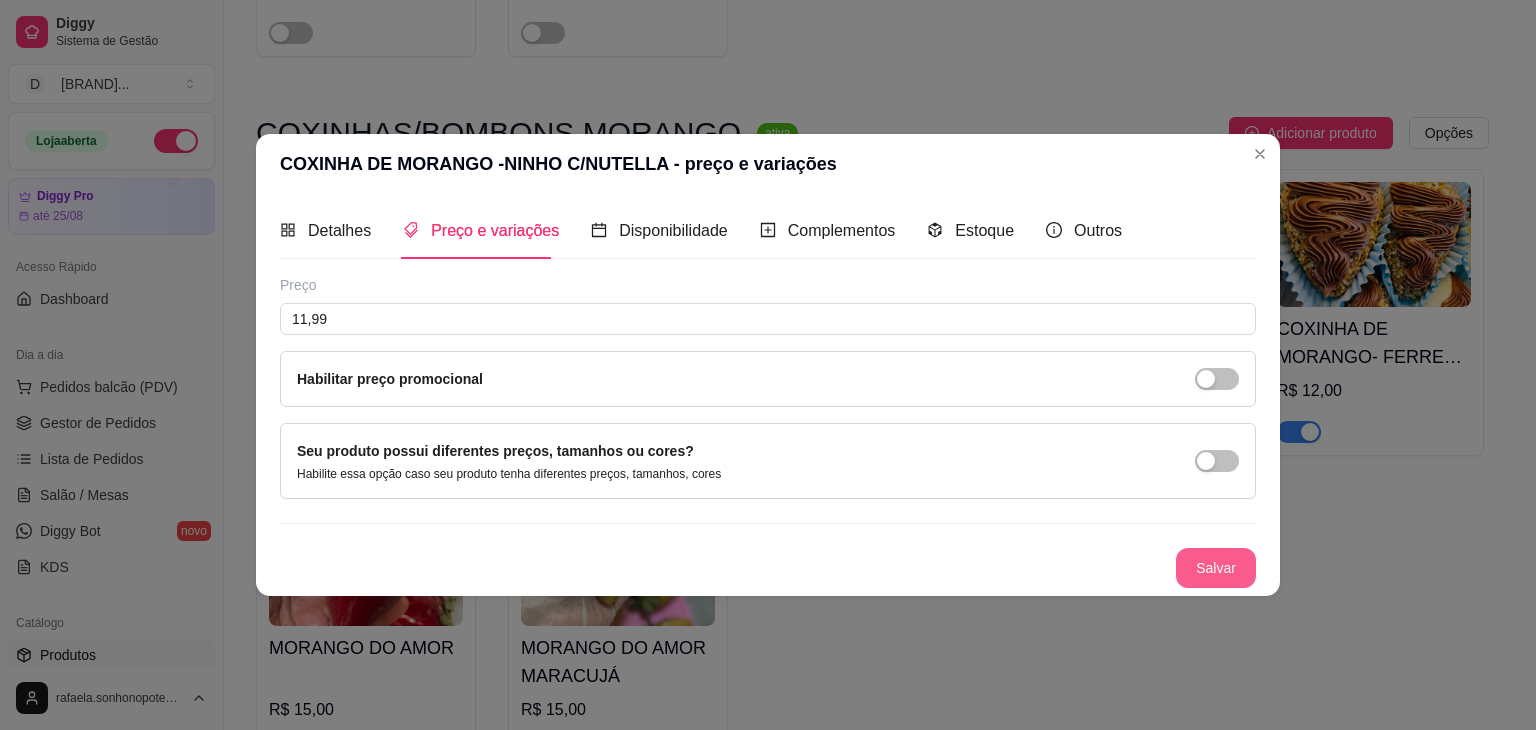 click on "Salvar" at bounding box center (1216, 568) 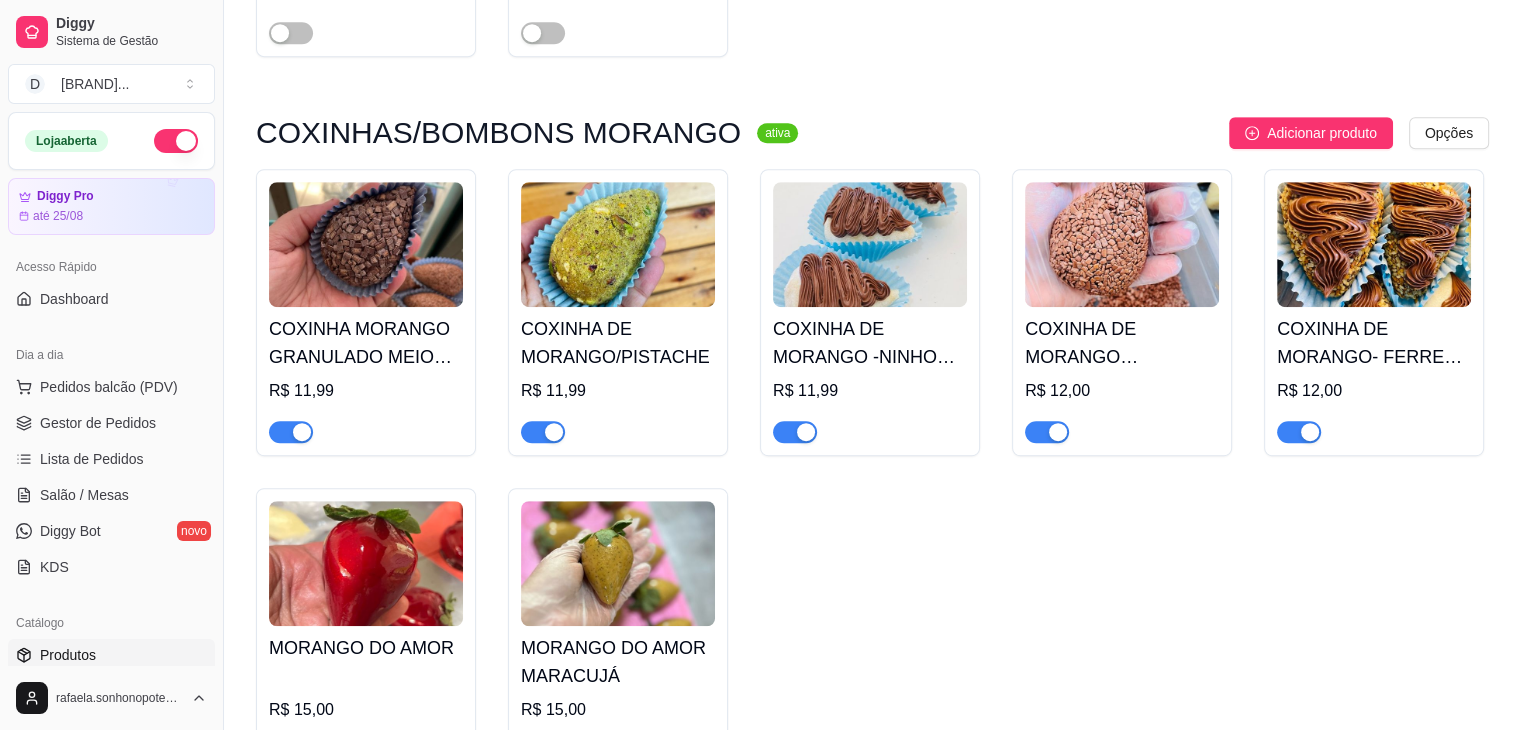 click at bounding box center [1122, 244] 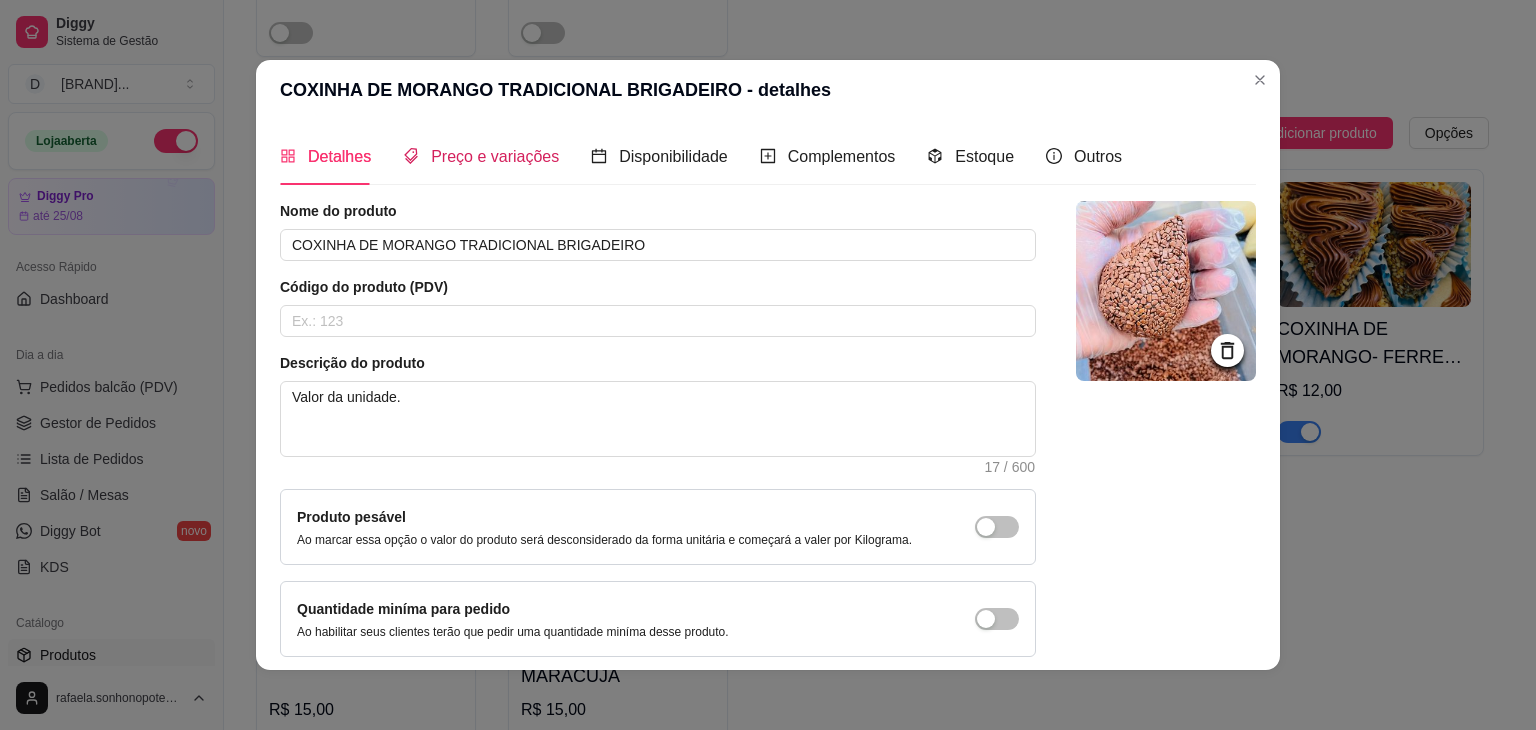 click on "Preço e variações" at bounding box center (495, 156) 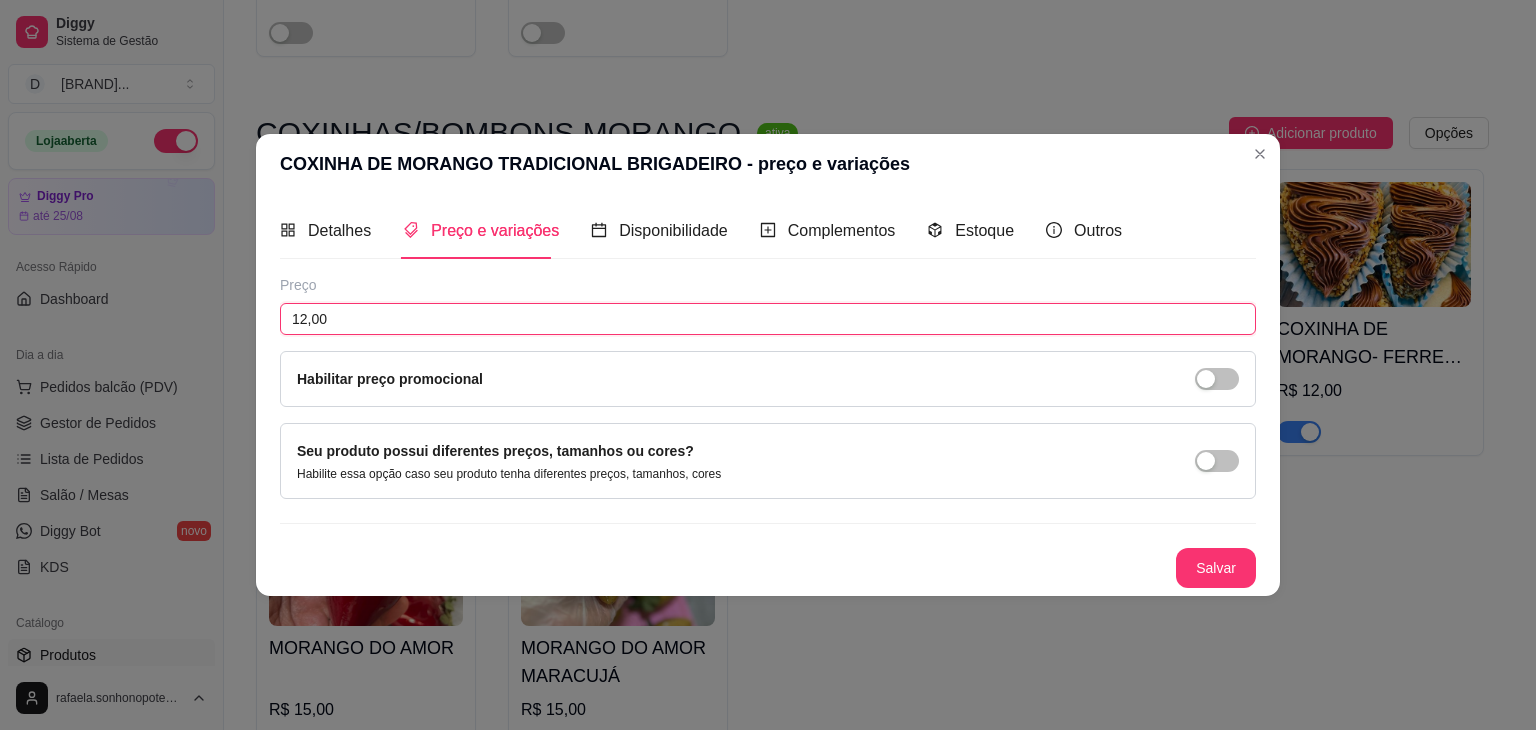 click on "12,00" at bounding box center (768, 319) 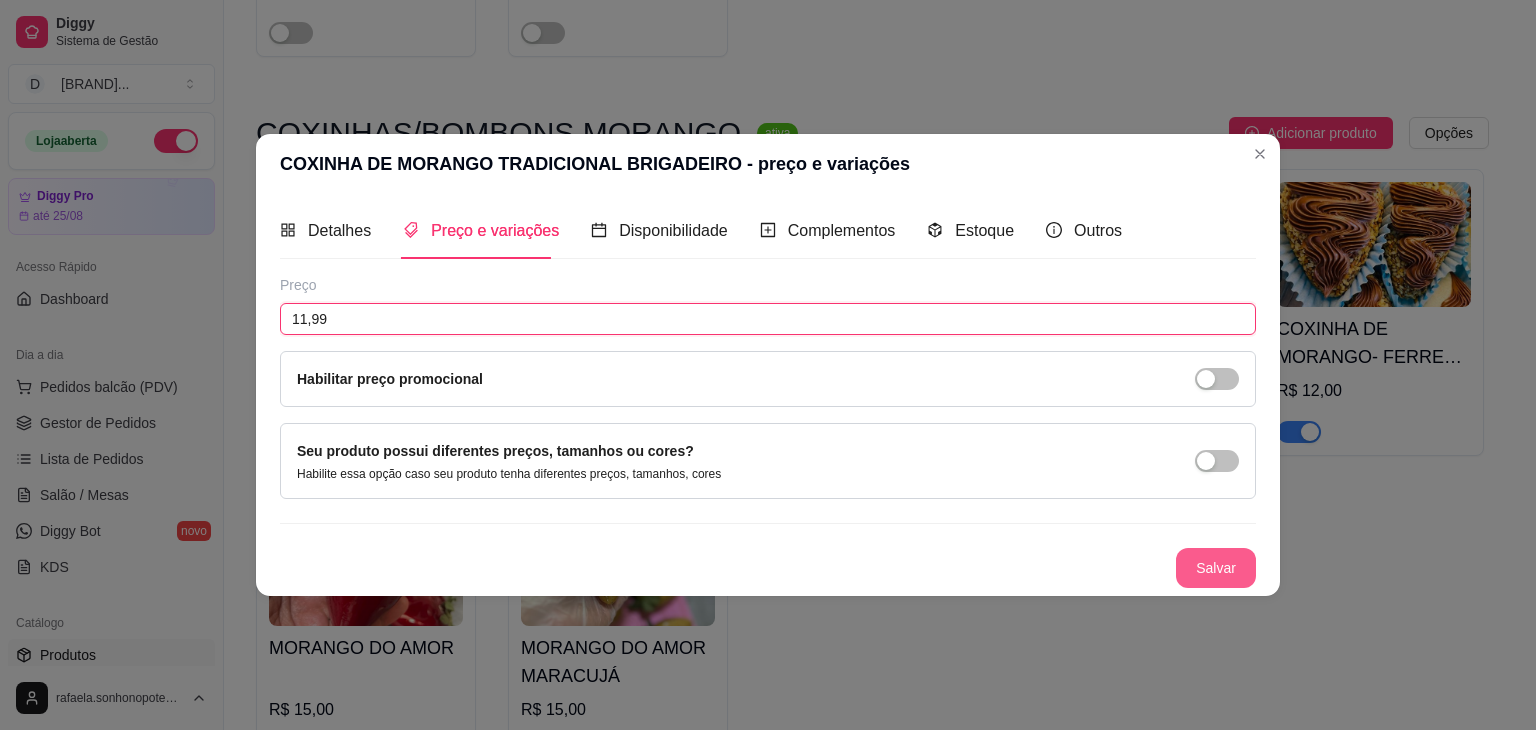 type on "11,99" 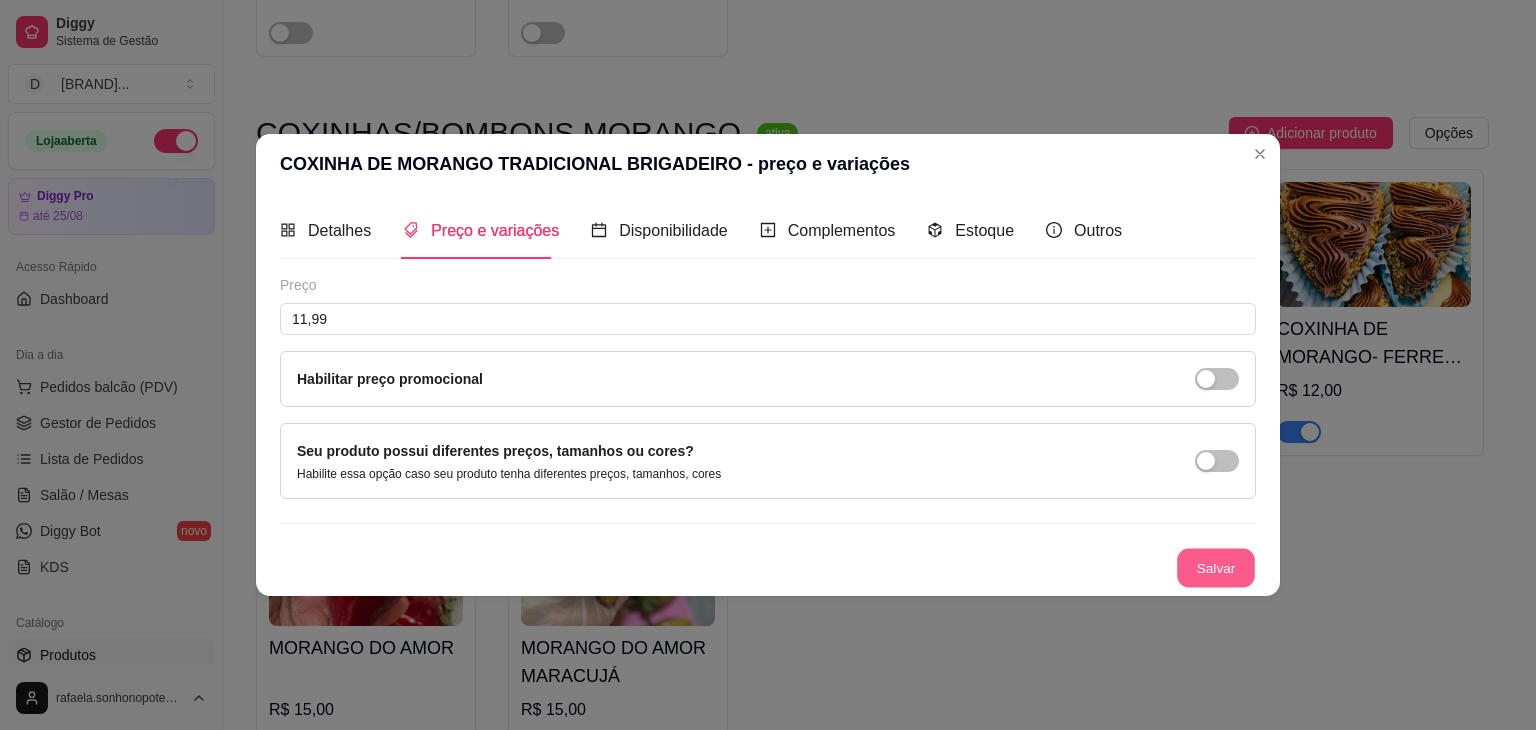 click on "Salvar" at bounding box center (1216, 568) 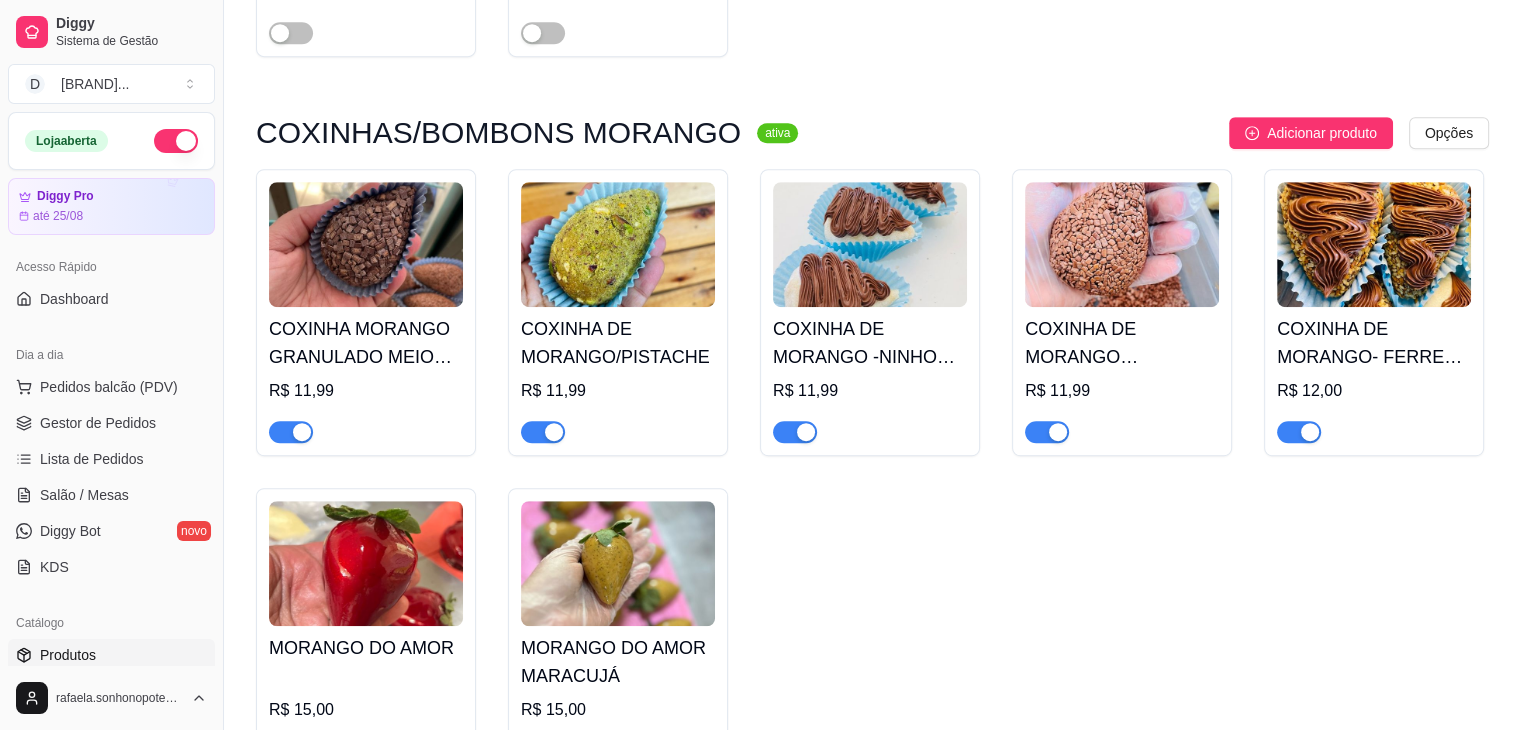 click at bounding box center (1374, 244) 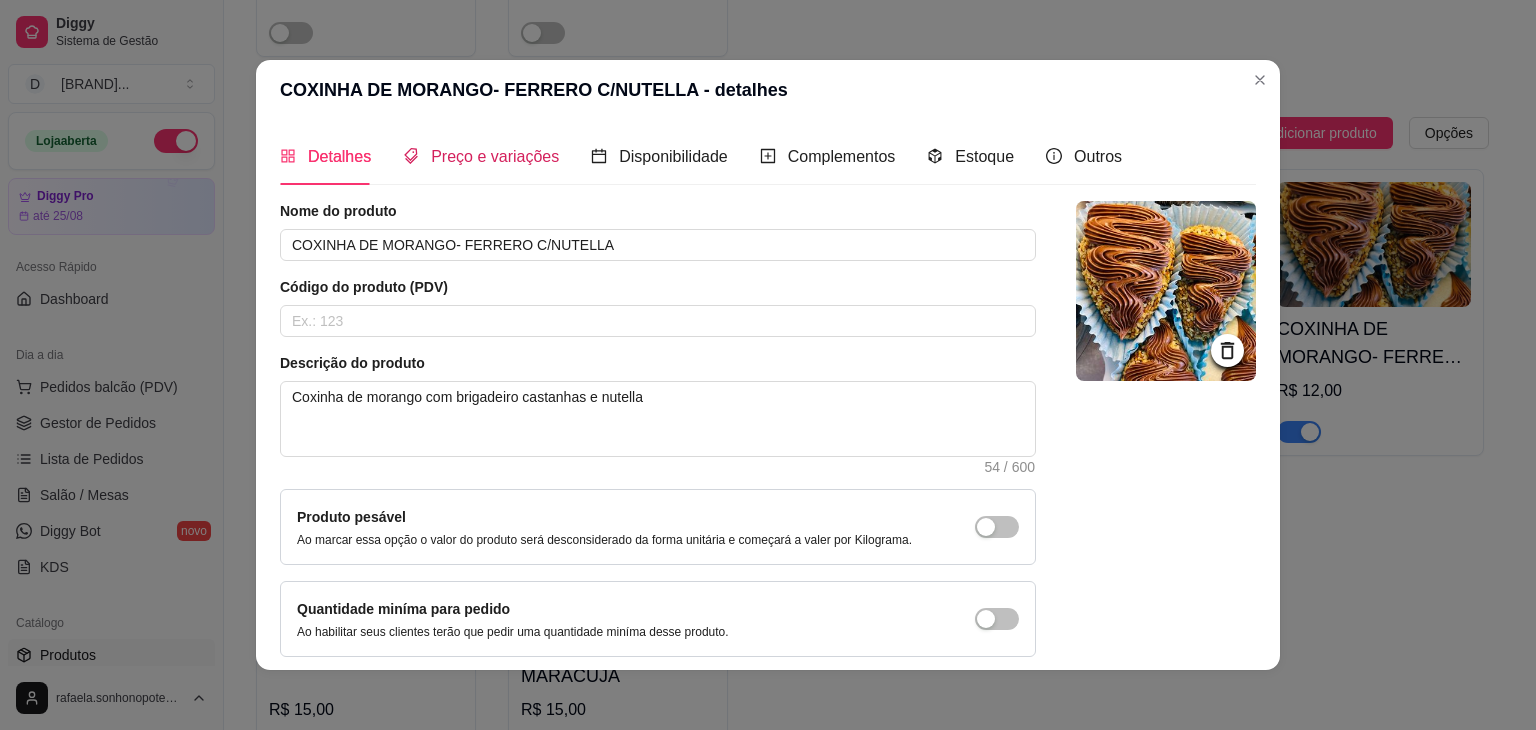 click on "Preço e variações" at bounding box center [495, 156] 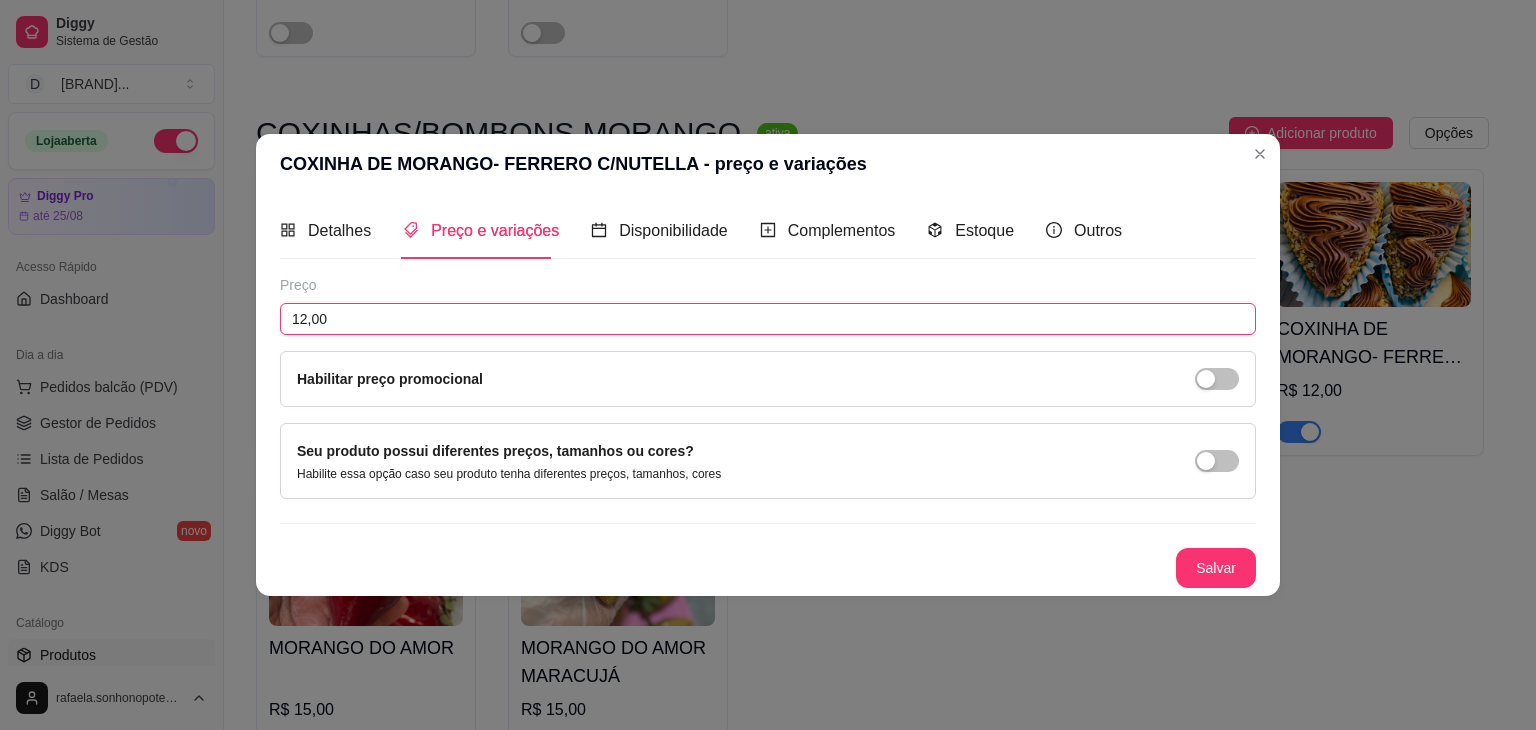 click on "12,00" at bounding box center [768, 319] 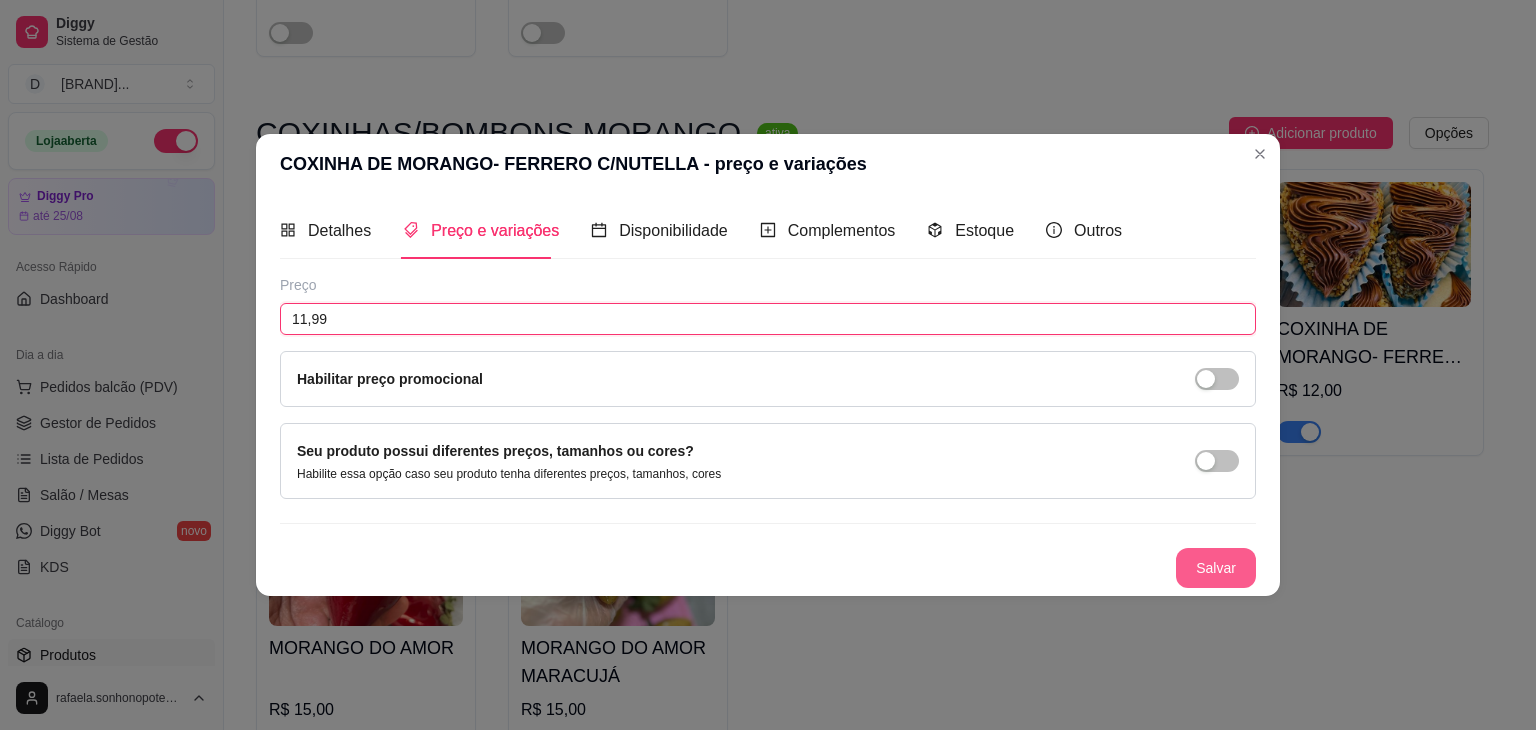 type on "11,99" 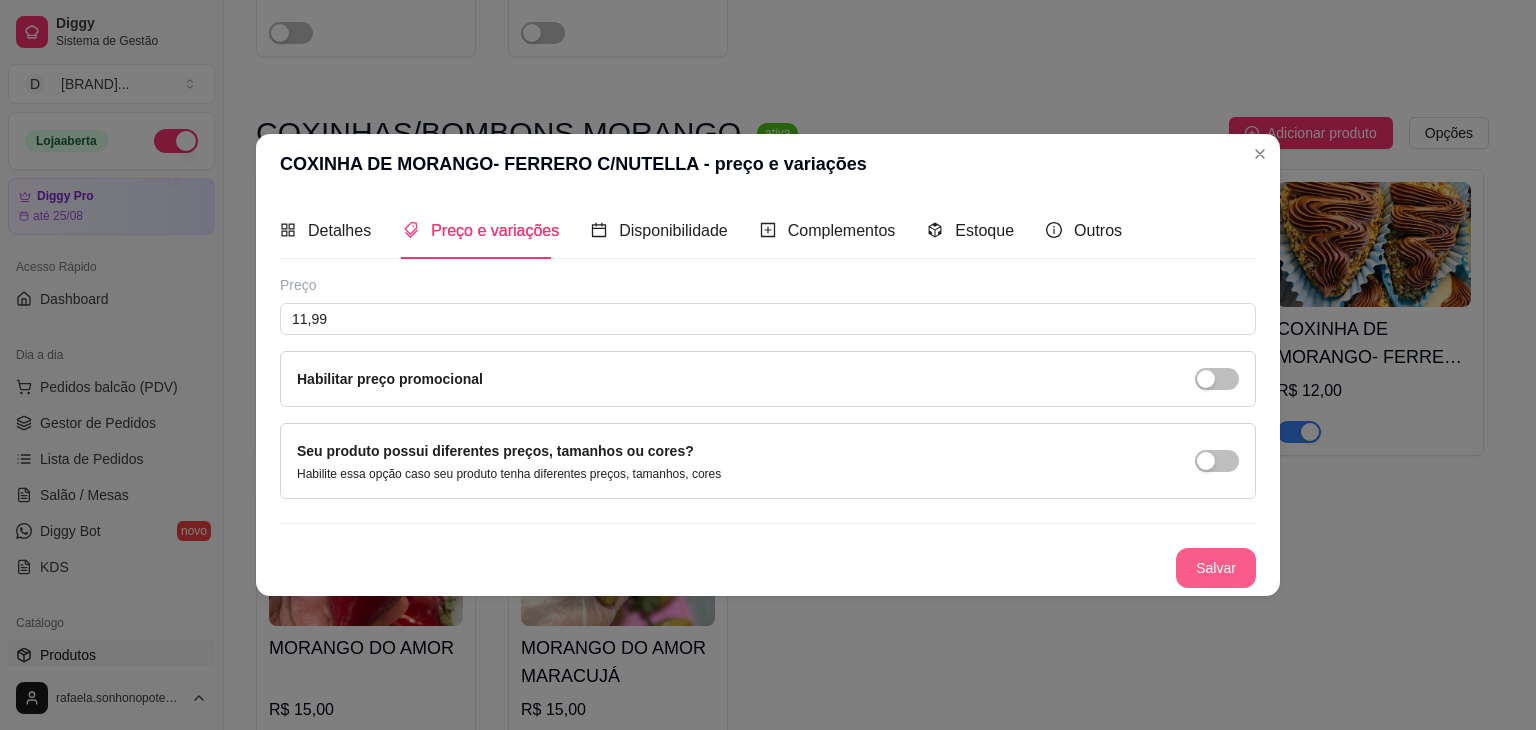 click on "Salvar" at bounding box center (1216, 568) 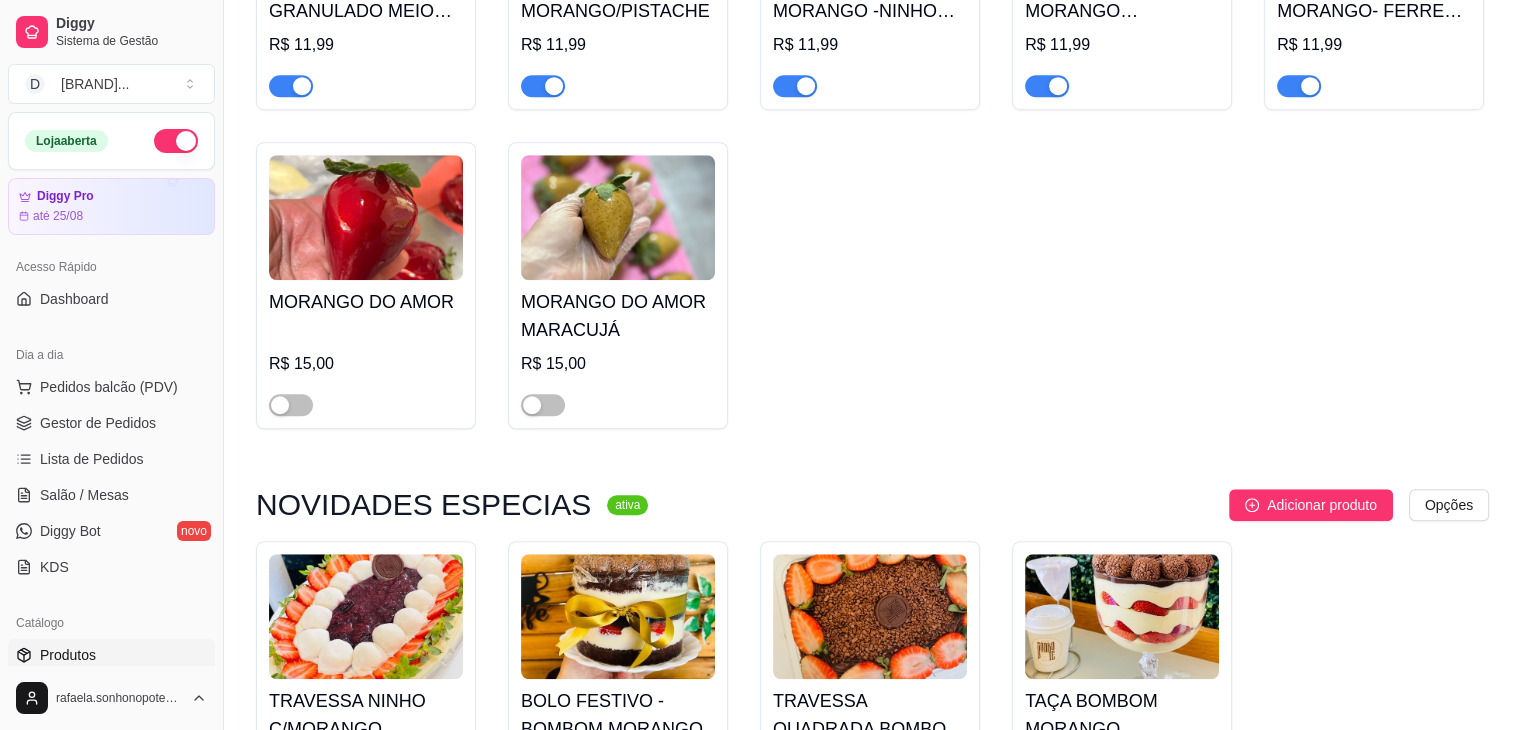scroll, scrollTop: 1600, scrollLeft: 0, axis: vertical 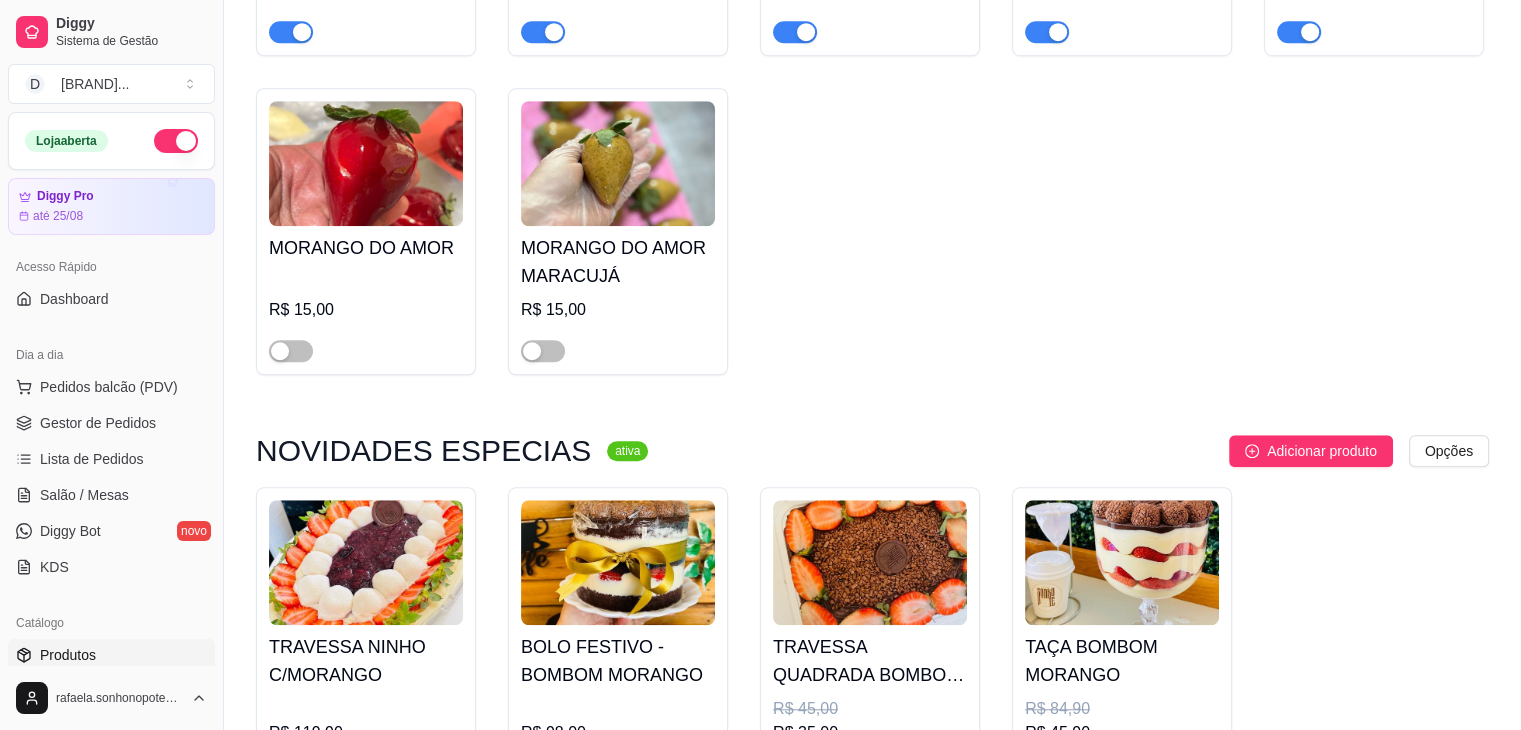 click at bounding box center (366, 163) 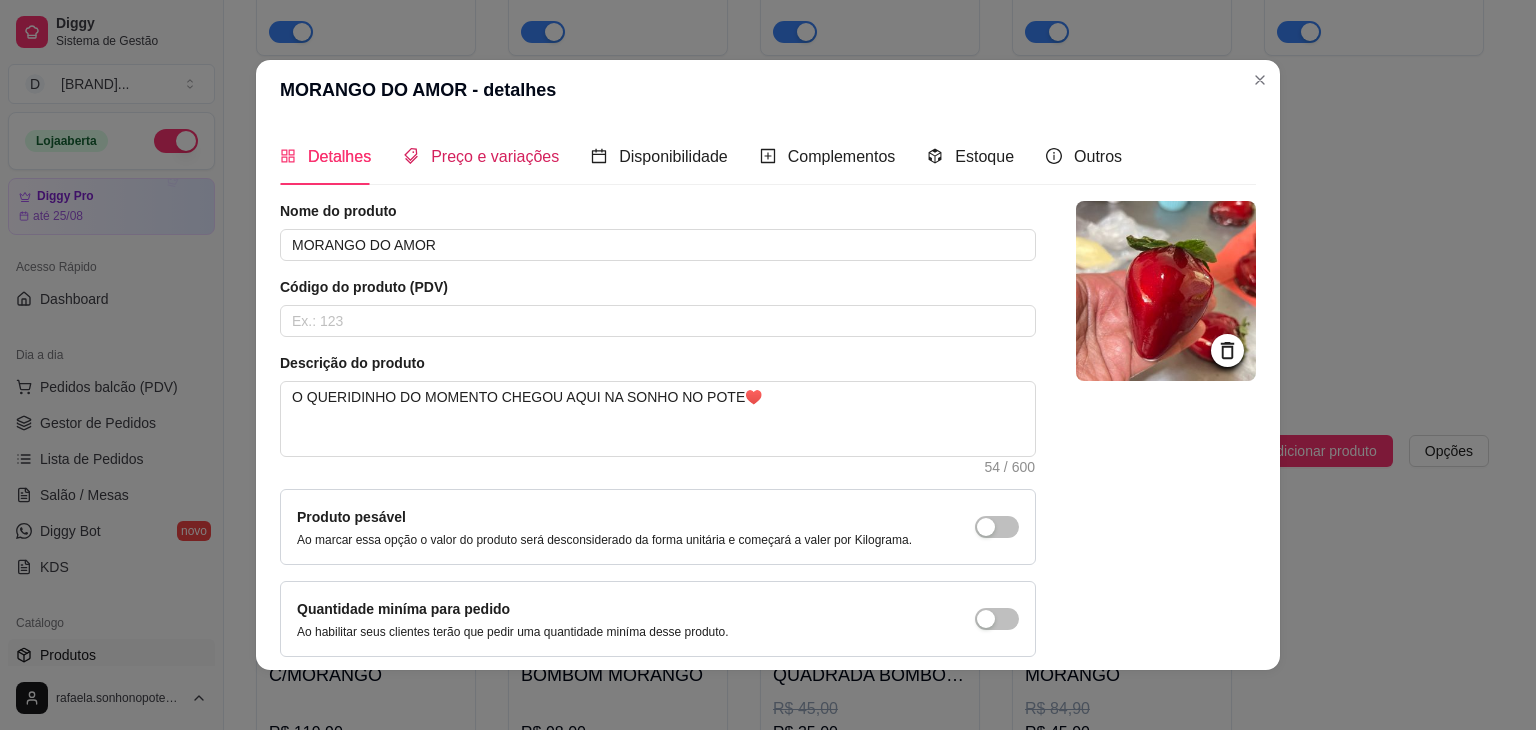 click on "Preço e variações" at bounding box center [495, 156] 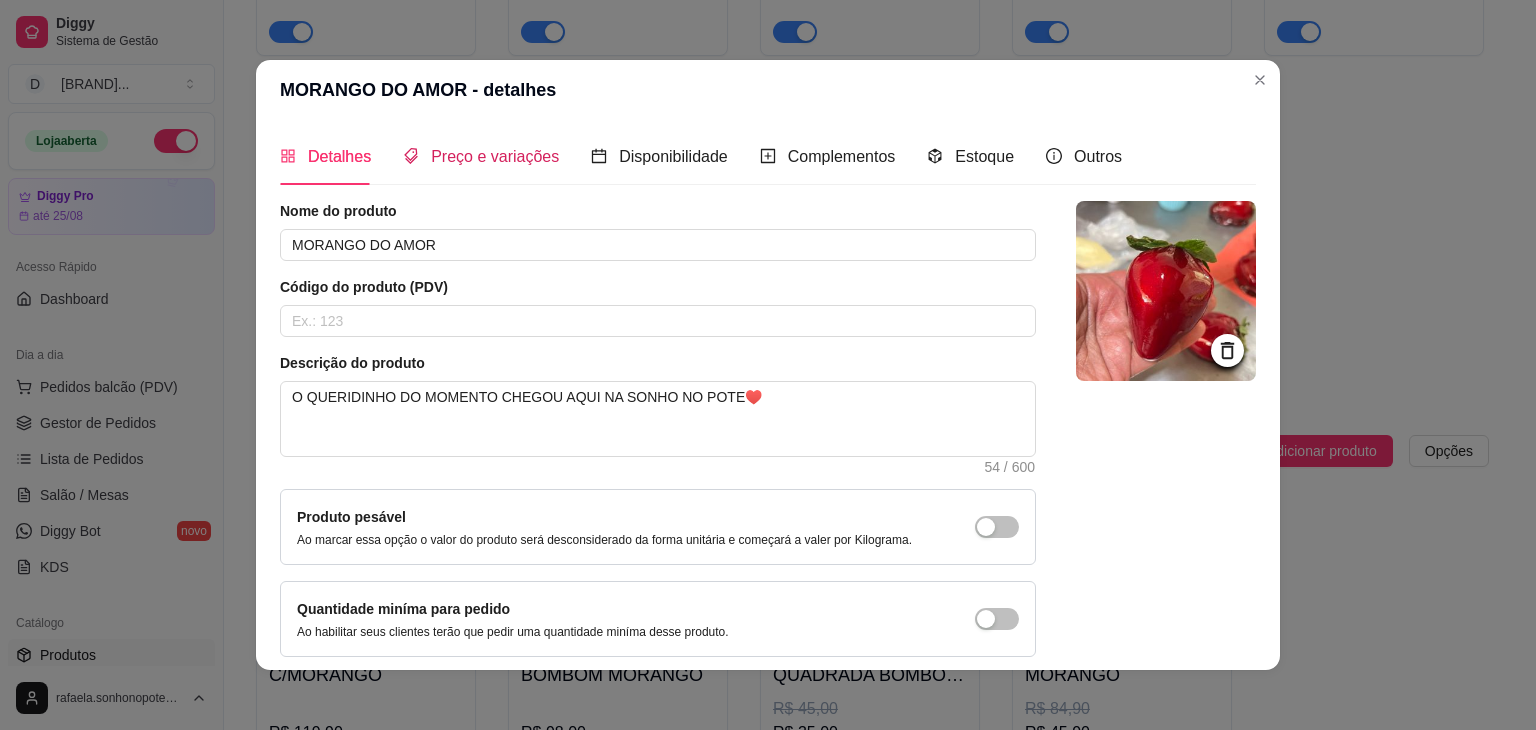 type 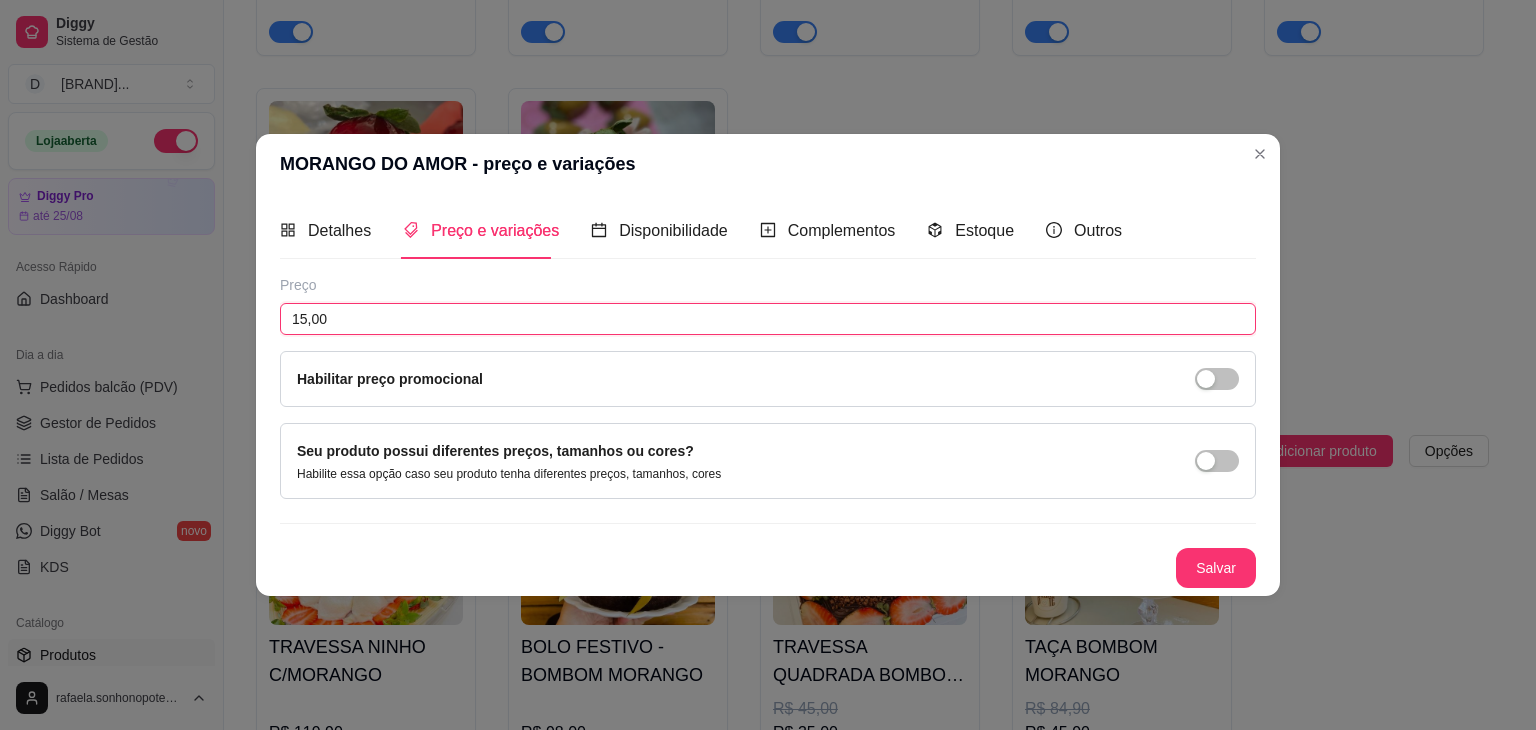click on "15,00" at bounding box center (768, 319) 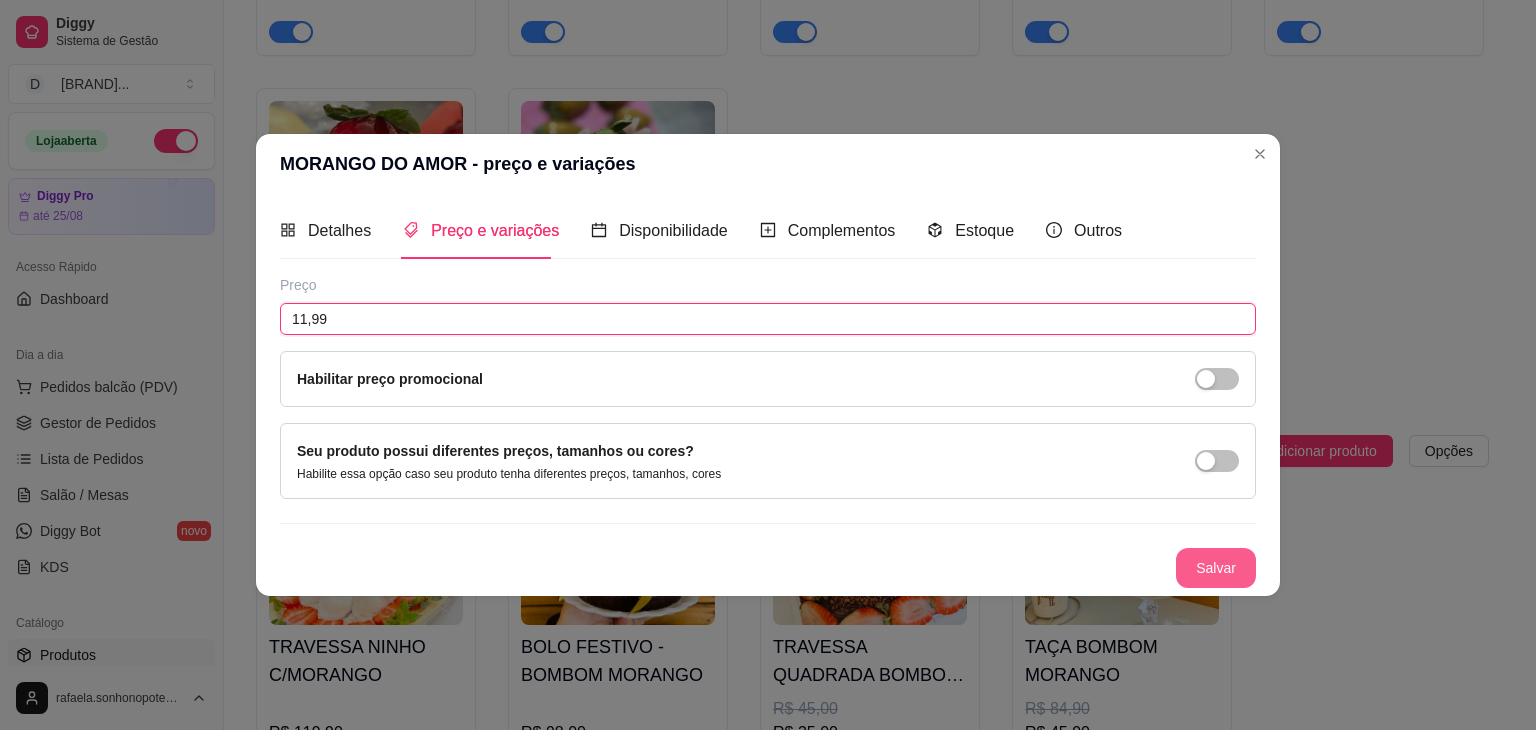type on "11,99" 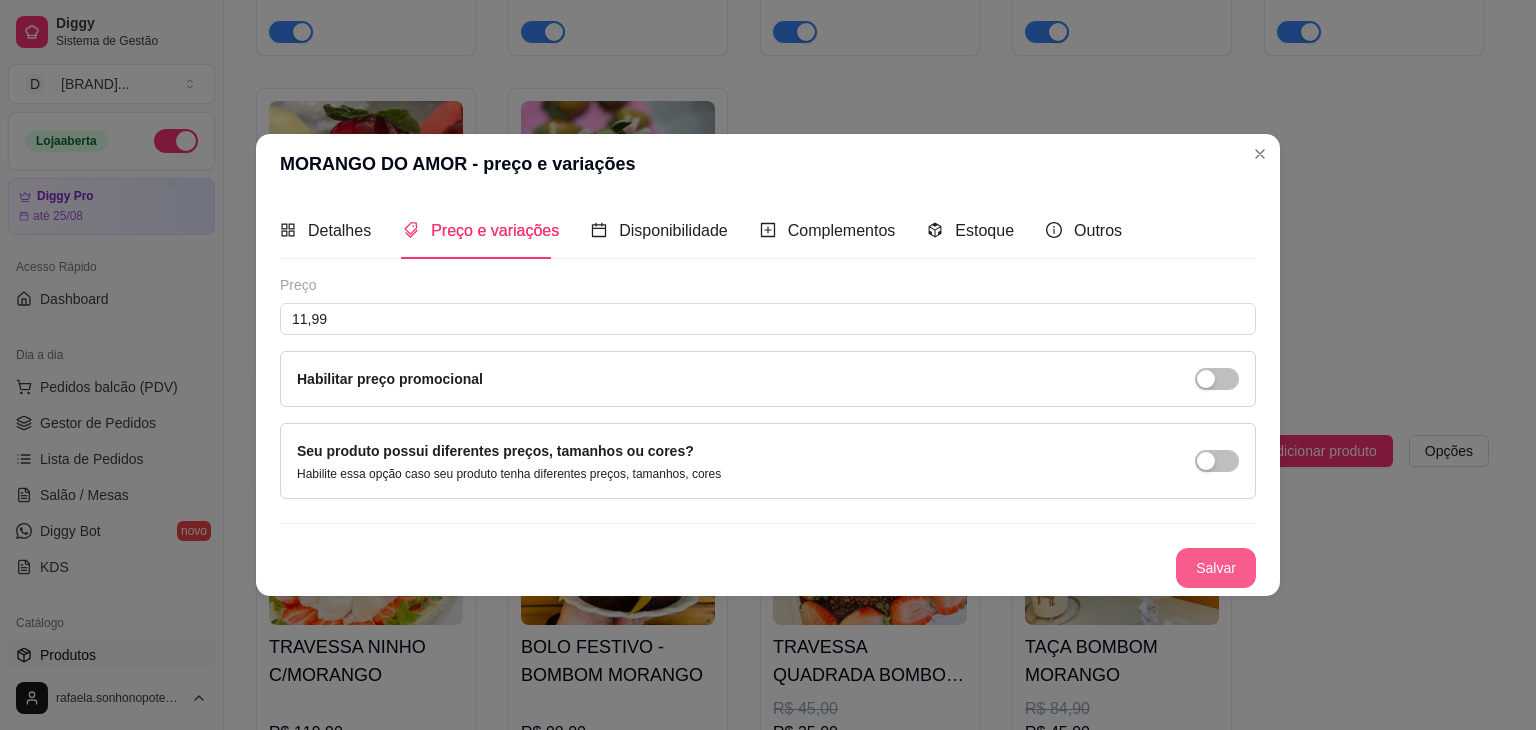 click on "Salvar" at bounding box center [1216, 568] 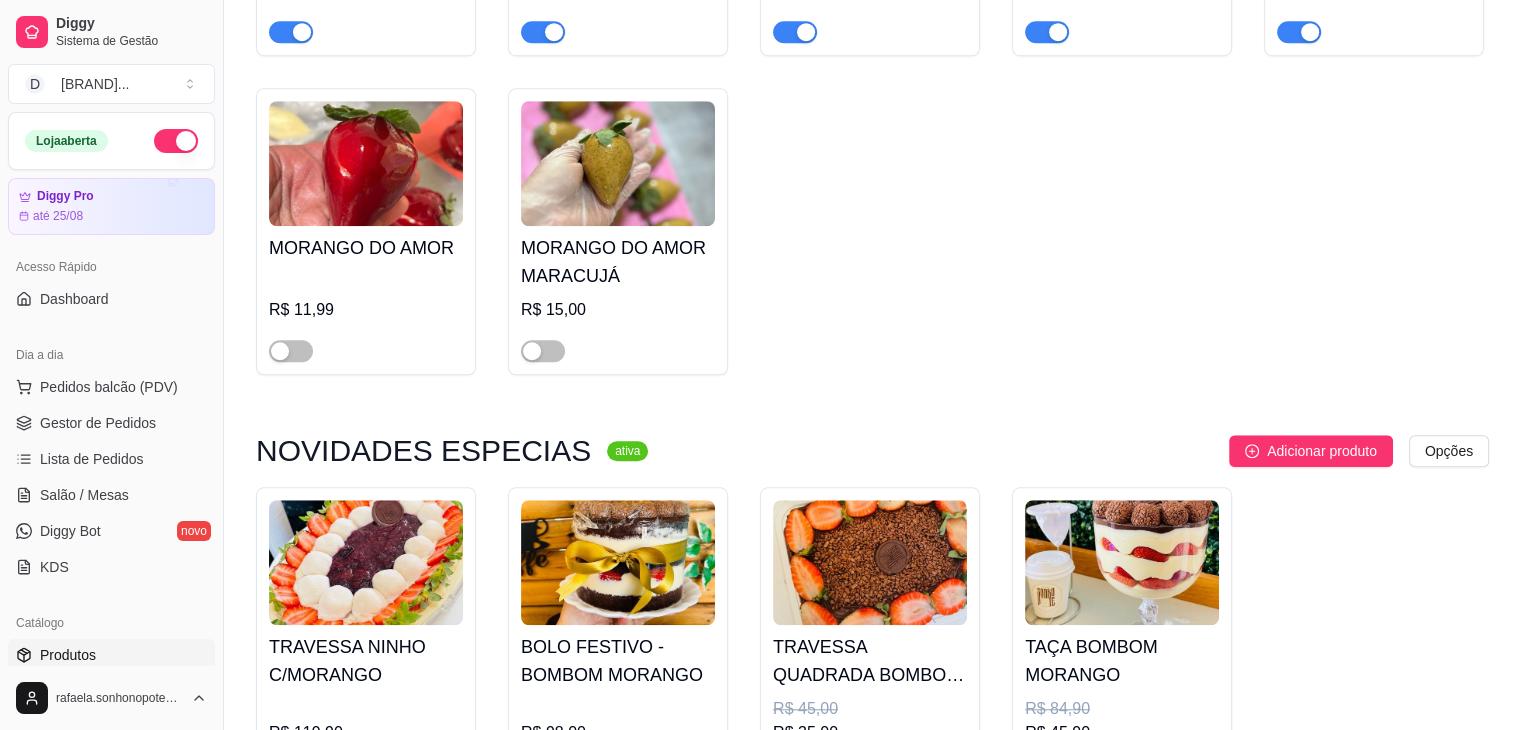 click at bounding box center [618, 163] 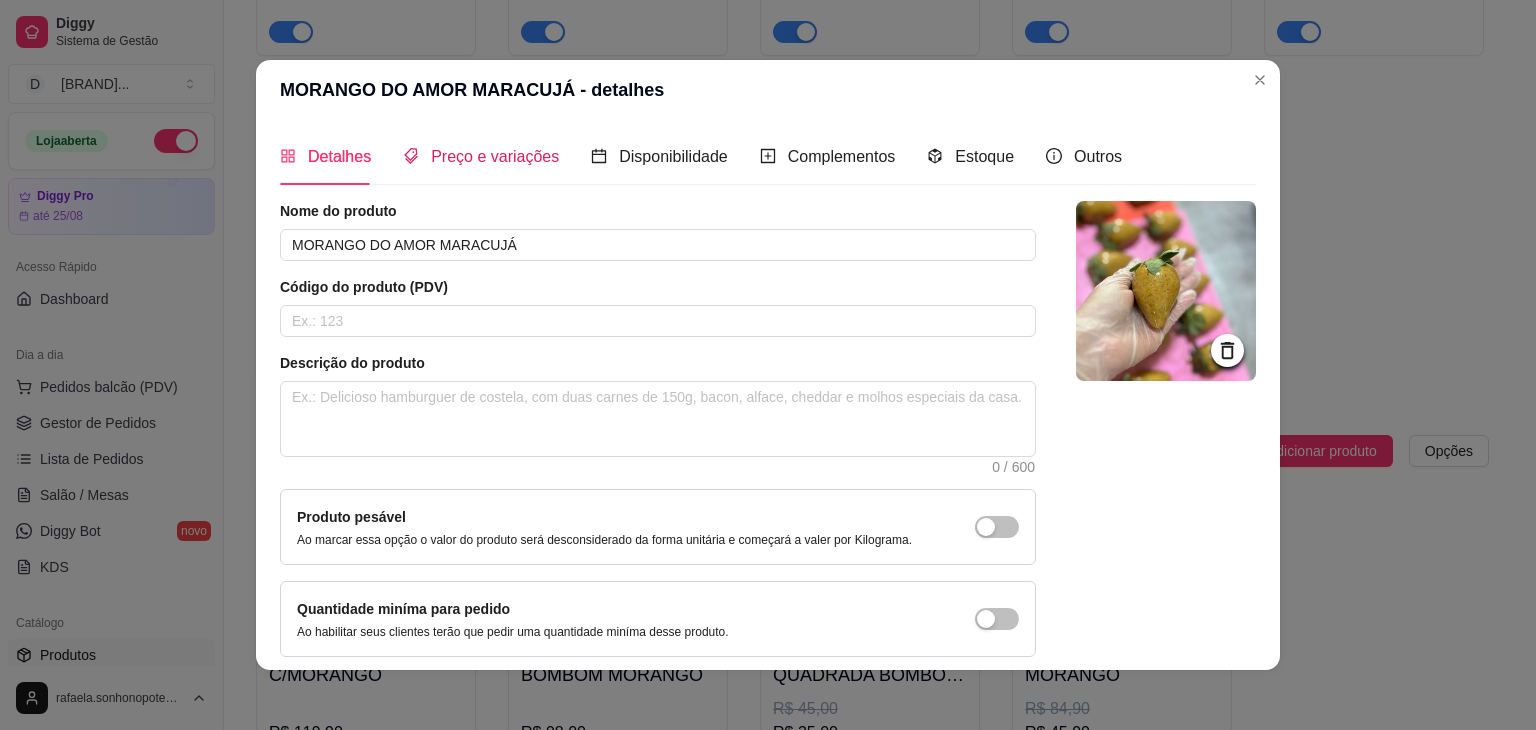 click on "Preço e variações" at bounding box center [495, 156] 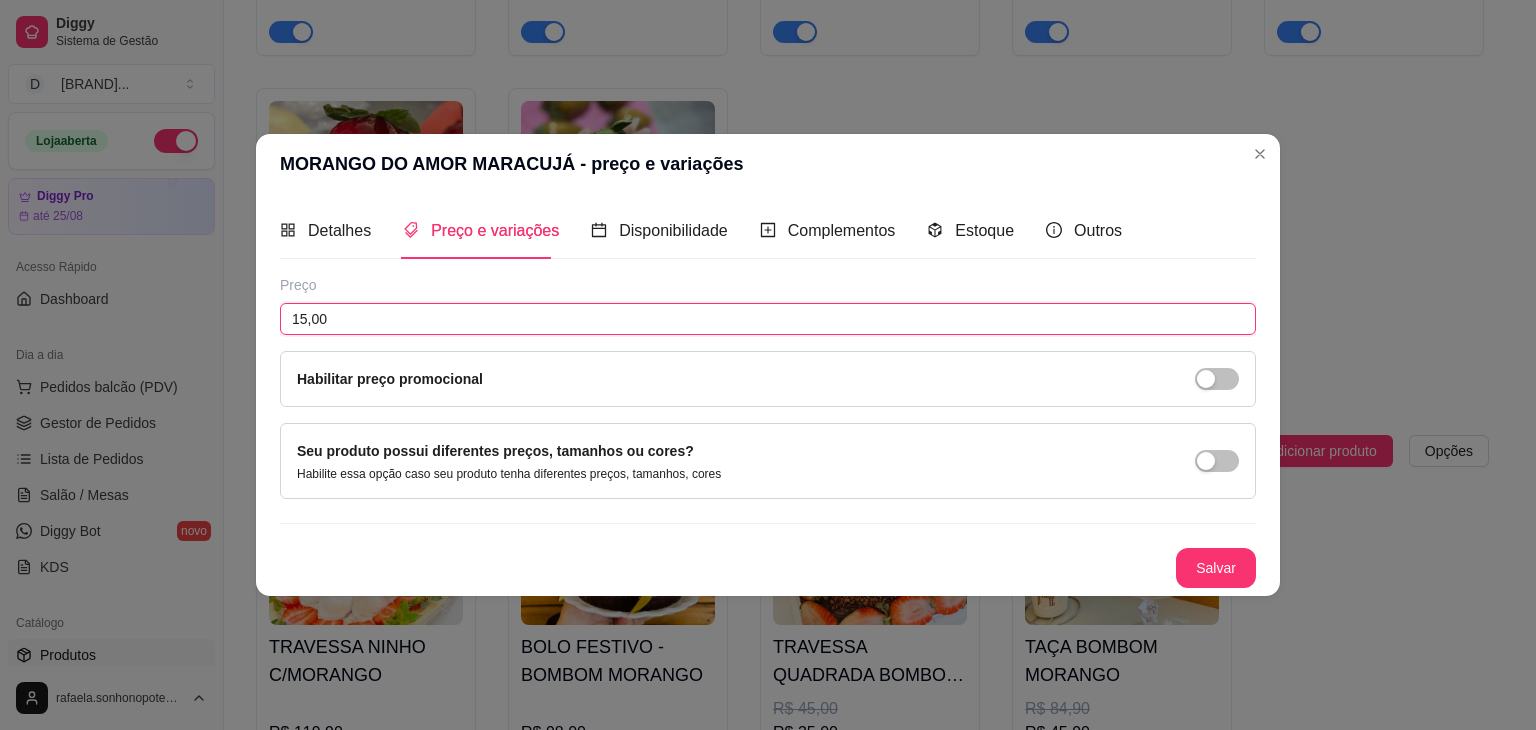 click on "15,00" at bounding box center [768, 319] 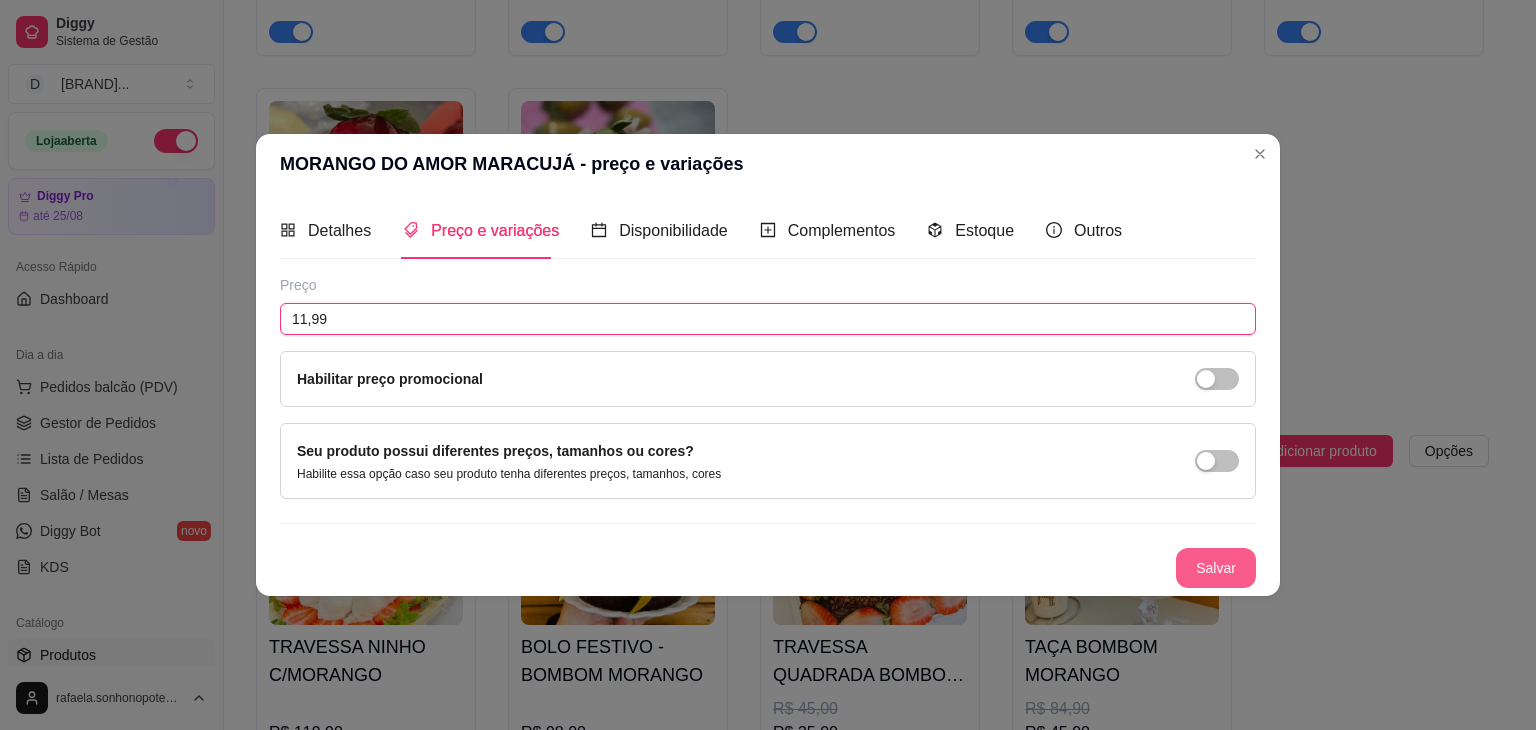 type on "11,99" 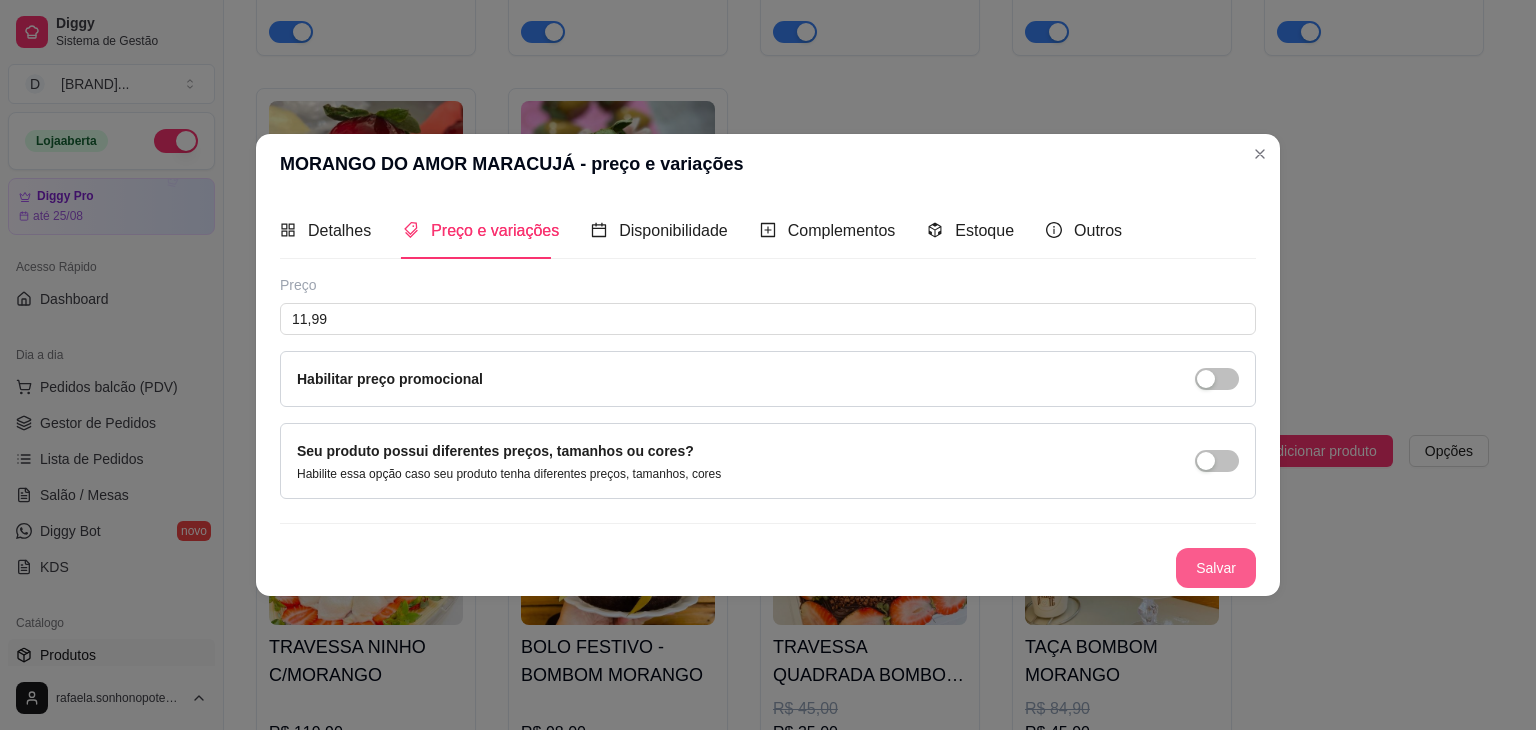 click on "Salvar" at bounding box center [1216, 568] 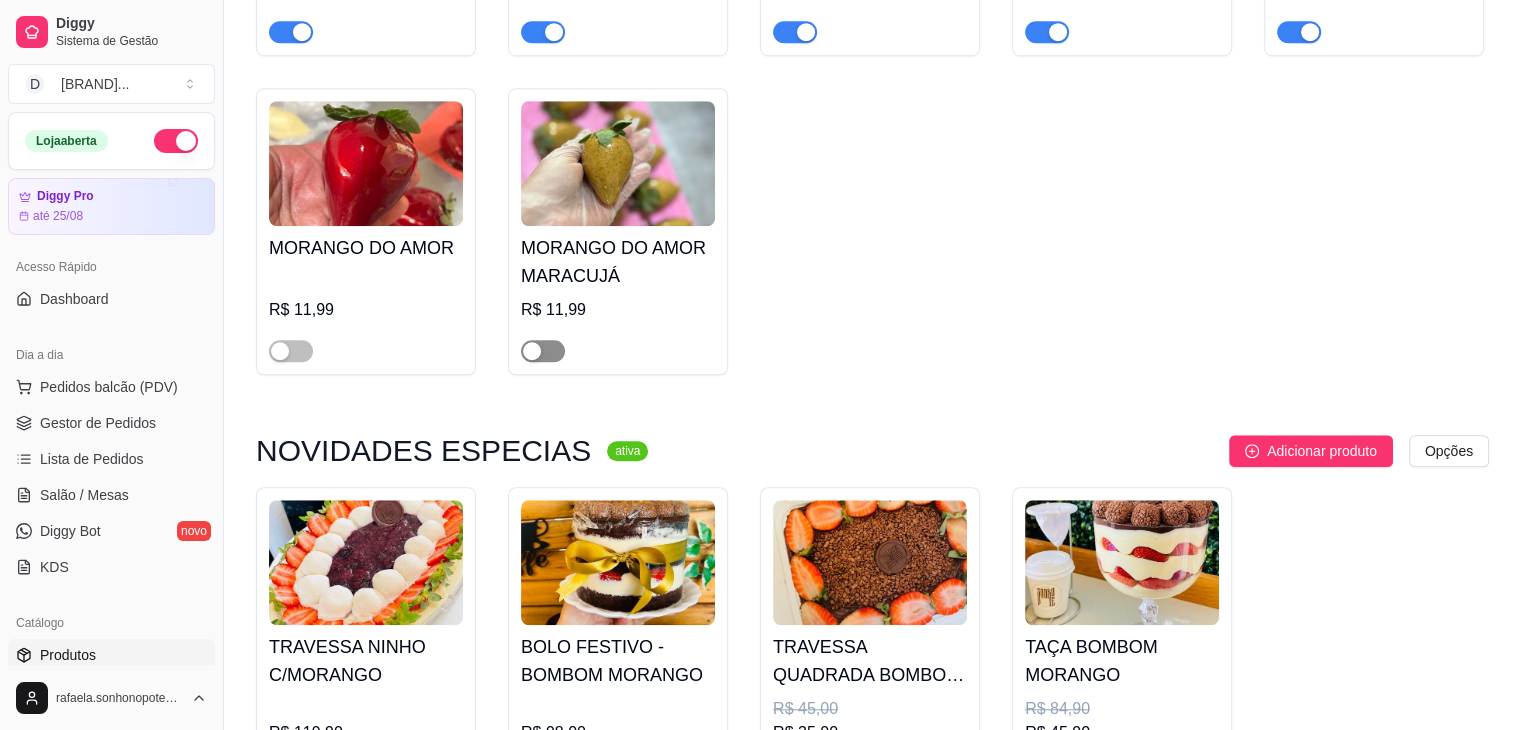 click at bounding box center (532, 351) 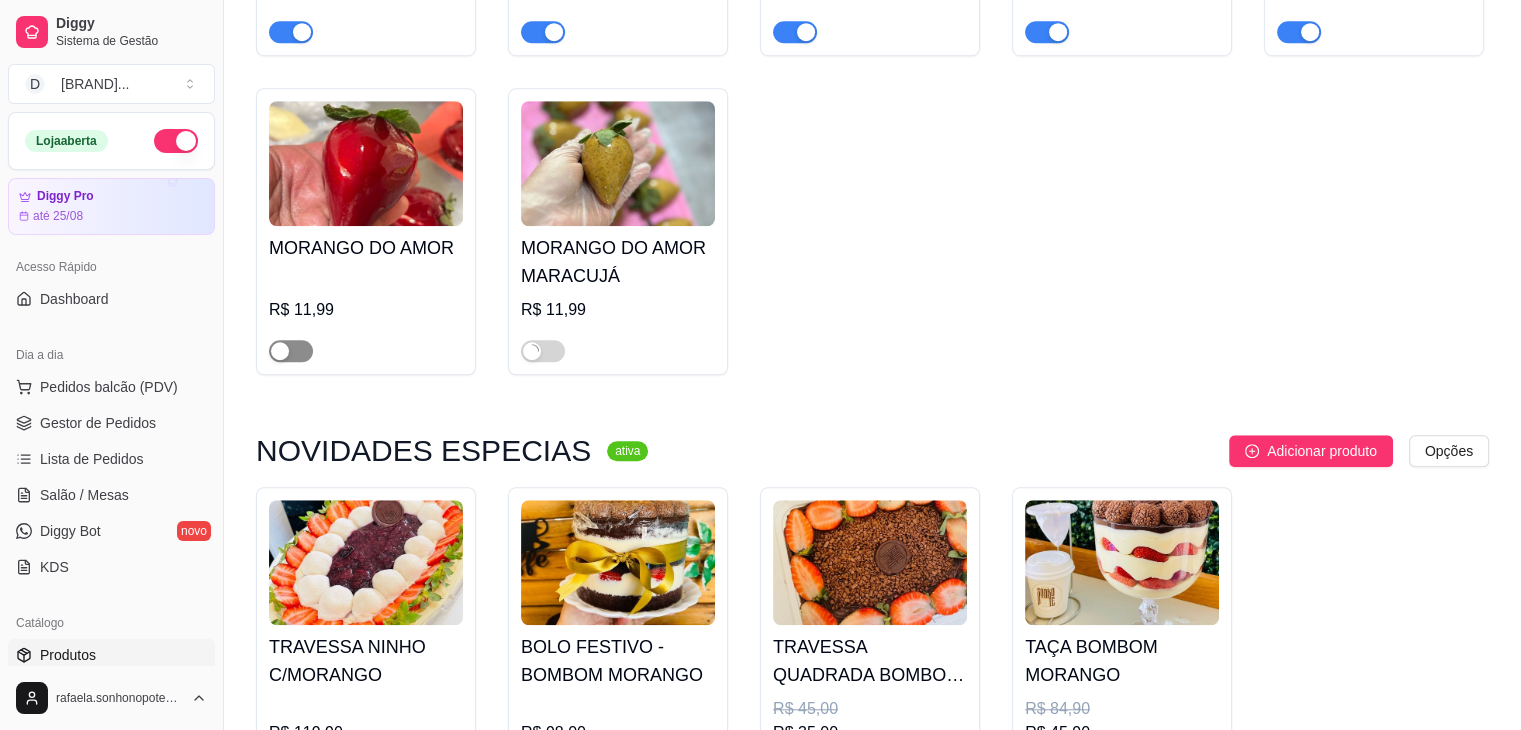 click at bounding box center (291, 351) 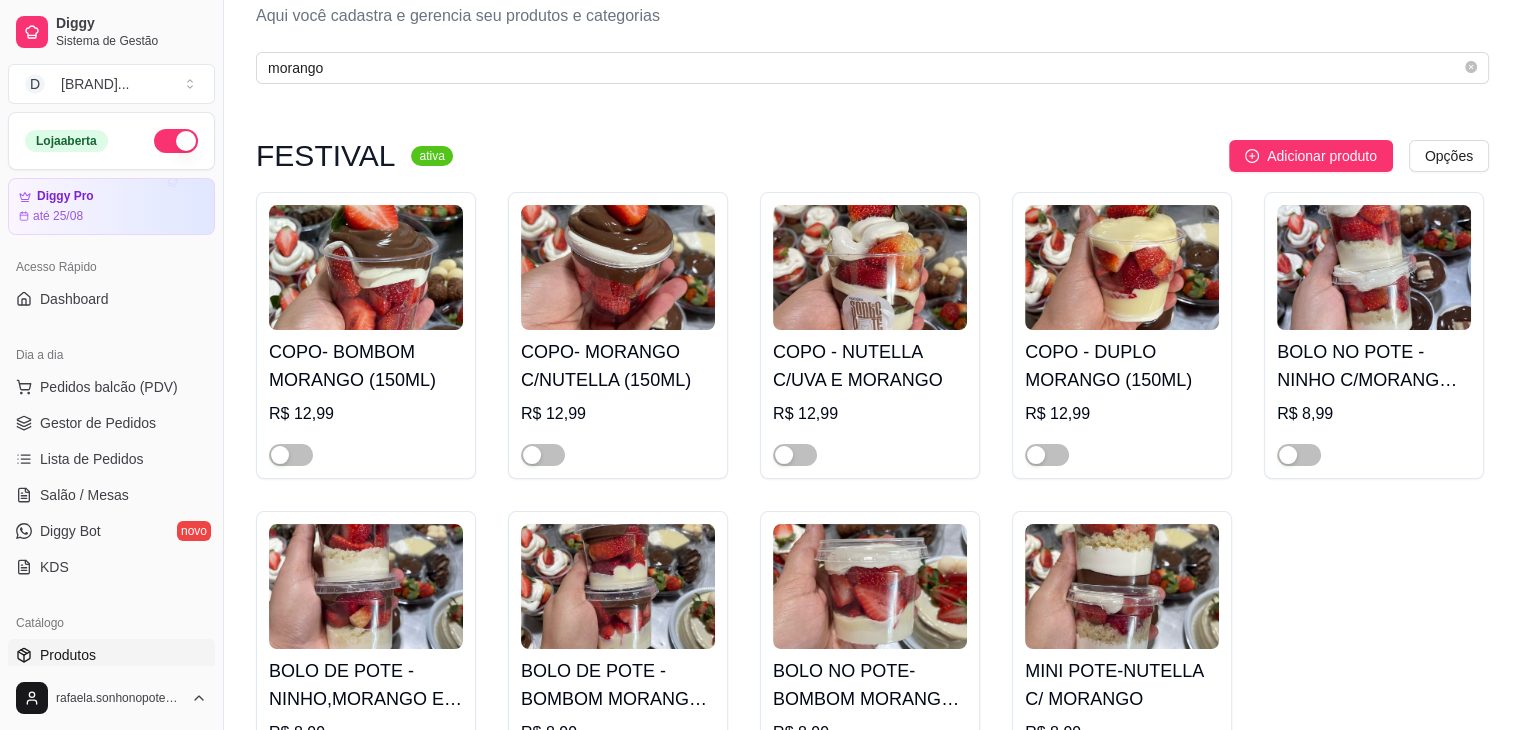 scroll, scrollTop: 0, scrollLeft: 0, axis: both 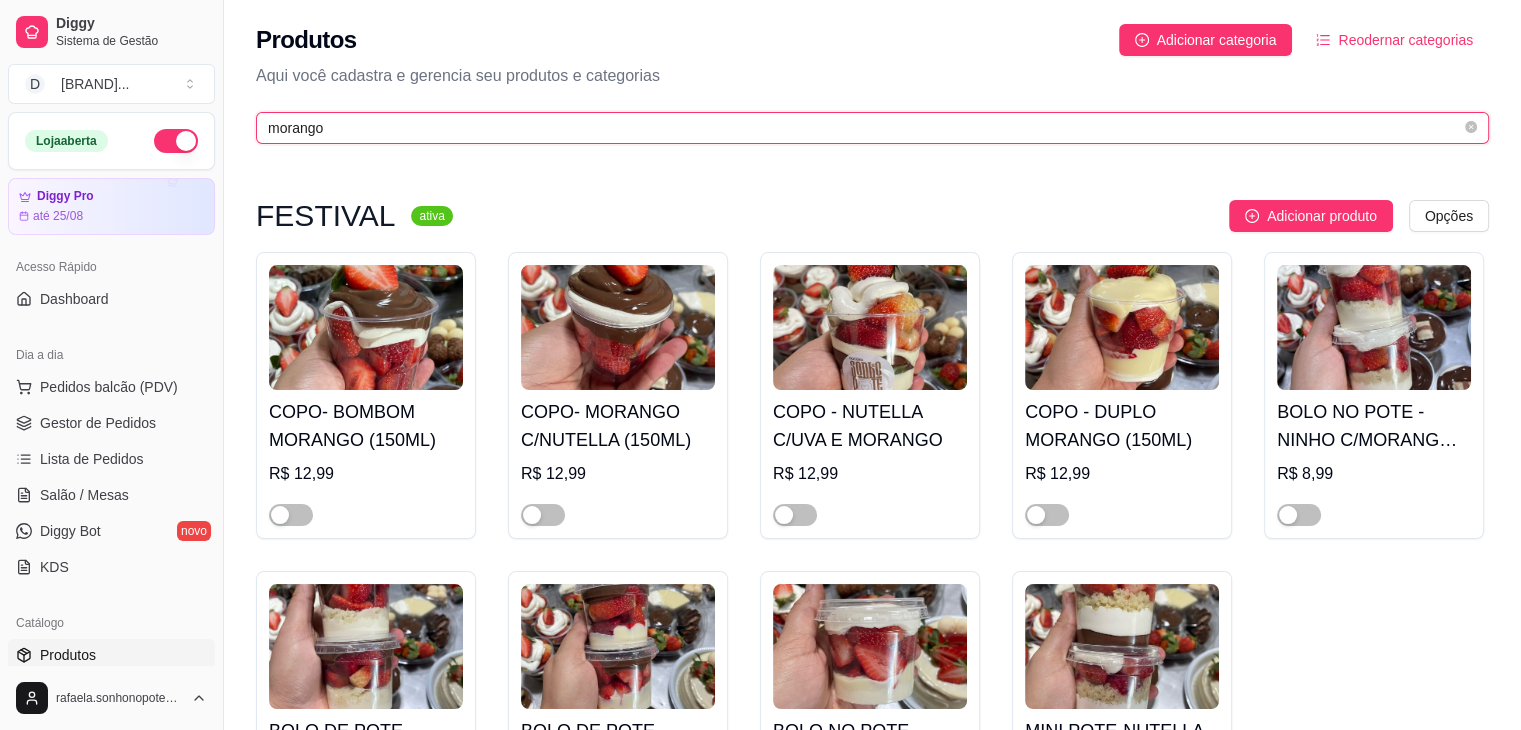 click on "morango" at bounding box center (864, 128) 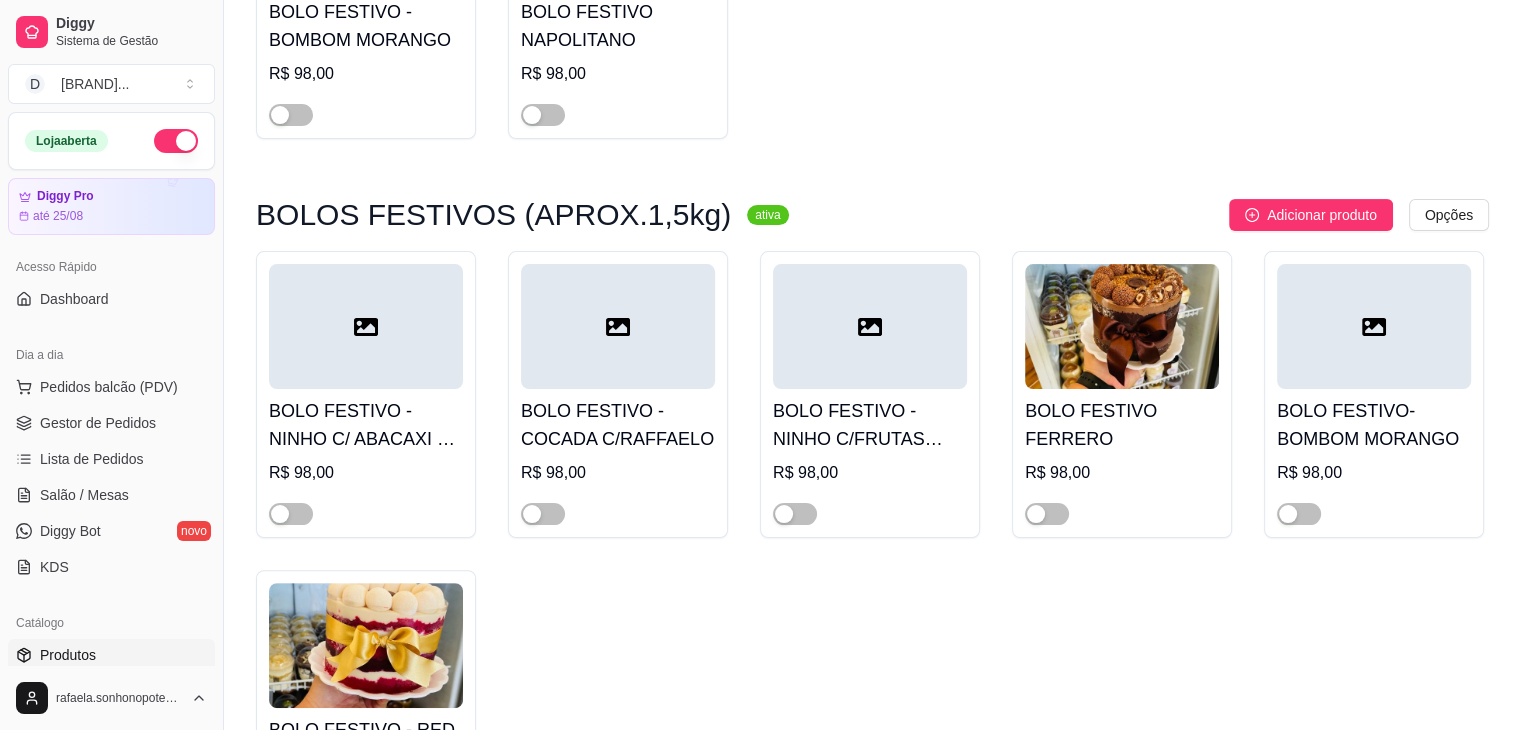 scroll, scrollTop: 500, scrollLeft: 0, axis: vertical 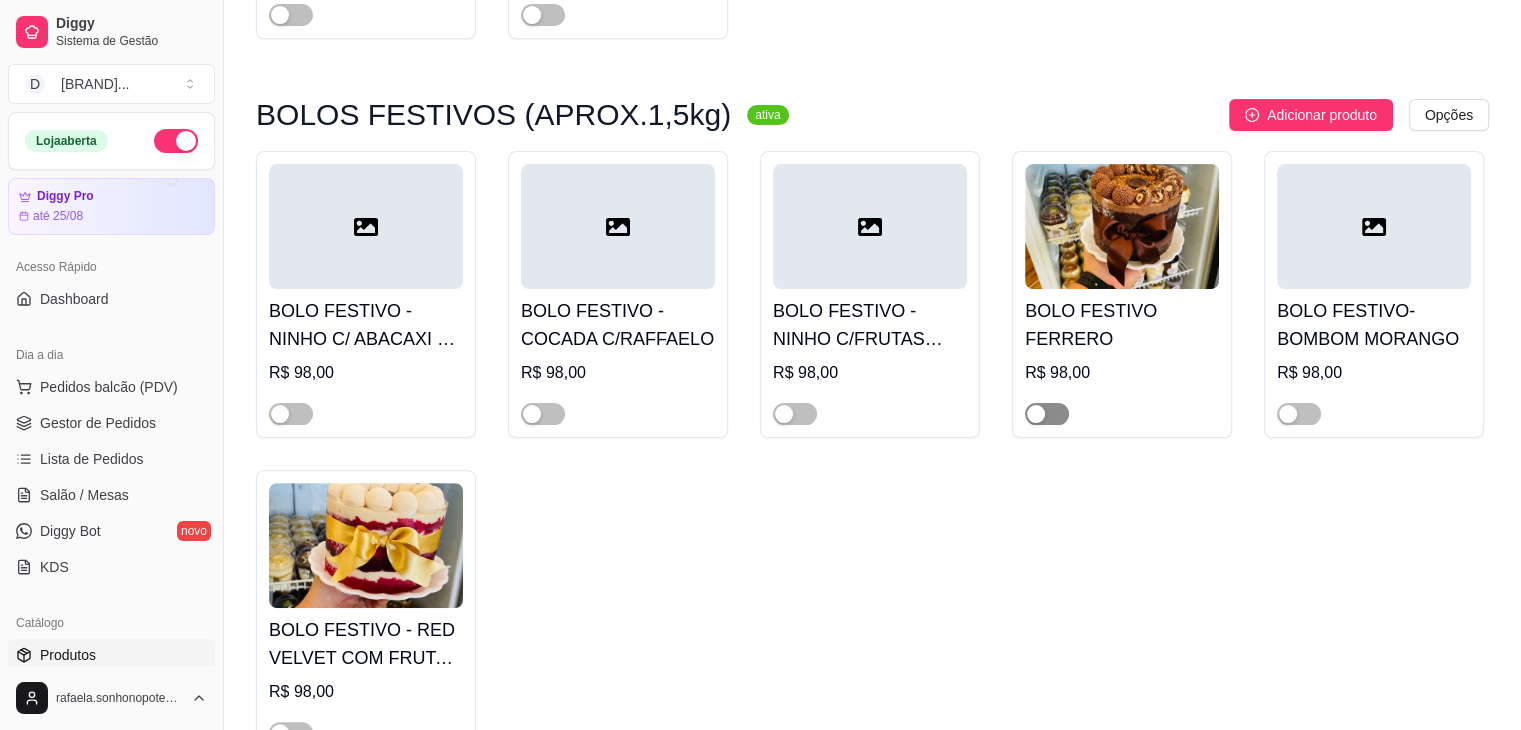 click at bounding box center (1047, 414) 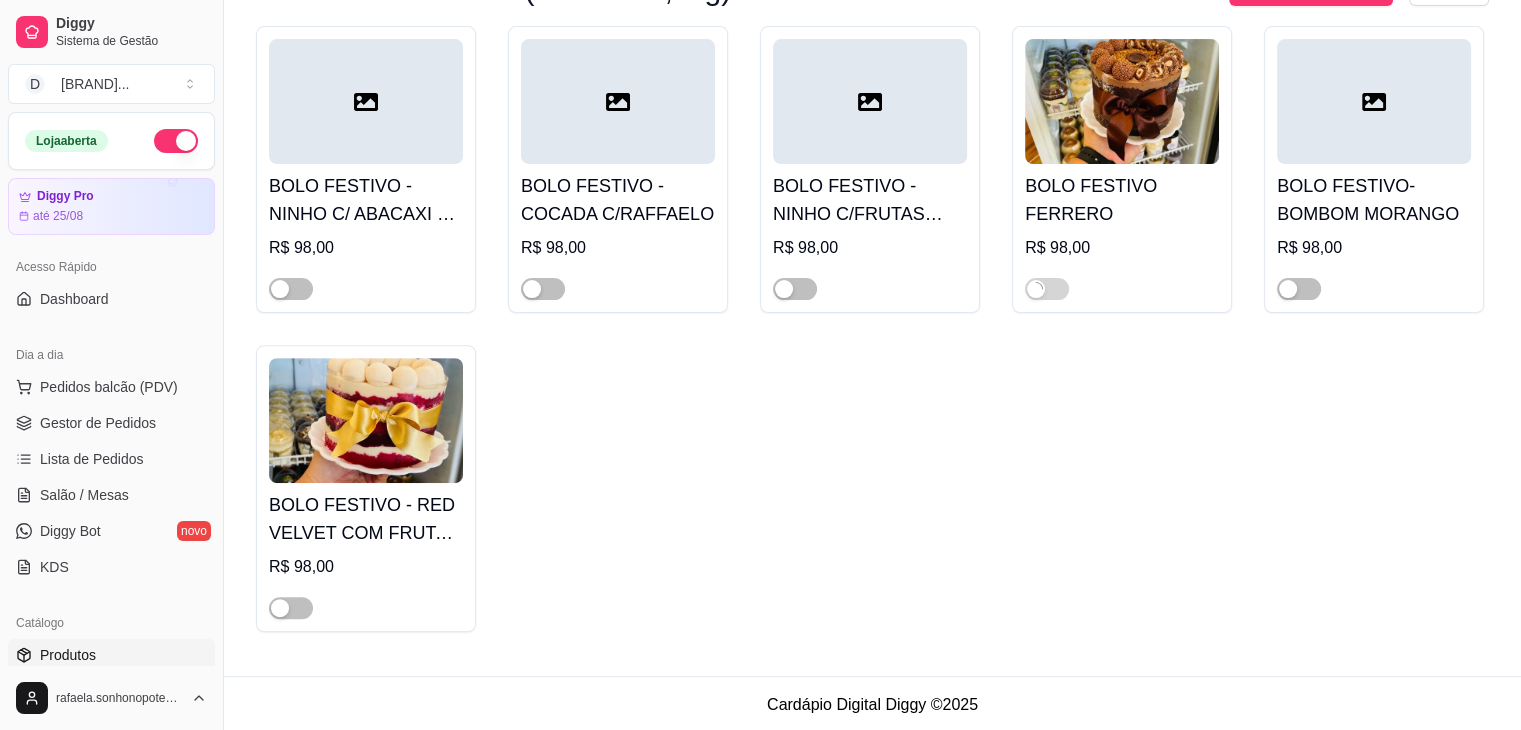 scroll, scrollTop: 631, scrollLeft: 0, axis: vertical 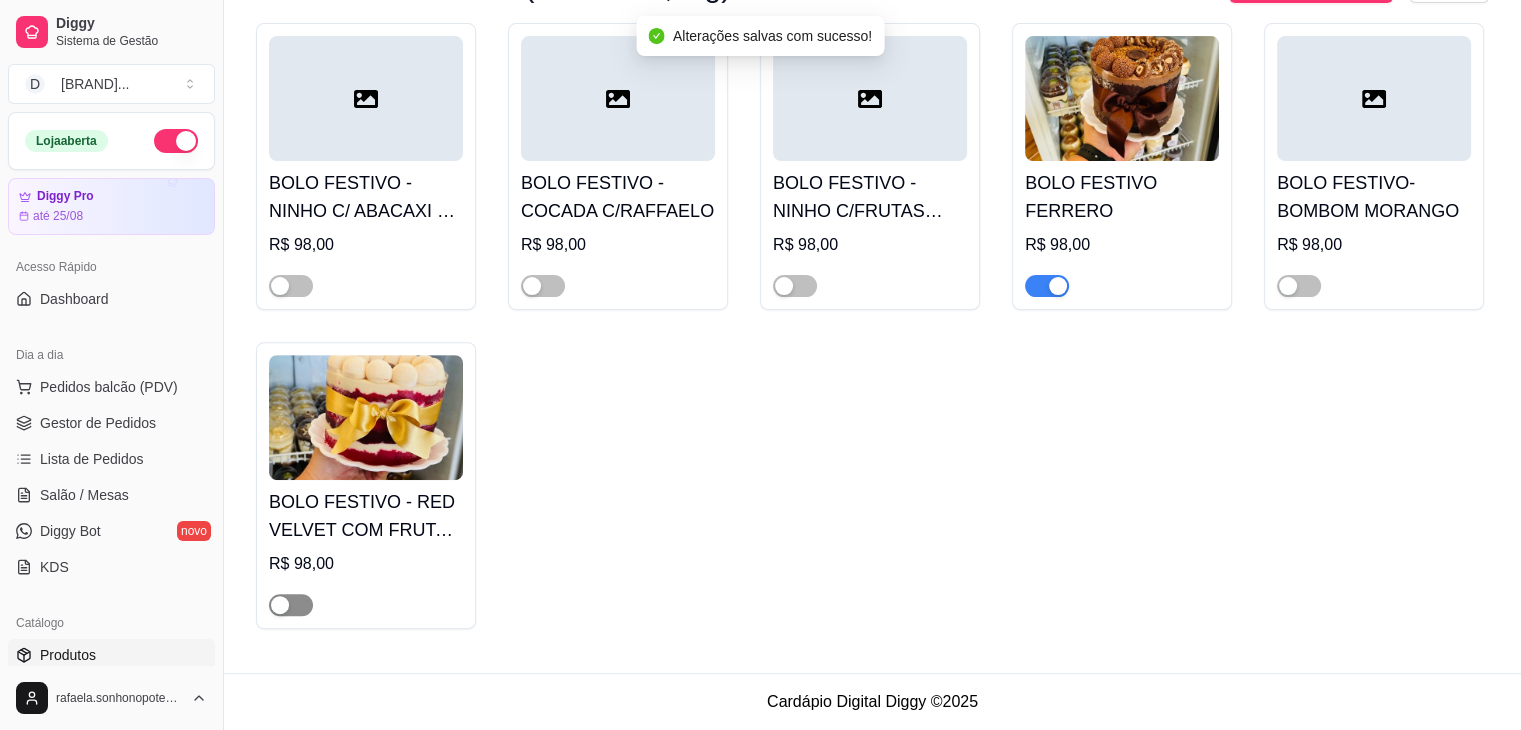 click at bounding box center [291, 605] 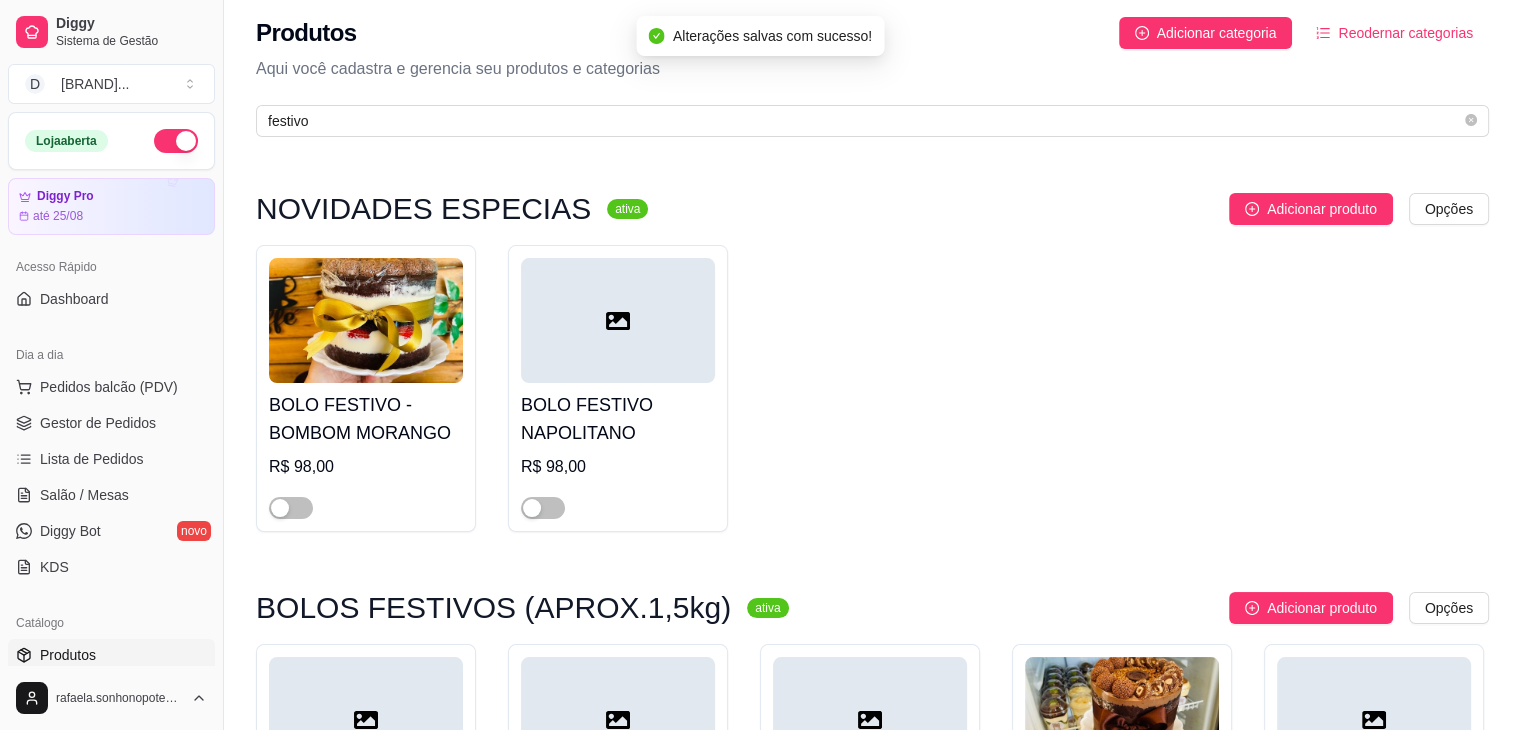 scroll, scrollTop: 0, scrollLeft: 0, axis: both 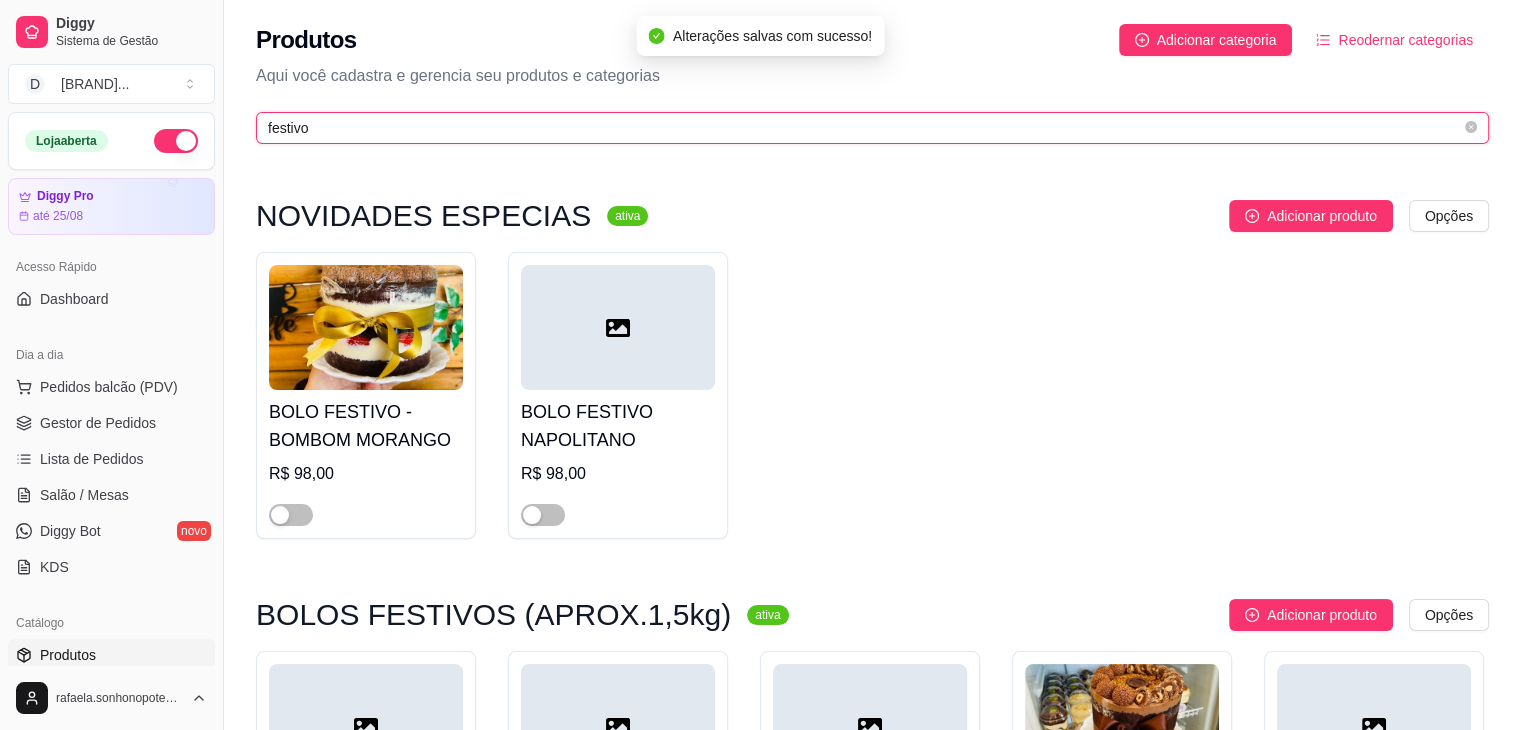 click on "festivo" at bounding box center [864, 128] 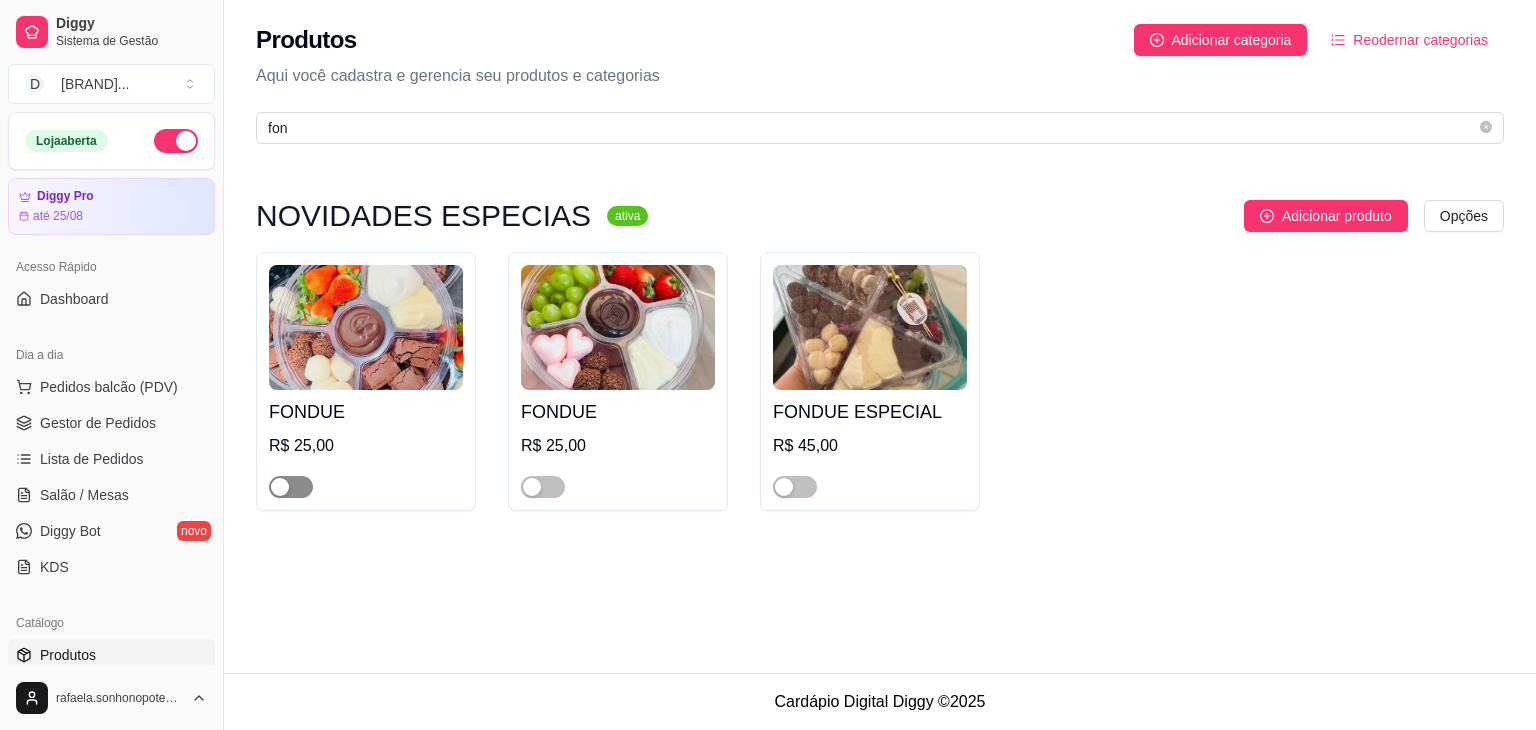 click at bounding box center [280, 487] 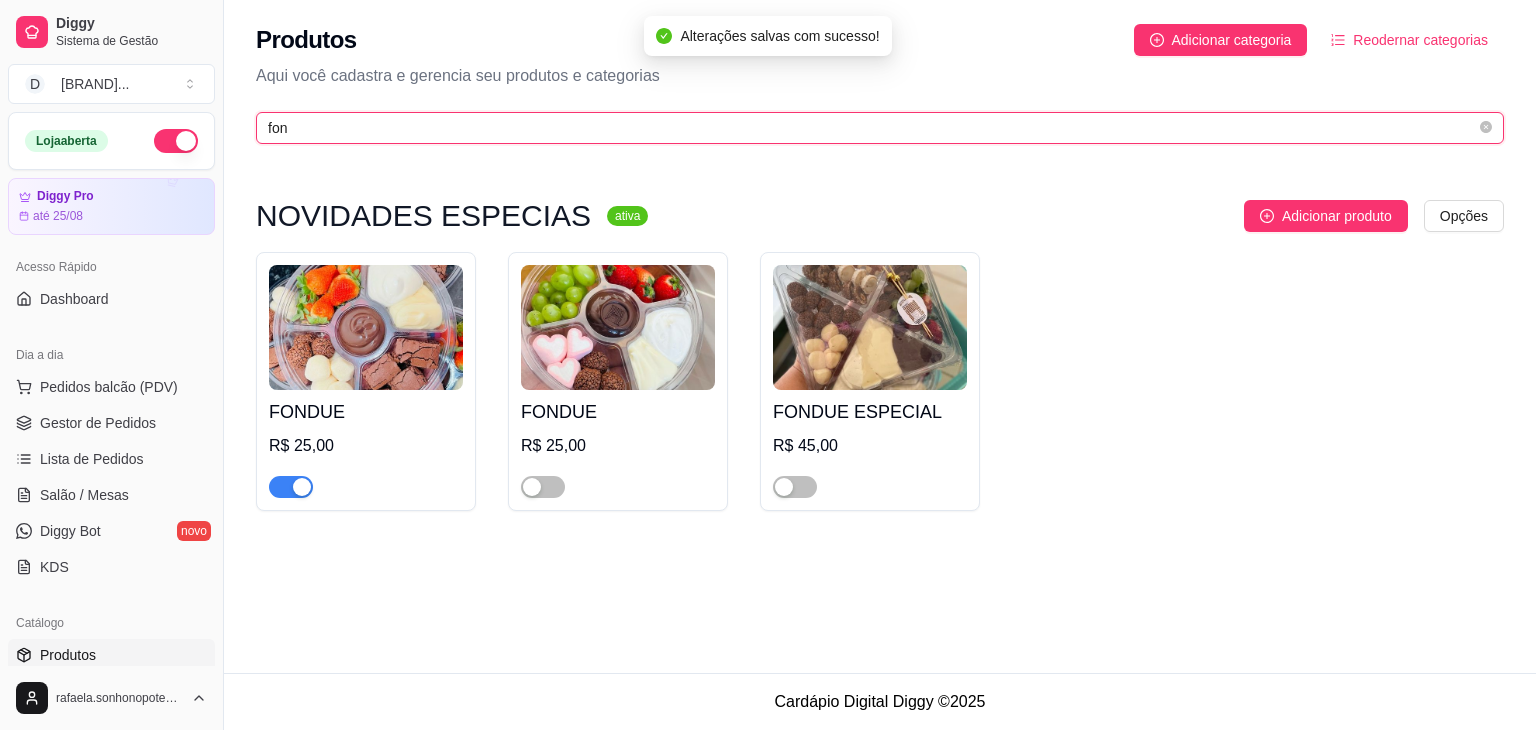 click on "fon" at bounding box center [872, 128] 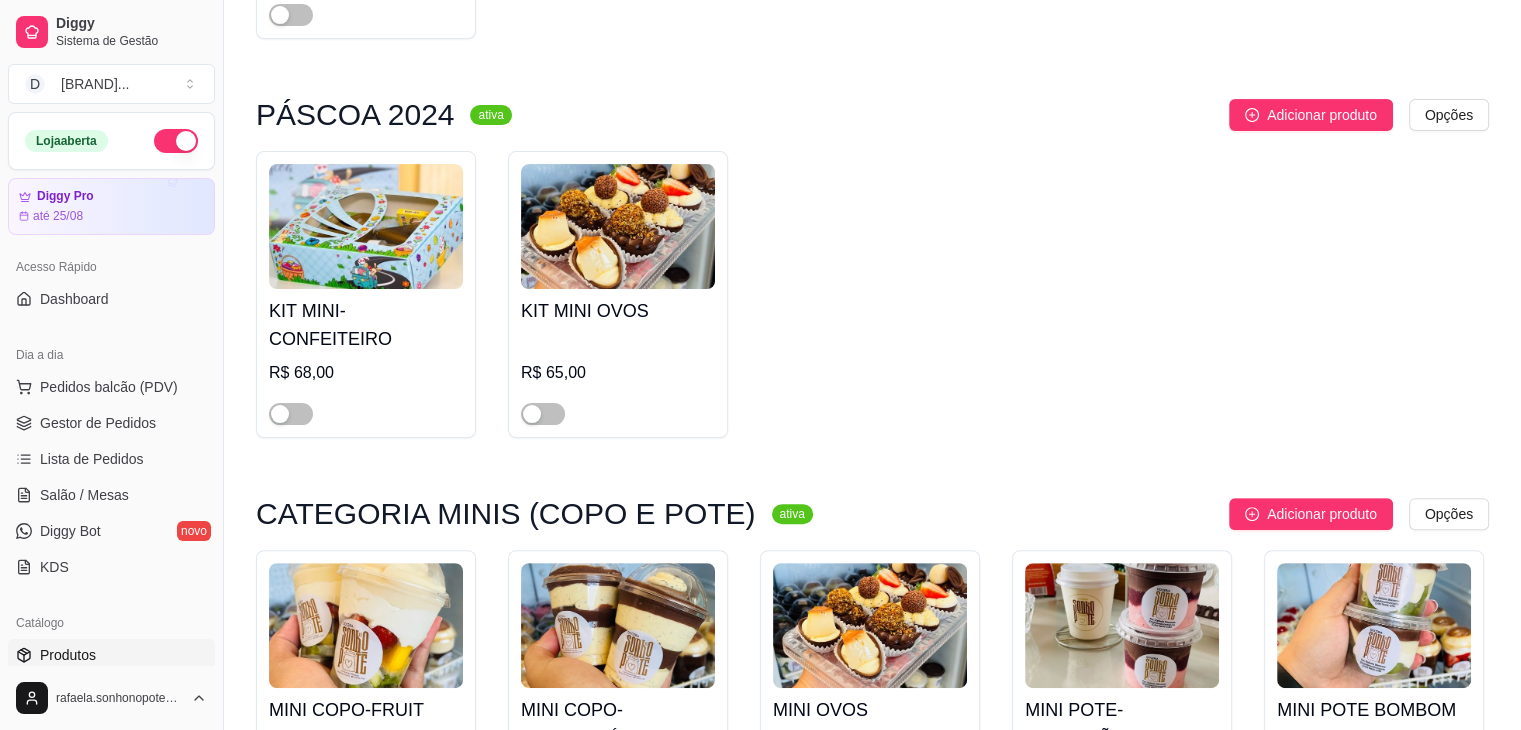 scroll, scrollTop: 118, scrollLeft: 0, axis: vertical 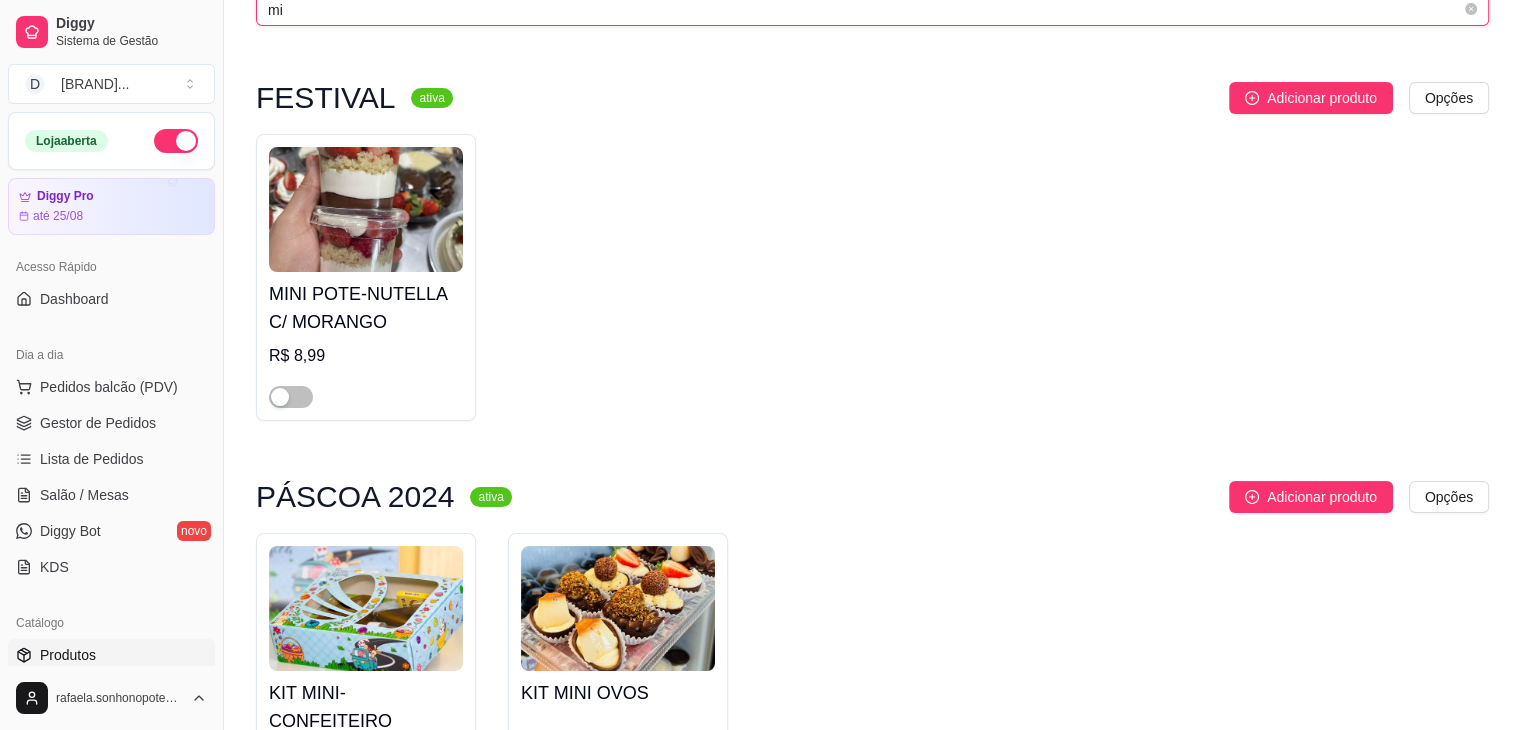 type on "m" 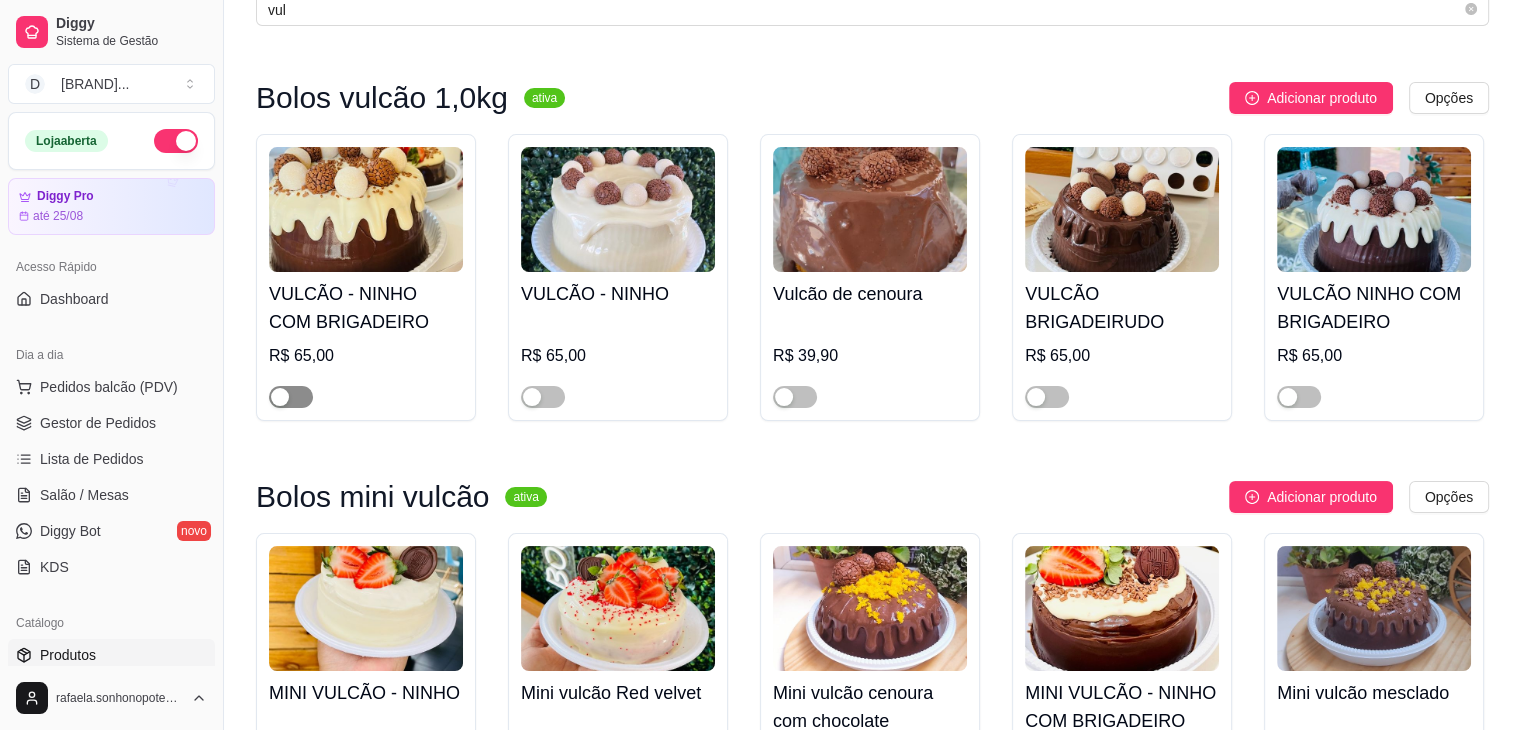 click at bounding box center [291, 397] 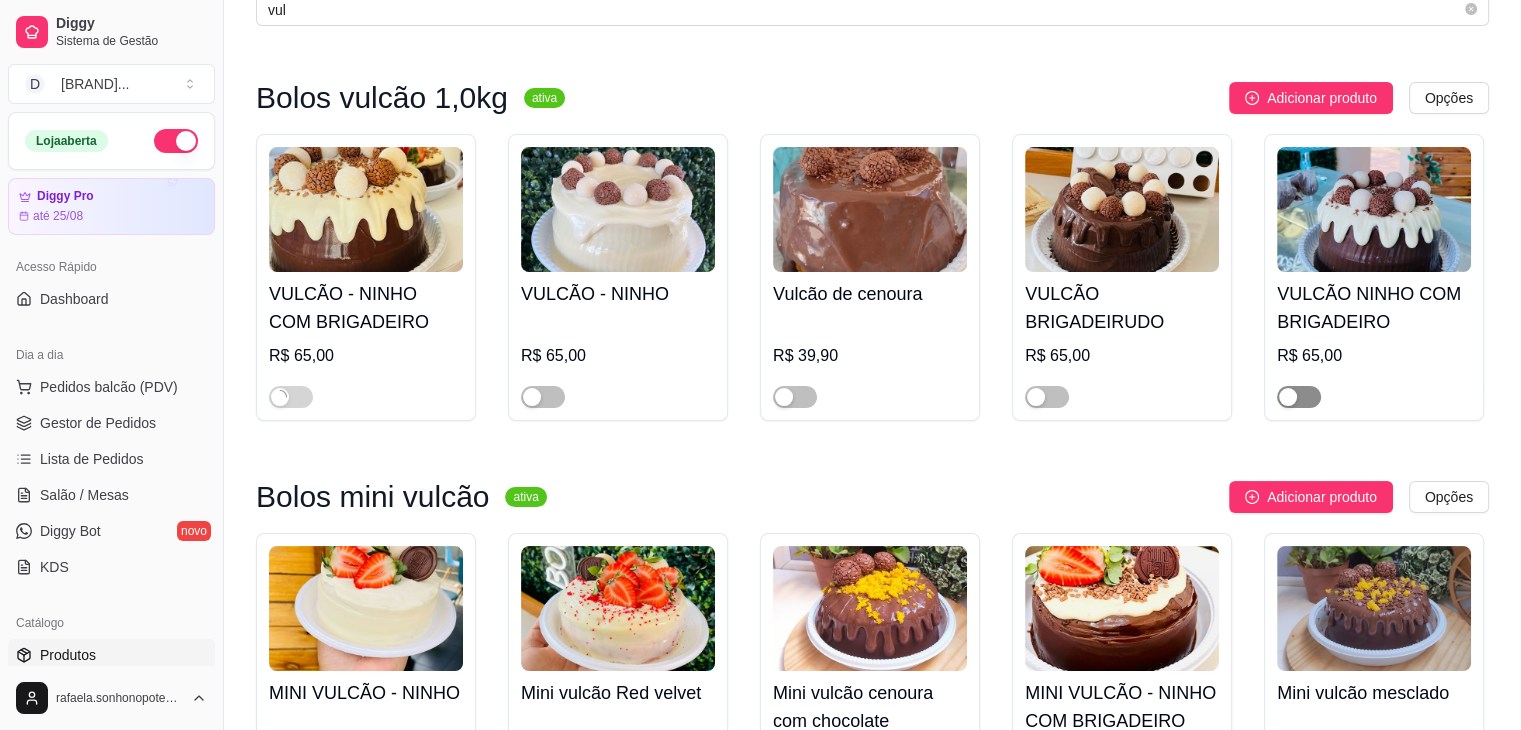 click at bounding box center (1299, 397) 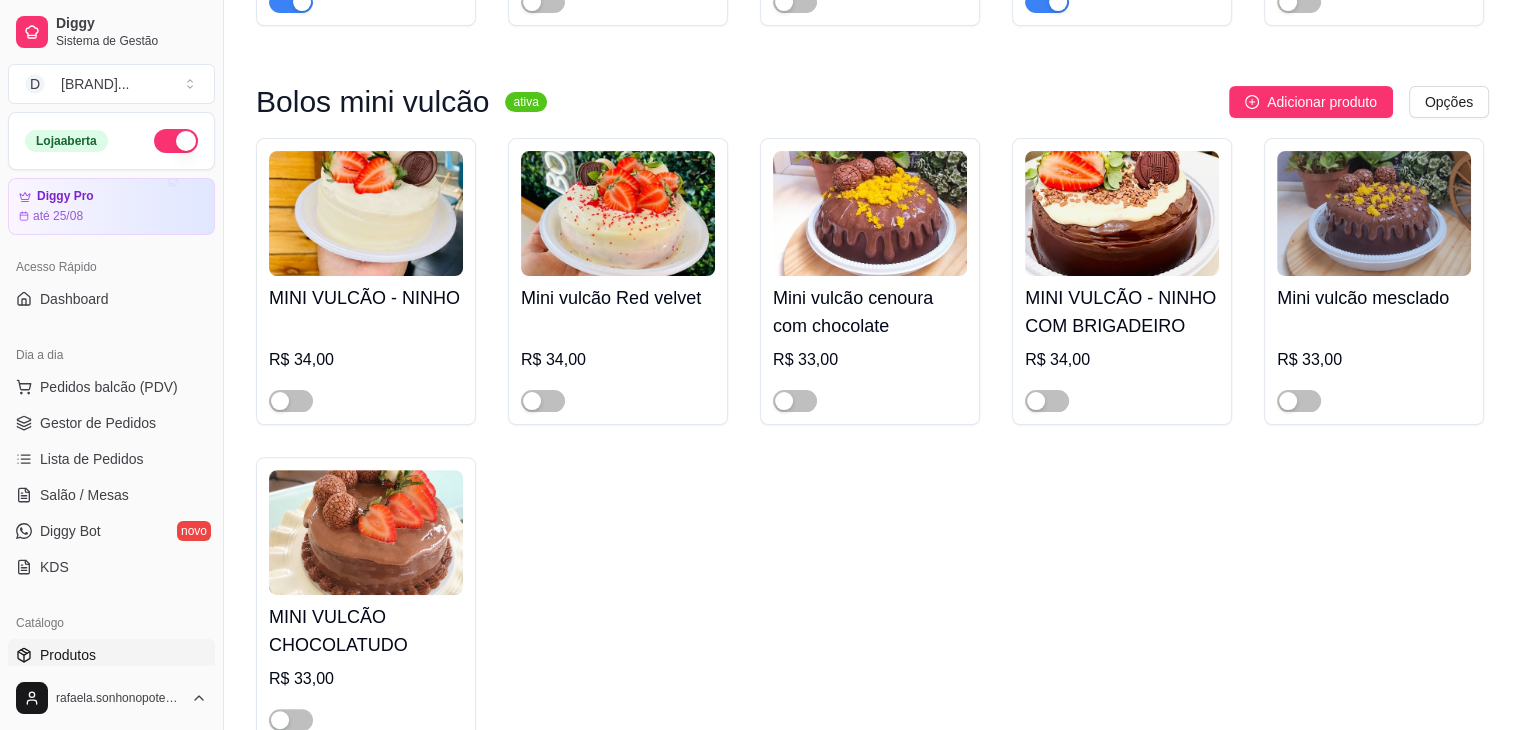 scroll, scrollTop: 518, scrollLeft: 0, axis: vertical 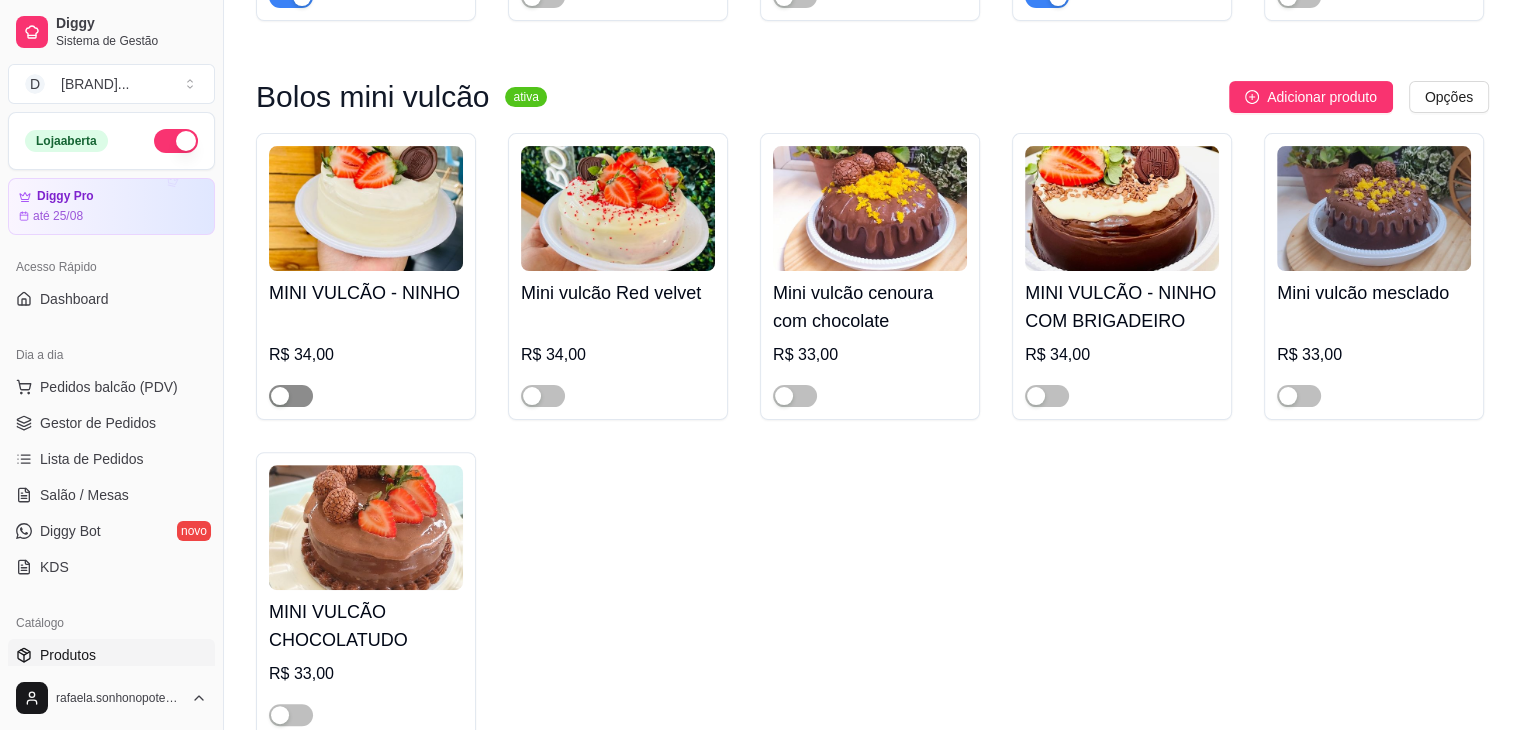 click at bounding box center [291, 396] 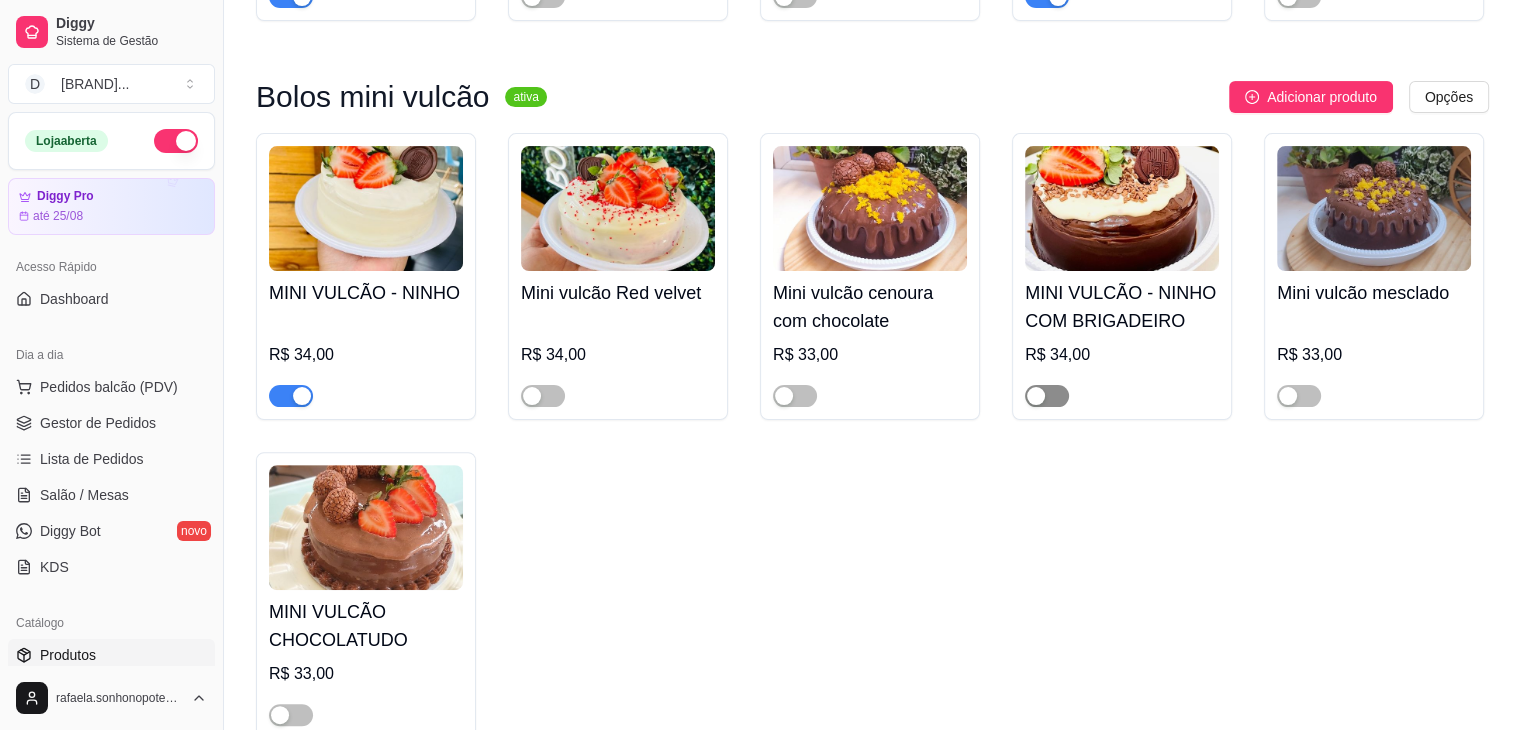 click at bounding box center [1047, 396] 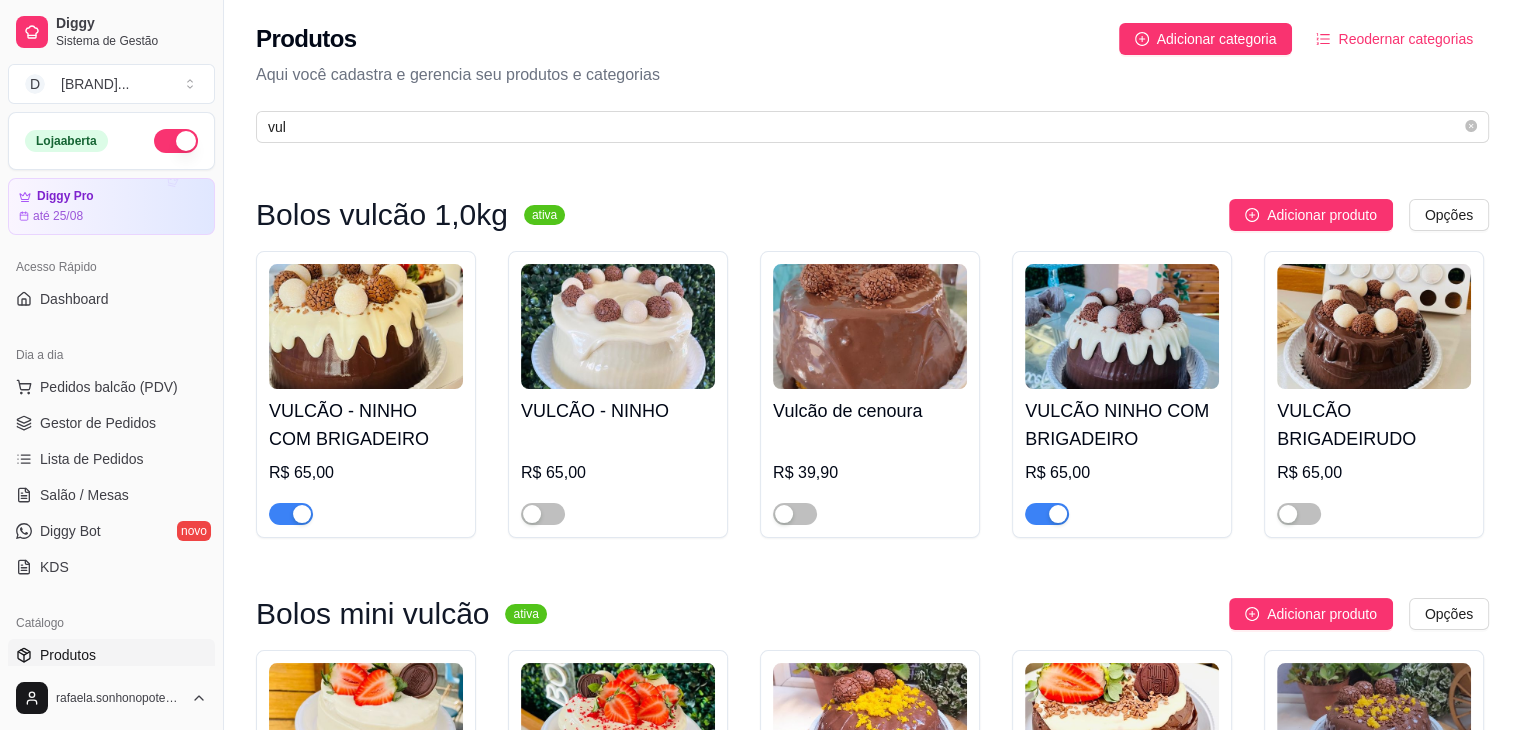 scroll, scrollTop: 0, scrollLeft: 0, axis: both 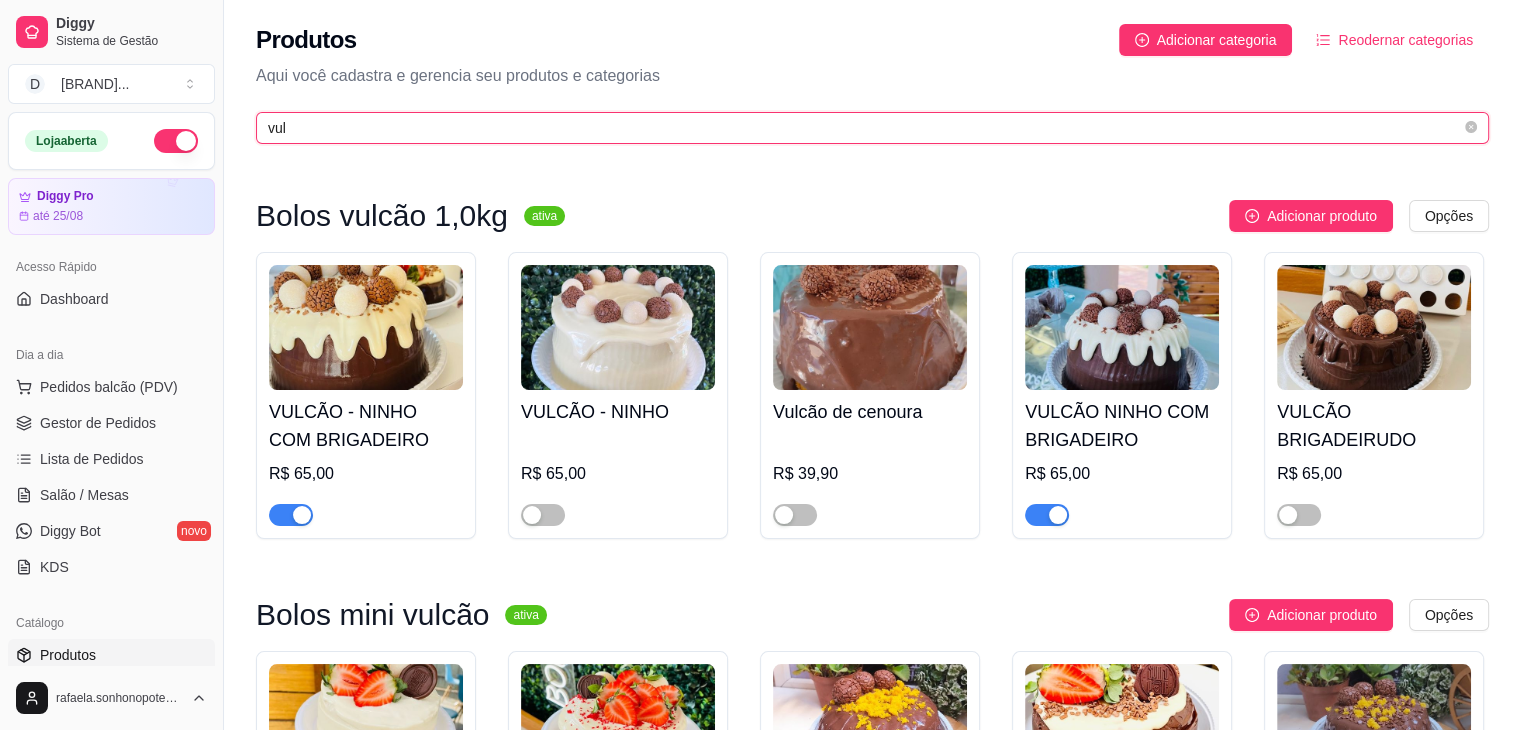 click on "vul" at bounding box center [864, 128] 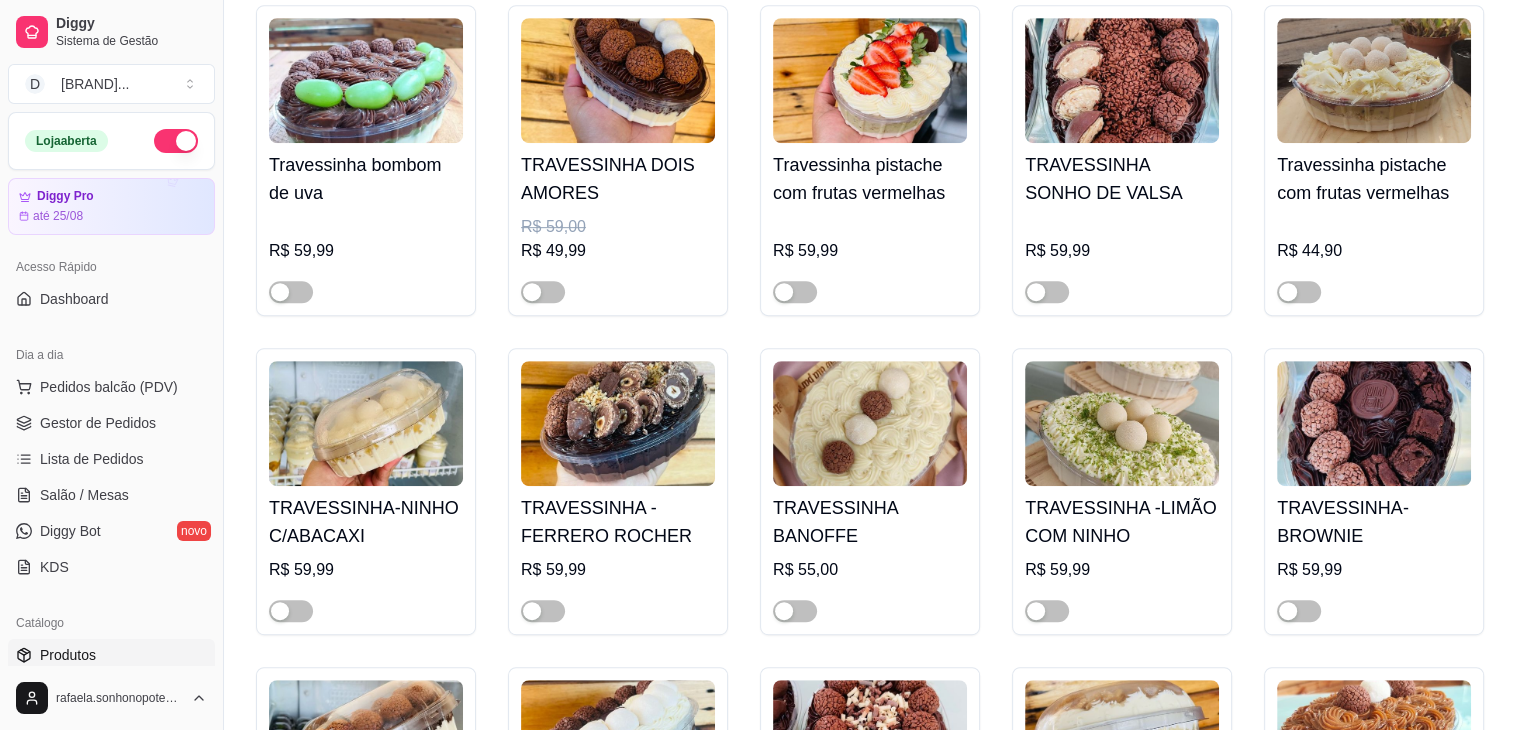 scroll, scrollTop: 1000, scrollLeft: 0, axis: vertical 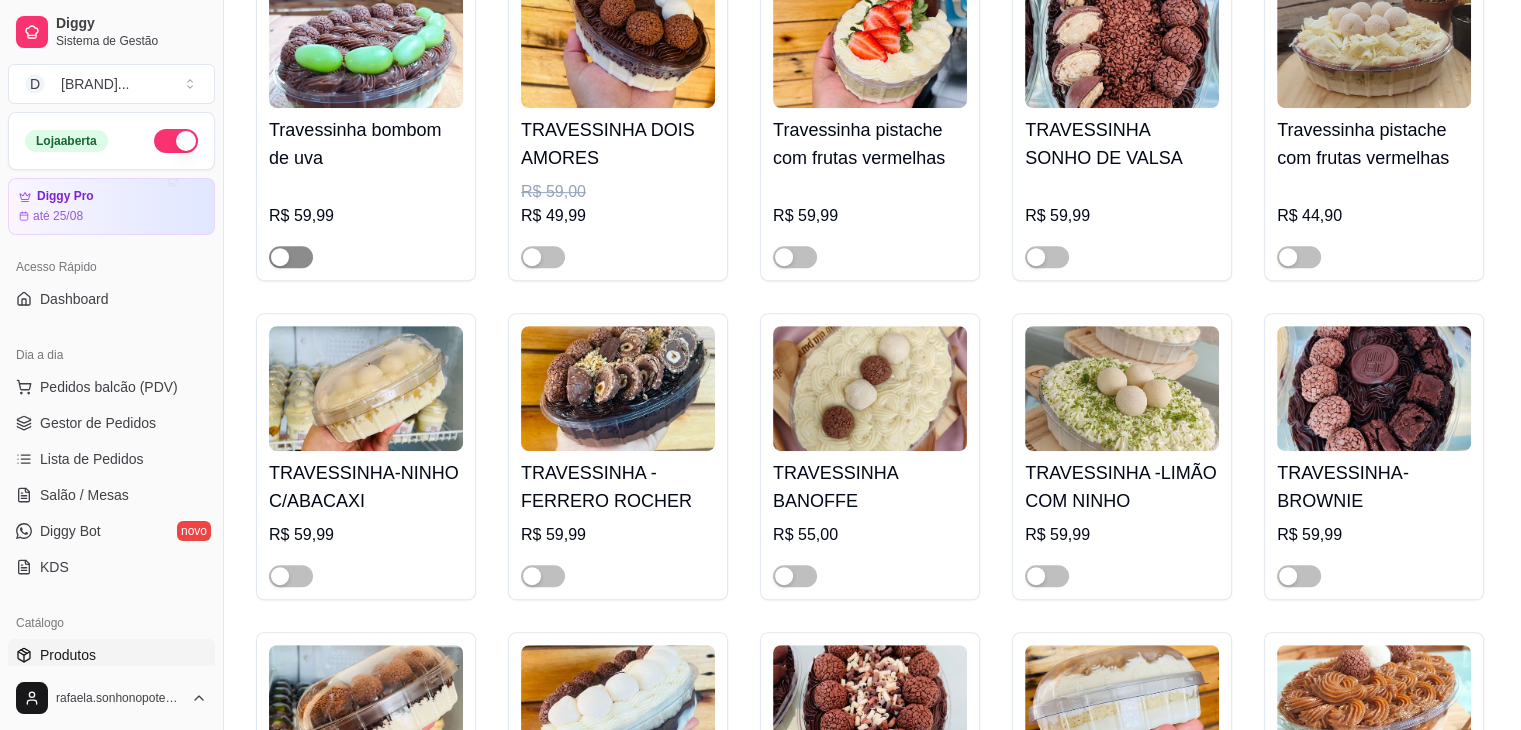 click at bounding box center (291, 257) 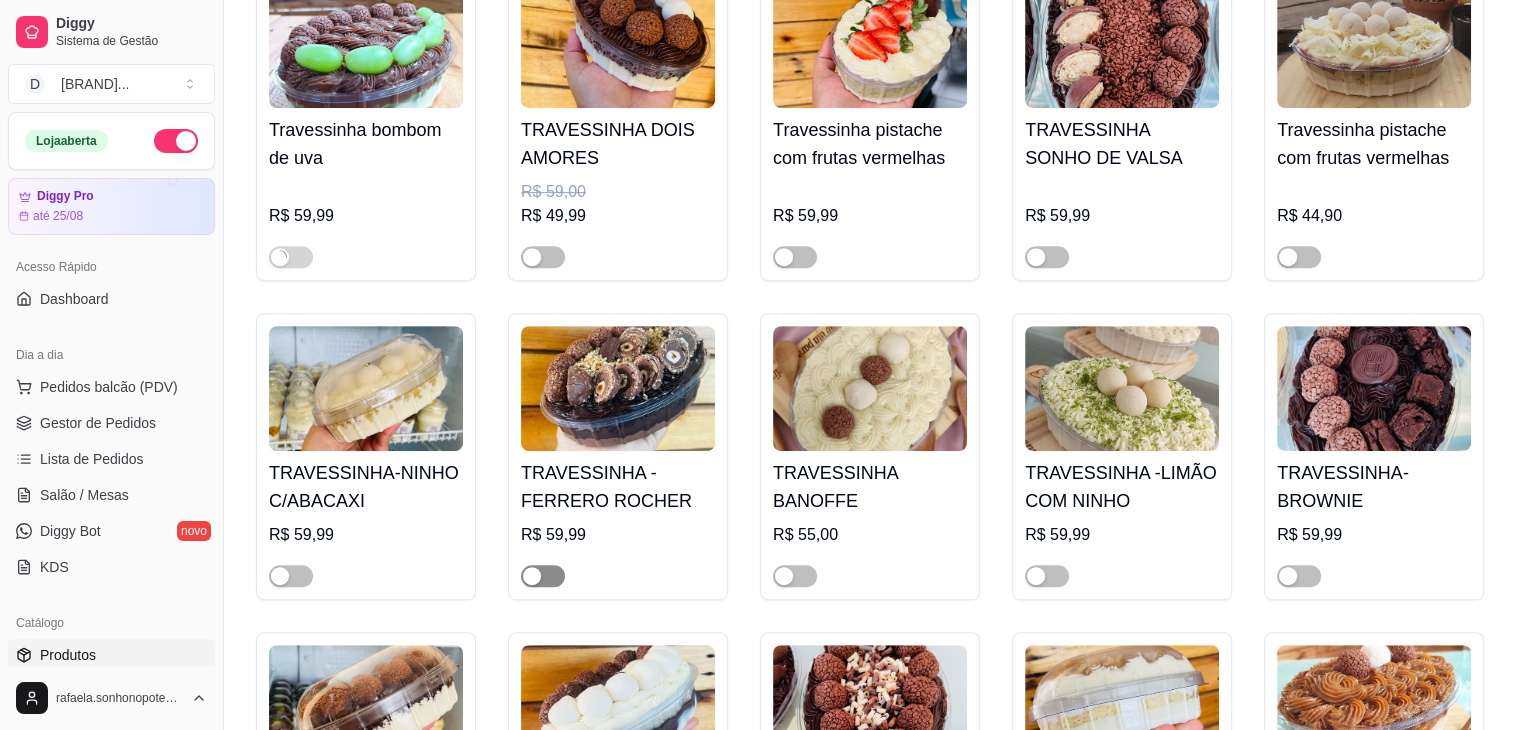 click at bounding box center [543, 576] 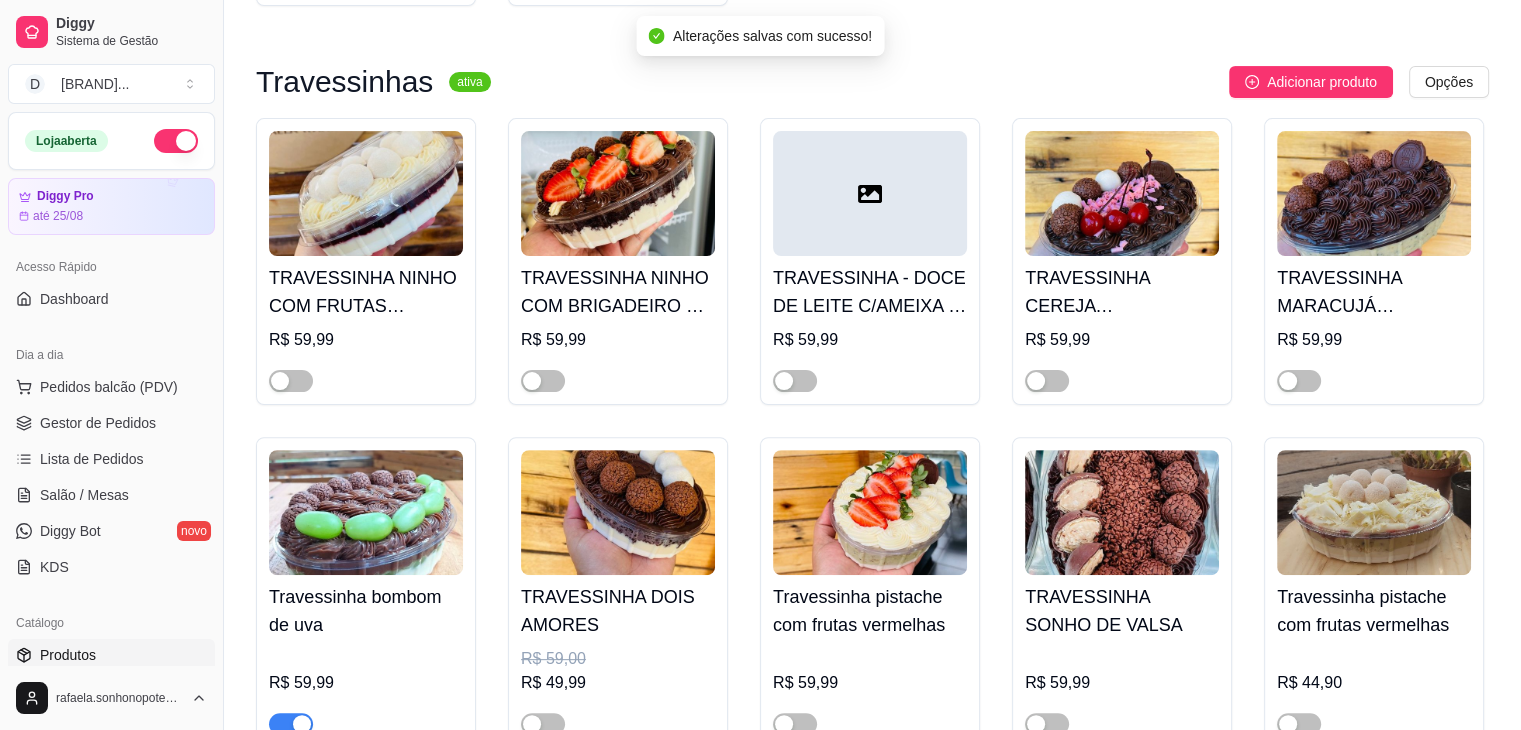 scroll, scrollTop: 500, scrollLeft: 0, axis: vertical 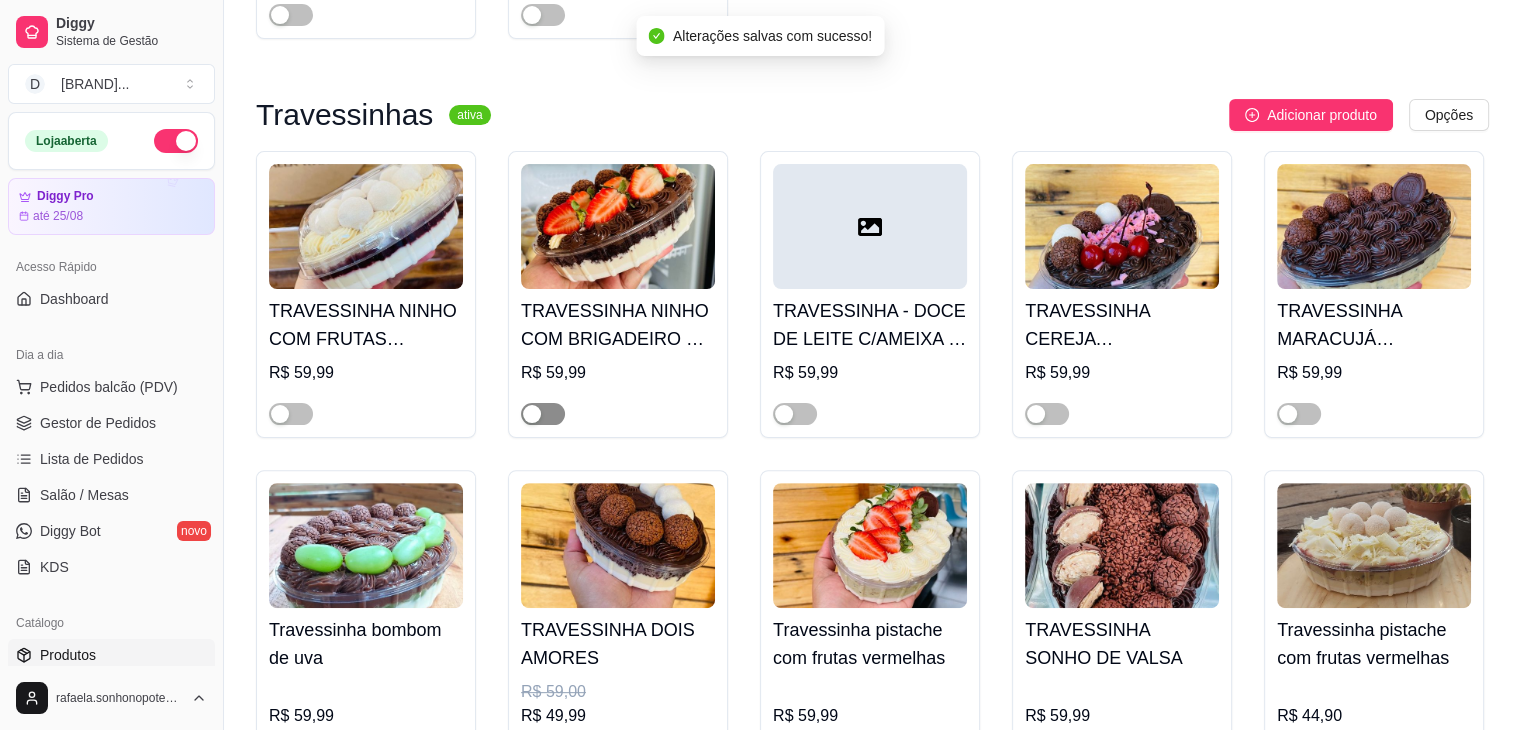 click at bounding box center (543, 414) 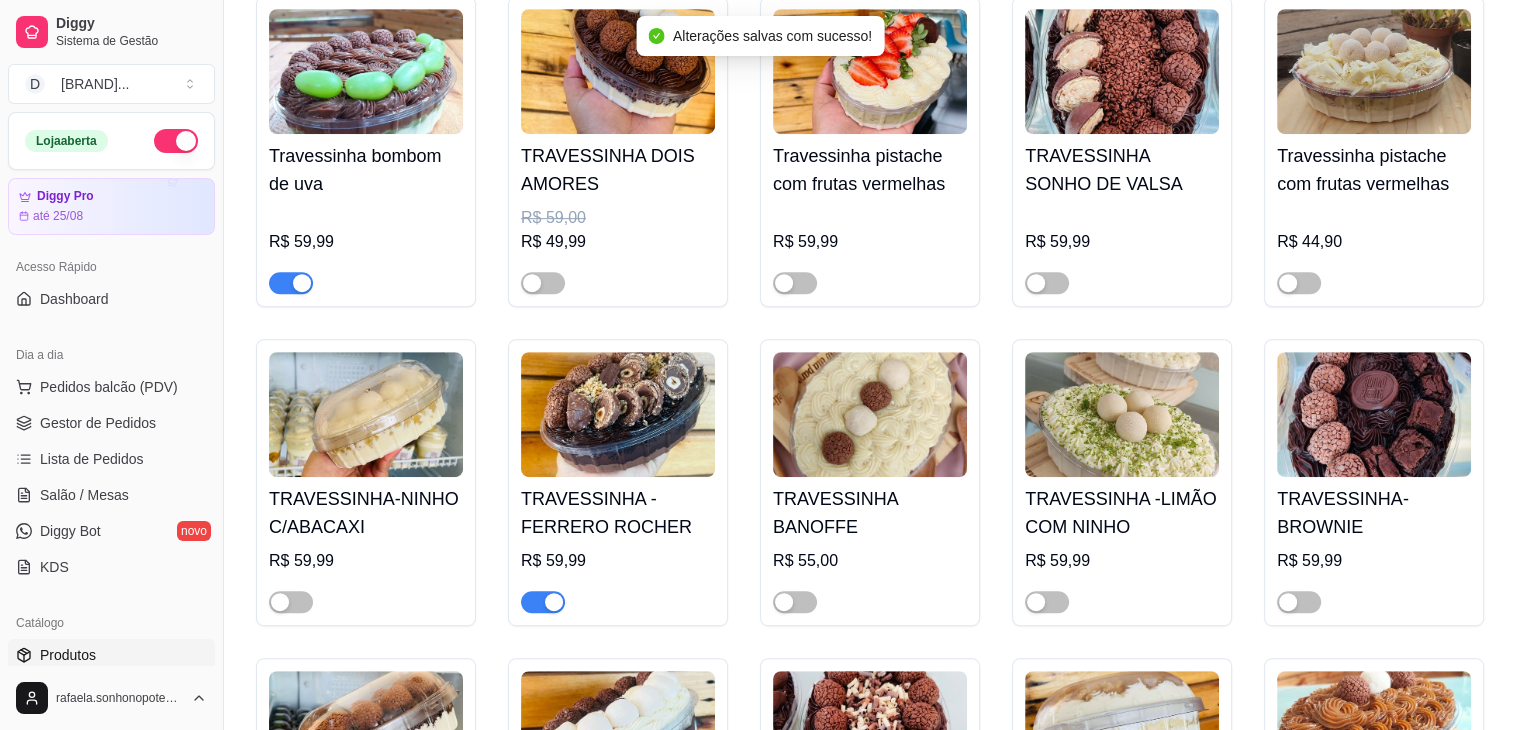 scroll, scrollTop: 1000, scrollLeft: 0, axis: vertical 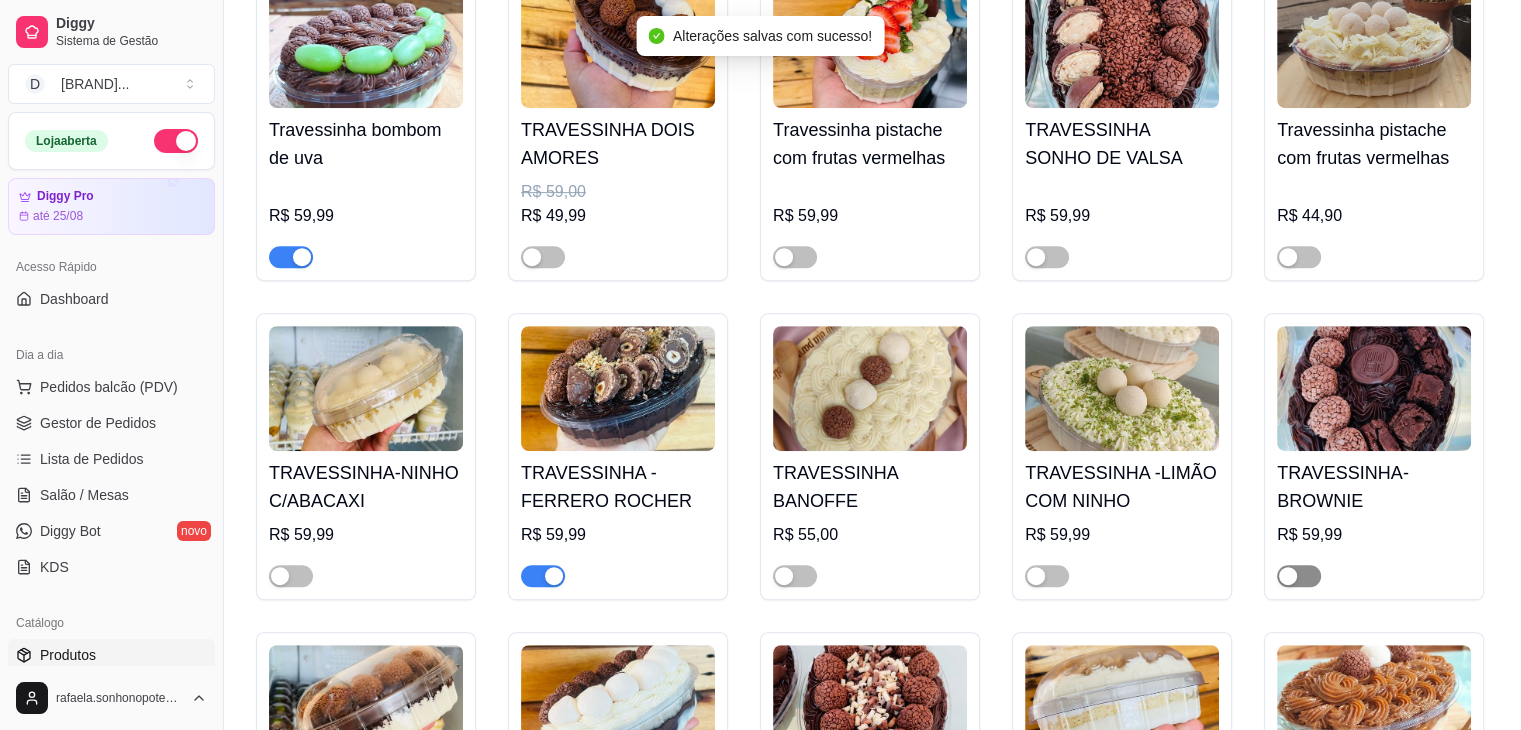click at bounding box center [1299, 576] 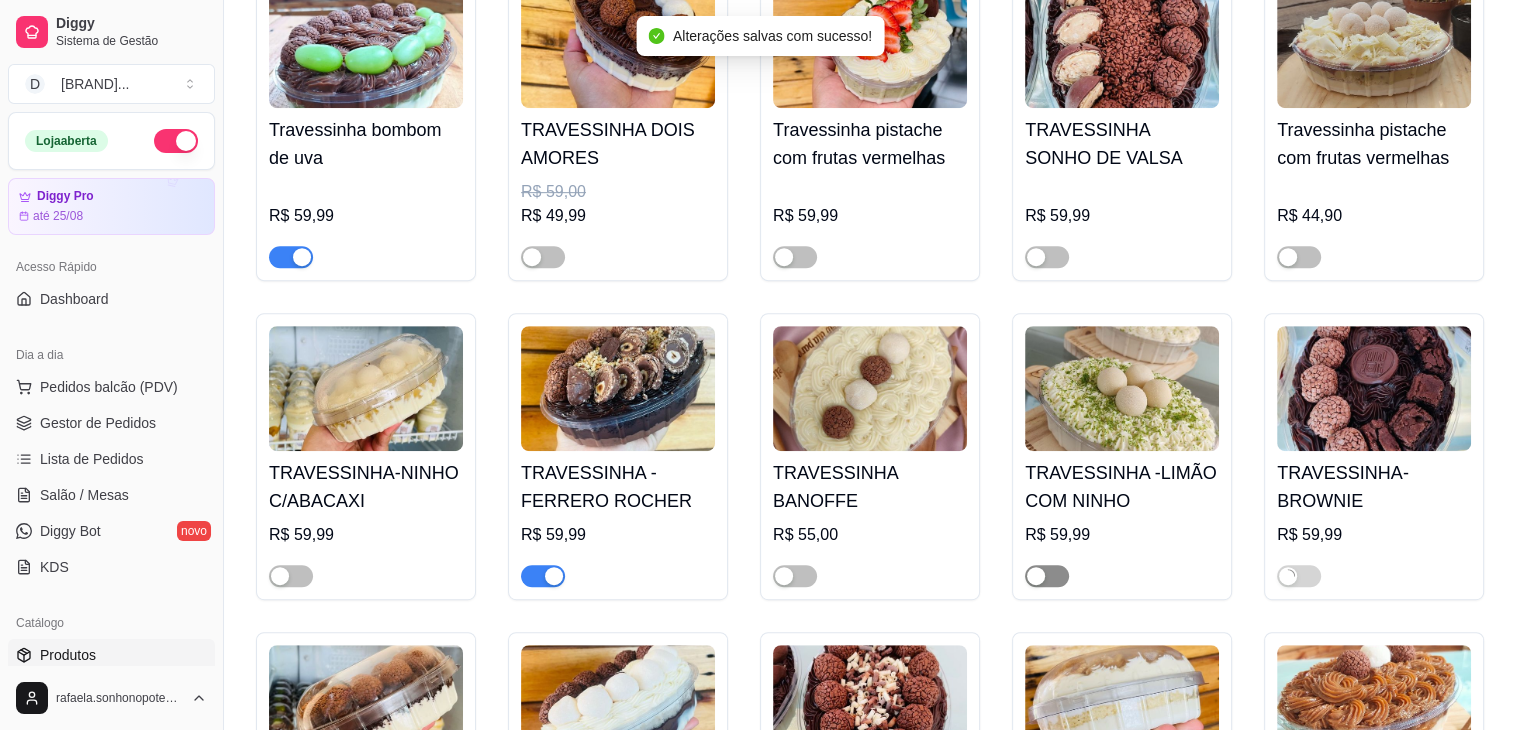 click at bounding box center (1047, 576) 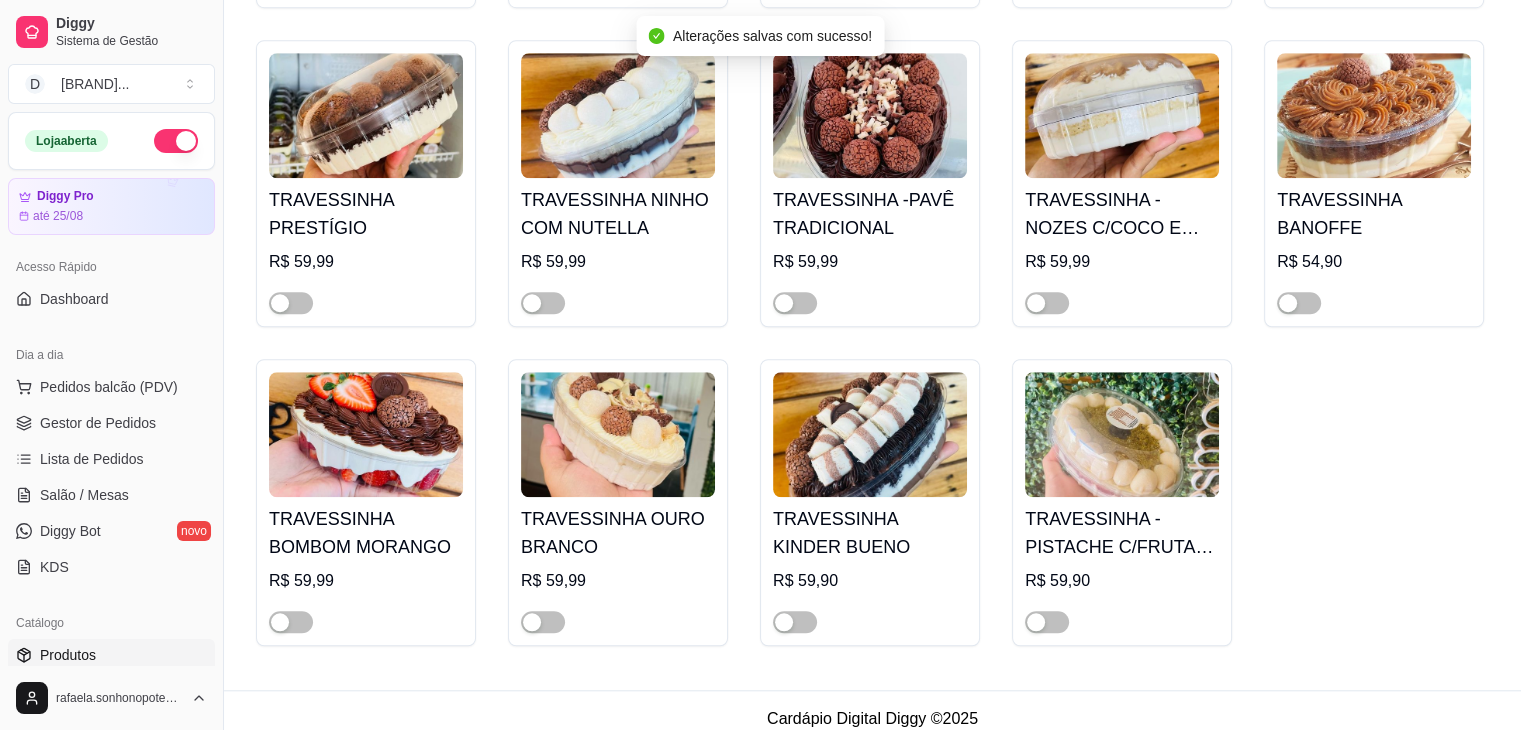 scroll, scrollTop: 1600, scrollLeft: 0, axis: vertical 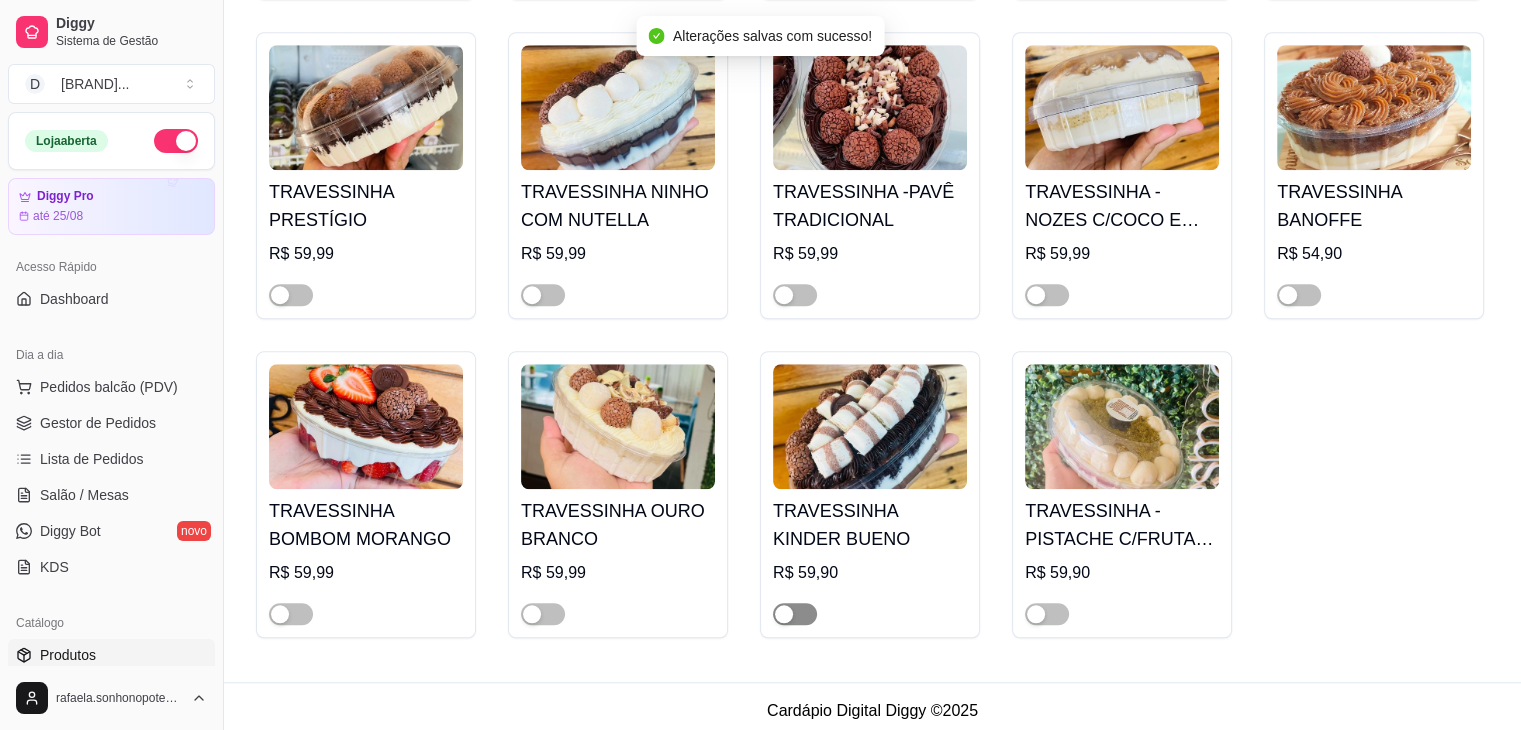click at bounding box center (795, 614) 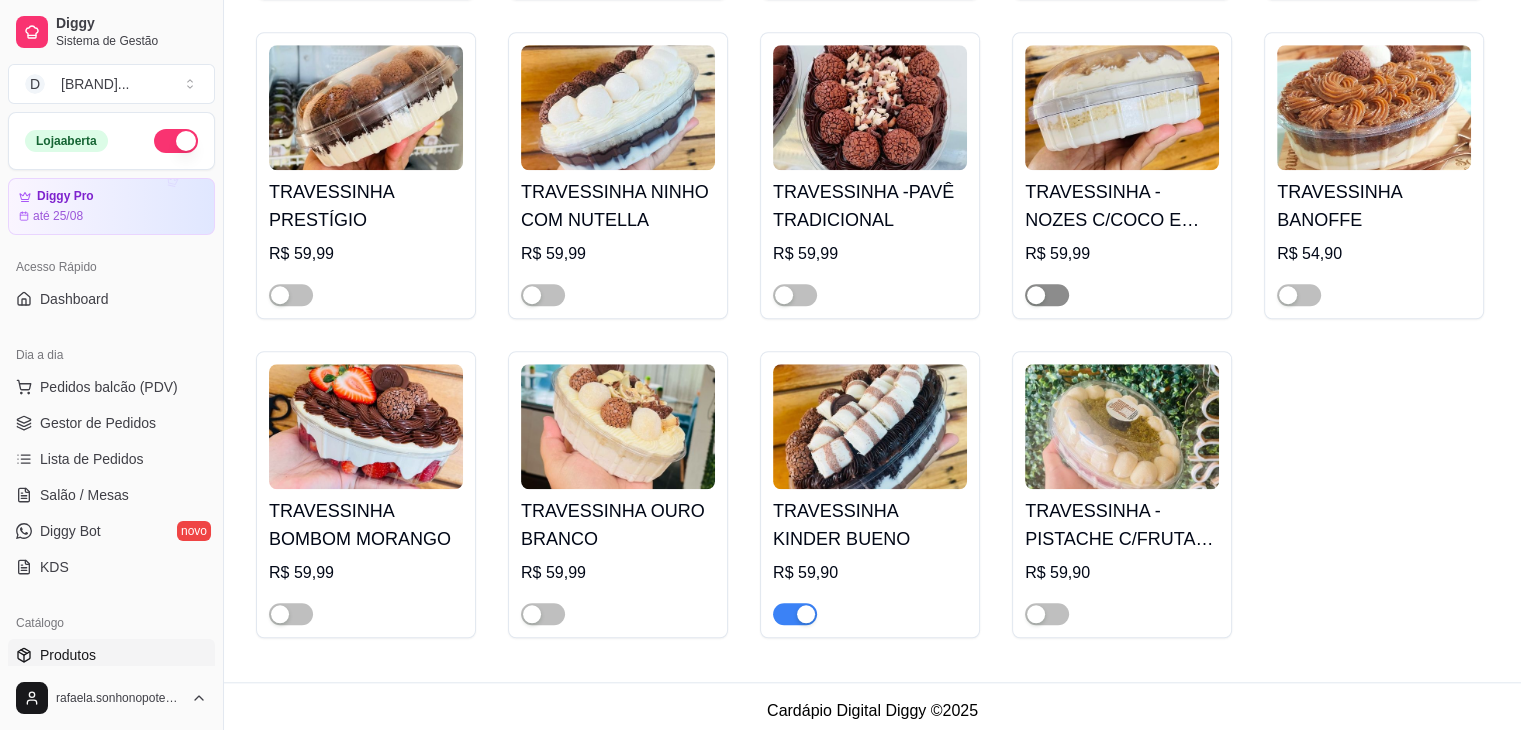 click at bounding box center (1047, 295) 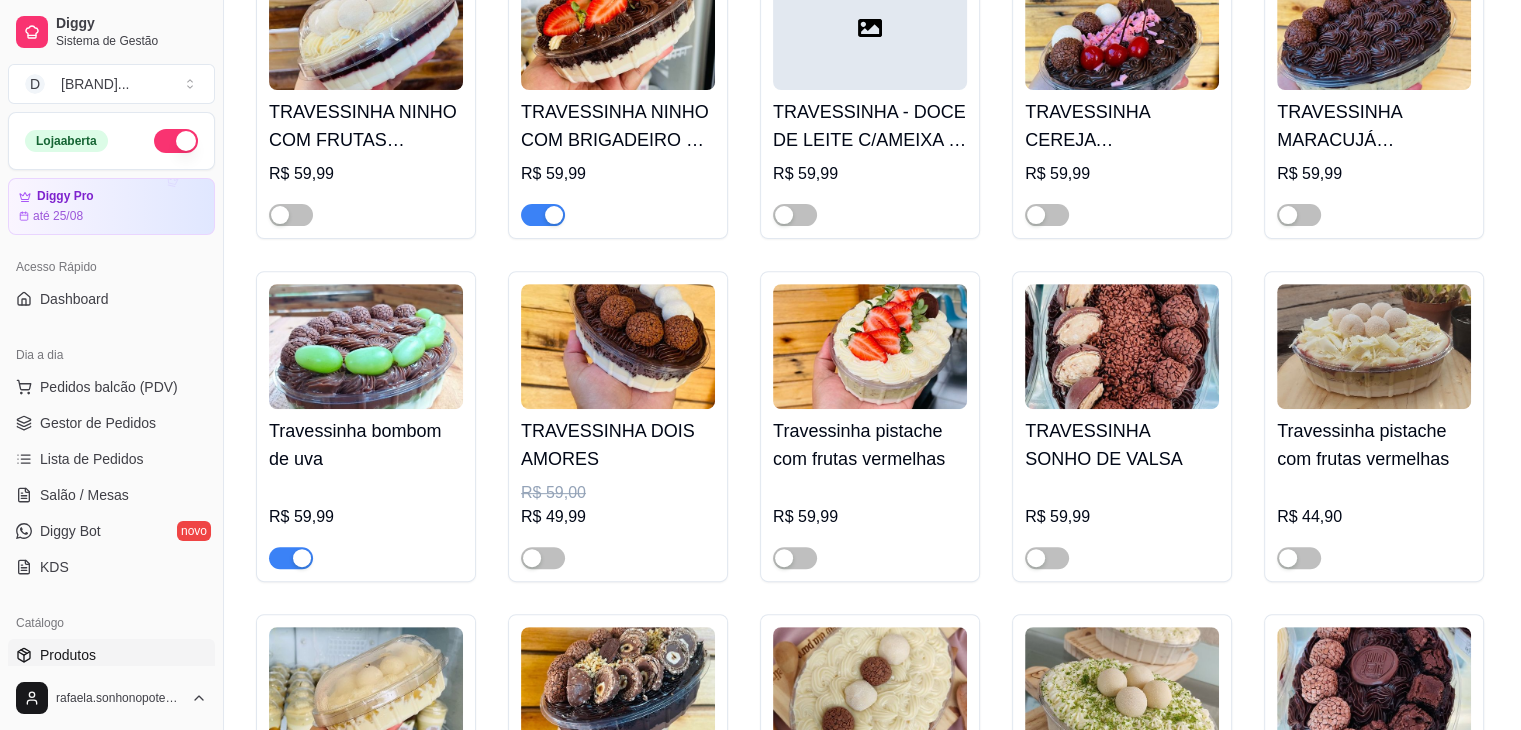 scroll, scrollTop: 700, scrollLeft: 0, axis: vertical 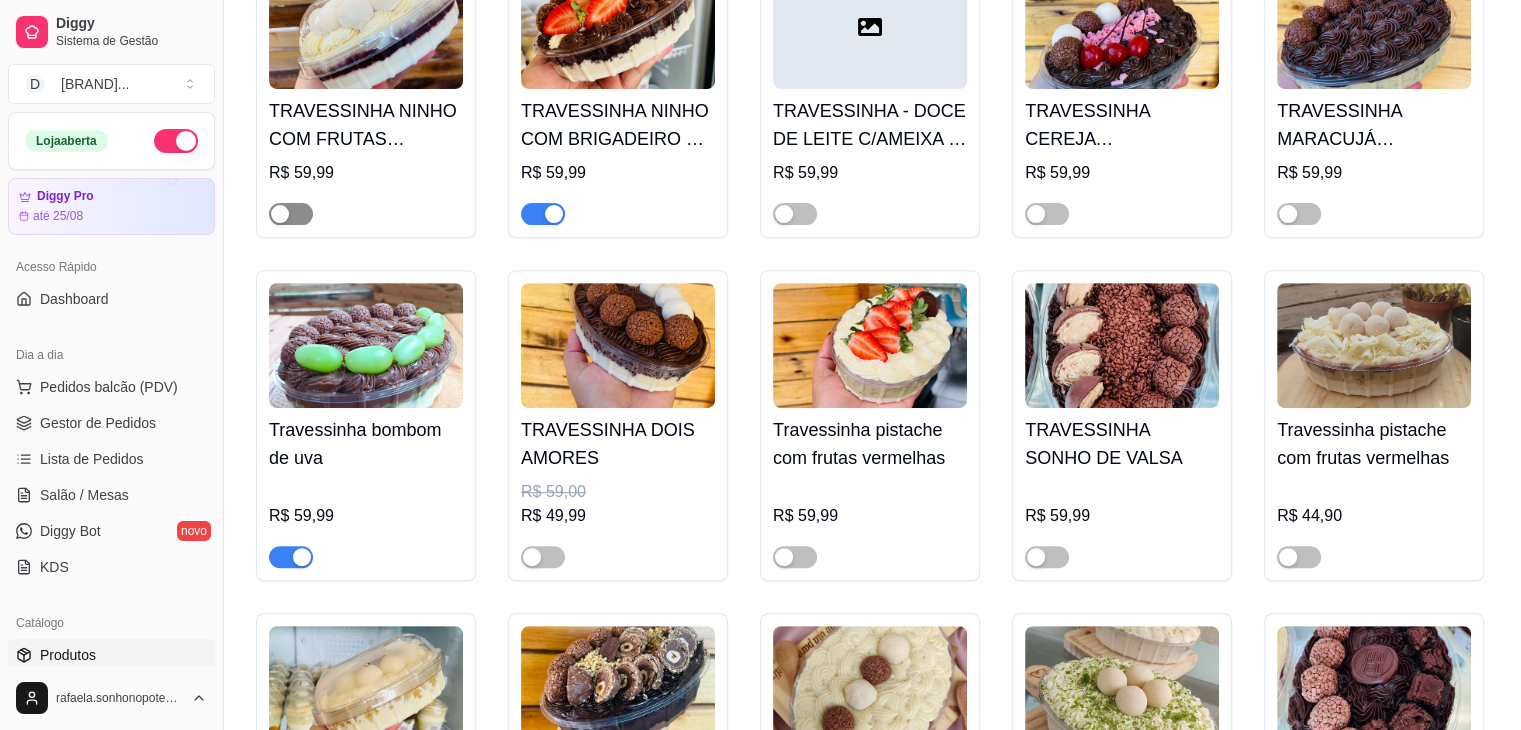 click at bounding box center [291, 214] 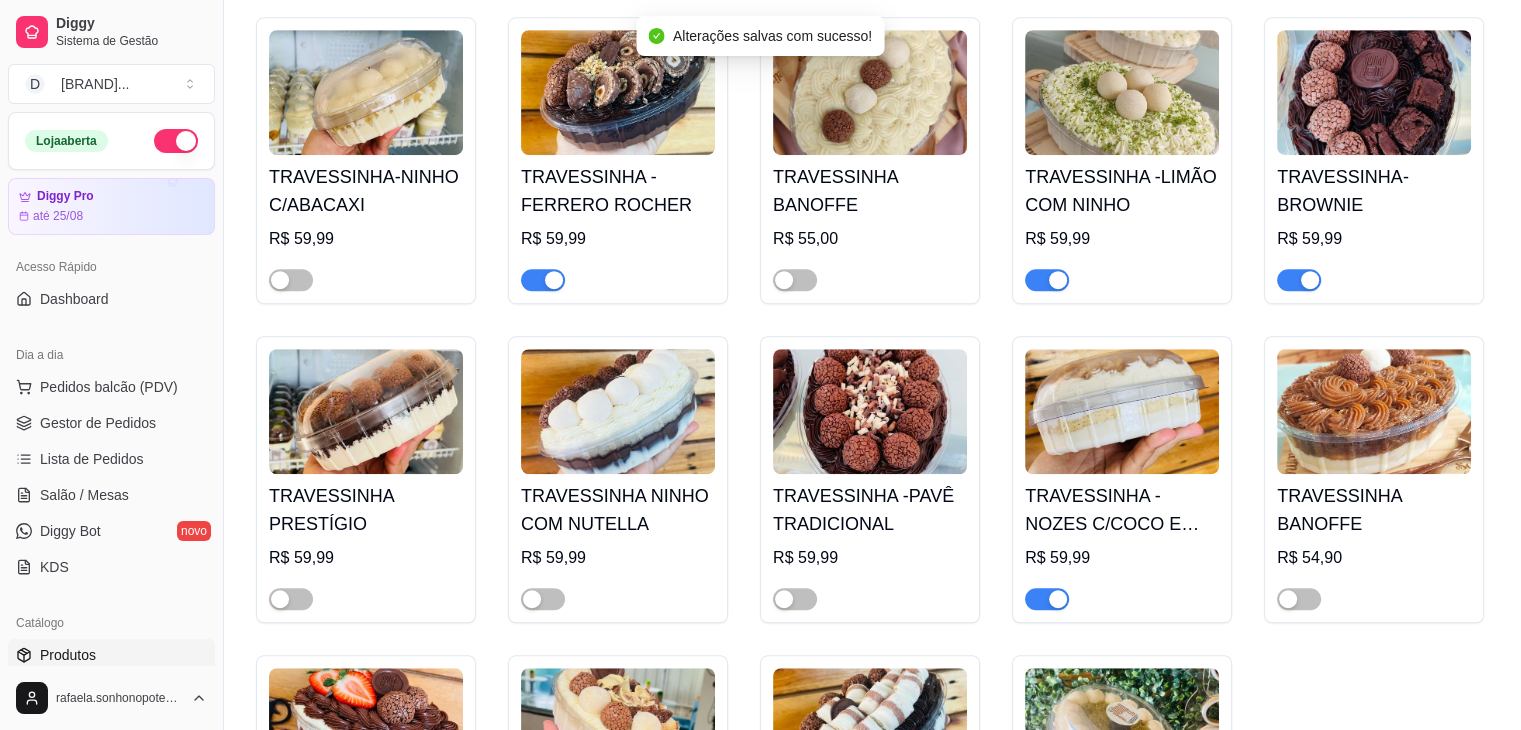 scroll, scrollTop: 1300, scrollLeft: 0, axis: vertical 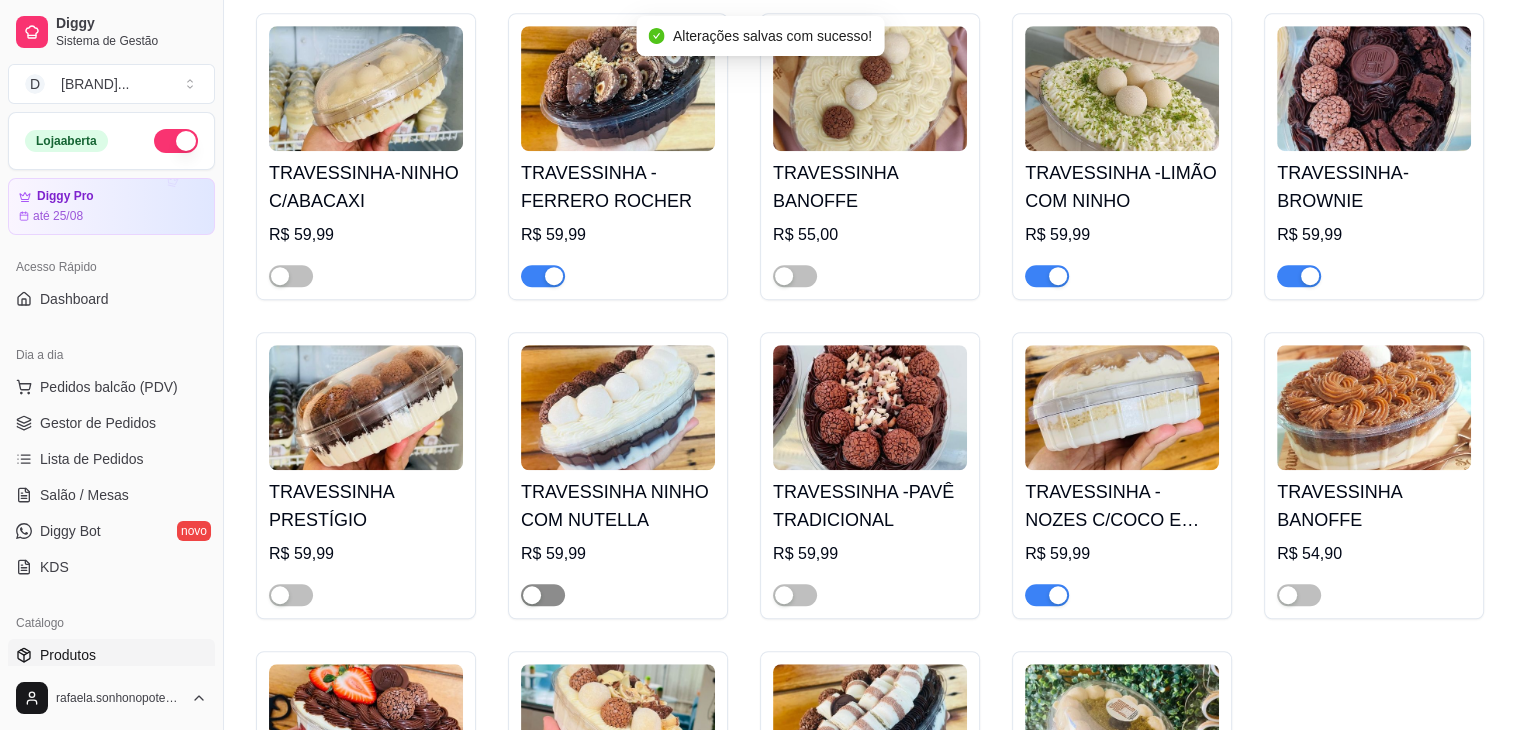 click at bounding box center (543, 595) 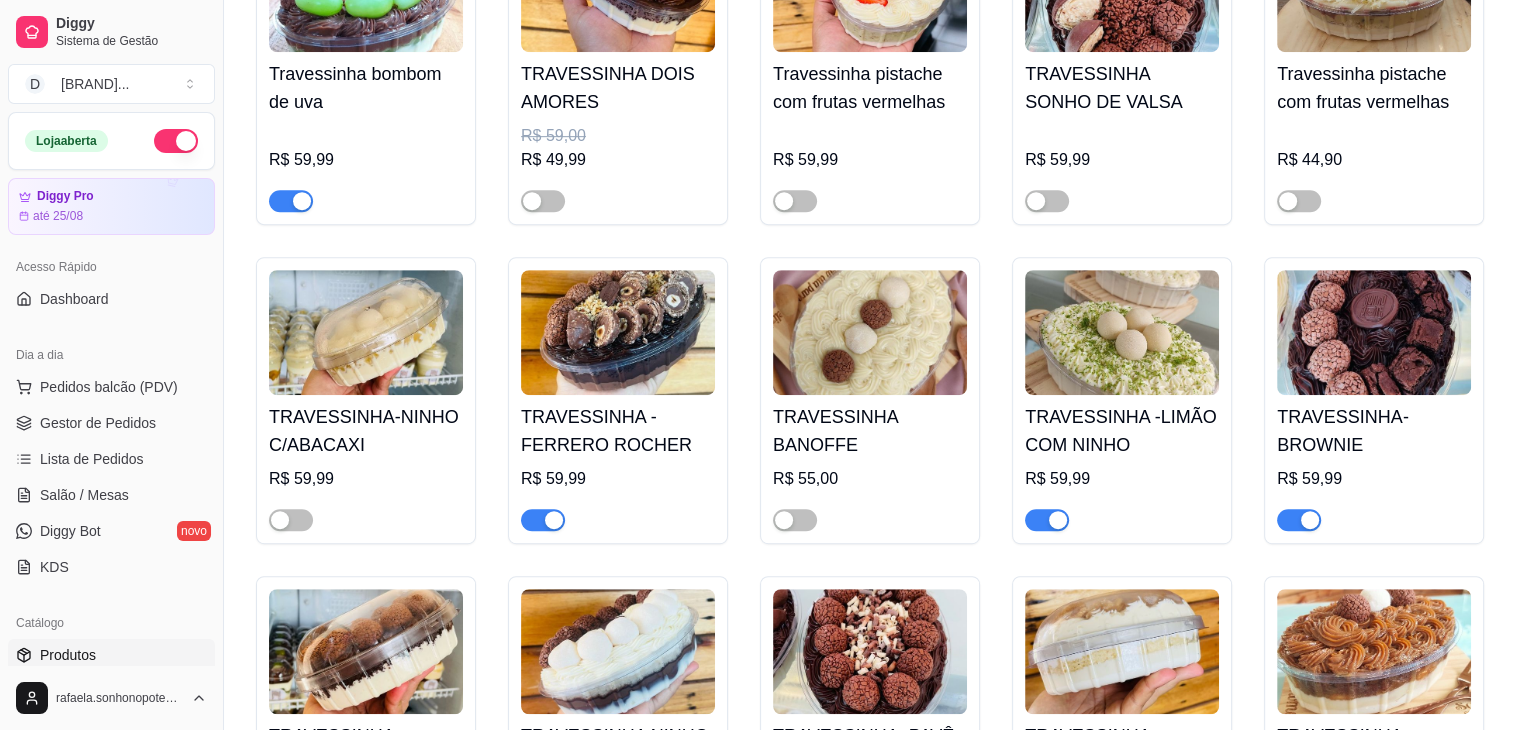 scroll, scrollTop: 1015, scrollLeft: 0, axis: vertical 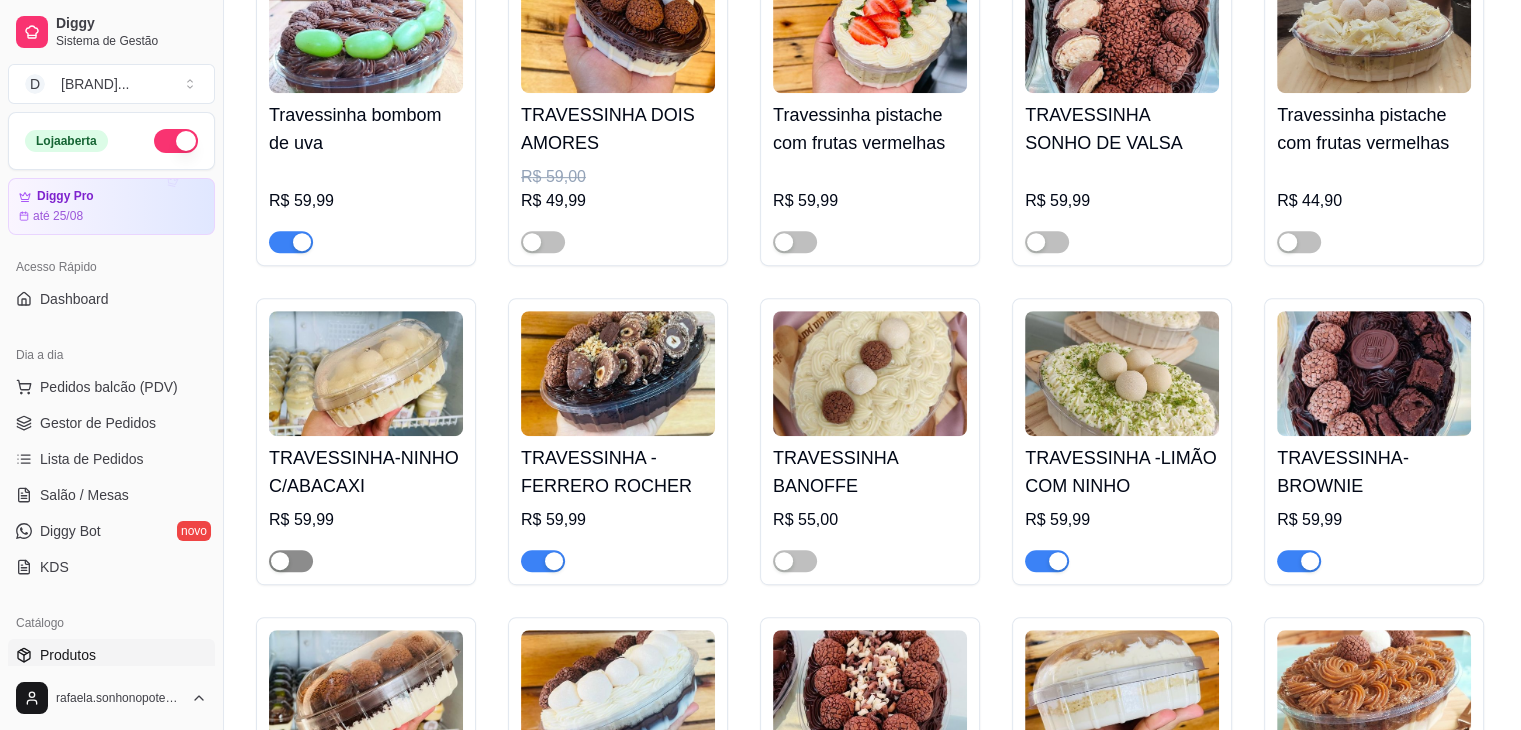 click at bounding box center [291, 561] 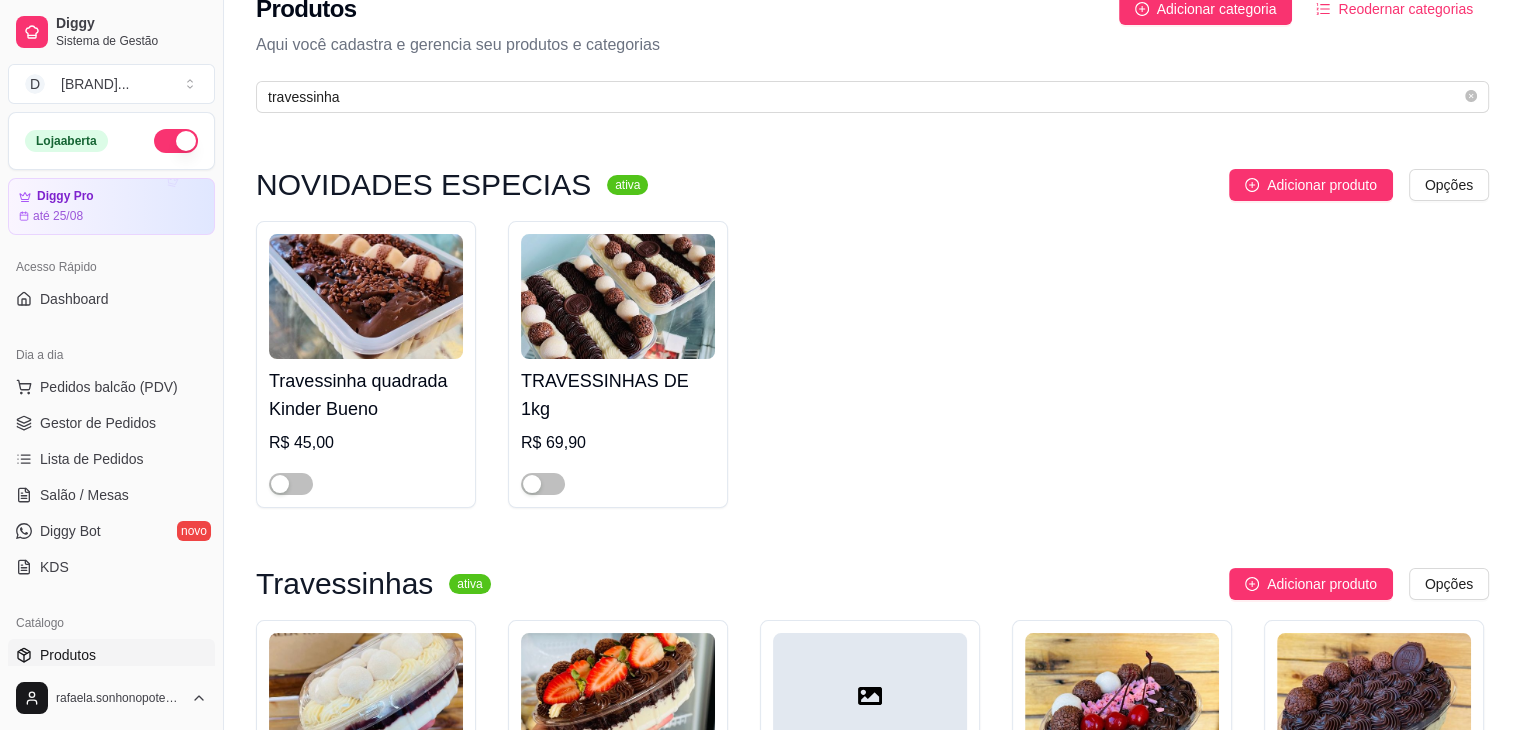scroll, scrollTop: 0, scrollLeft: 0, axis: both 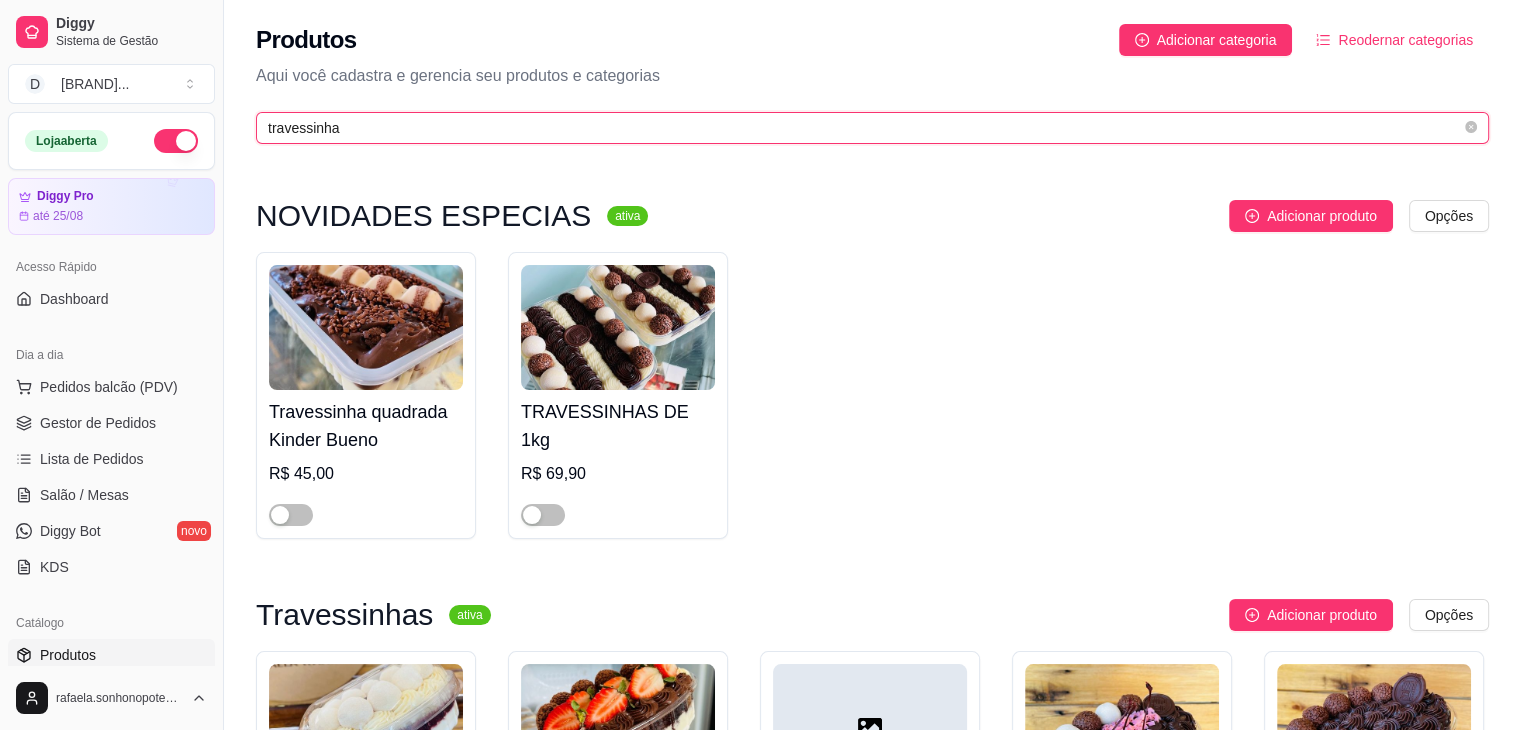 click on "travessinha" at bounding box center (864, 128) 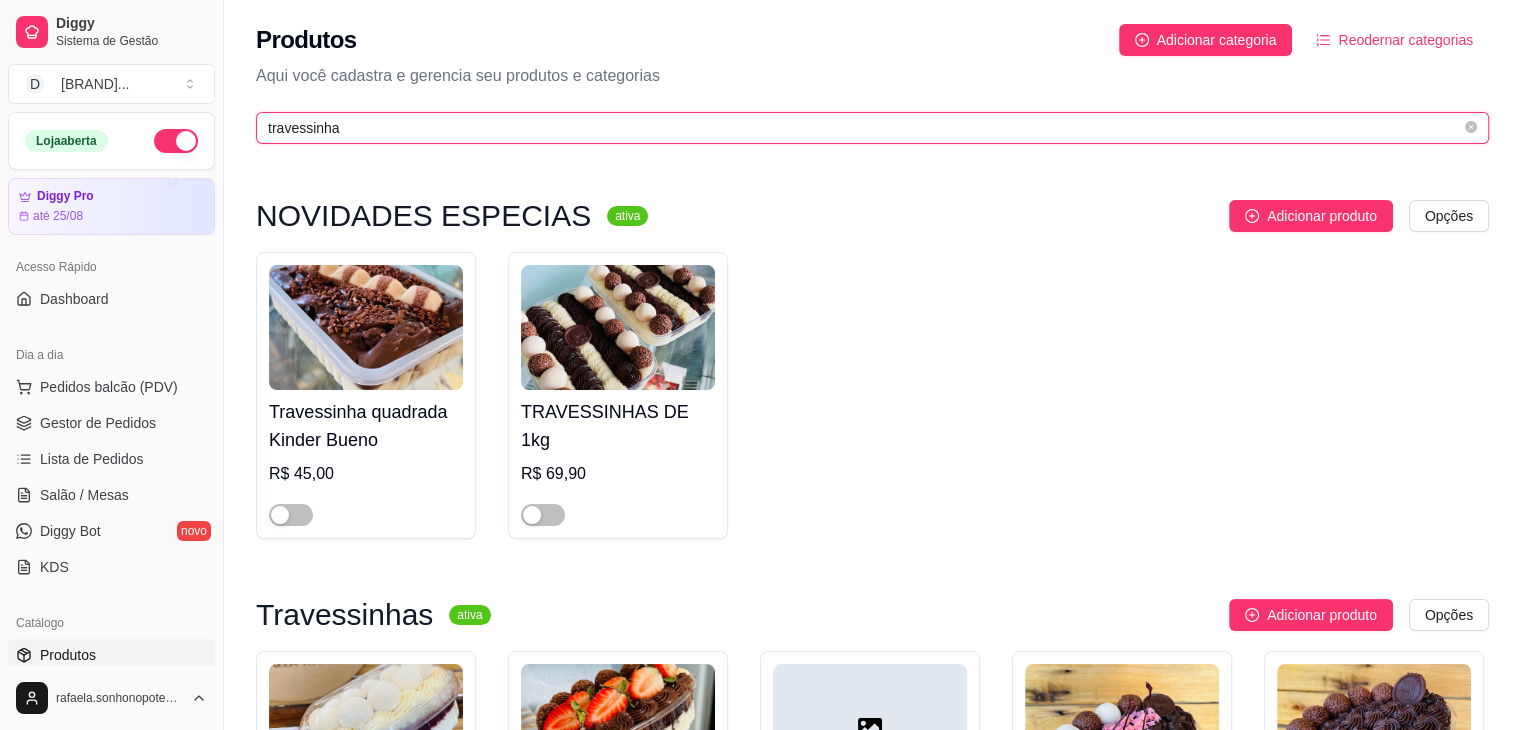 click on "travessinha" at bounding box center (864, 128) 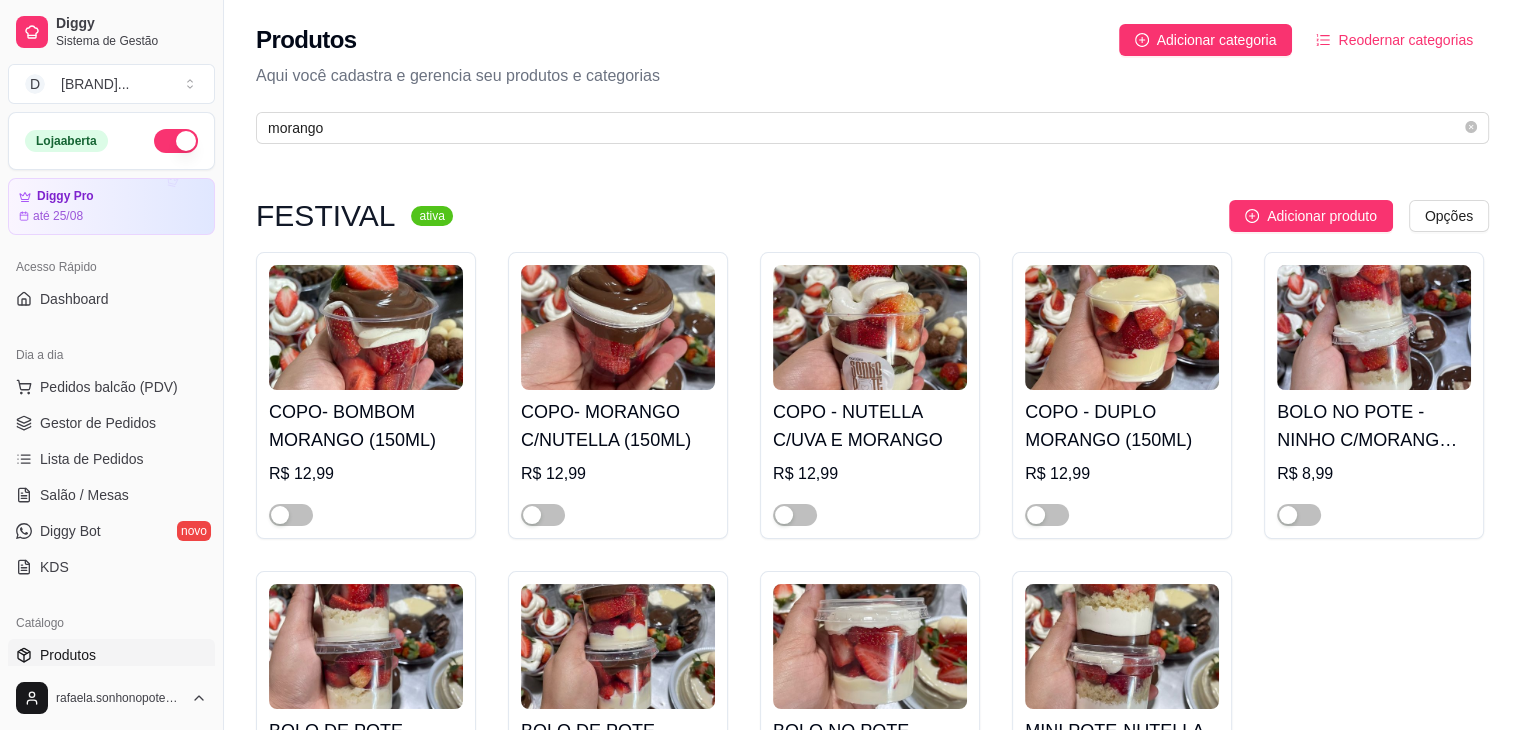 click on "FESTIVAL ativa Adicionar produto Opções COPO- BOMBOM MORANGO (150ML)   R$ 12,99 COPO- MORANGO C/NUTELLA  (150ML)   R$ 12,99 COPO - NUTELLA C/UVA E MORANGO   R$ 12,99 COPO - DUPLO MORANGO (150ML)   R$ 12,99 BOLO NO POTE - NINHO C/MORANGO (120ML)   R$ 8,99 BOLO DE POTE - NINHO,MORANGO E BRIGADEIRO (120ML)   R$ 8,99 BOLO DE POTE - BOMBOM MORANGO (140ML) SEM BOLO   R$ 8,99 BOLO NO POTE- BOMBOM MORANGO DE NINHO (120ML) SEM BOLO   R$ 8,99 MINI POTE-NUTELLA C/ MORANGO   R$ 8,99 PÁSCOA 2024 ativa Adicionar produto Opções OVO - COXINHA DE MORANGO    R$ 109,00 OVO- NINHO,MORANGO E BRIGADEIRO   R$ 104,90 COXINHAS/BOMBONS MORANGO ativa Adicionar produto Opções COXINHA MORANGO GRANULADO MEIO AMARGO   R$ 11,99 COXINHA DE MORANGO/PISTACHE   R$ 11,99 COXINHA DE MORANGO -NINHO C/NUTELLA   R$ 11,99 COXINHA DE MORANGO TRADICIONAL BRIGADEIRO   R$ 11,99 COXINHA DE MORANGO- FERRERO C/NUTELLA   R$ 11,99 MORANGO DO AMOR   R$ 11,99 MORANGO DO AMOR MARACUJÁ    R$ 11,99 NOVIDADES ESPECIAS ativa Opções" at bounding box center (872, 3106) 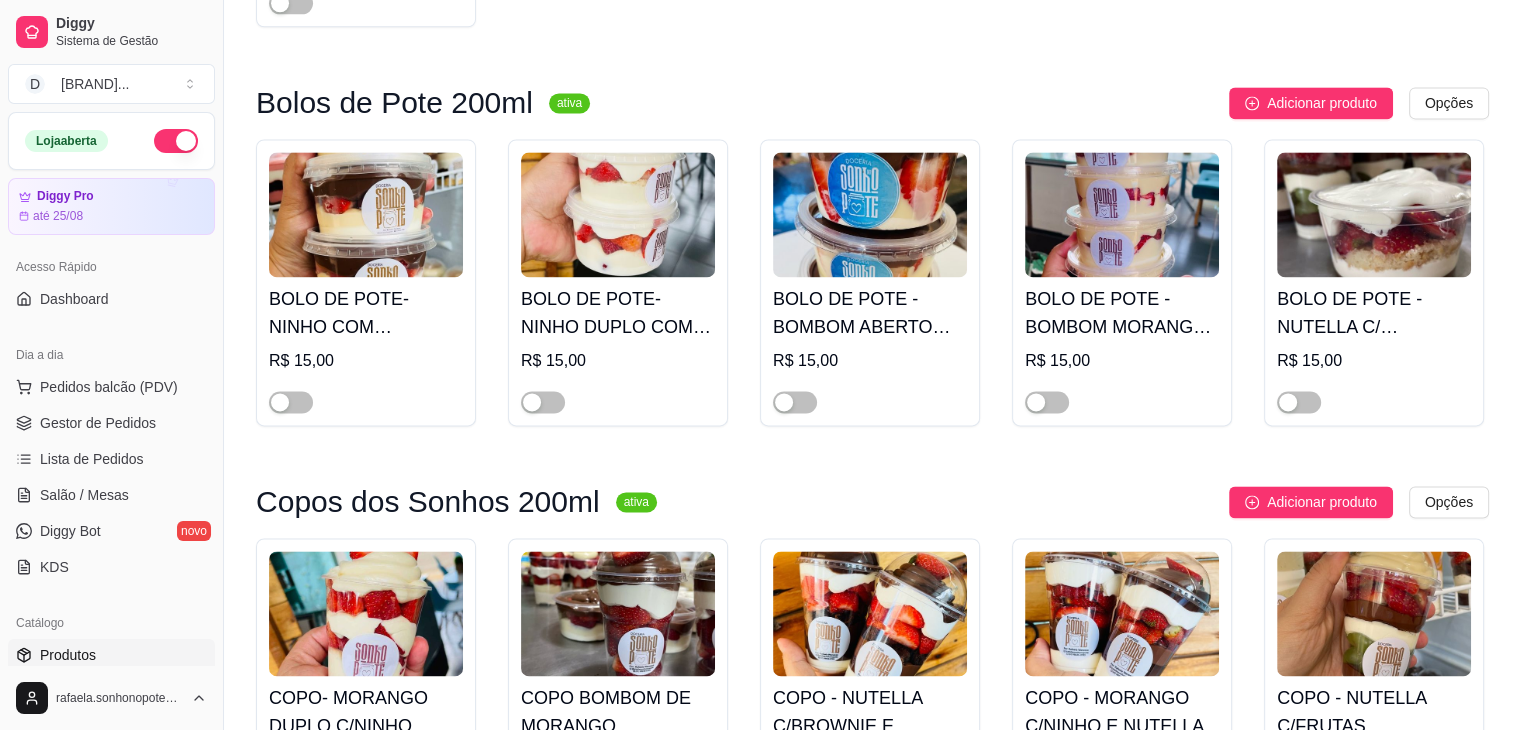scroll, scrollTop: 2800, scrollLeft: 0, axis: vertical 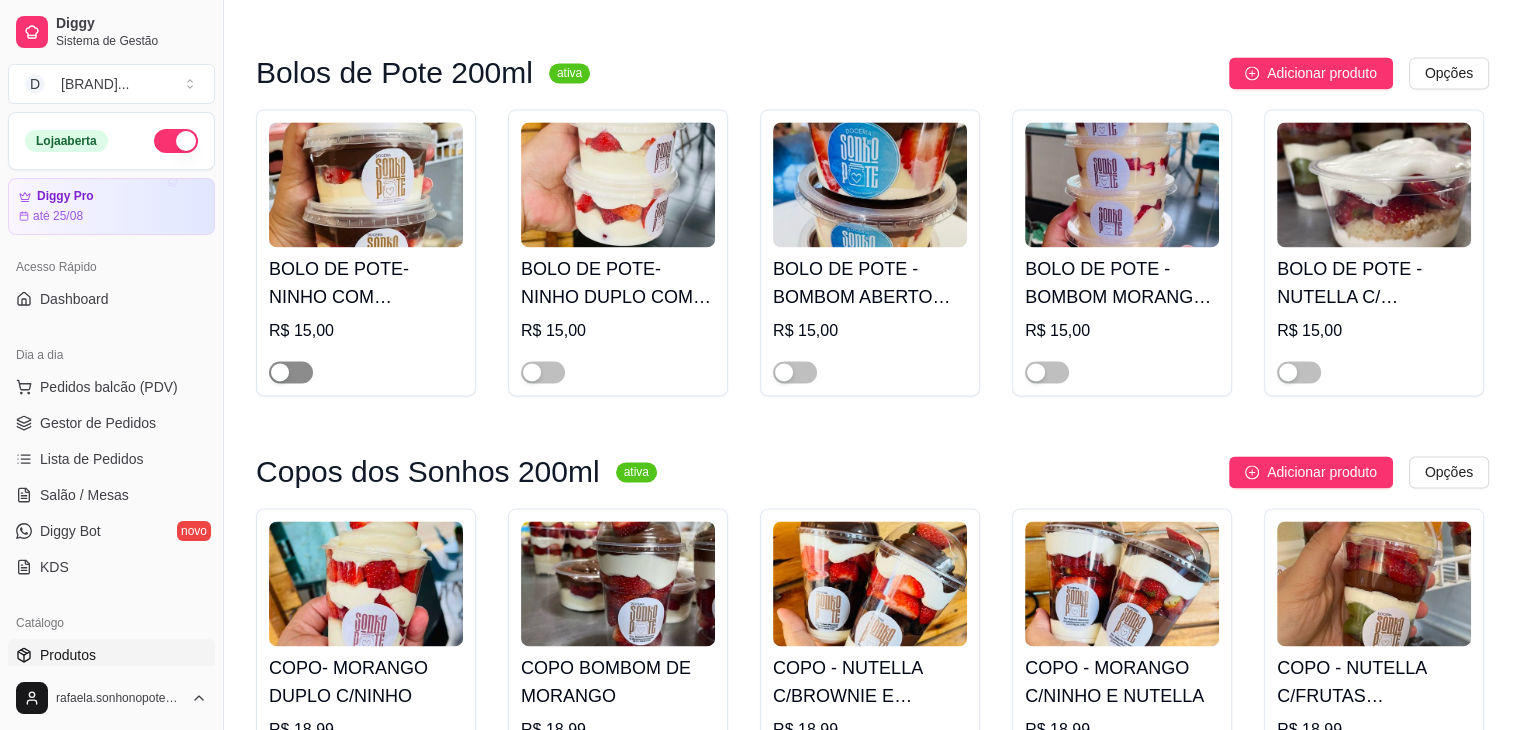 click at bounding box center [291, 372] 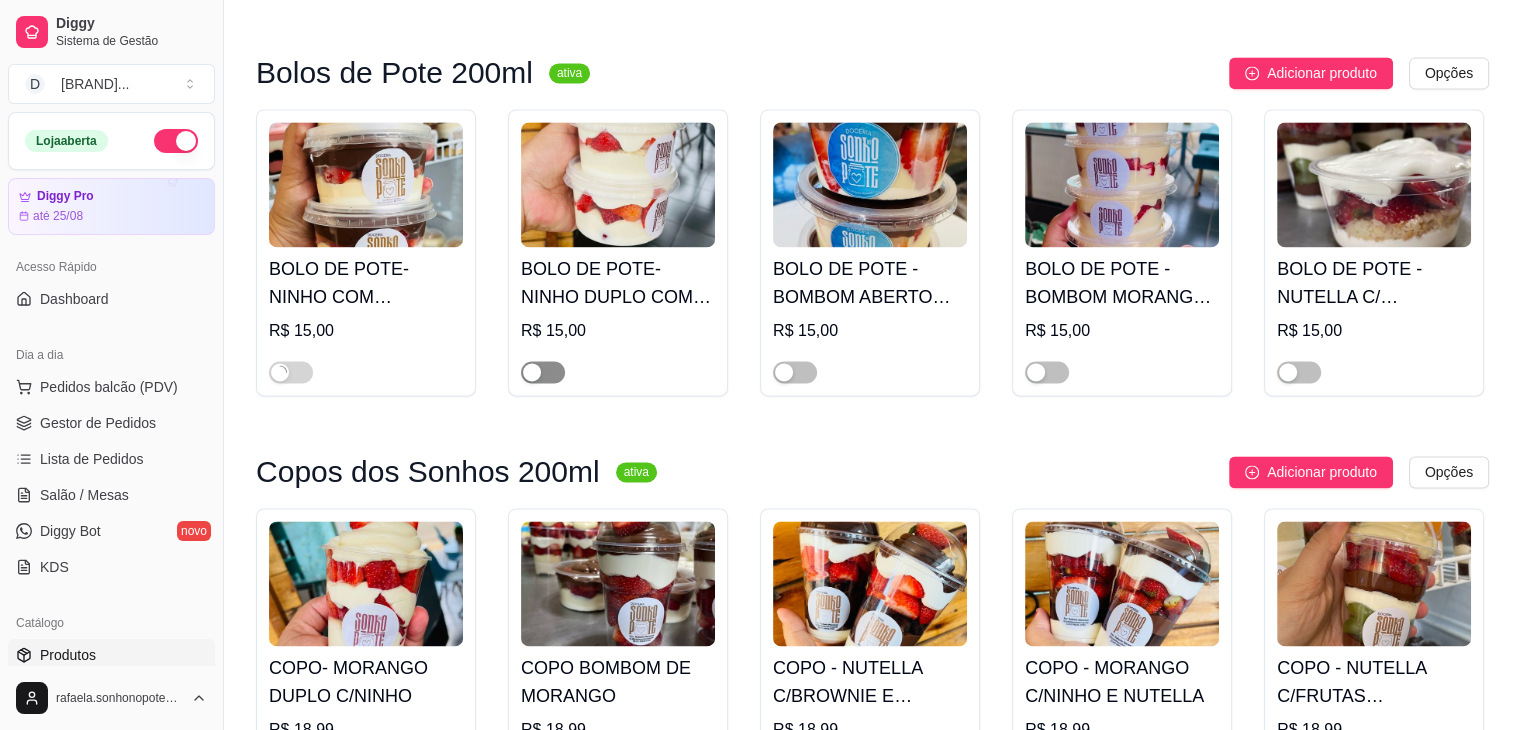 click at bounding box center [543, 372] 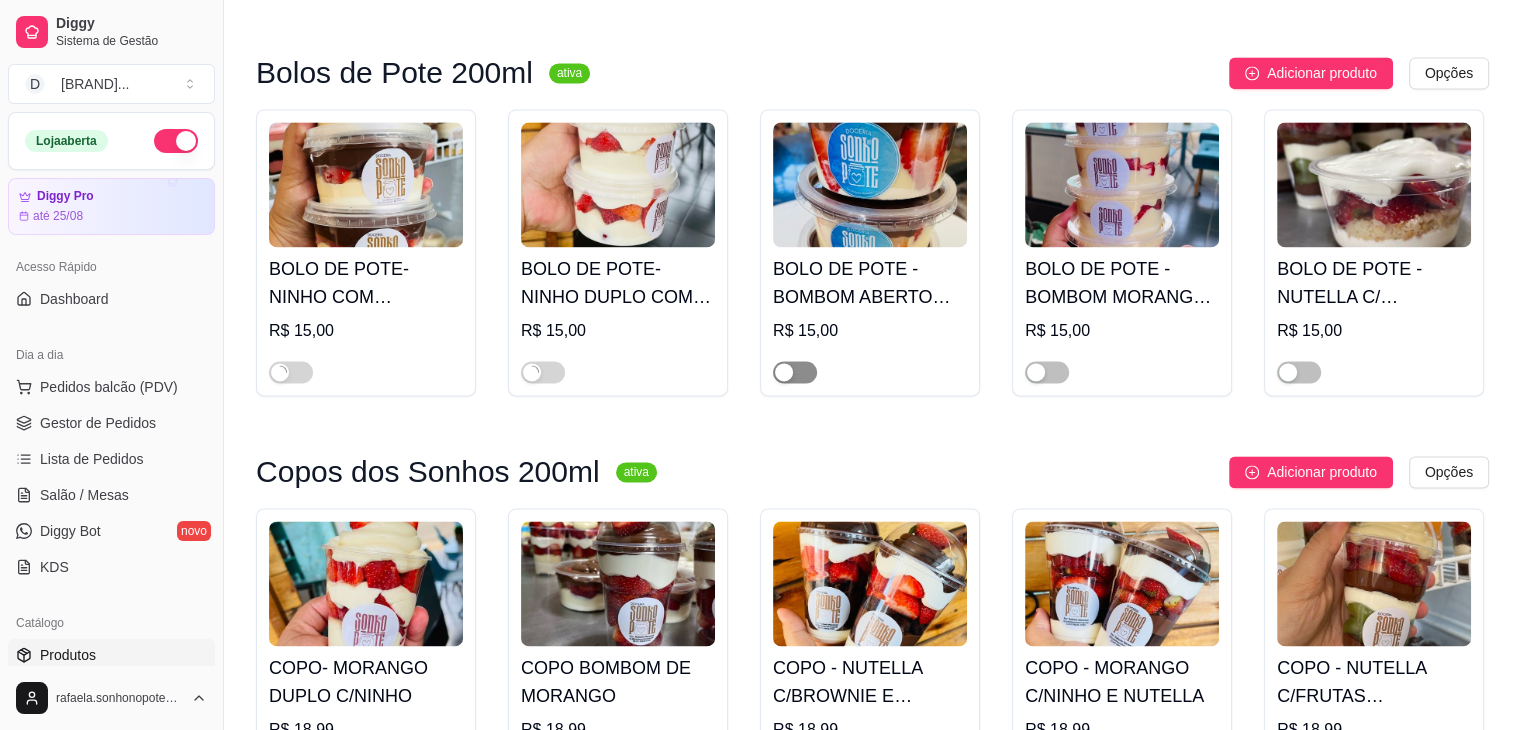 click at bounding box center (795, 372) 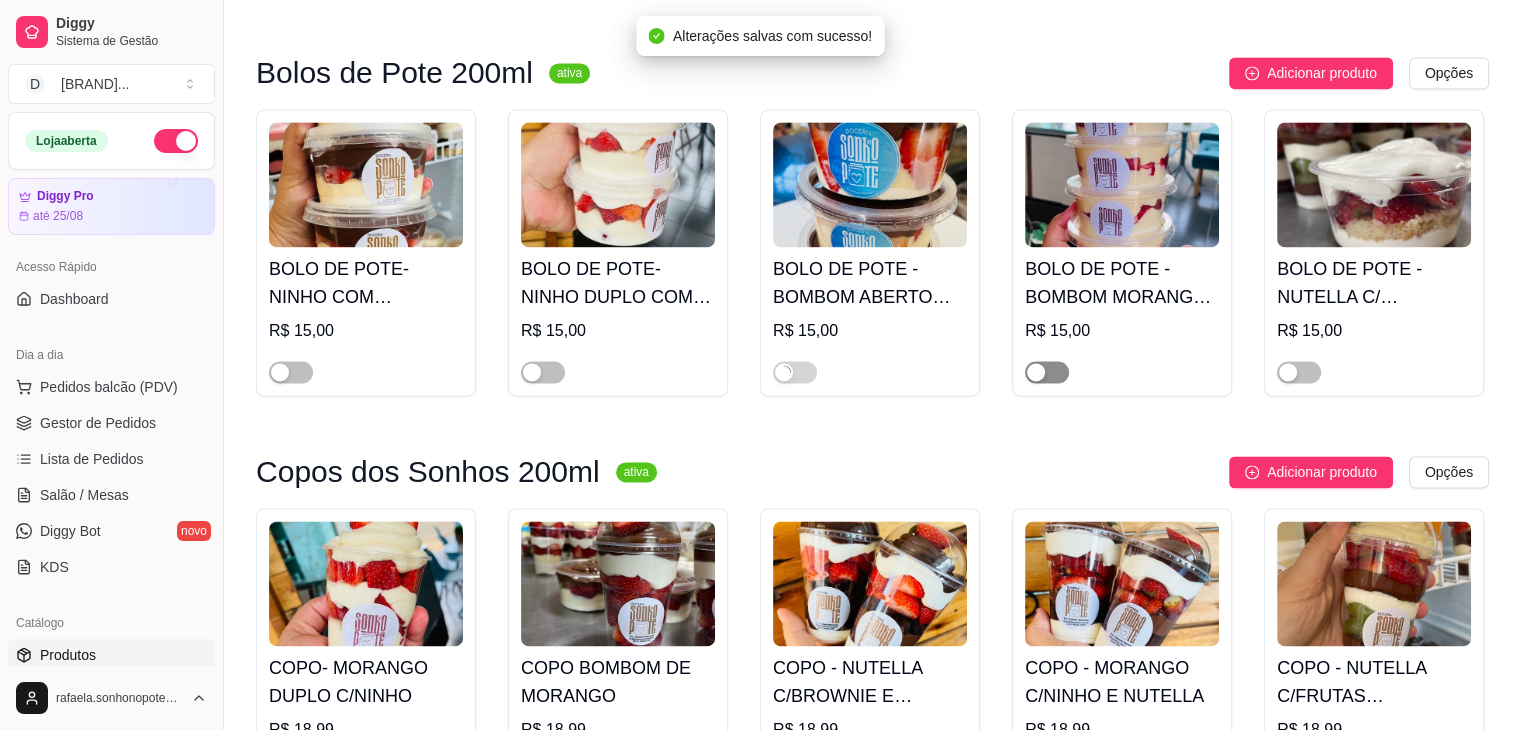 click at bounding box center [1047, 372] 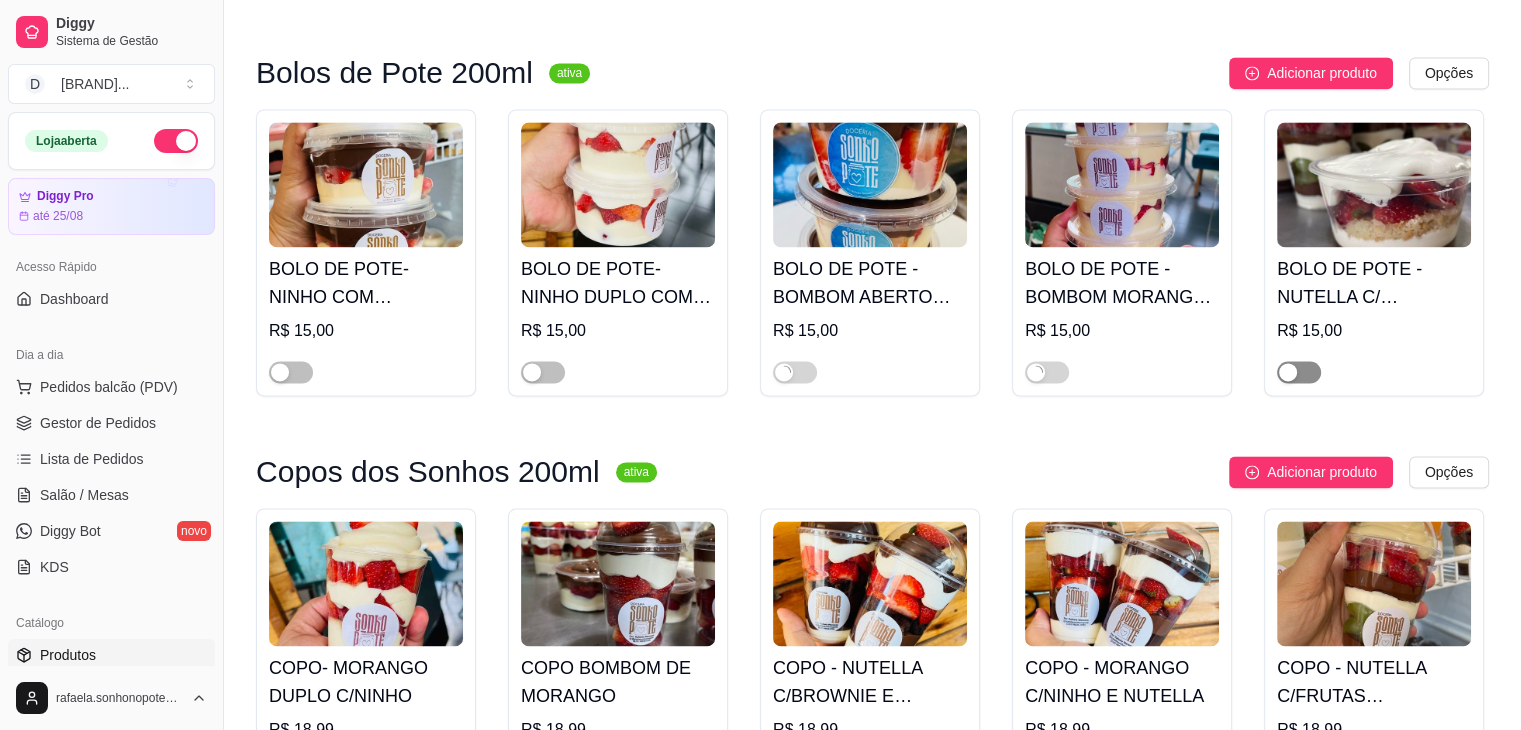 click at bounding box center (1299, 372) 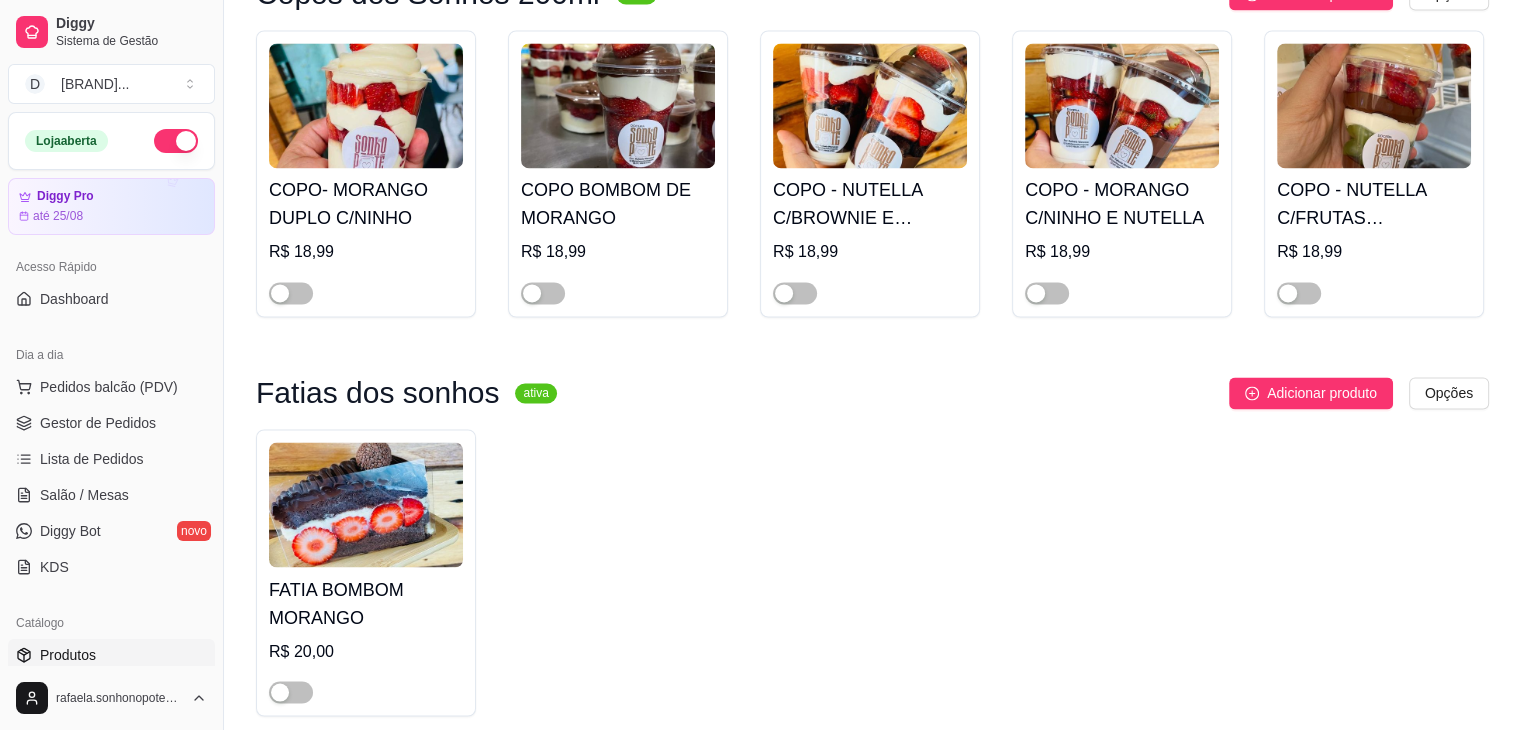 scroll, scrollTop: 3300, scrollLeft: 0, axis: vertical 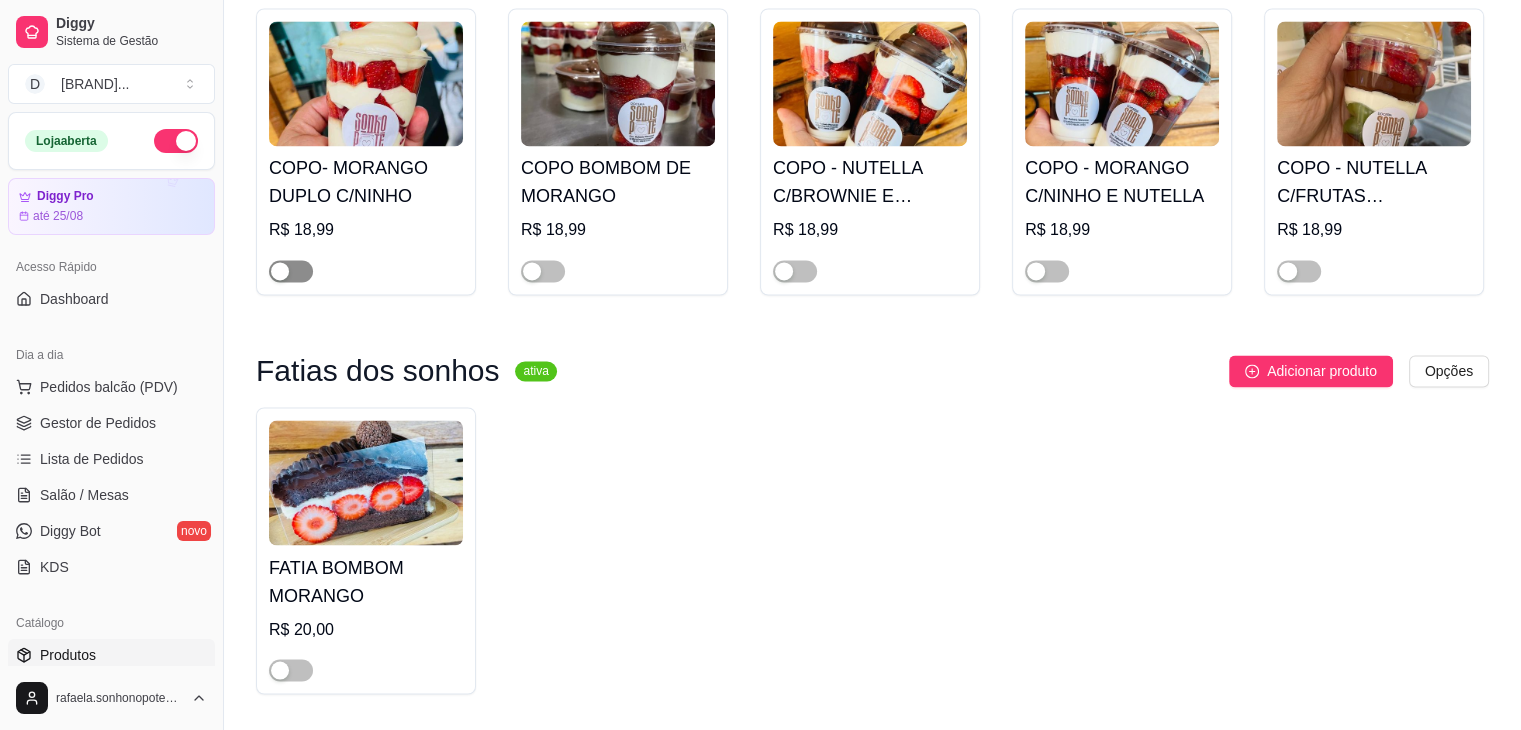 click at bounding box center [291, 271] 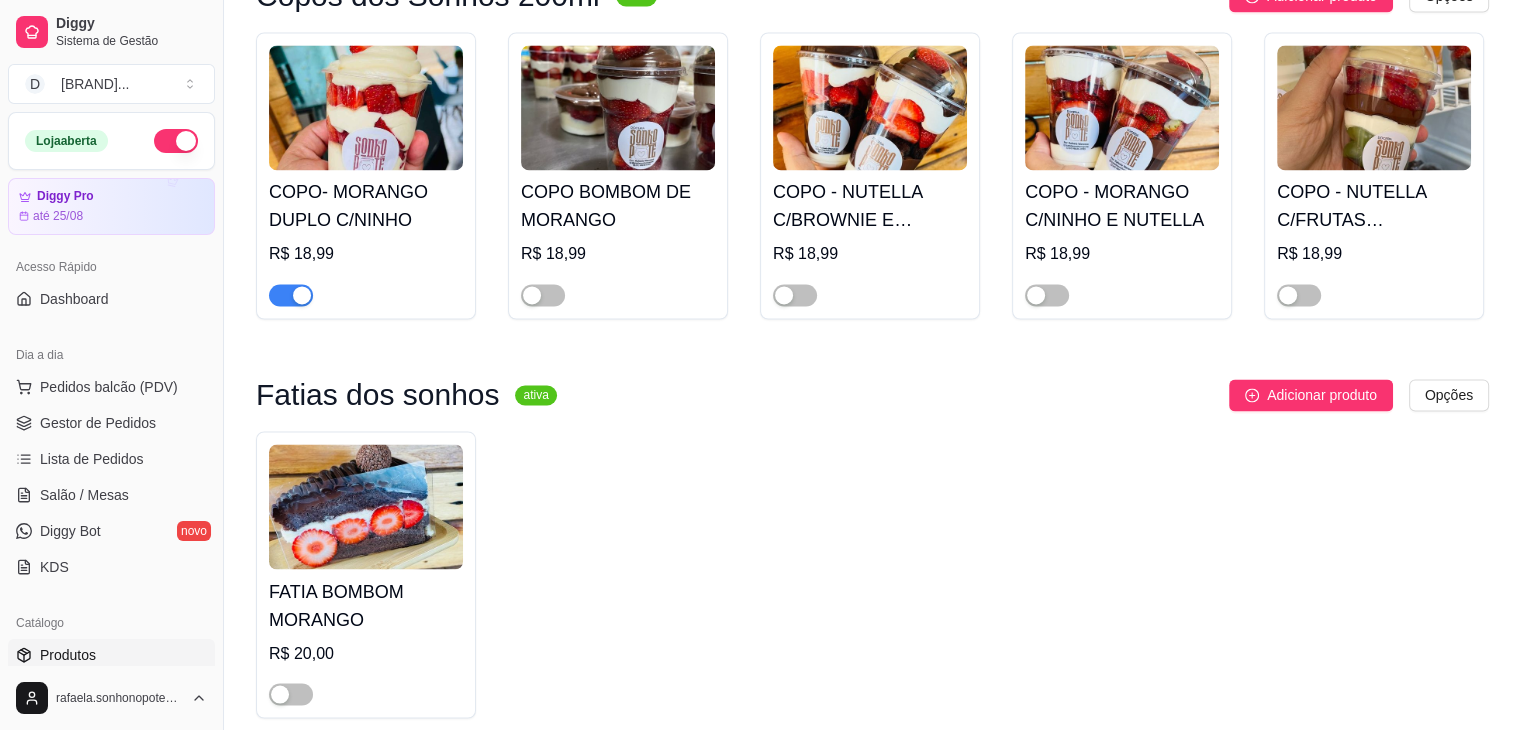 scroll, scrollTop: 3100, scrollLeft: 0, axis: vertical 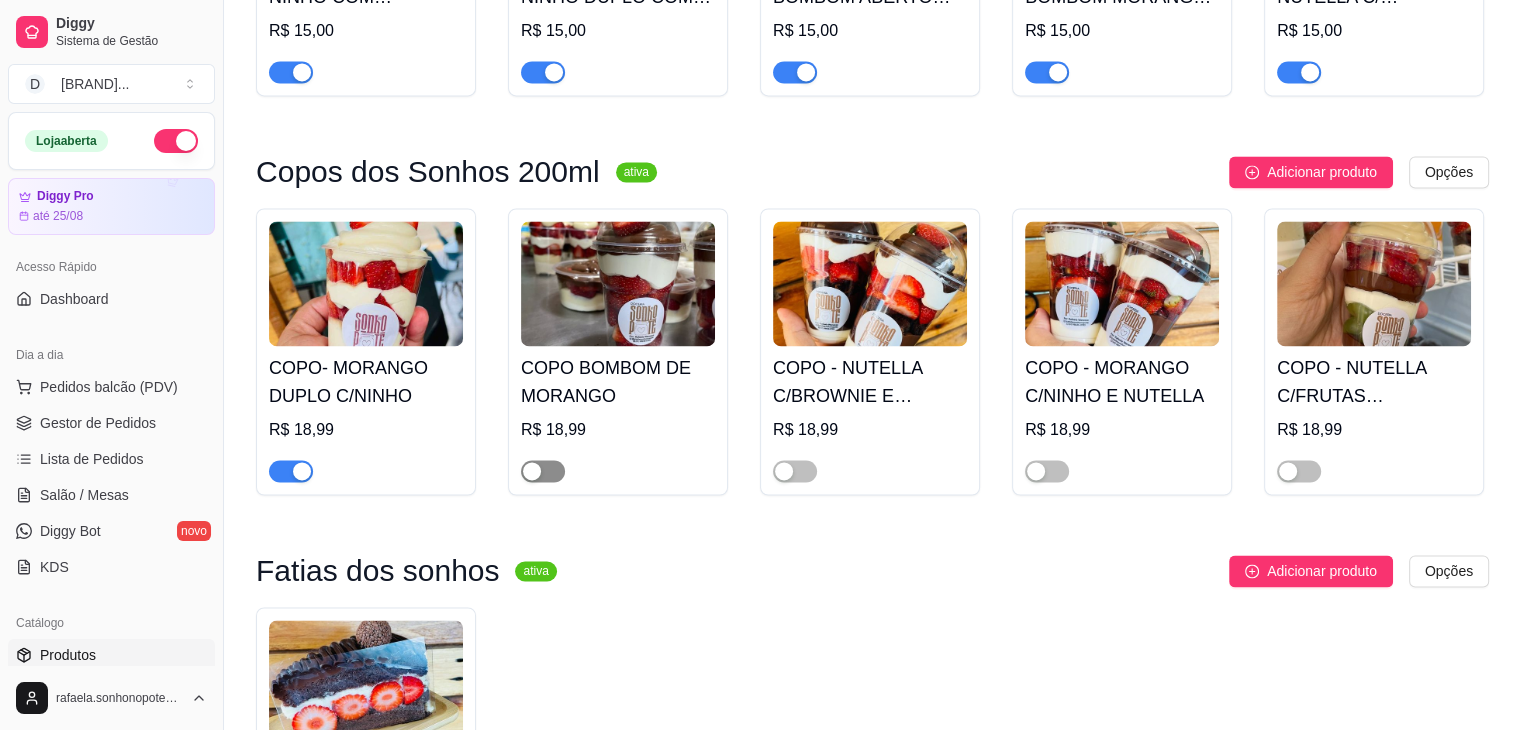 click at bounding box center [543, 471] 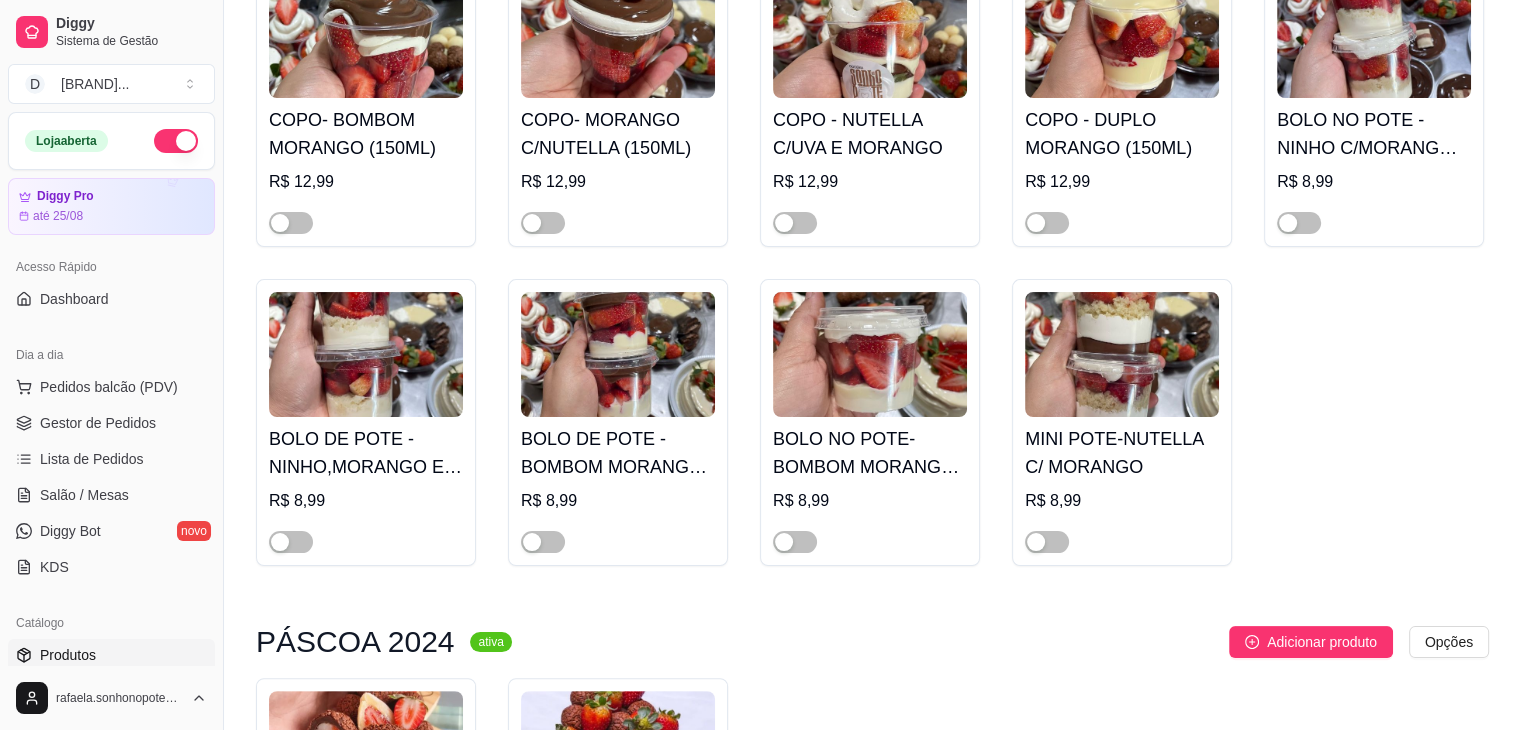 scroll, scrollTop: 0, scrollLeft: 0, axis: both 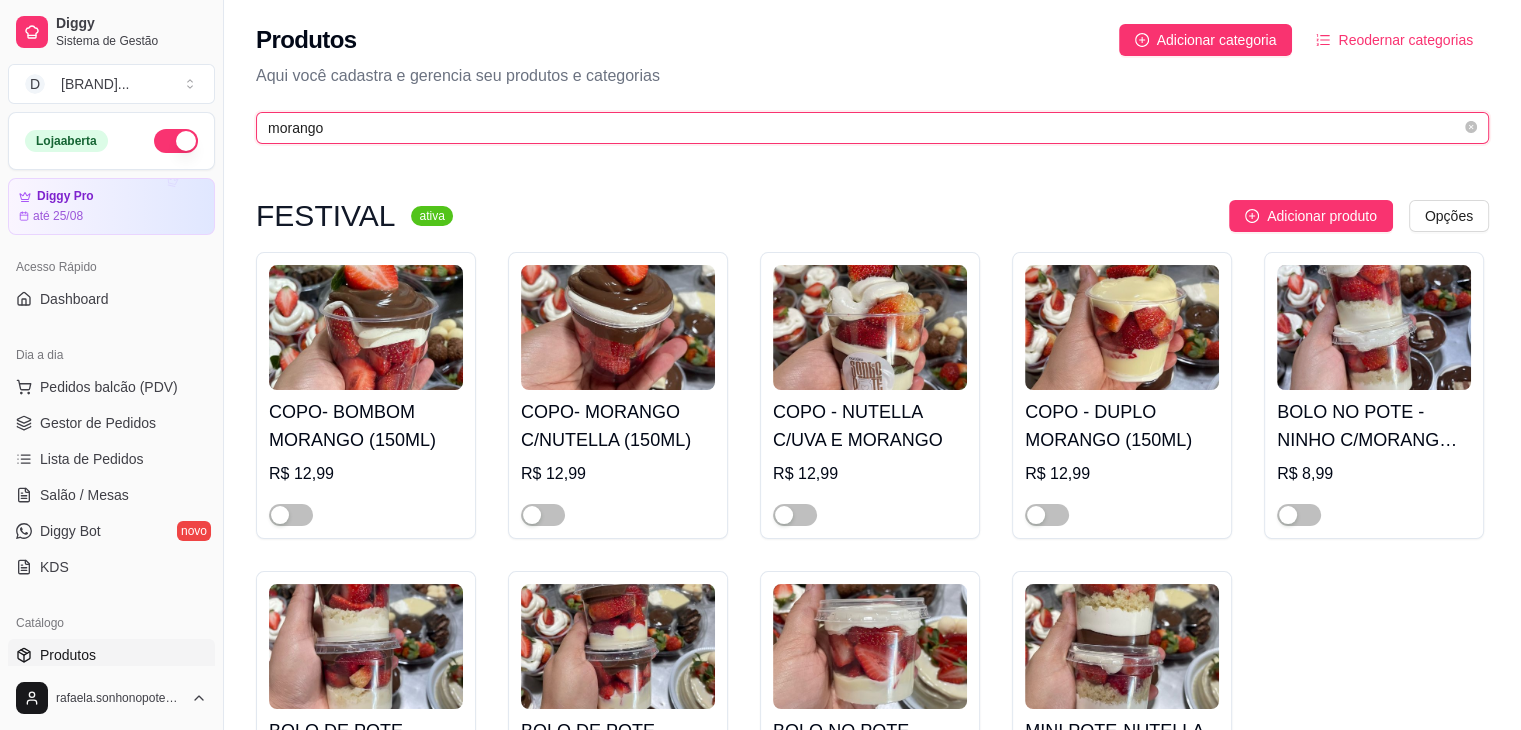 click on "morango" at bounding box center (864, 128) 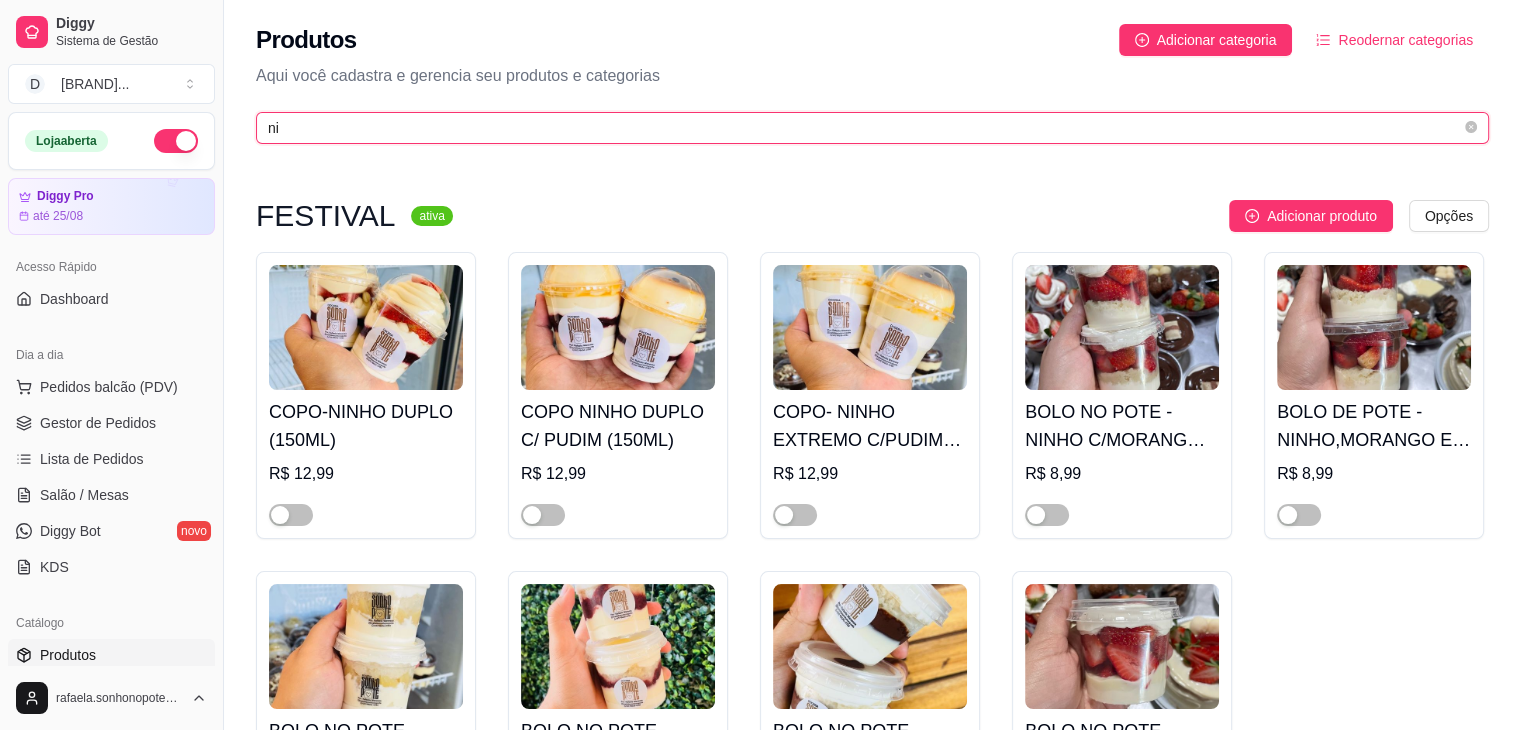 type on "n" 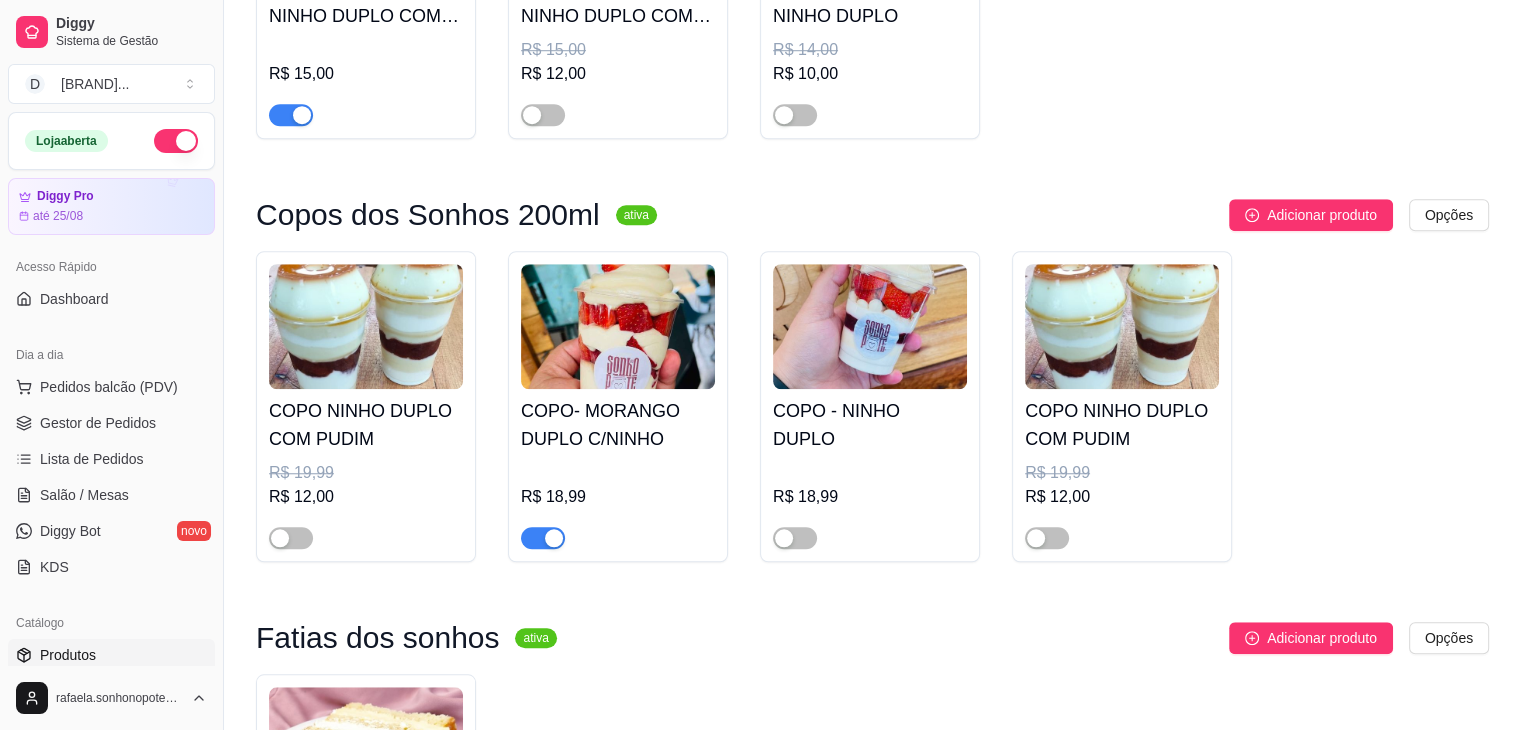 scroll, scrollTop: 1600, scrollLeft: 0, axis: vertical 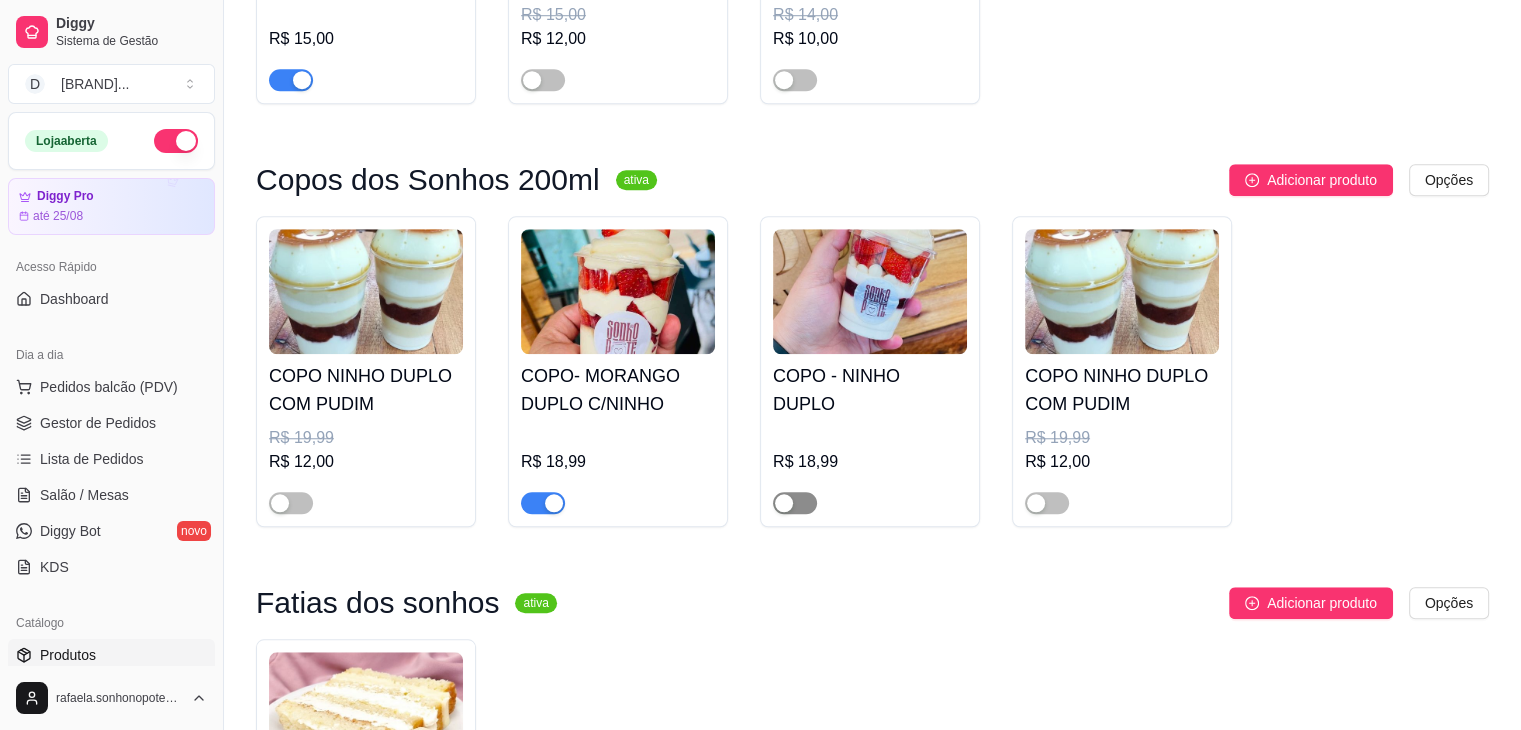 type on "duplo" 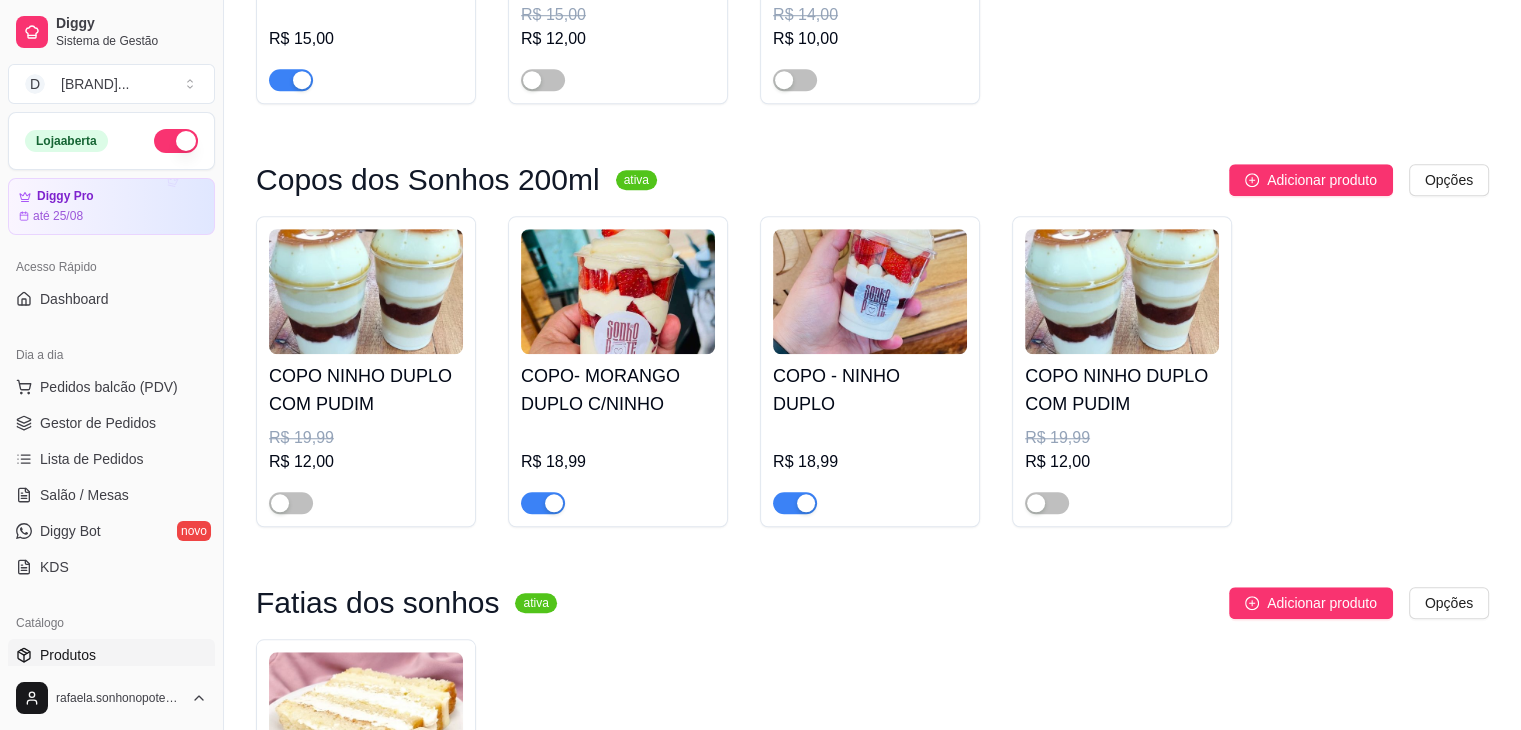 click at bounding box center [1122, 291] 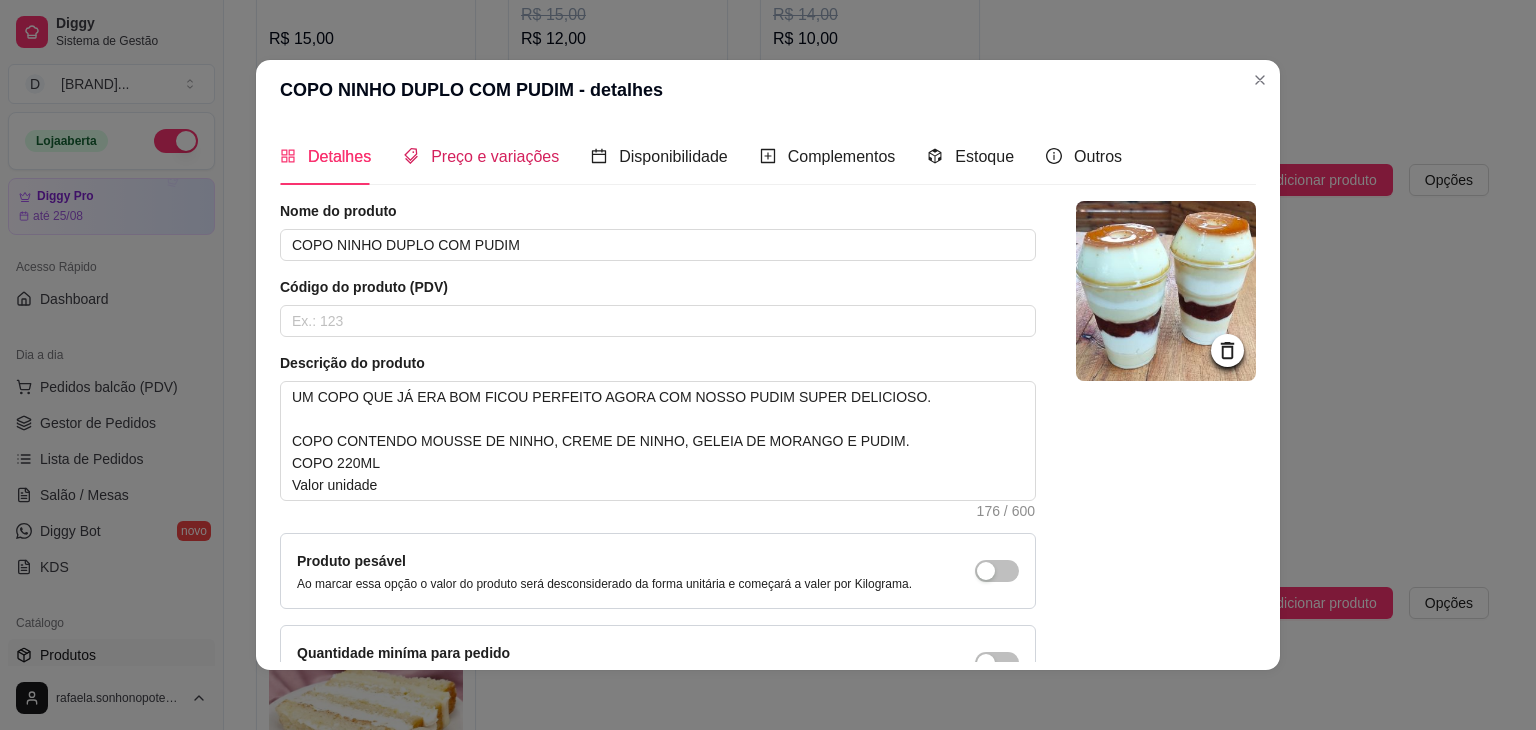 click on "Preço e variações" at bounding box center (495, 156) 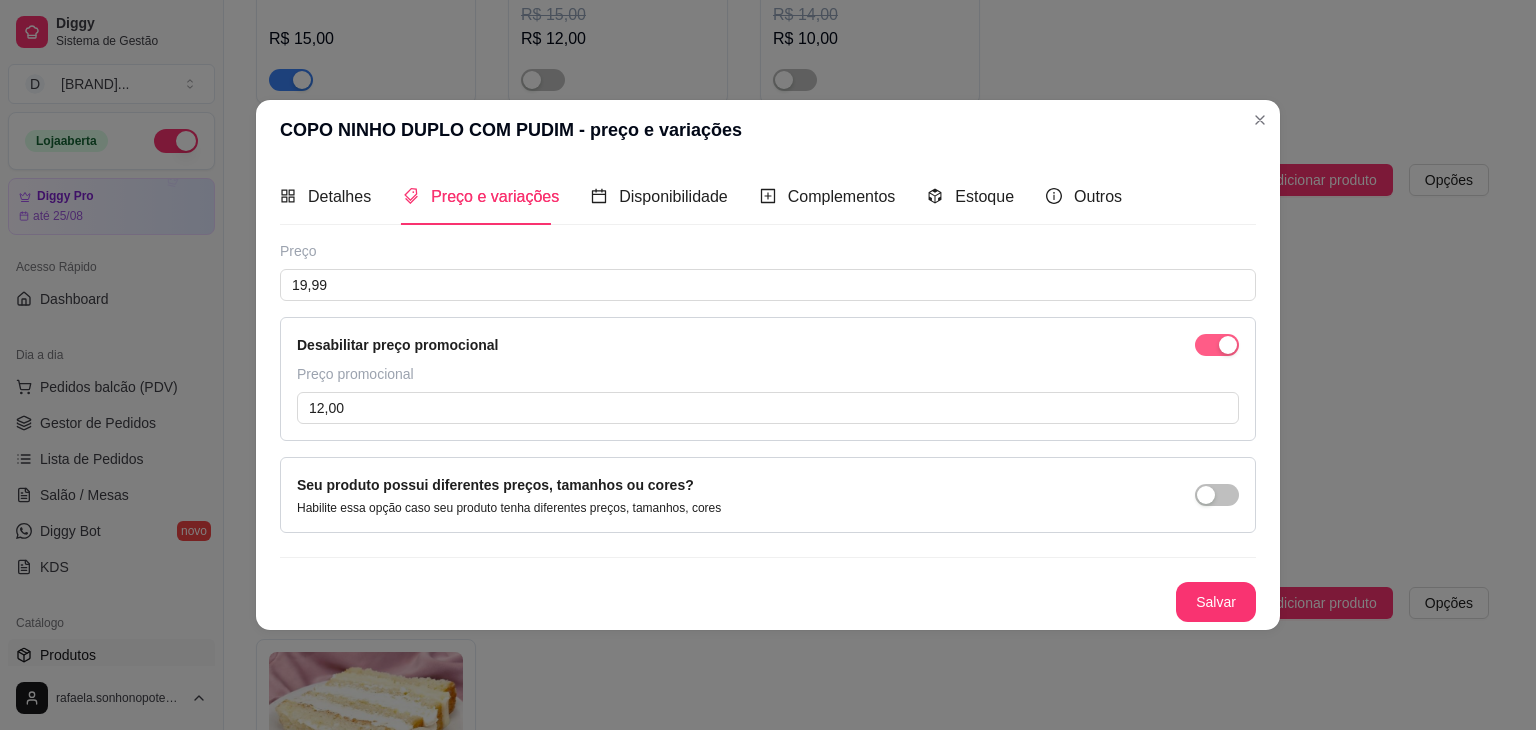 click at bounding box center (1228, 345) 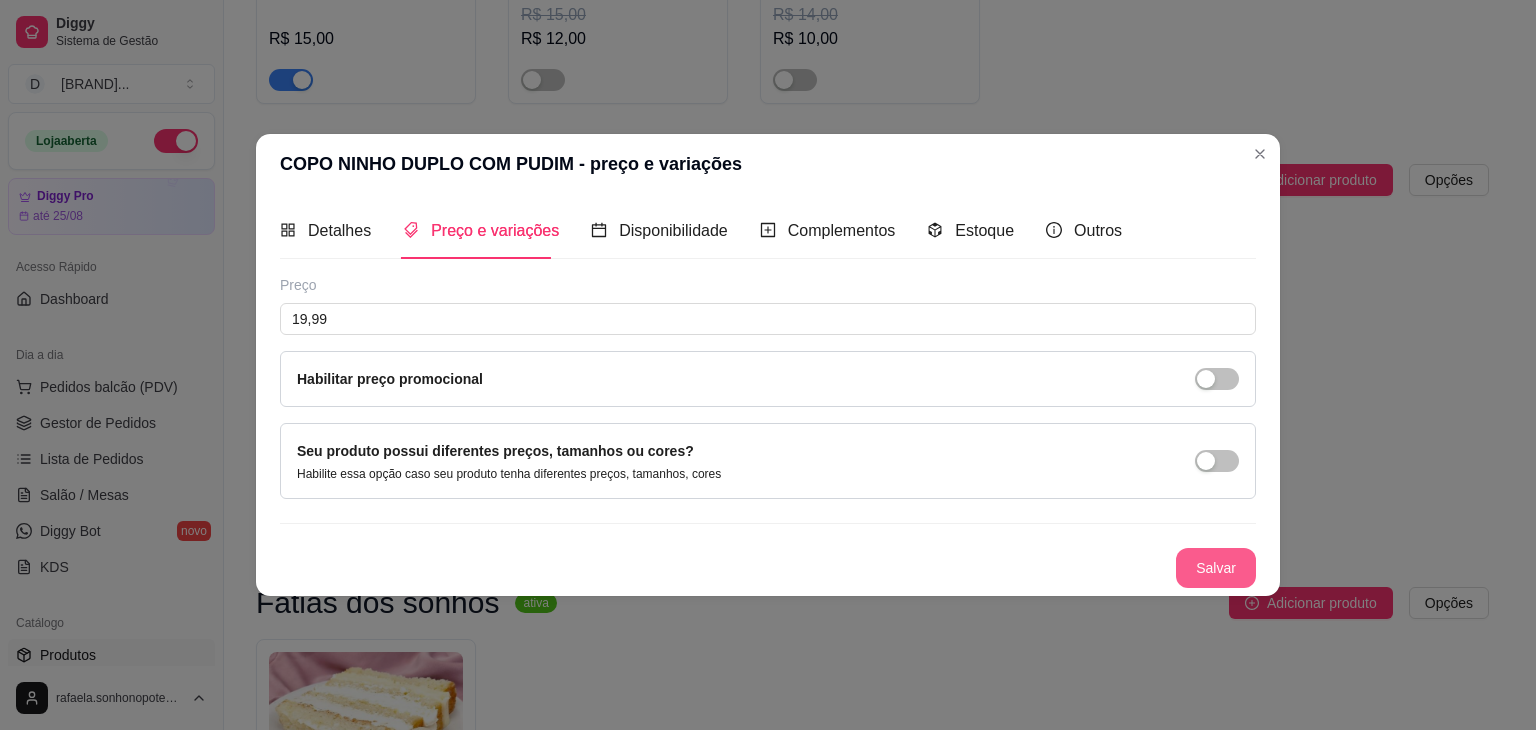 click on "Salvar" at bounding box center (1216, 568) 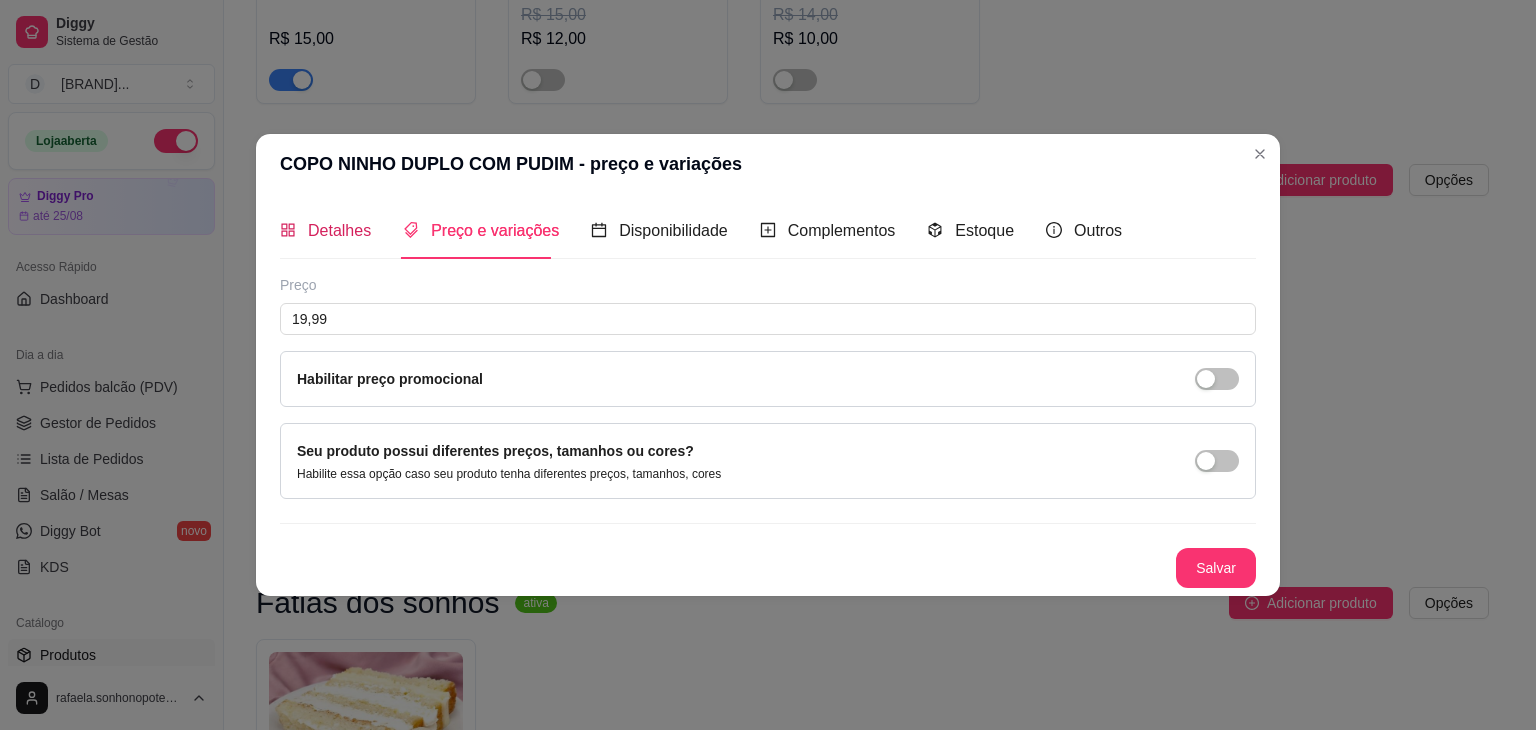 click on "Detalhes" at bounding box center [339, 230] 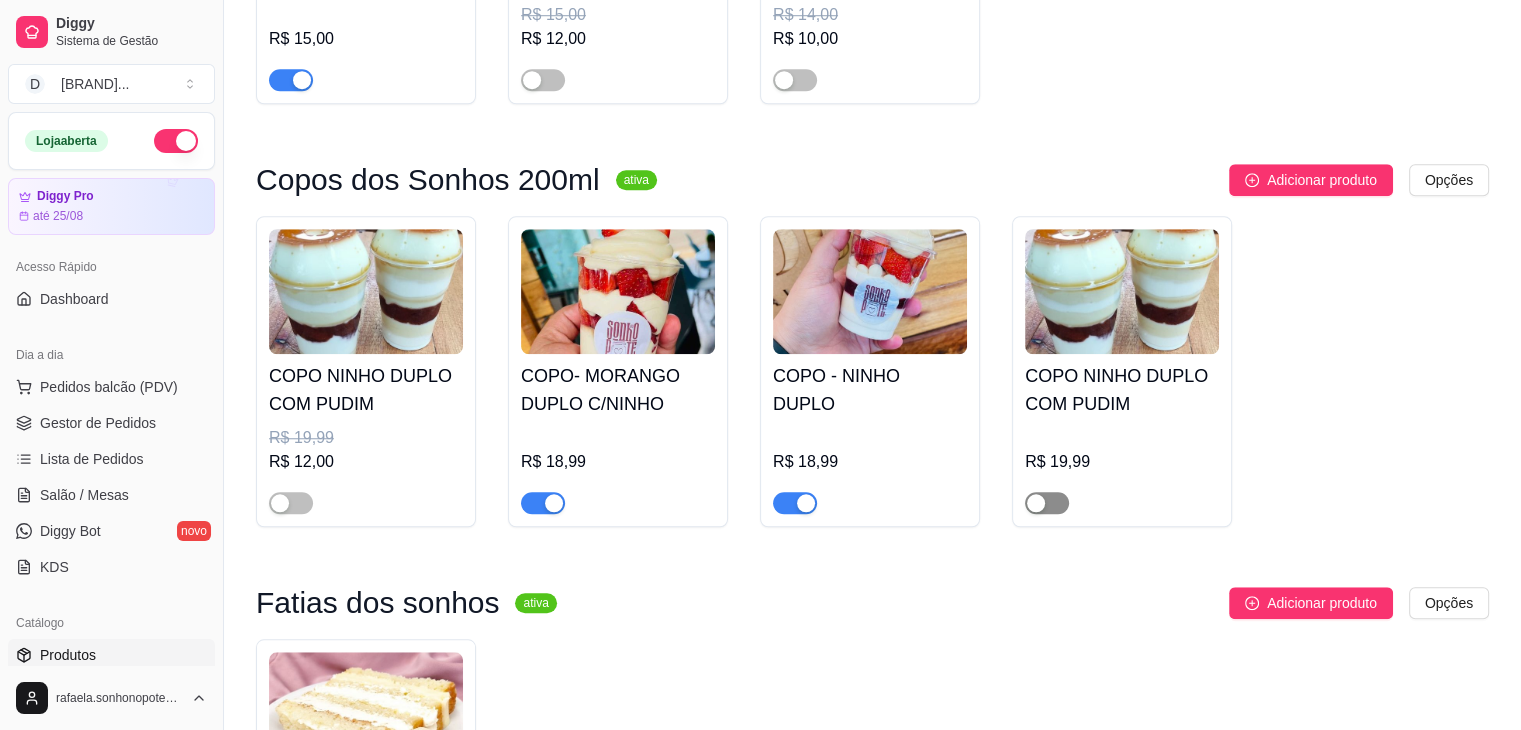 click at bounding box center (1047, 503) 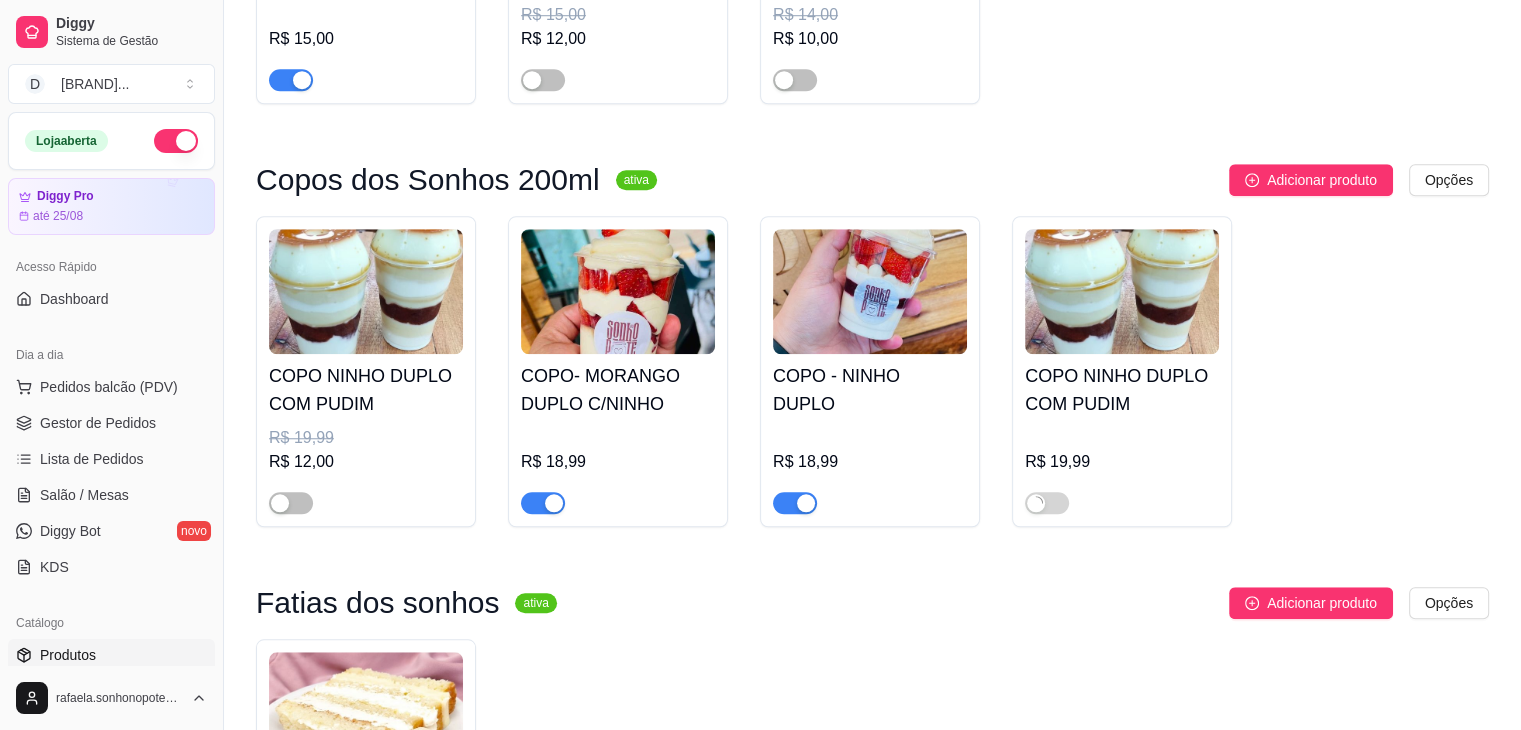 click at bounding box center (366, 291) 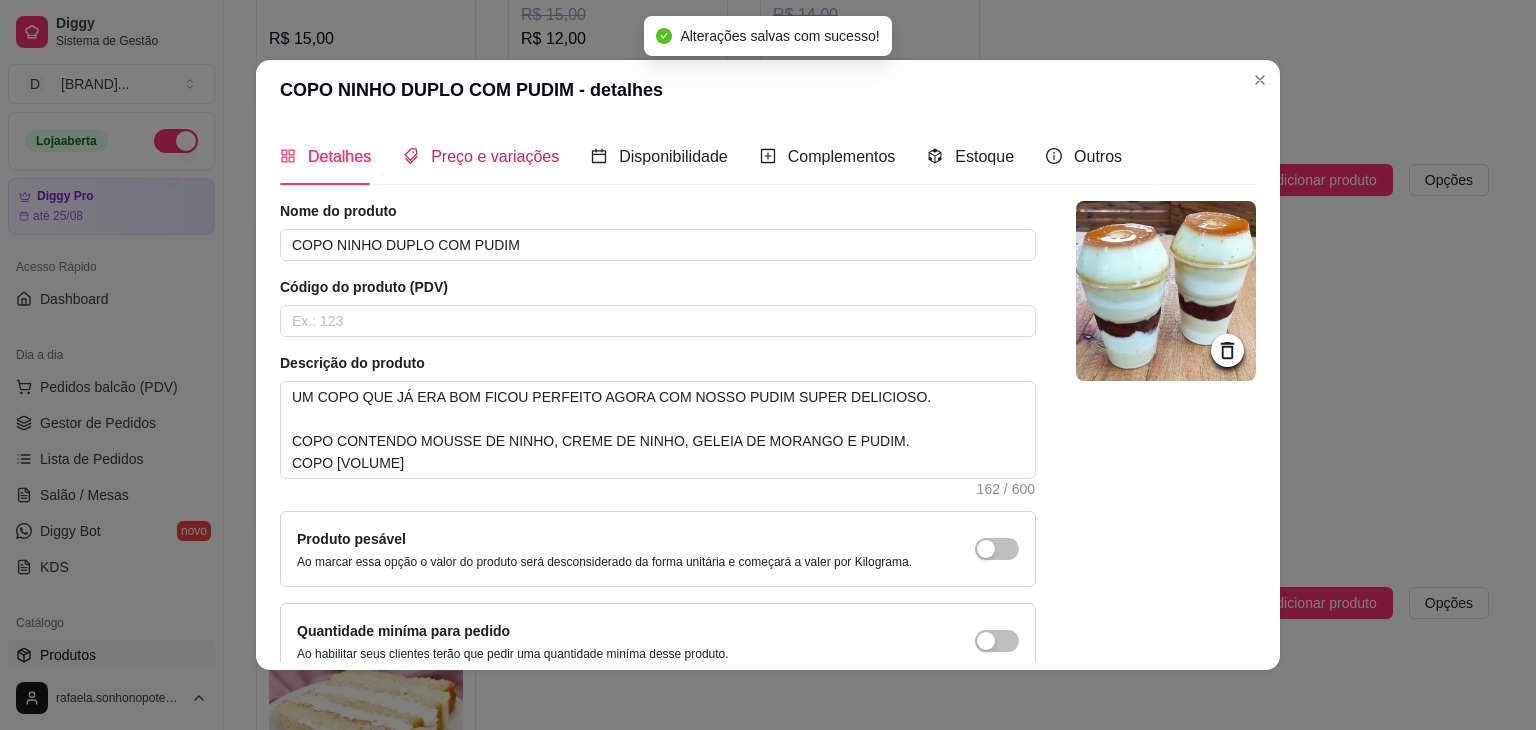 click on "Preço e variações" at bounding box center (495, 156) 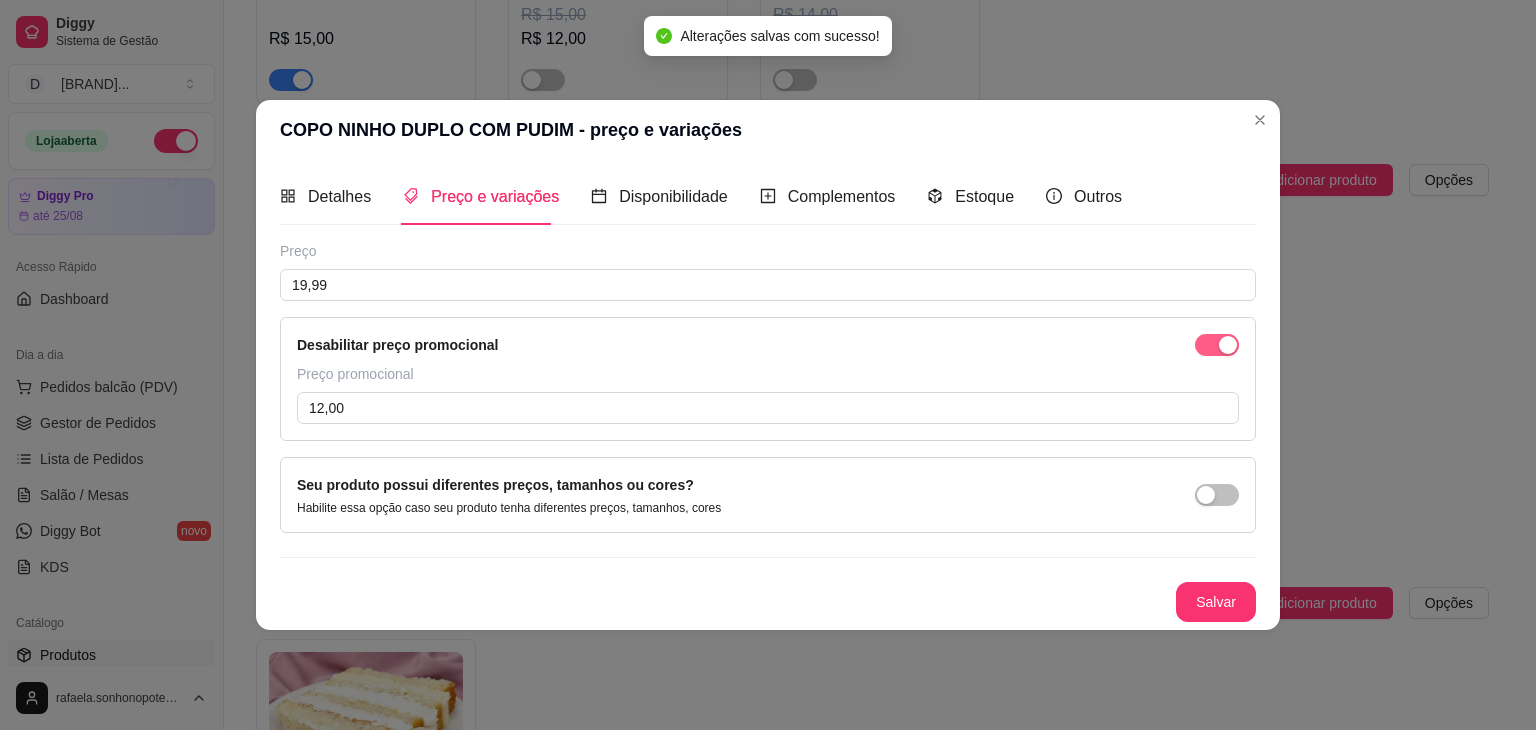 click at bounding box center [1228, 345] 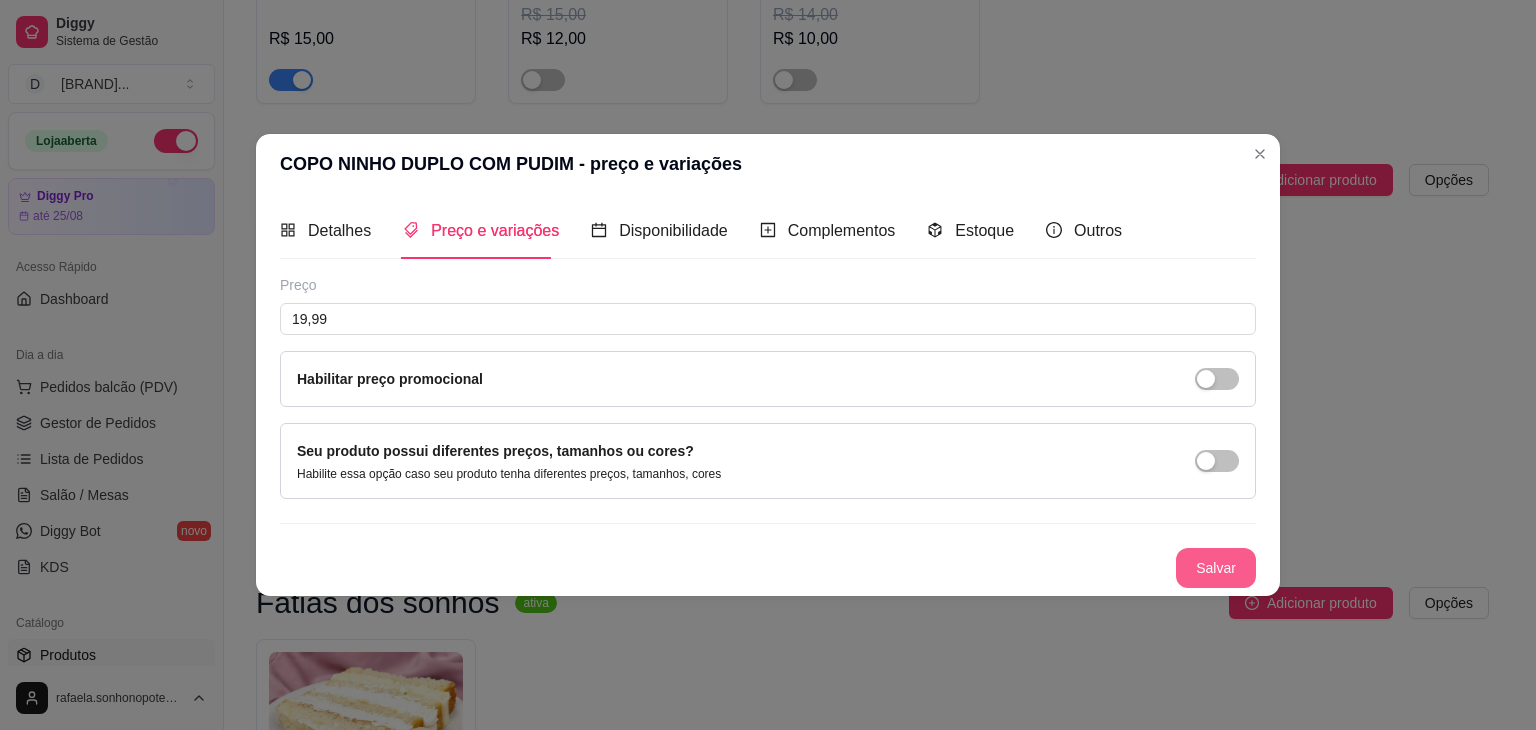 click on "Salvar" at bounding box center [1216, 568] 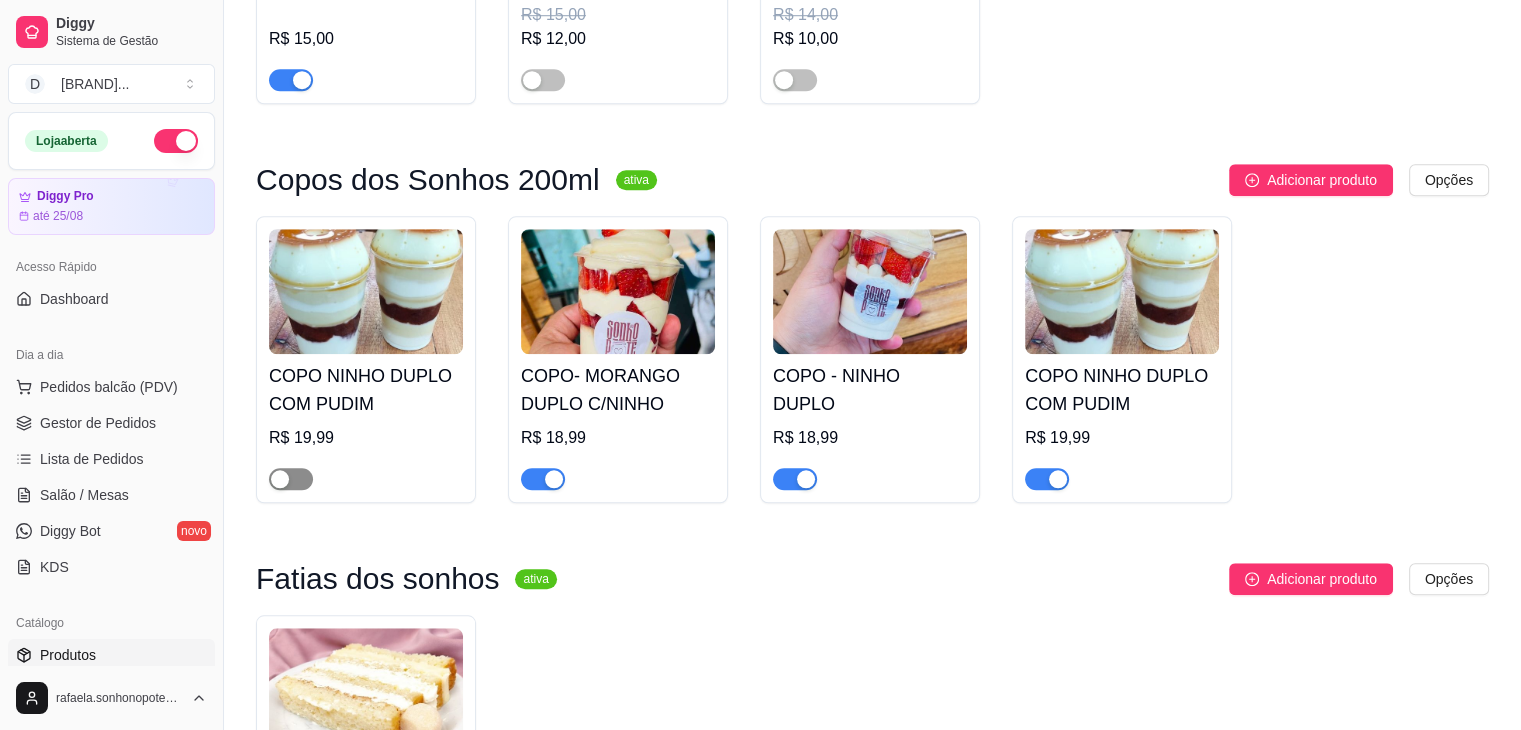 click at bounding box center (291, 479) 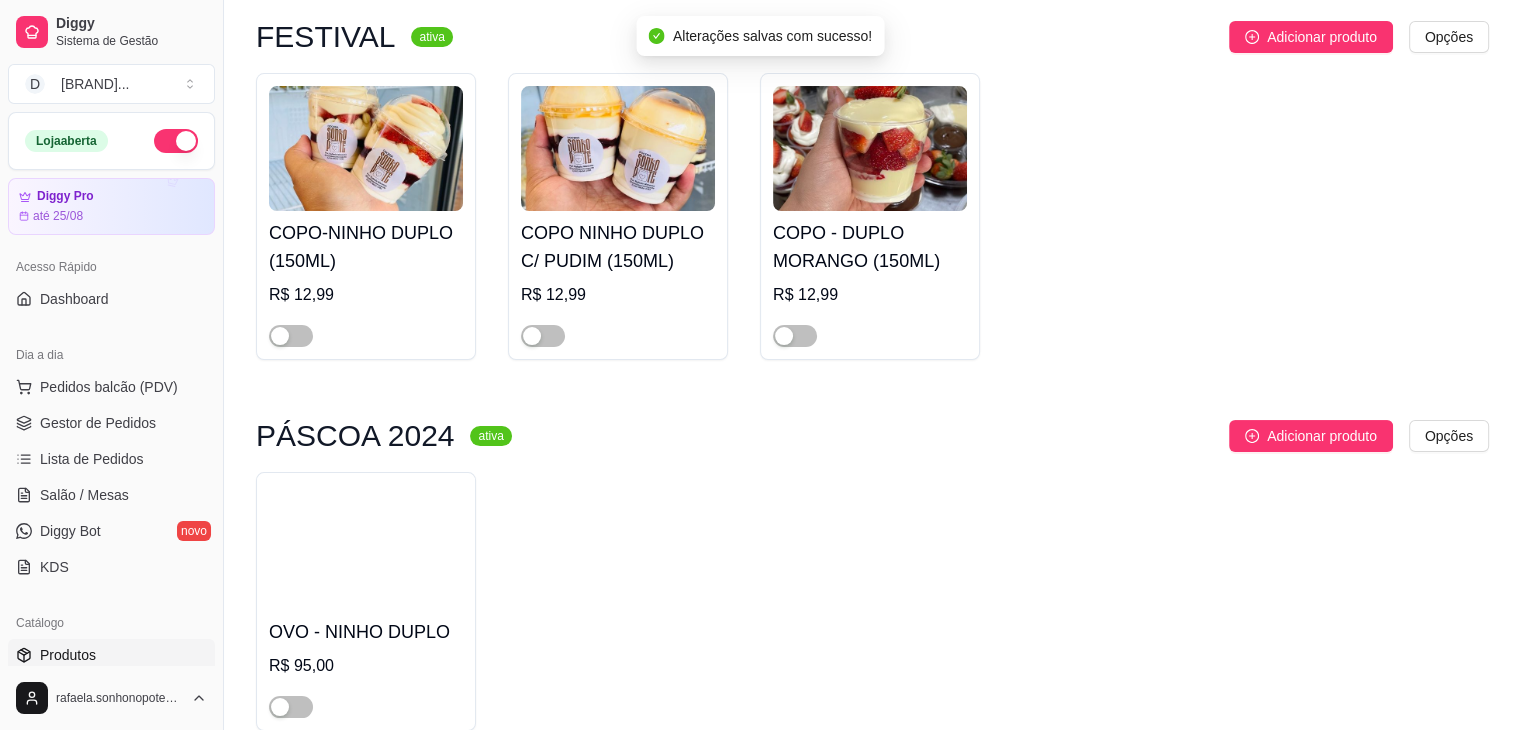 scroll, scrollTop: 0, scrollLeft: 0, axis: both 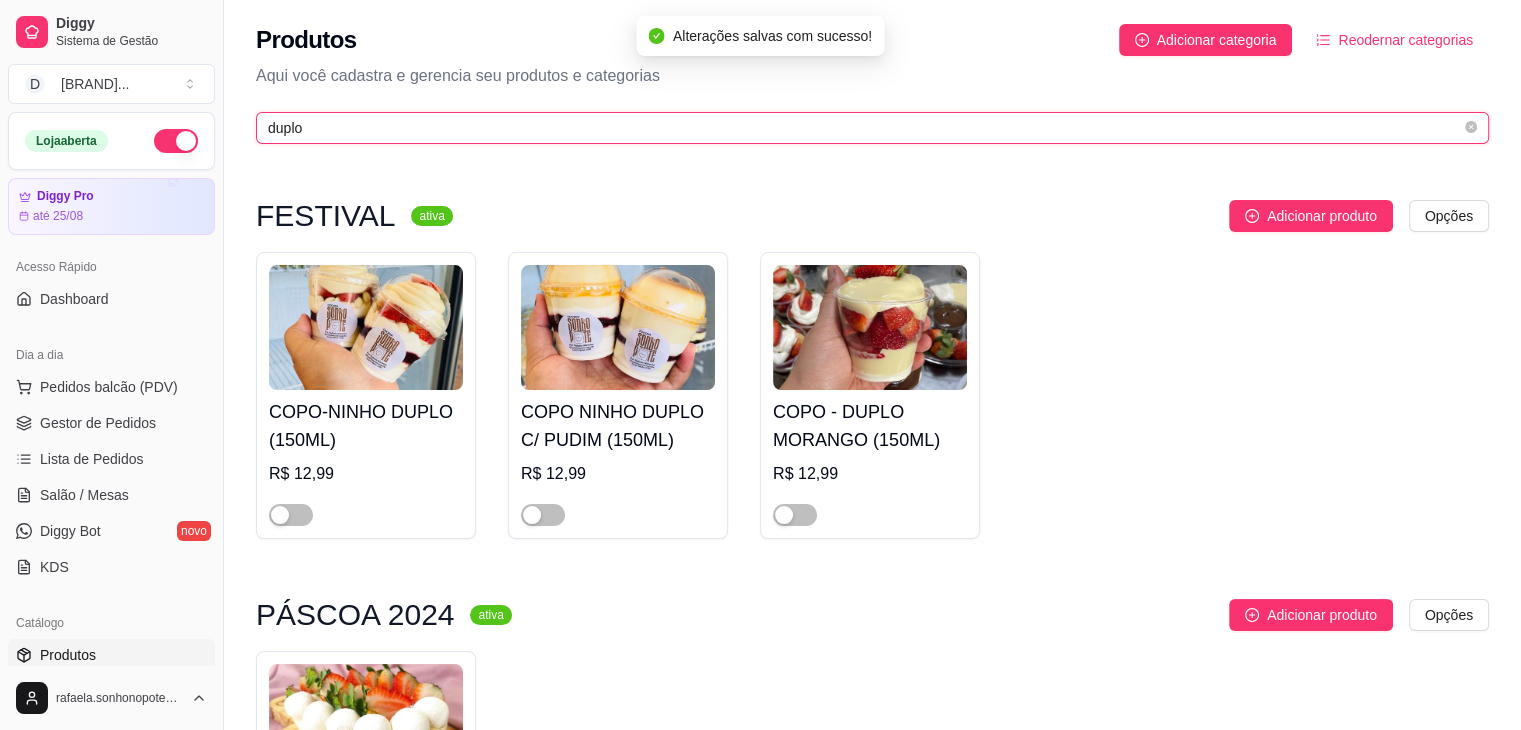 click on "duplo" at bounding box center (864, 128) 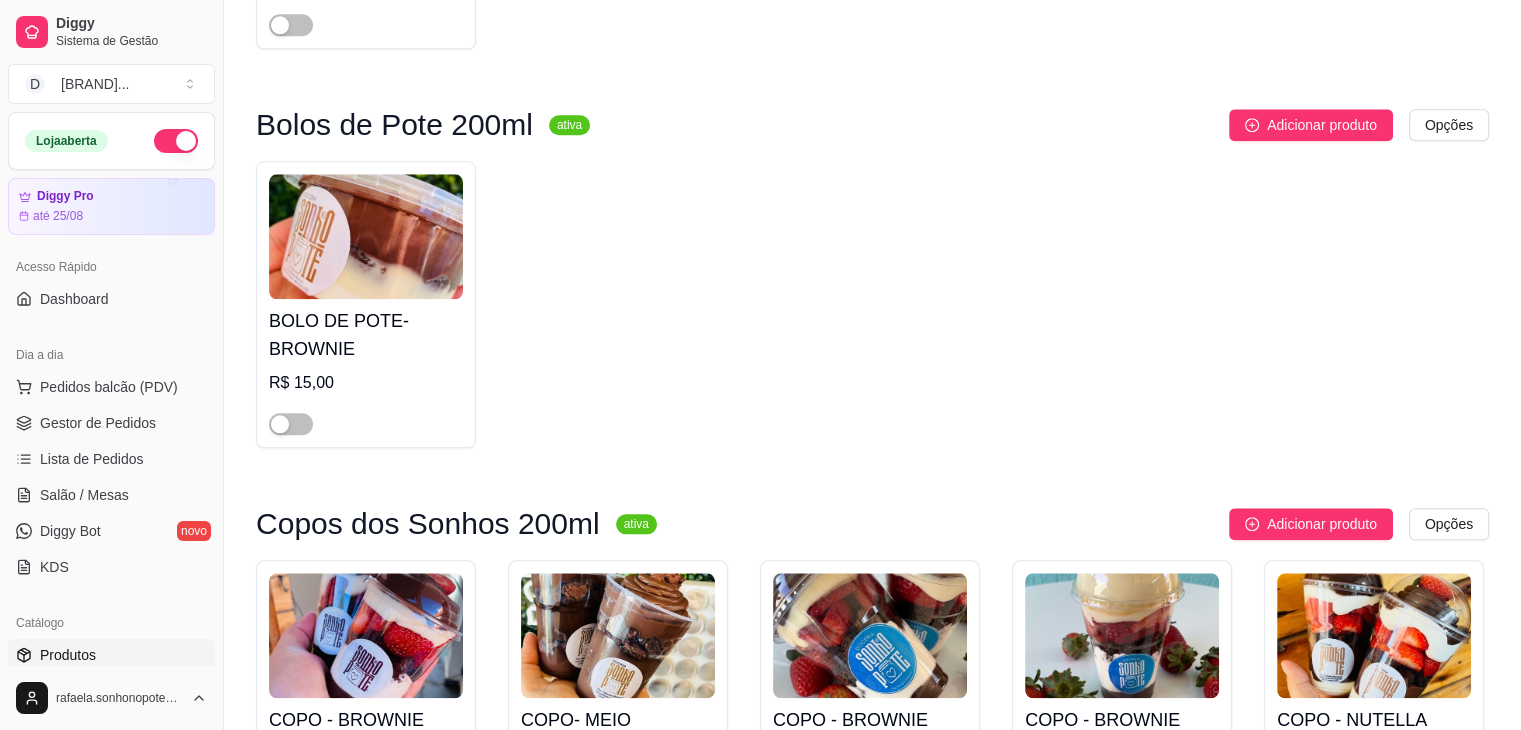scroll, scrollTop: 2200, scrollLeft: 0, axis: vertical 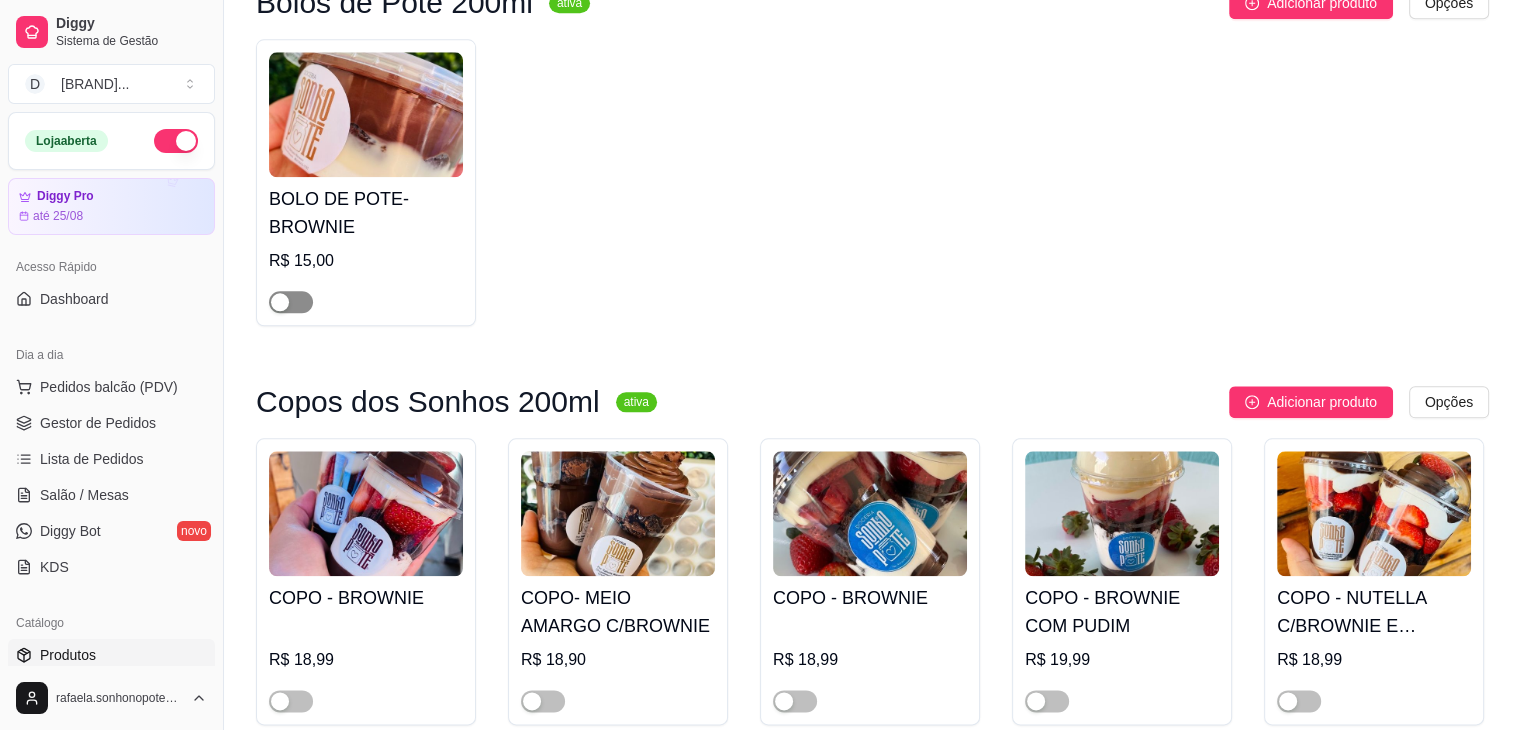 click at bounding box center (291, 302) 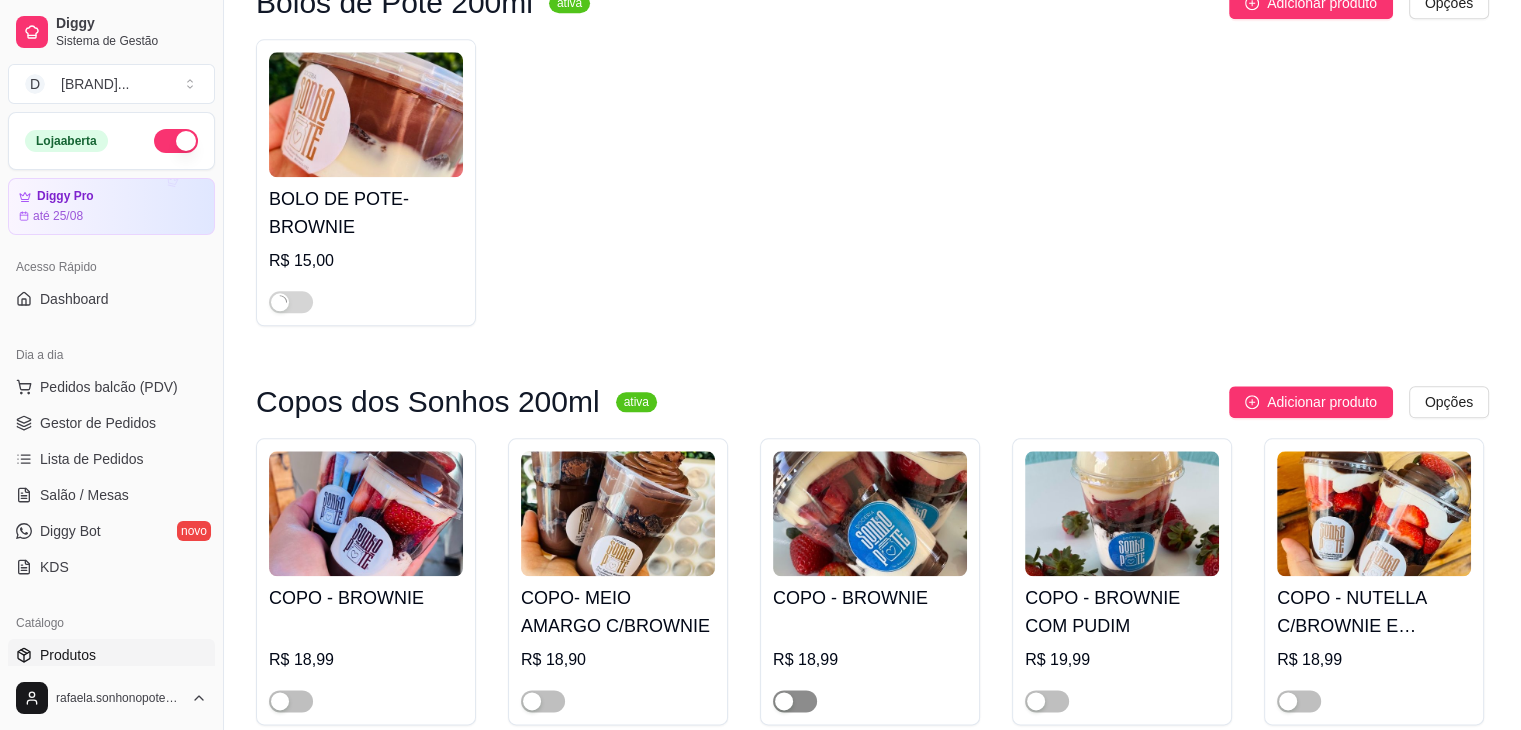 click at bounding box center (795, 701) 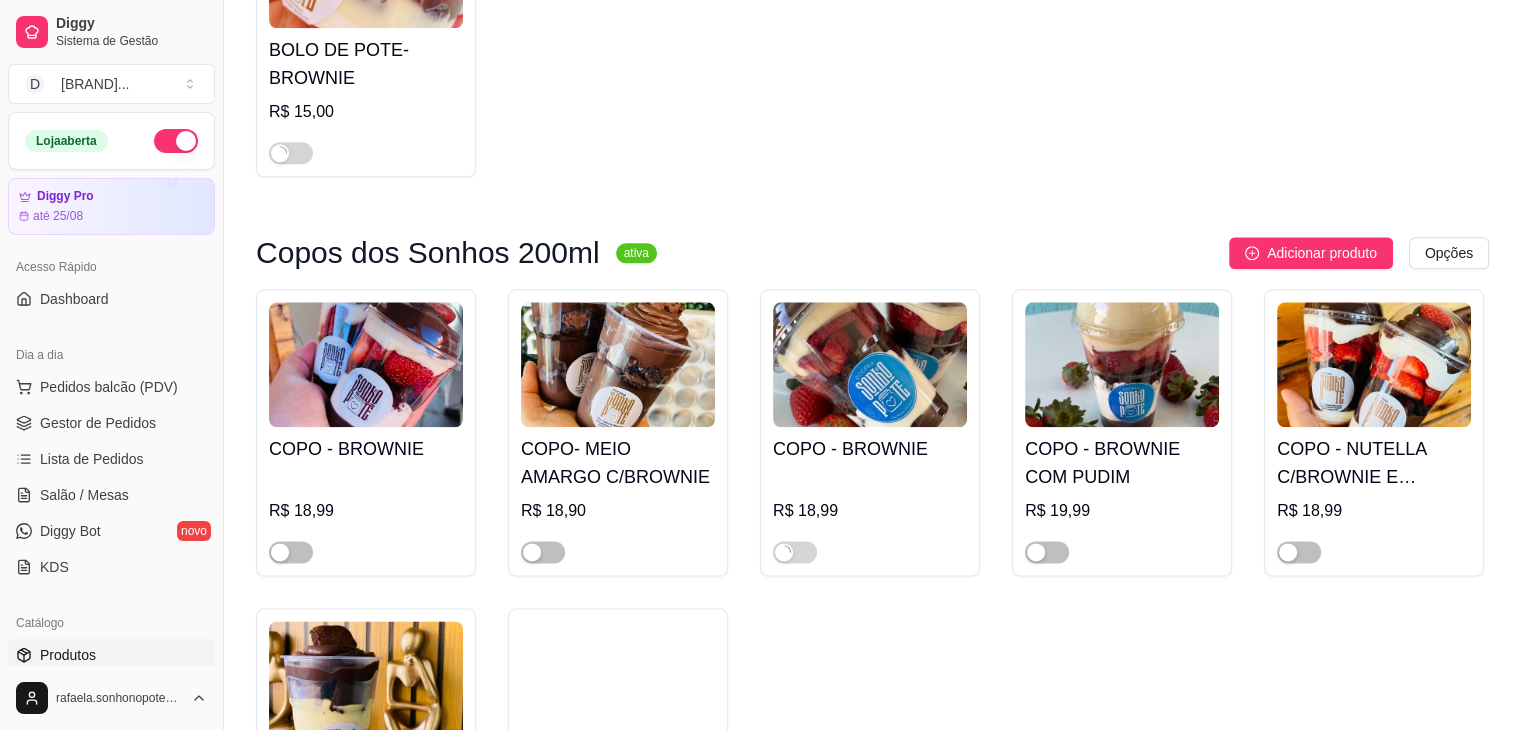 scroll, scrollTop: 2400, scrollLeft: 0, axis: vertical 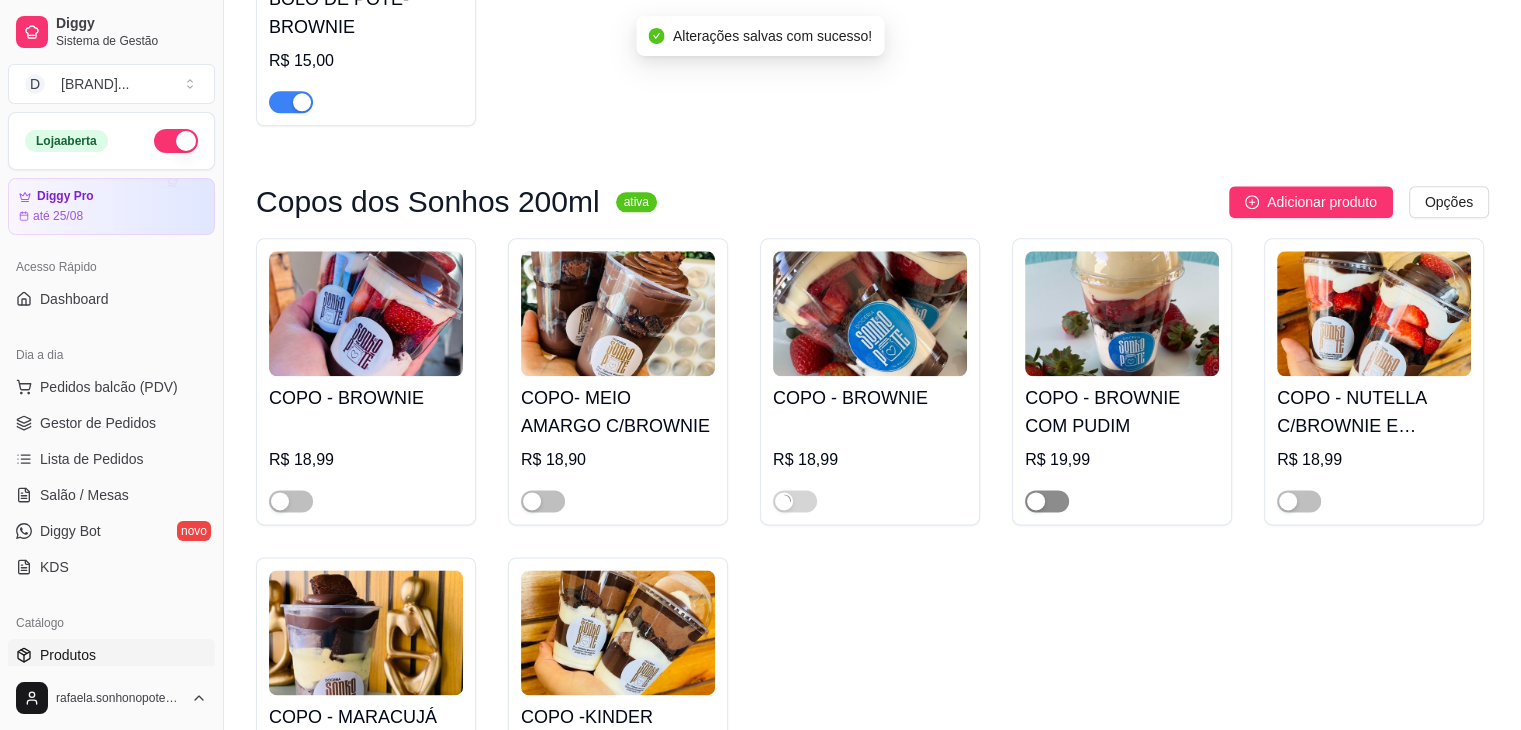 click at bounding box center [1047, 501] 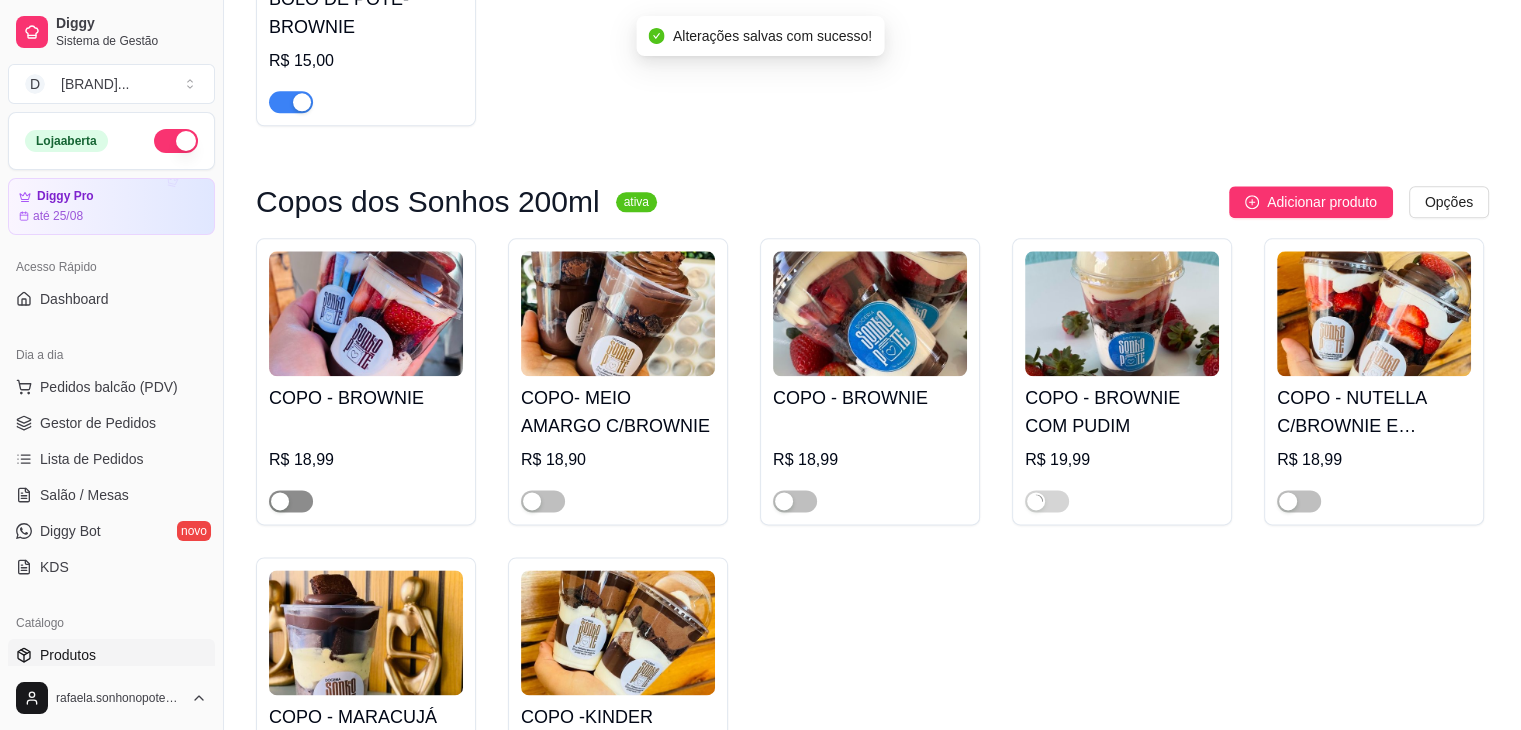 click at bounding box center (291, 501) 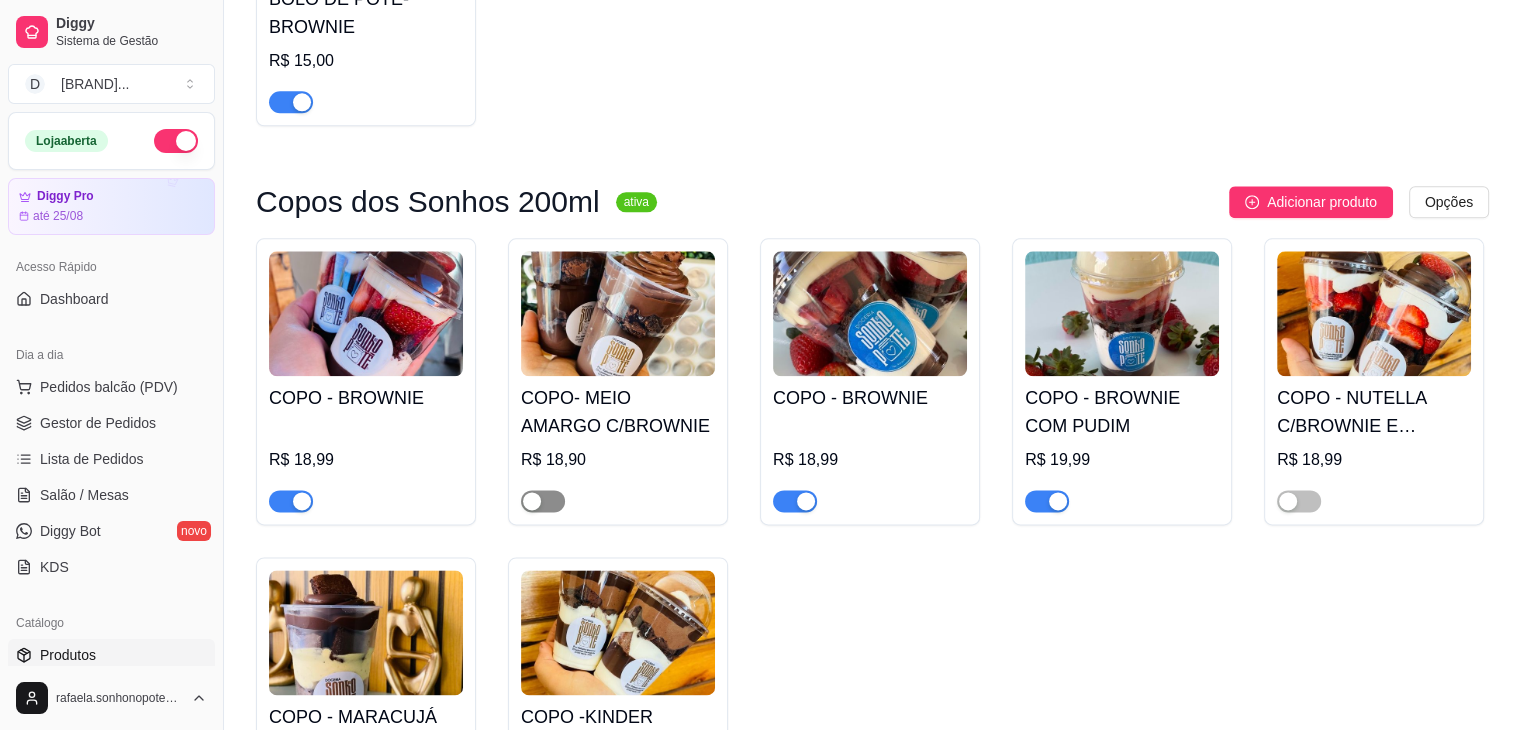 click at bounding box center (543, 501) 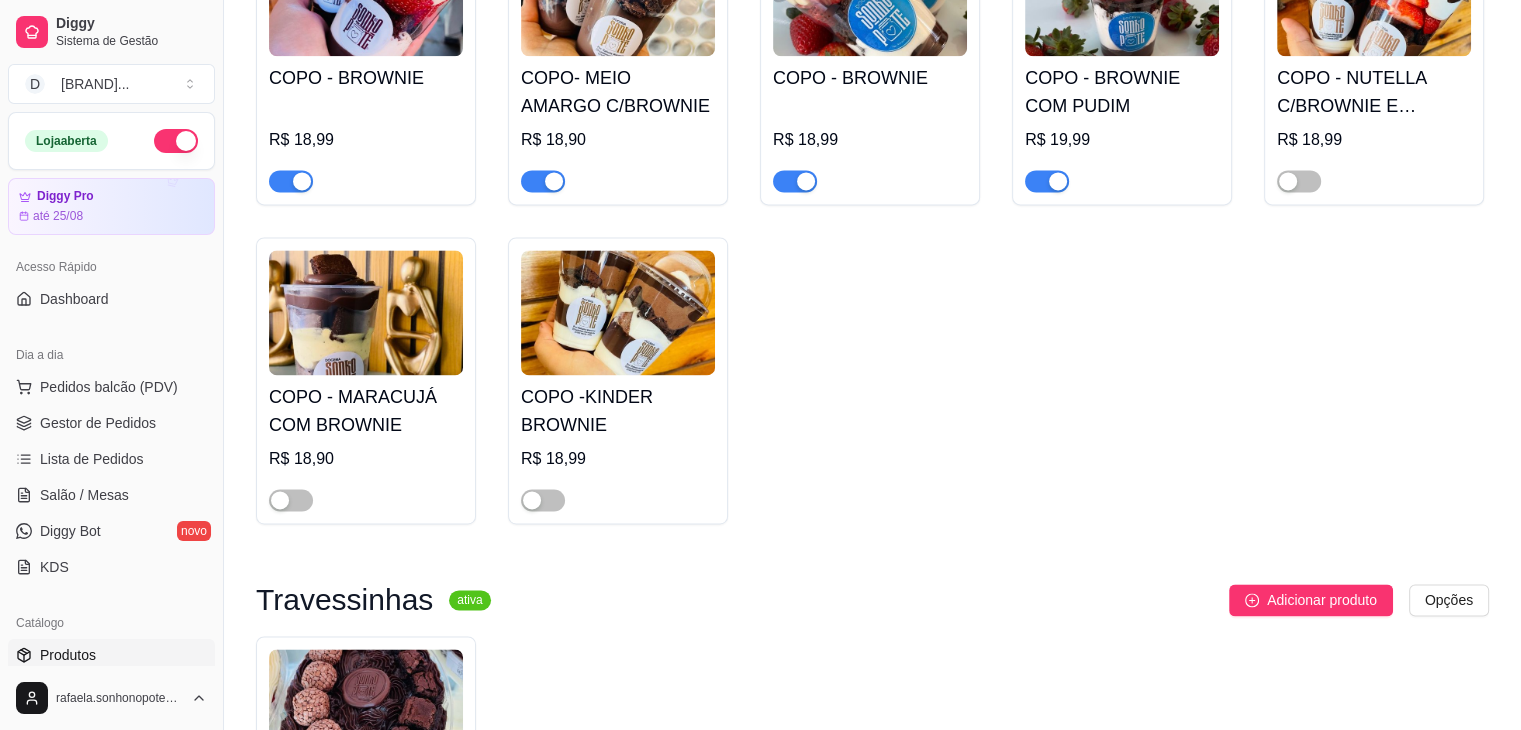 scroll, scrollTop: 2723, scrollLeft: 0, axis: vertical 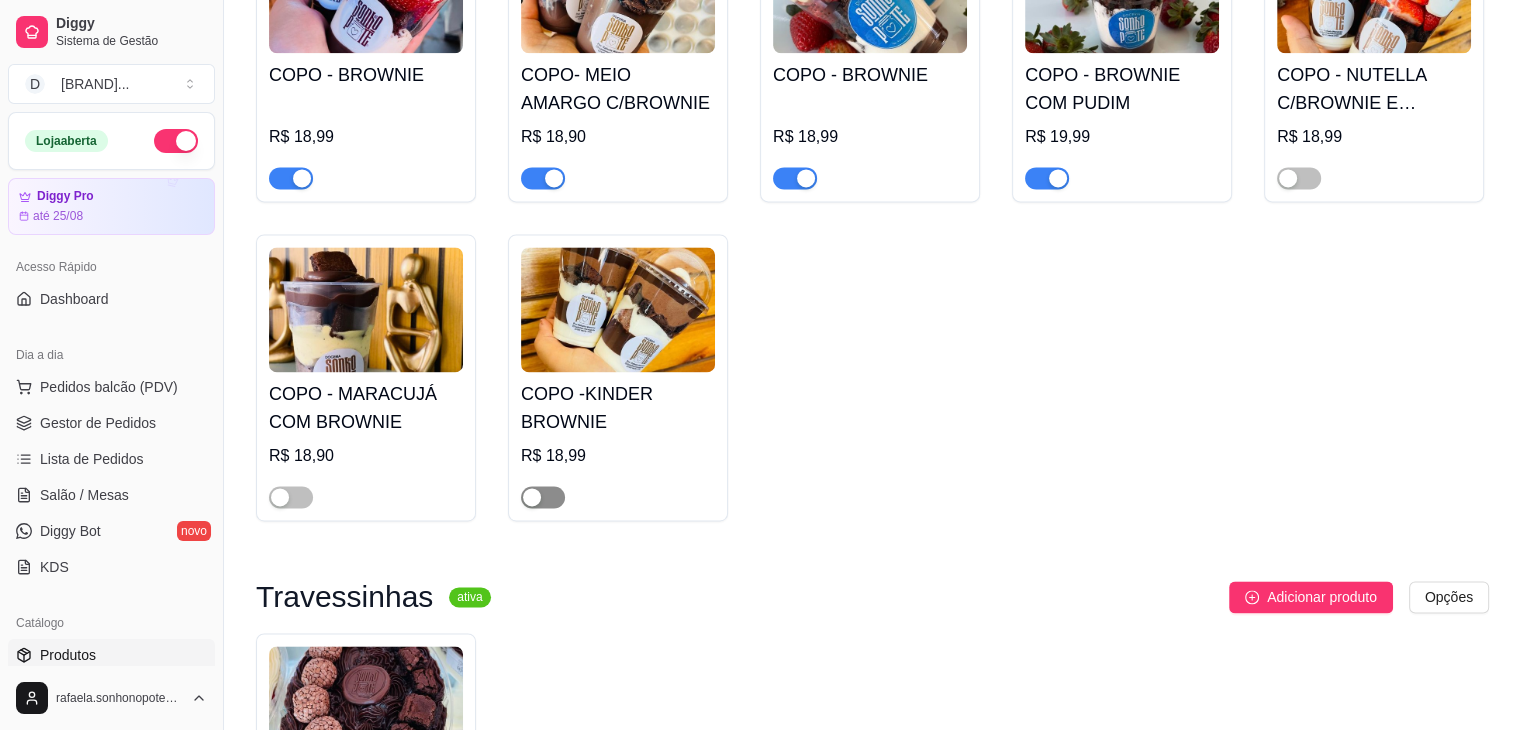 click at bounding box center [543, 497] 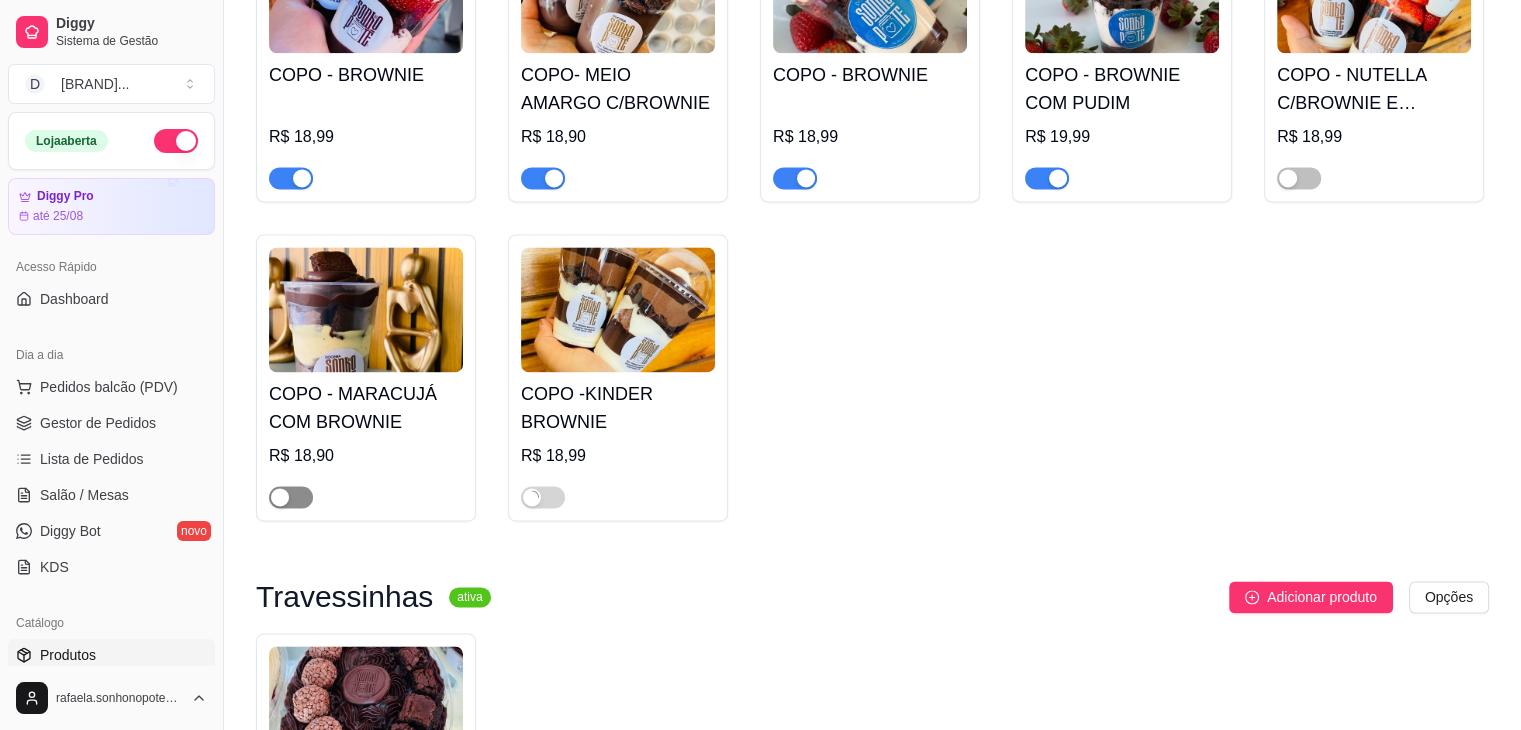 click at bounding box center (291, 497) 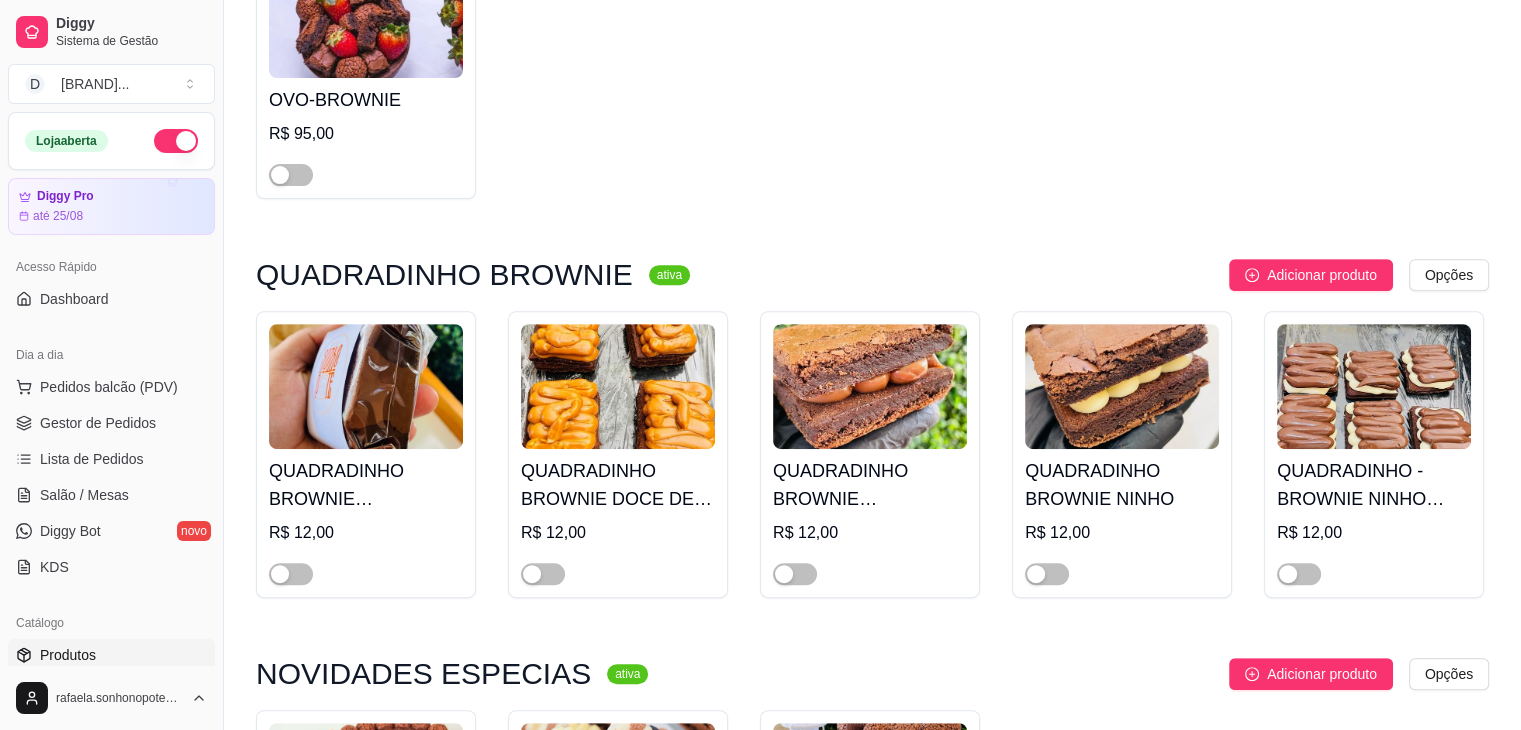 scroll, scrollTop: 723, scrollLeft: 0, axis: vertical 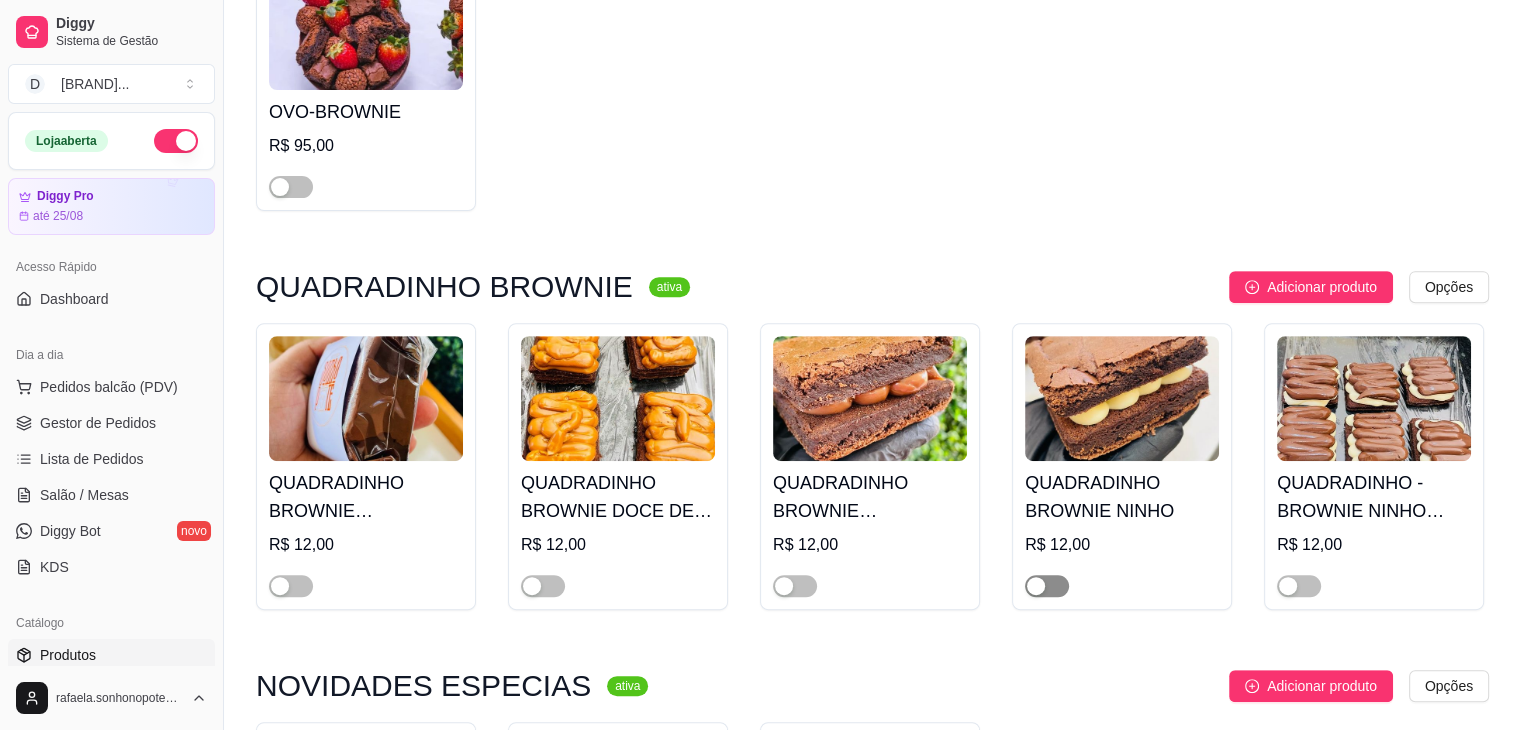 click at bounding box center (1047, 586) 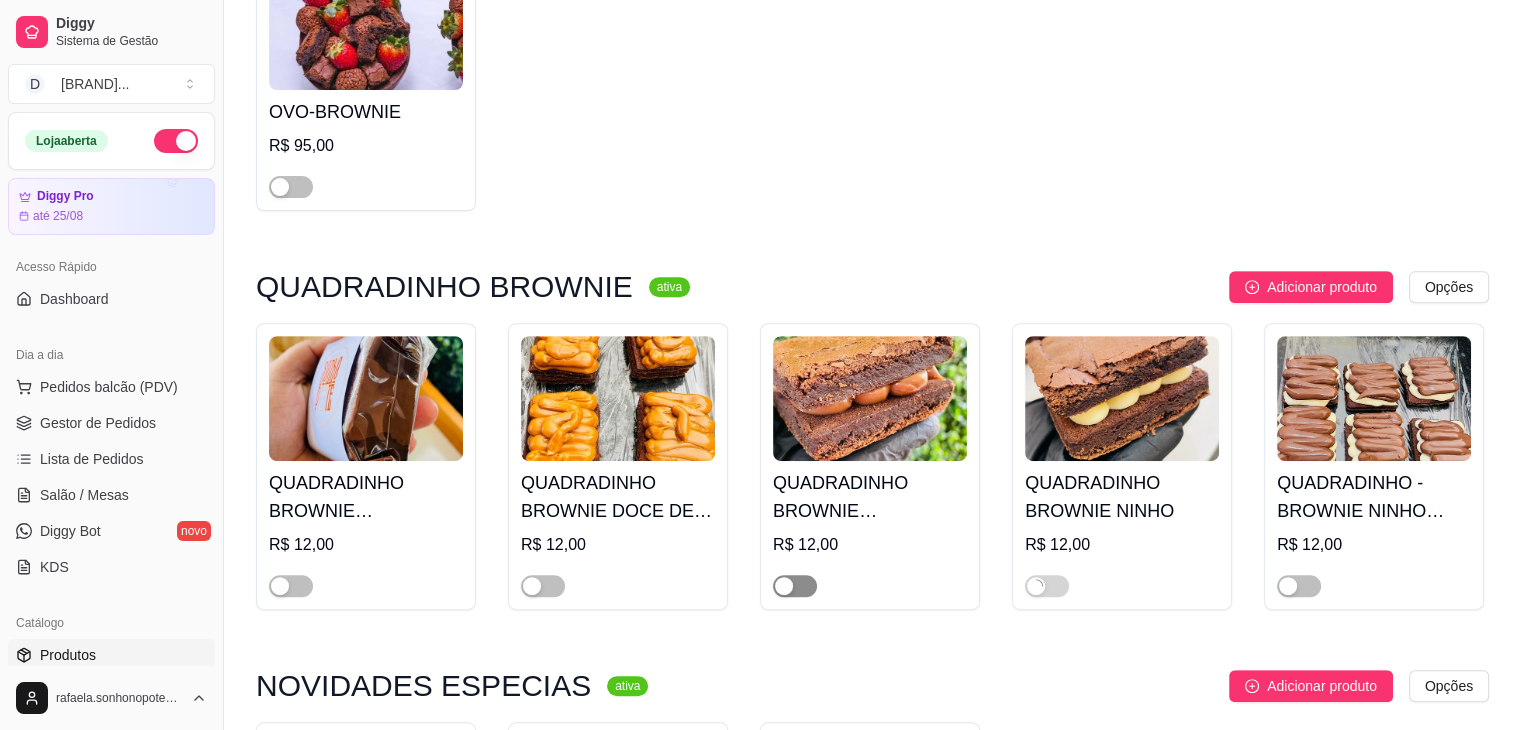 click at bounding box center [795, 586] 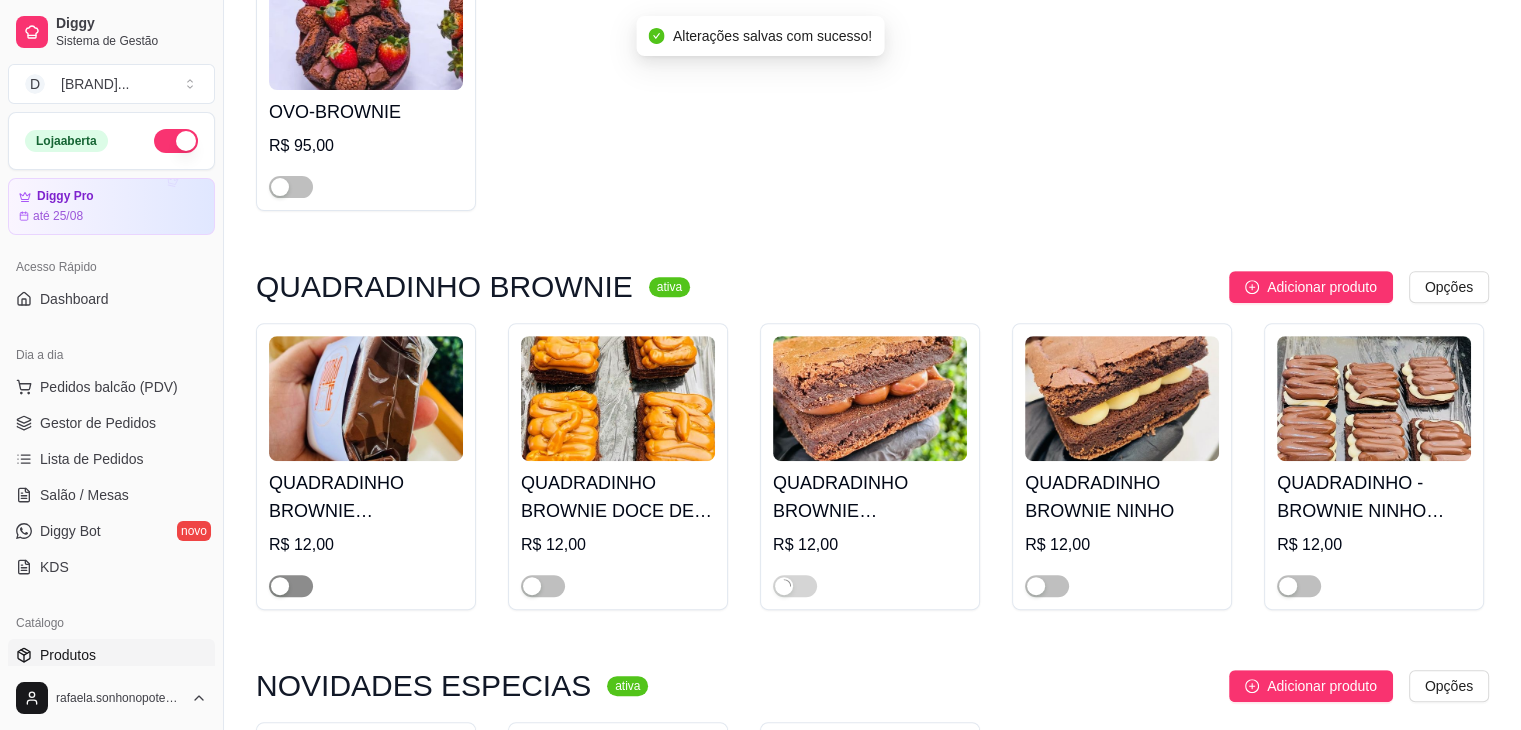 click at bounding box center [291, 586] 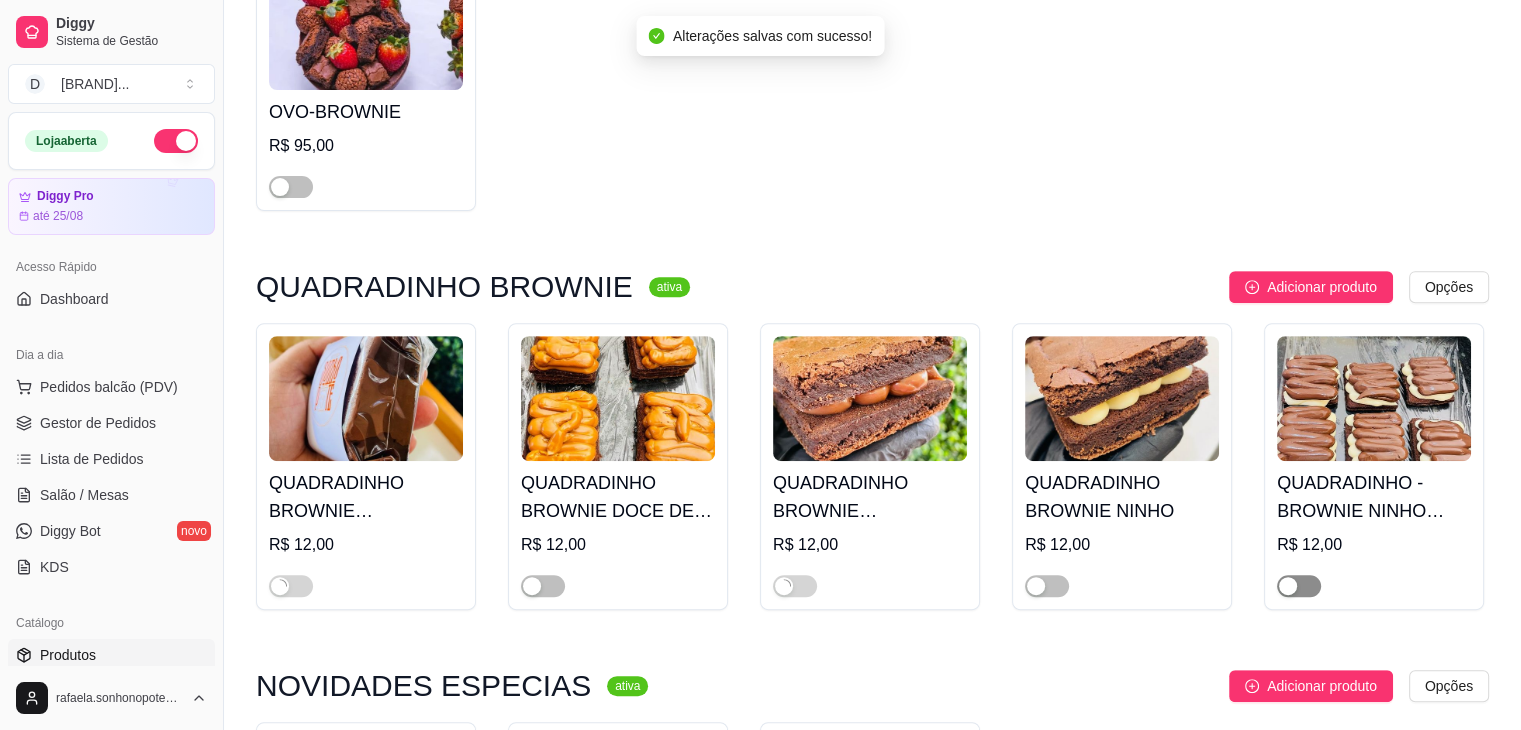 click at bounding box center (1299, 586) 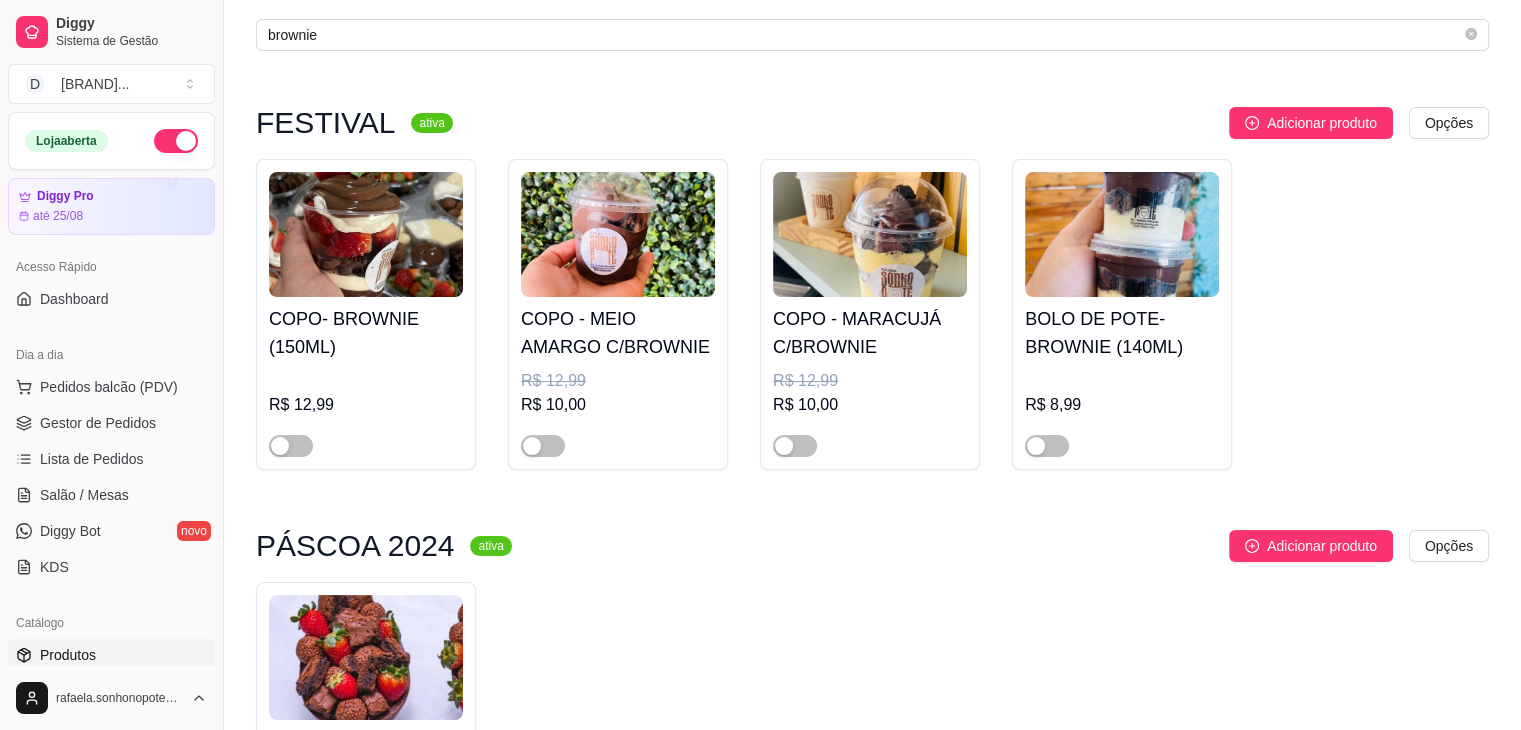 scroll, scrollTop: 0, scrollLeft: 0, axis: both 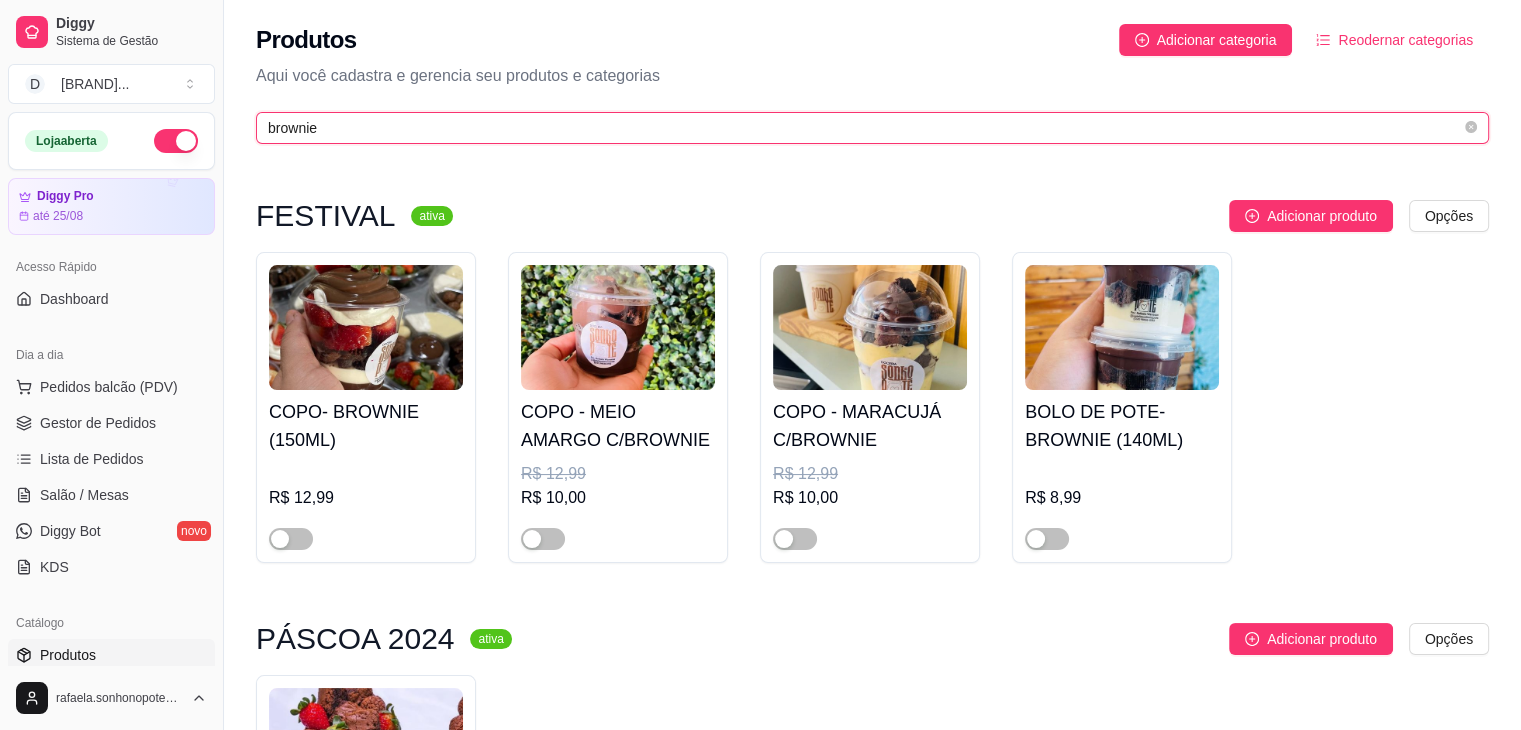 click on "brownie" at bounding box center [864, 128] 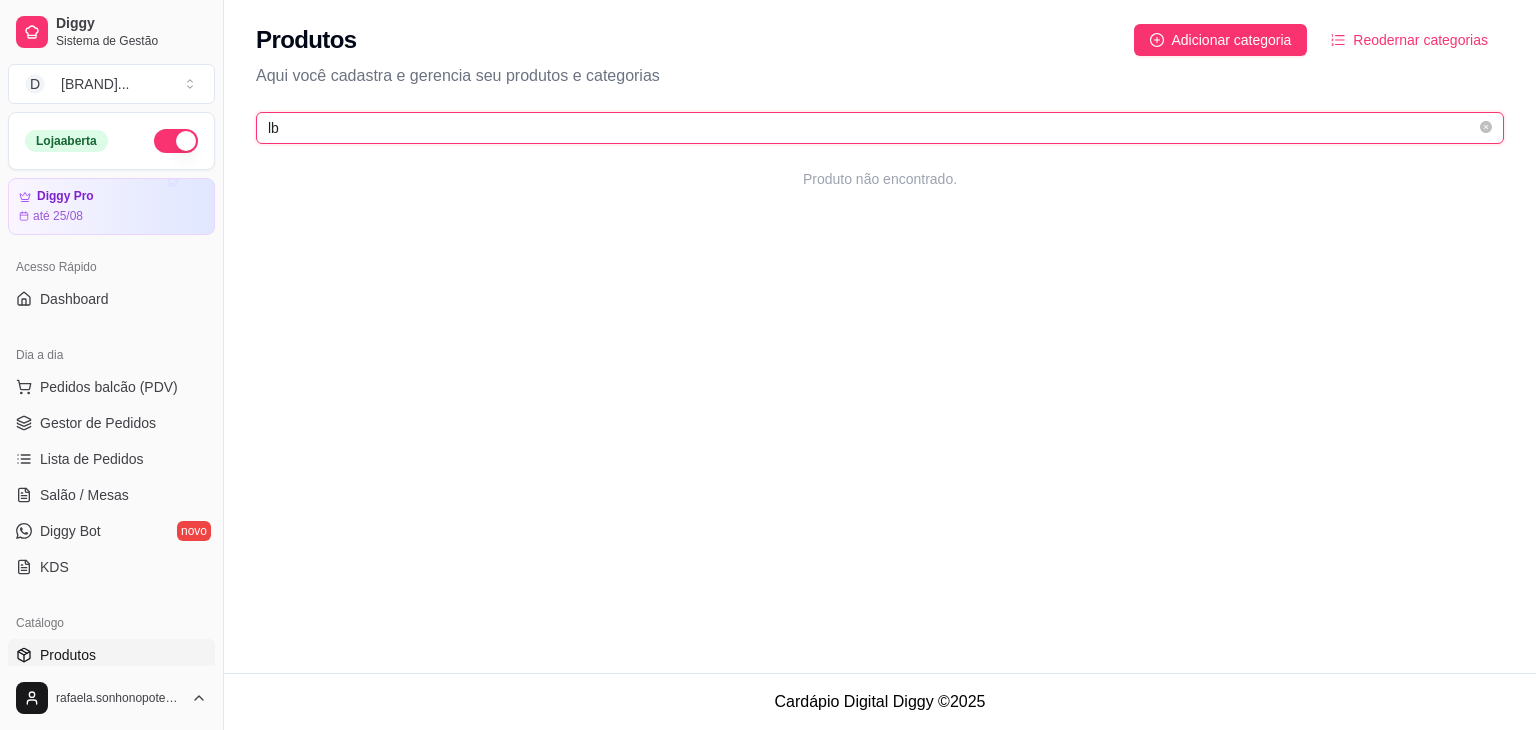 type on "l" 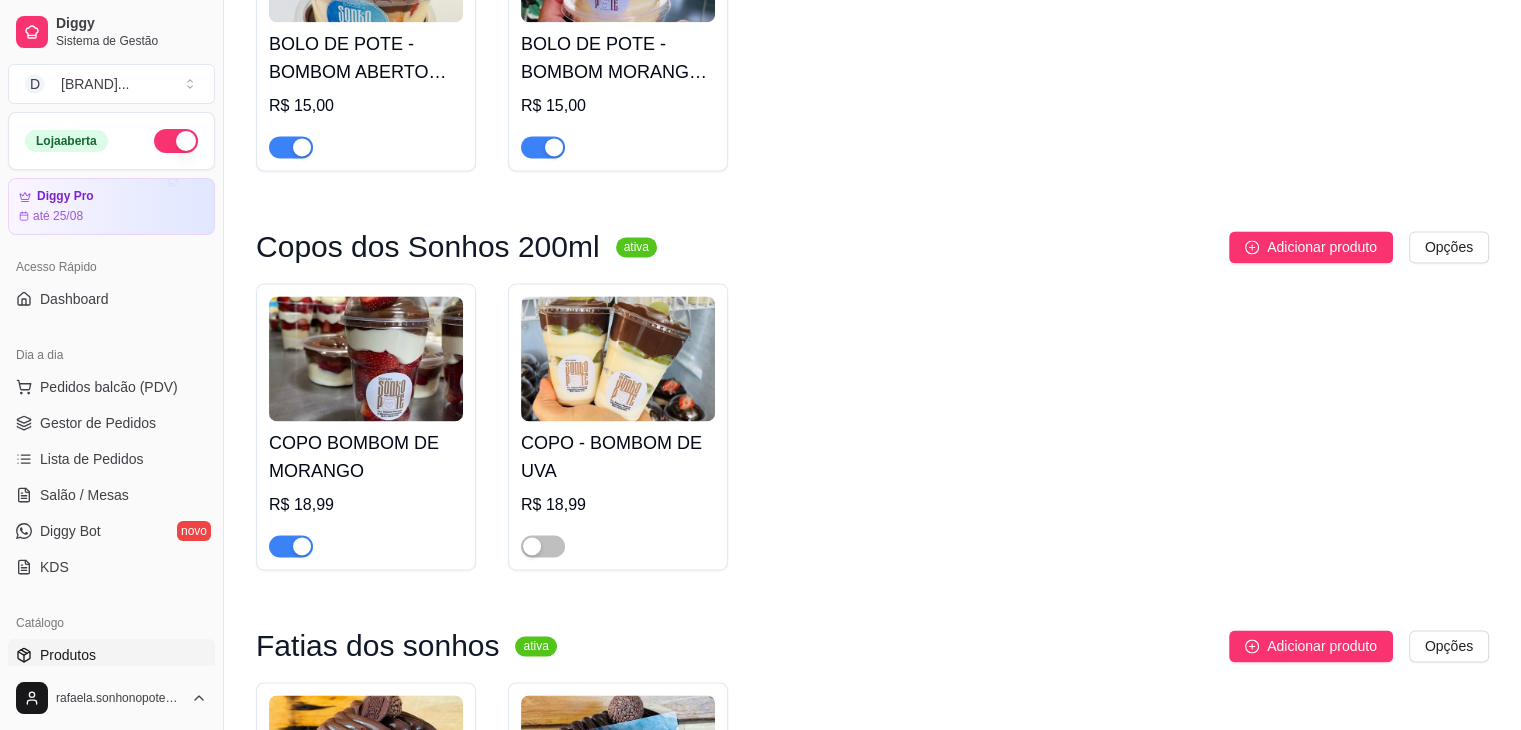 scroll, scrollTop: 2900, scrollLeft: 0, axis: vertical 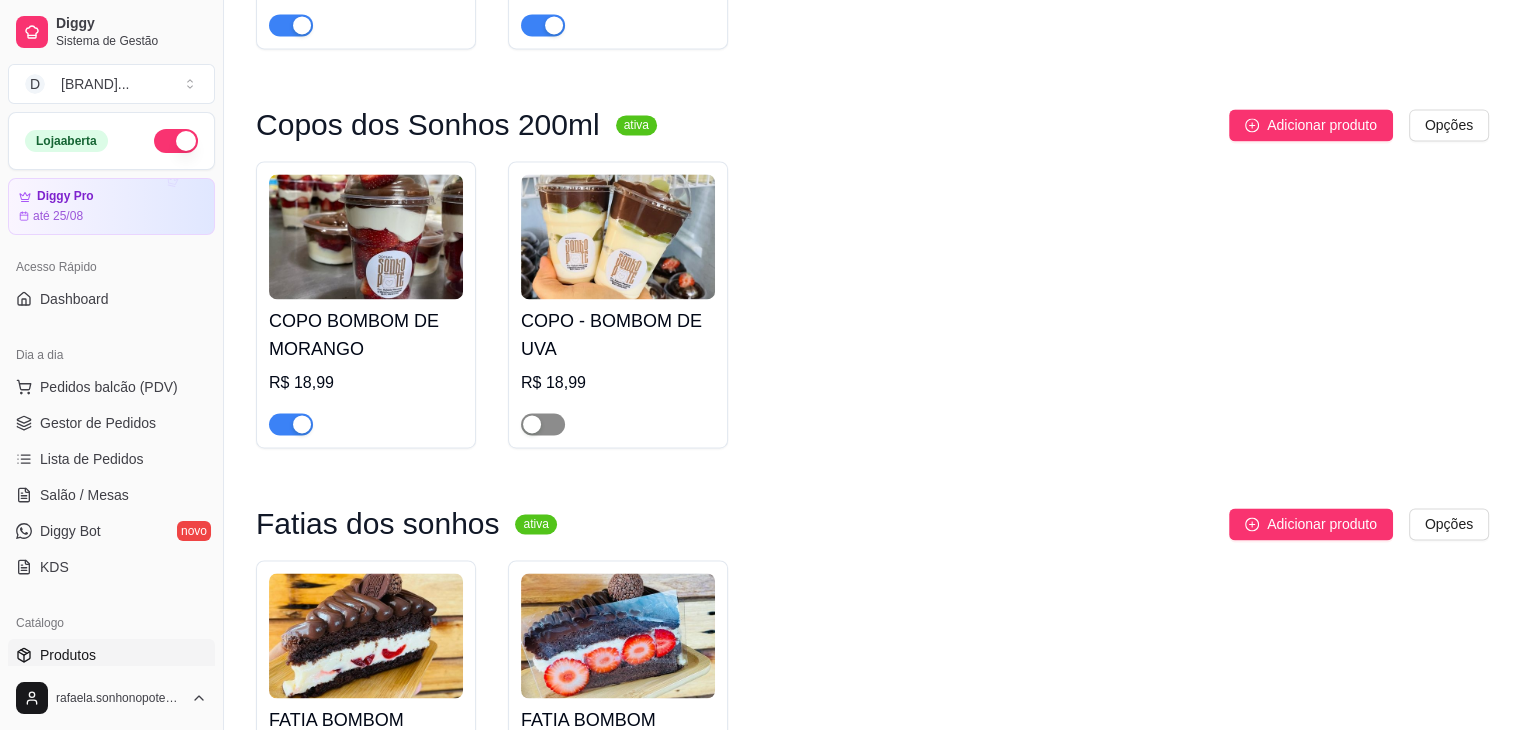 type on "bombom" 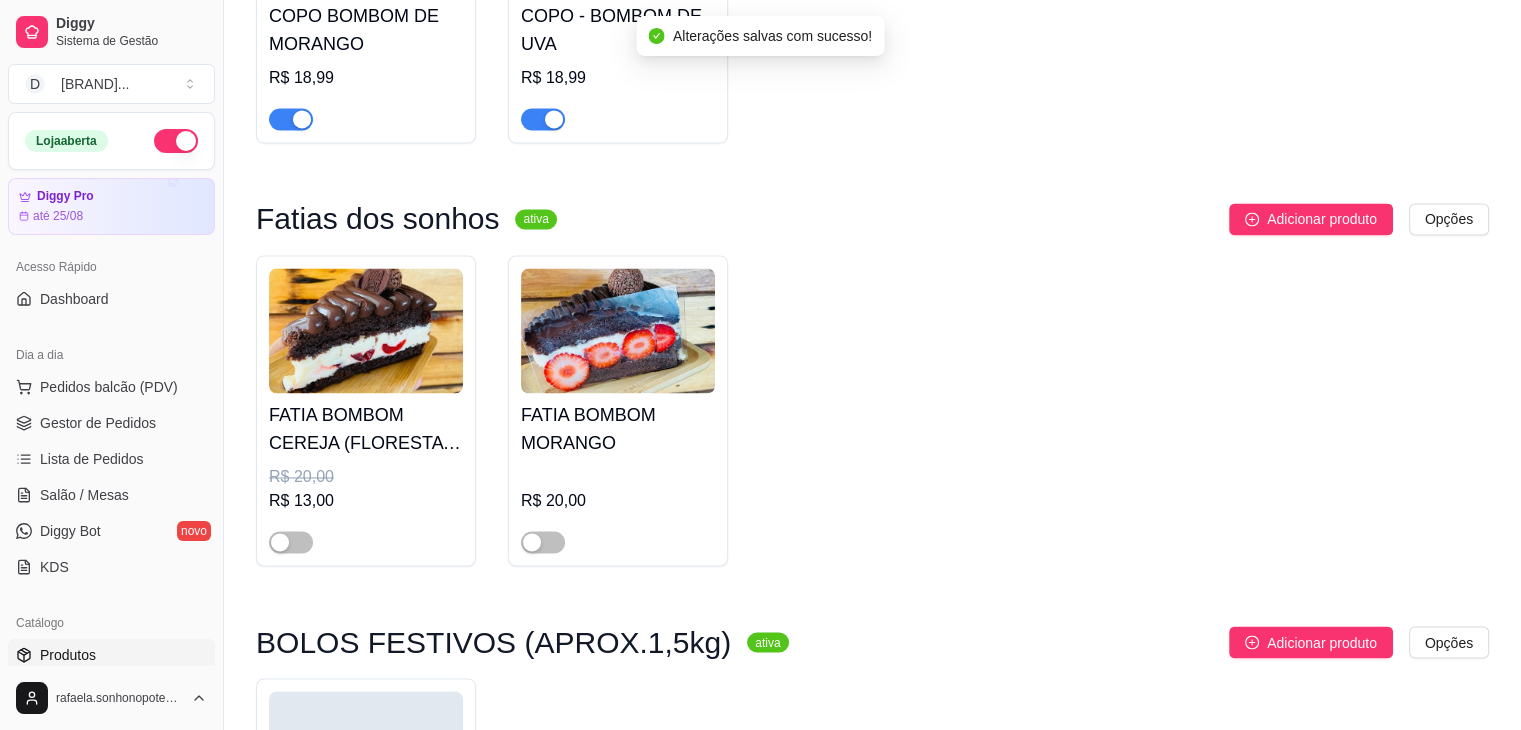 scroll, scrollTop: 3200, scrollLeft: 0, axis: vertical 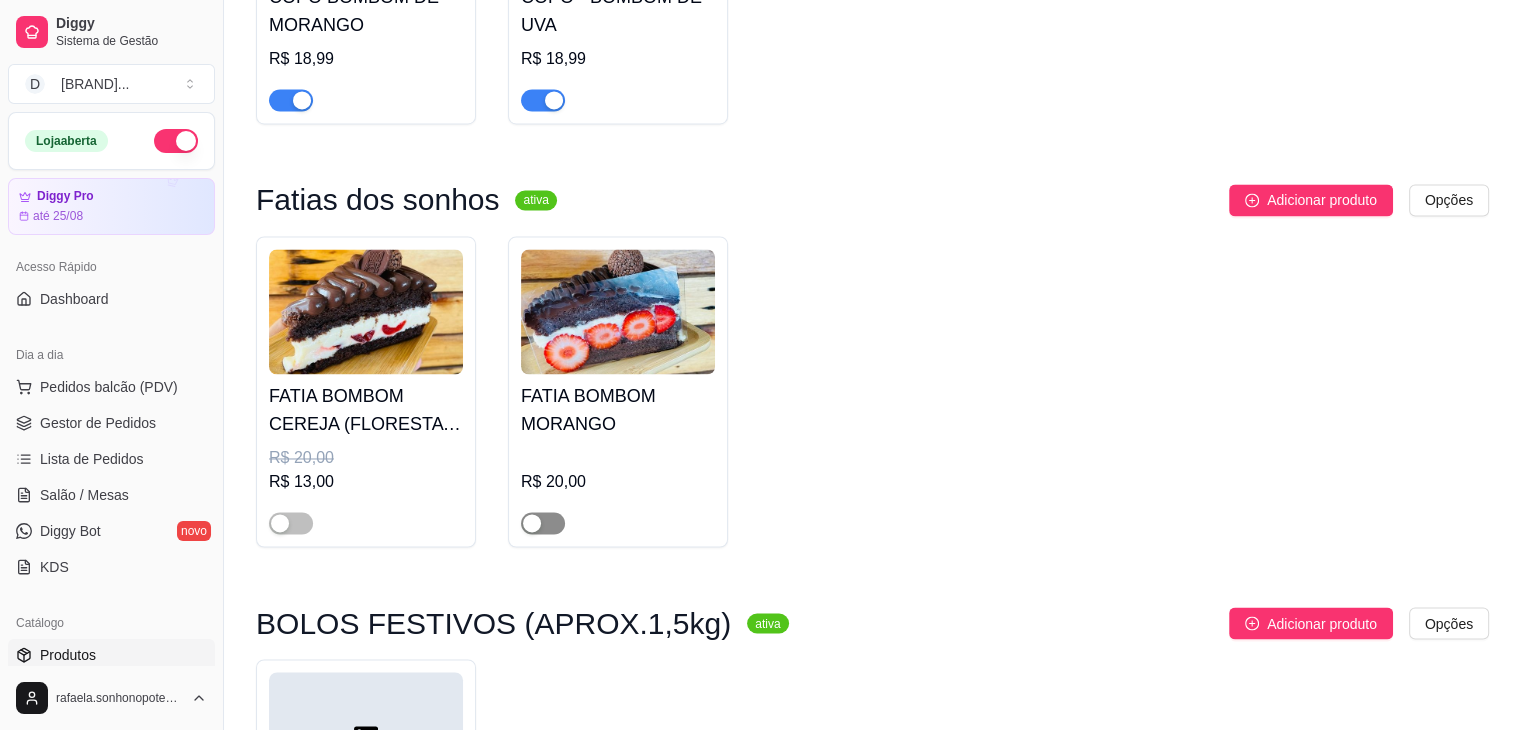 click at bounding box center [618, 514] 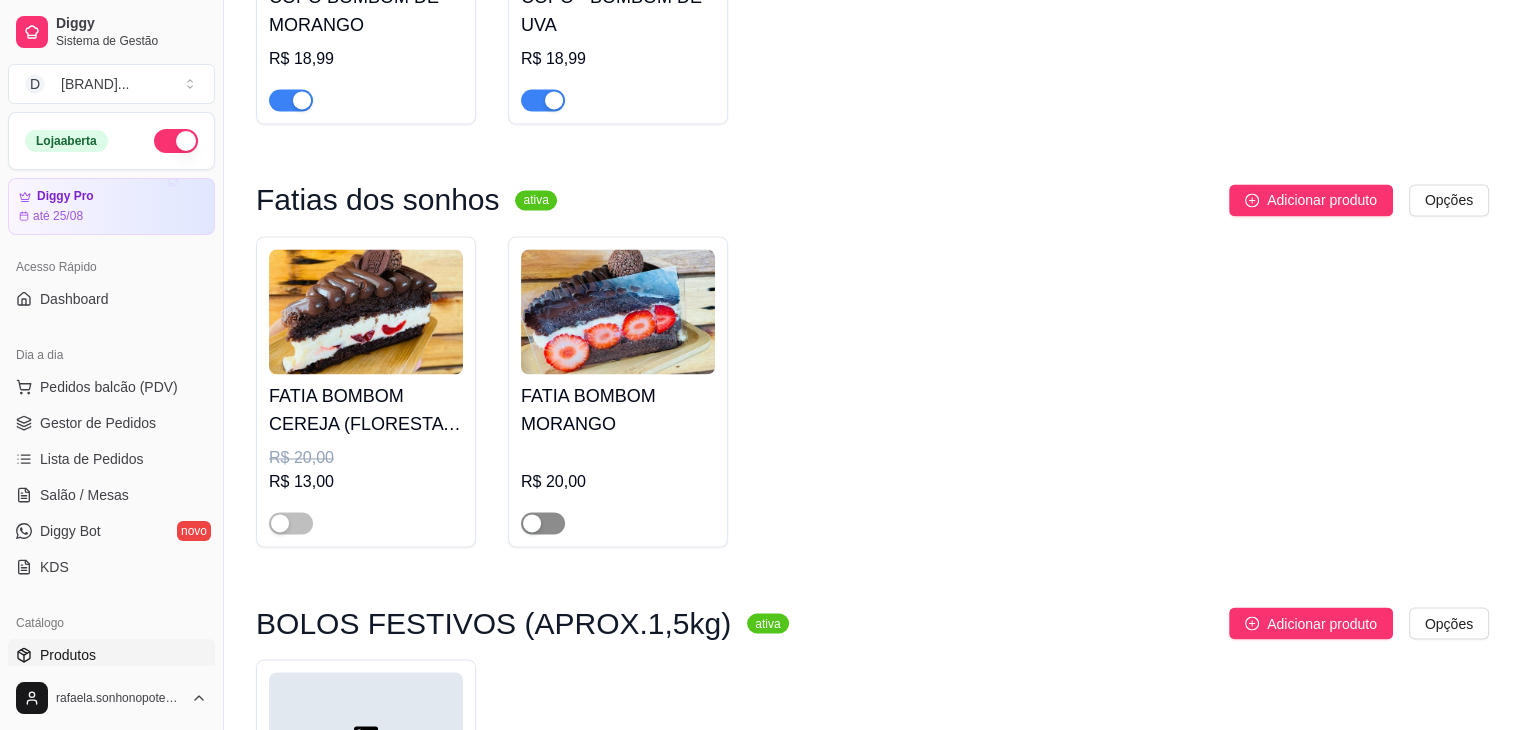 click at bounding box center [543, 523] 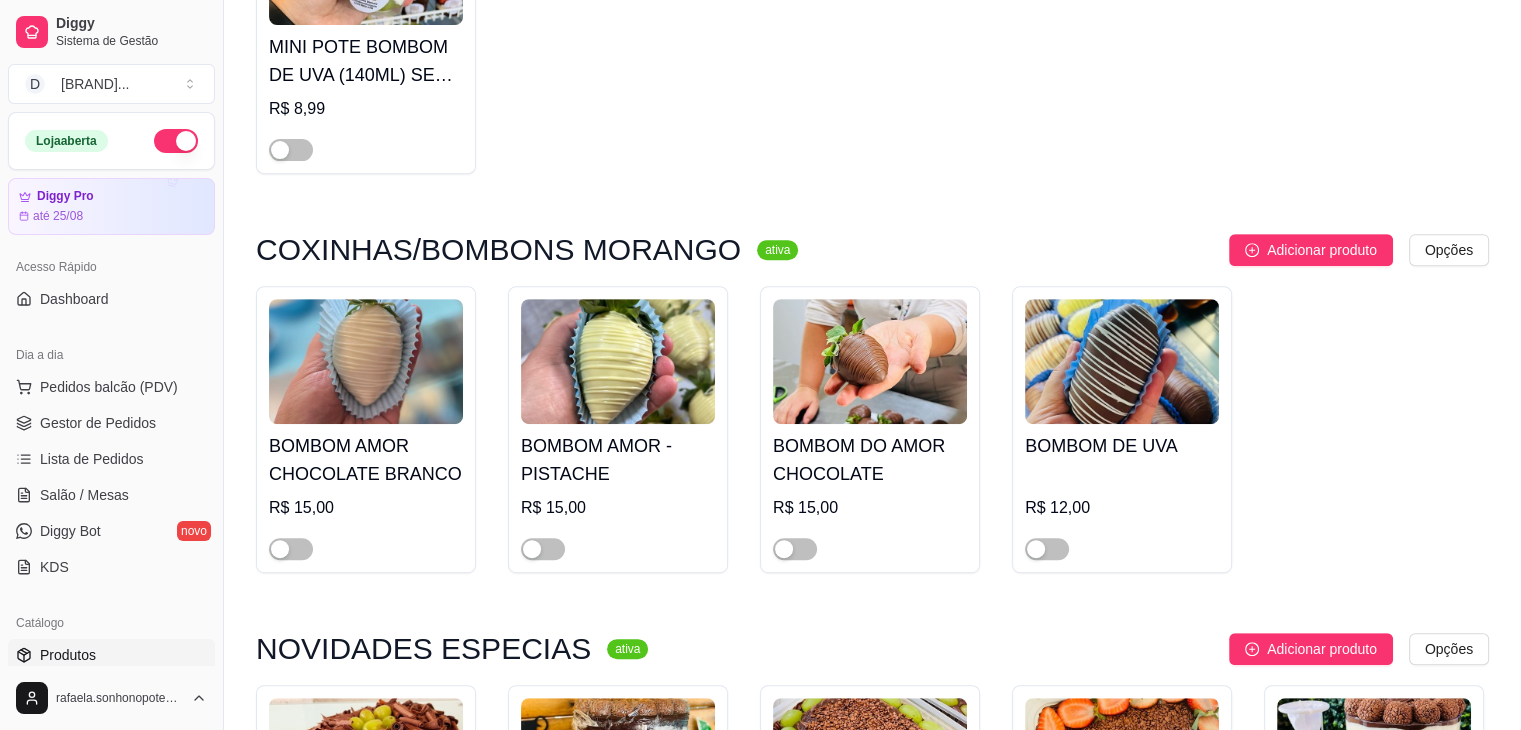 scroll, scrollTop: 923, scrollLeft: 0, axis: vertical 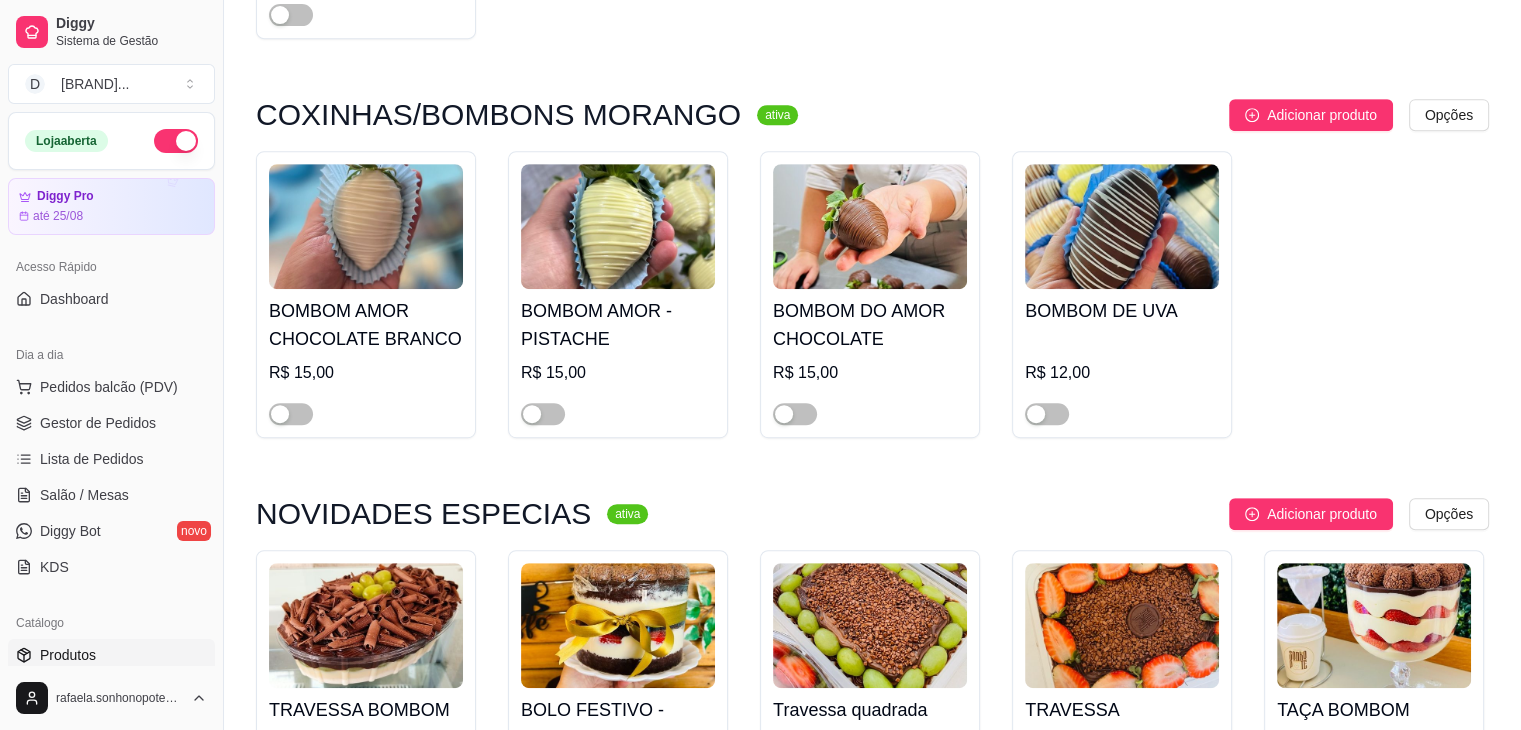 click at bounding box center (870, 226) 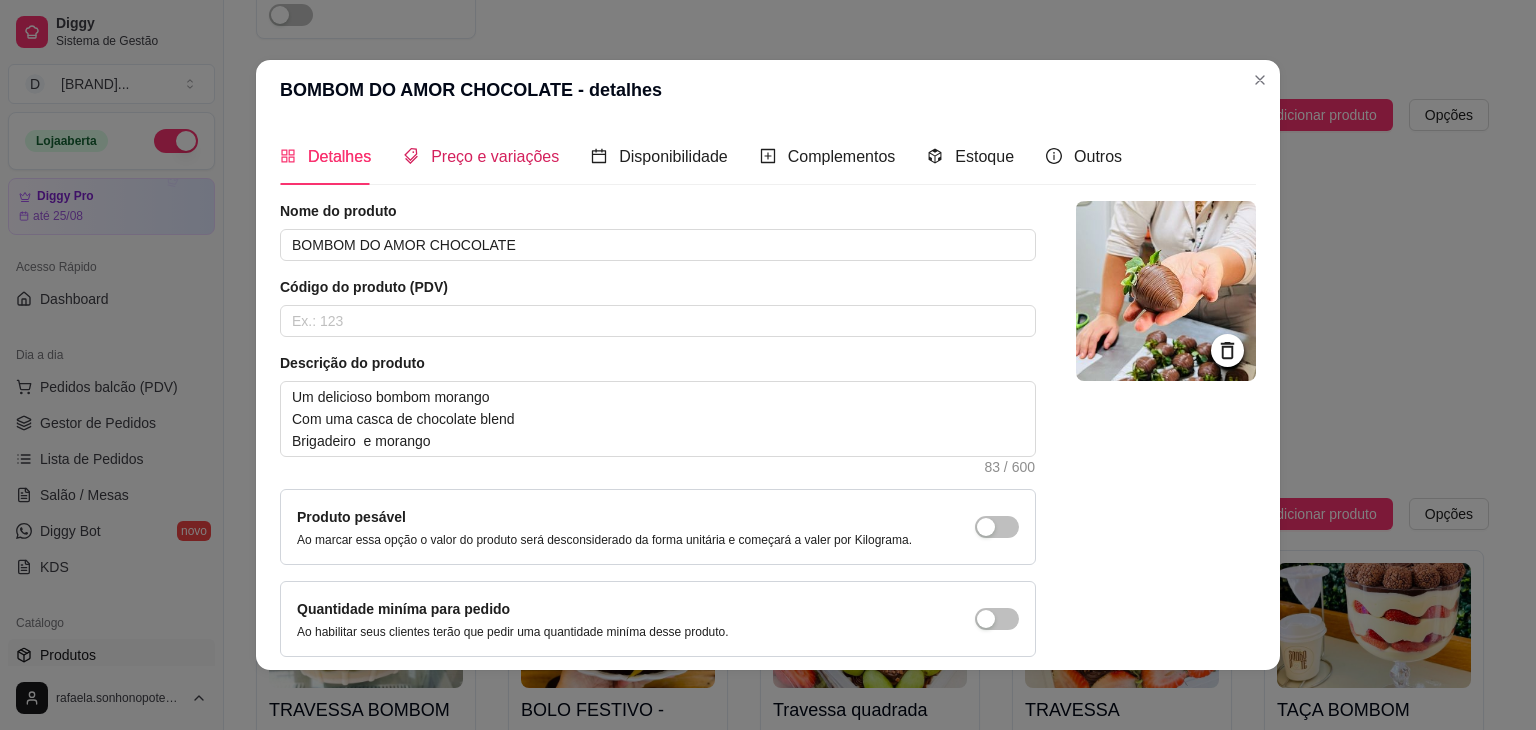 click on "Preço e variações" at bounding box center (495, 156) 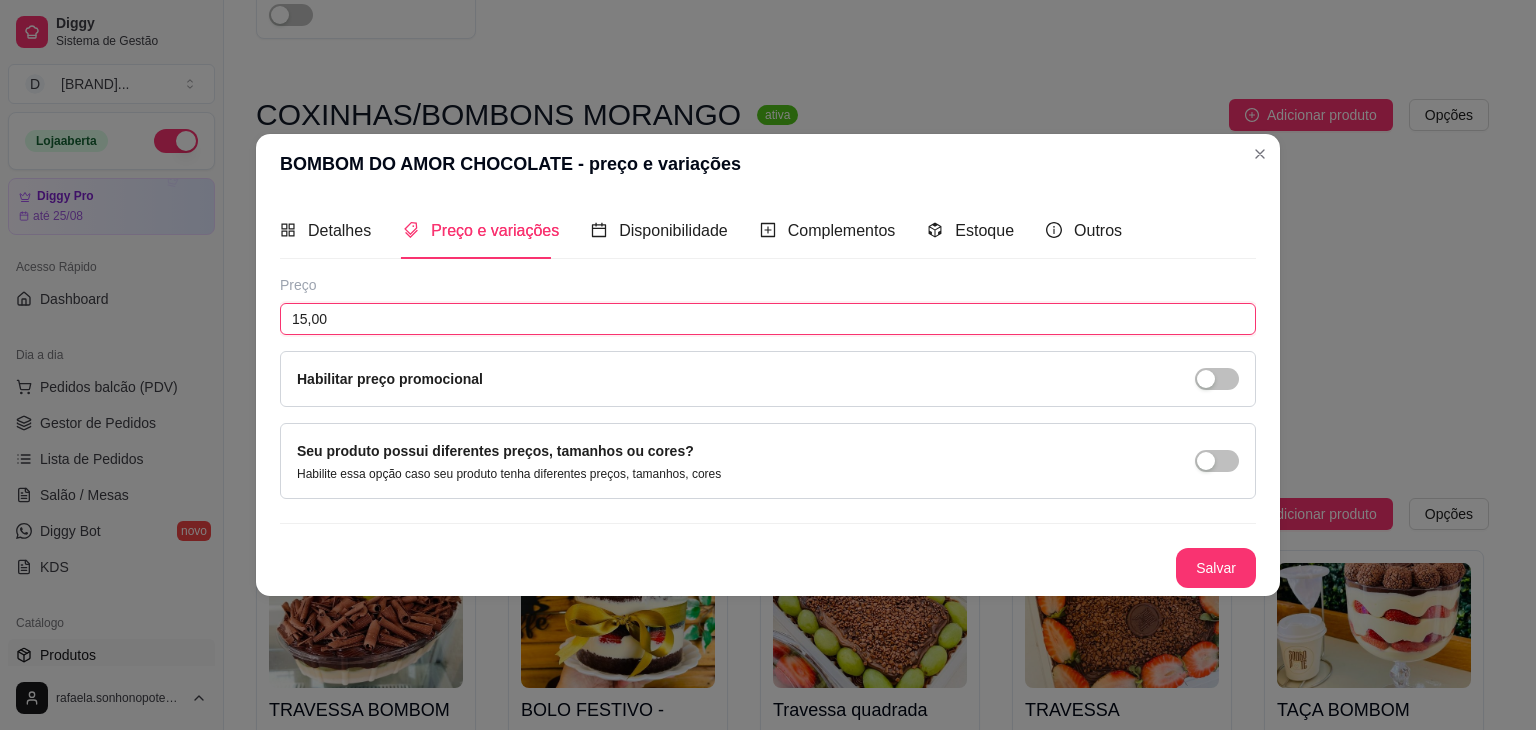 click on "15,00" at bounding box center (768, 319) 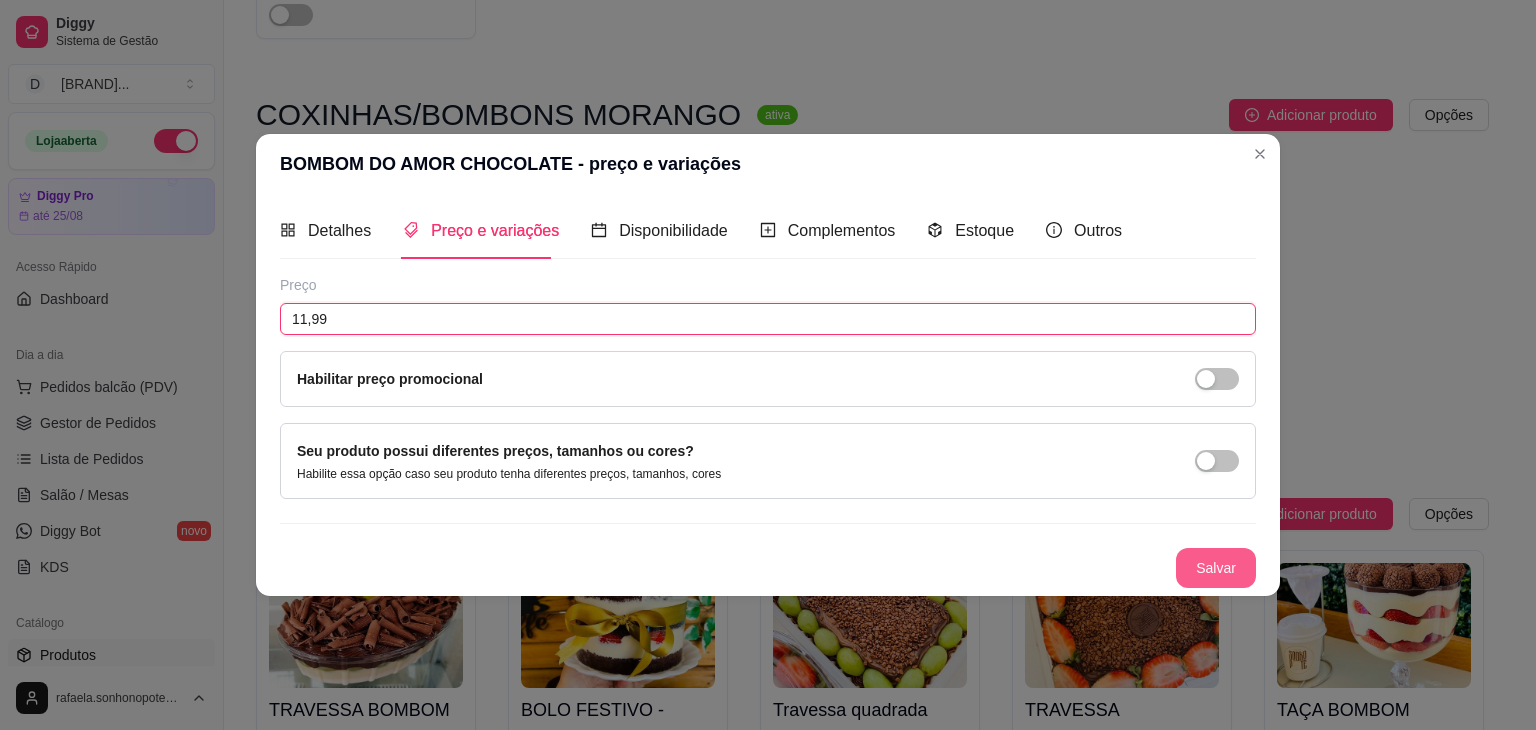 type on "11,99" 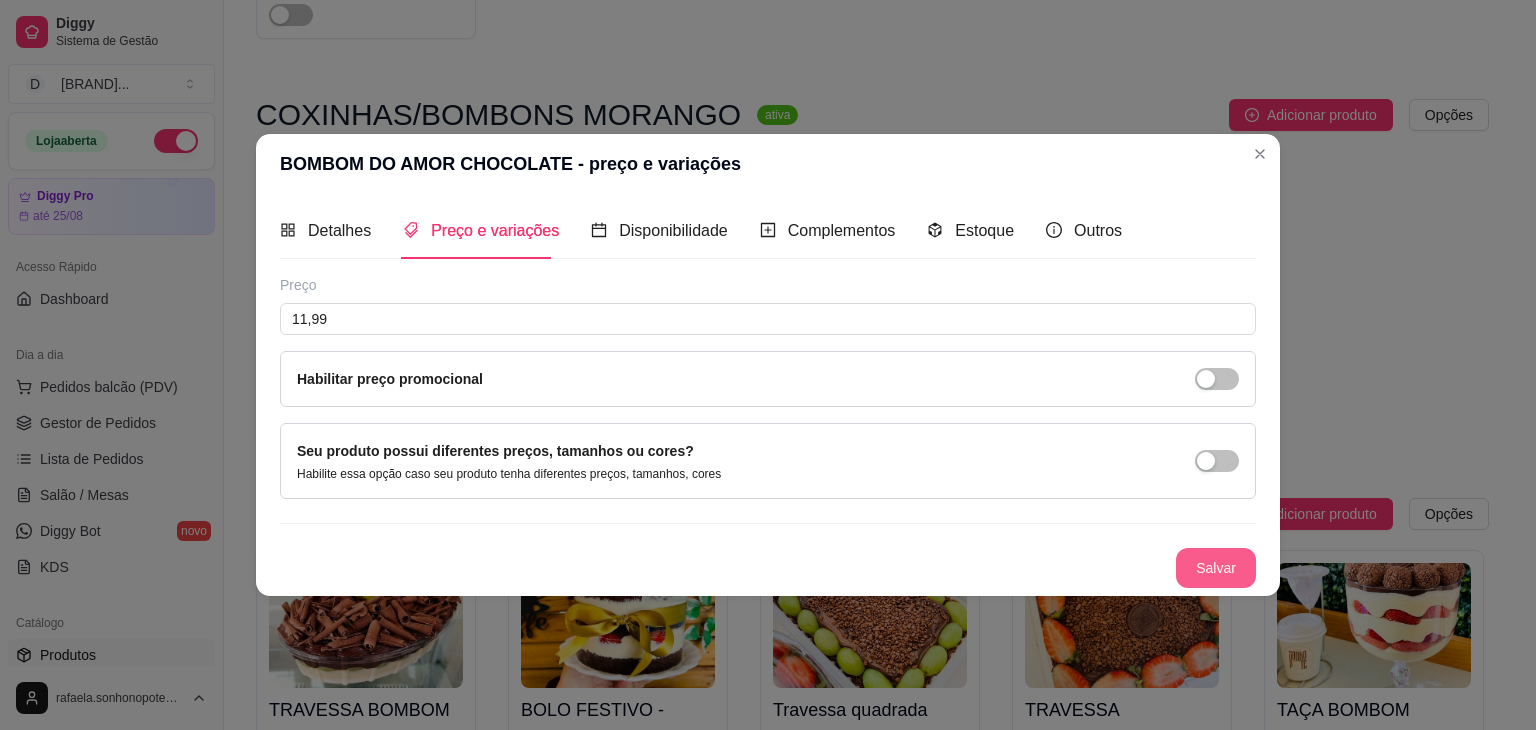 click on "Salvar" at bounding box center [1216, 568] 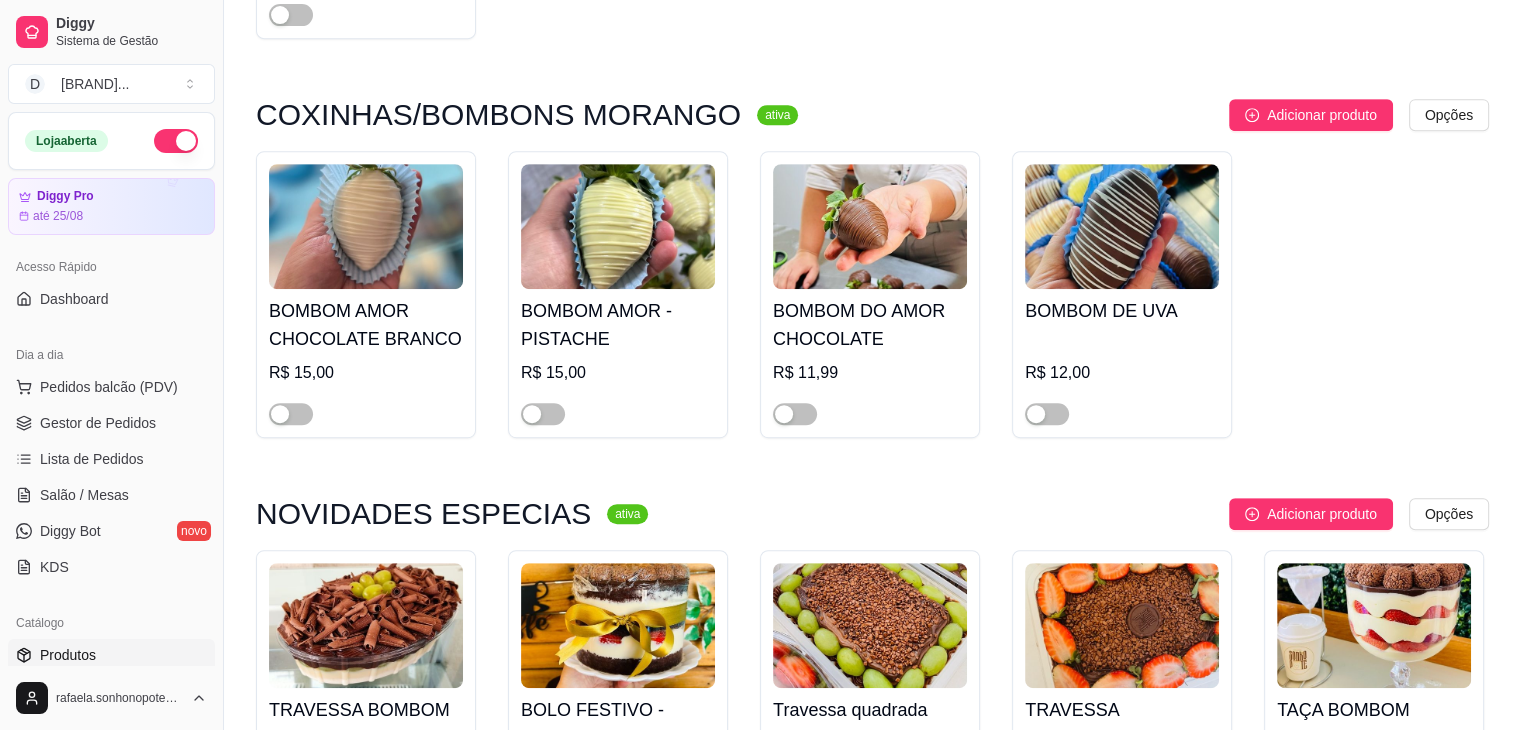 click at bounding box center [618, 226] 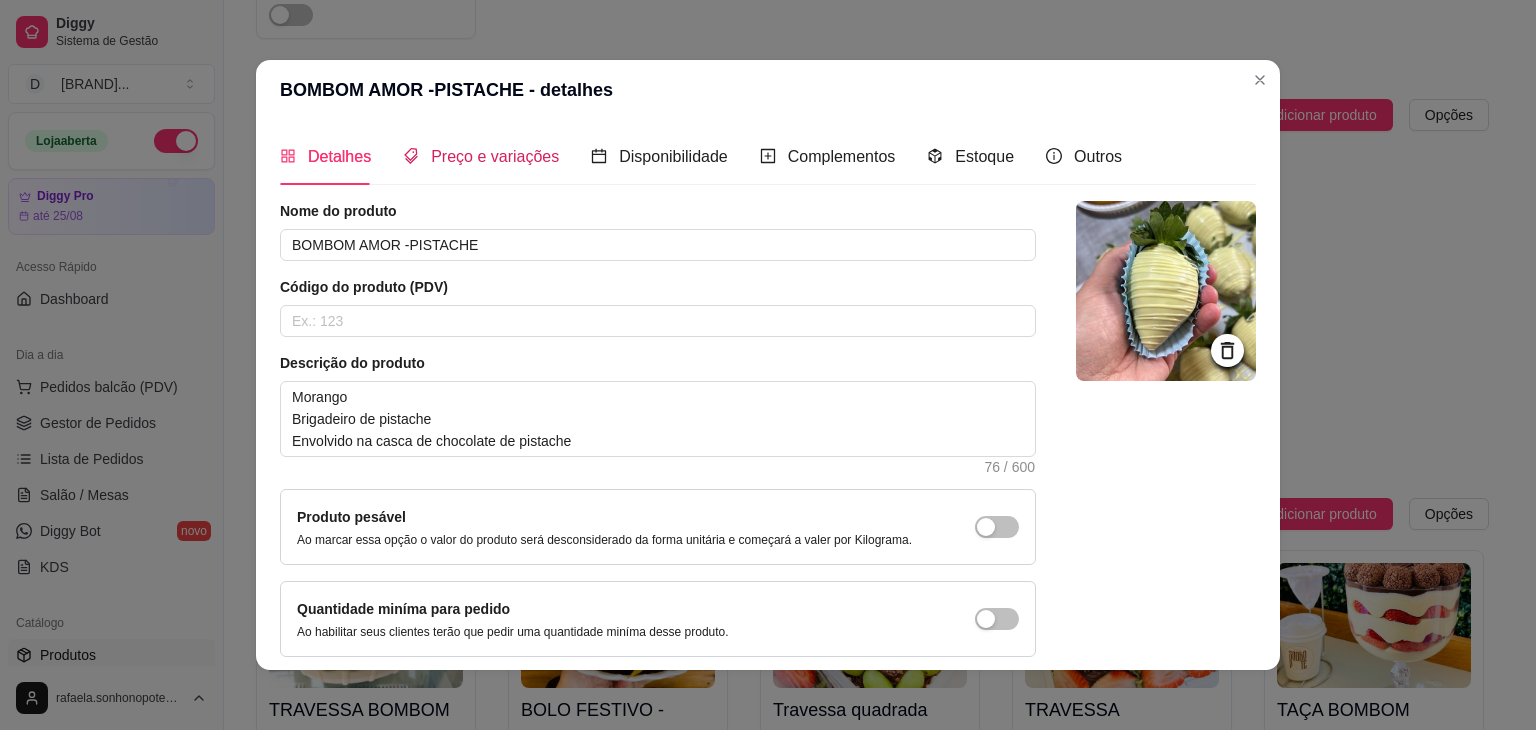 click on "Preço e variações" at bounding box center [495, 156] 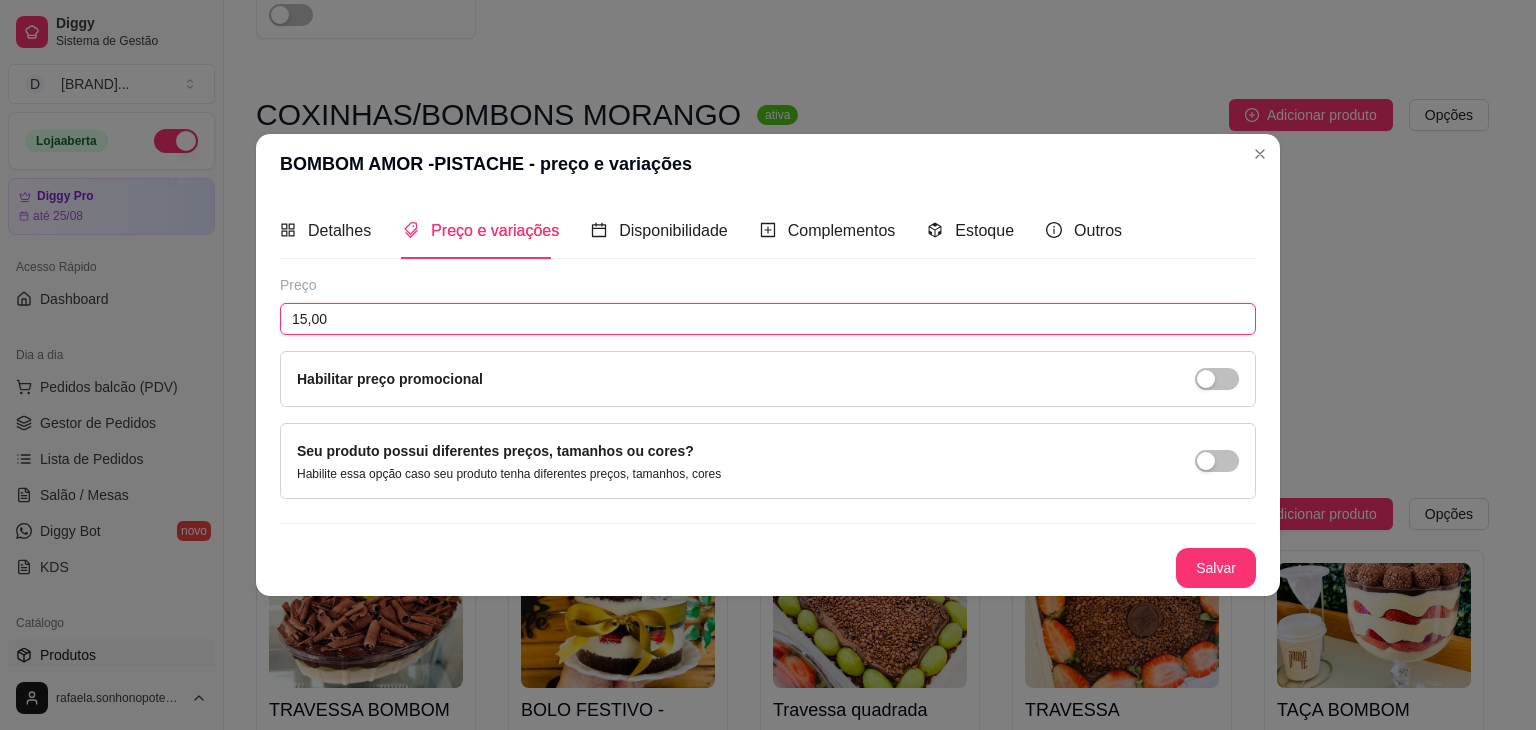 click on "15,00" at bounding box center [768, 319] 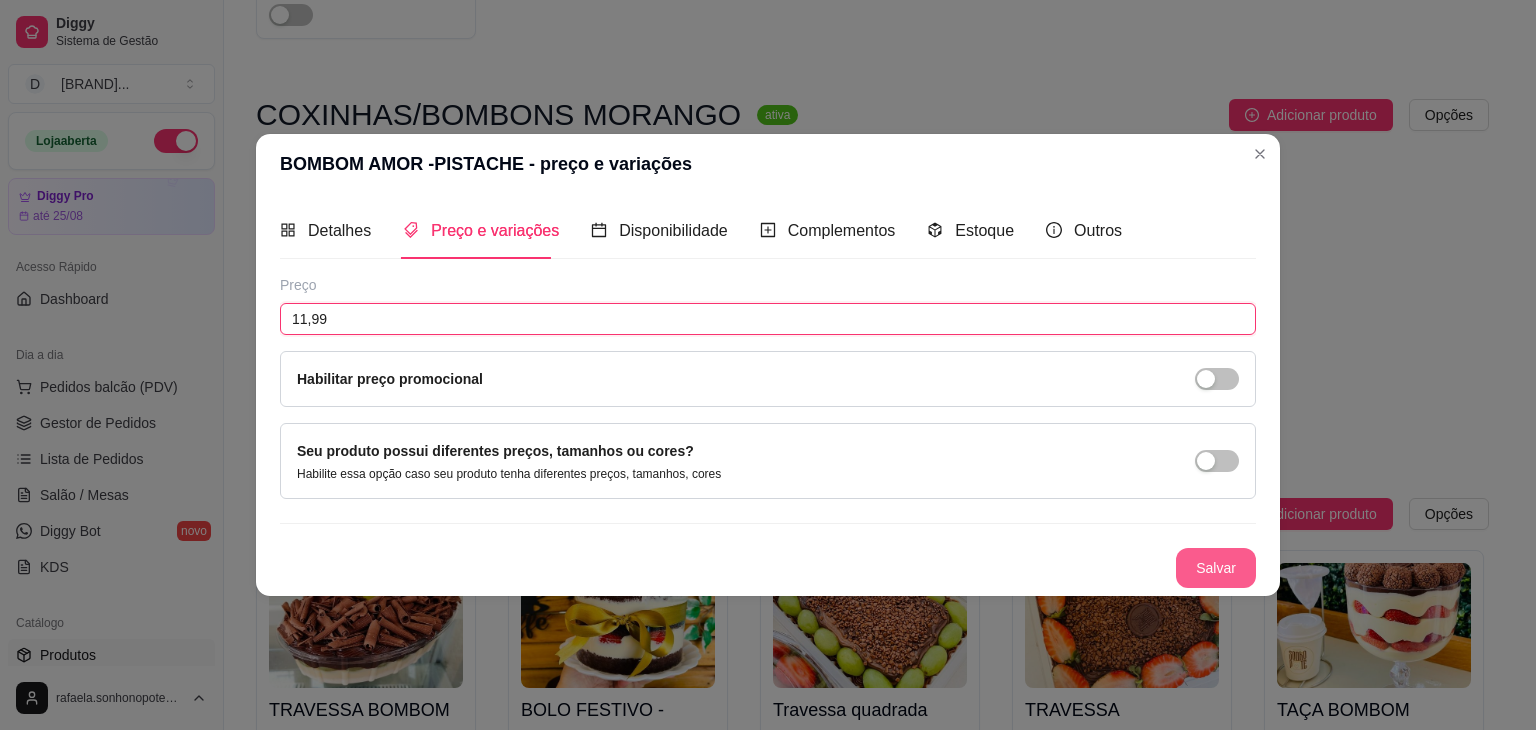 type on "11,99" 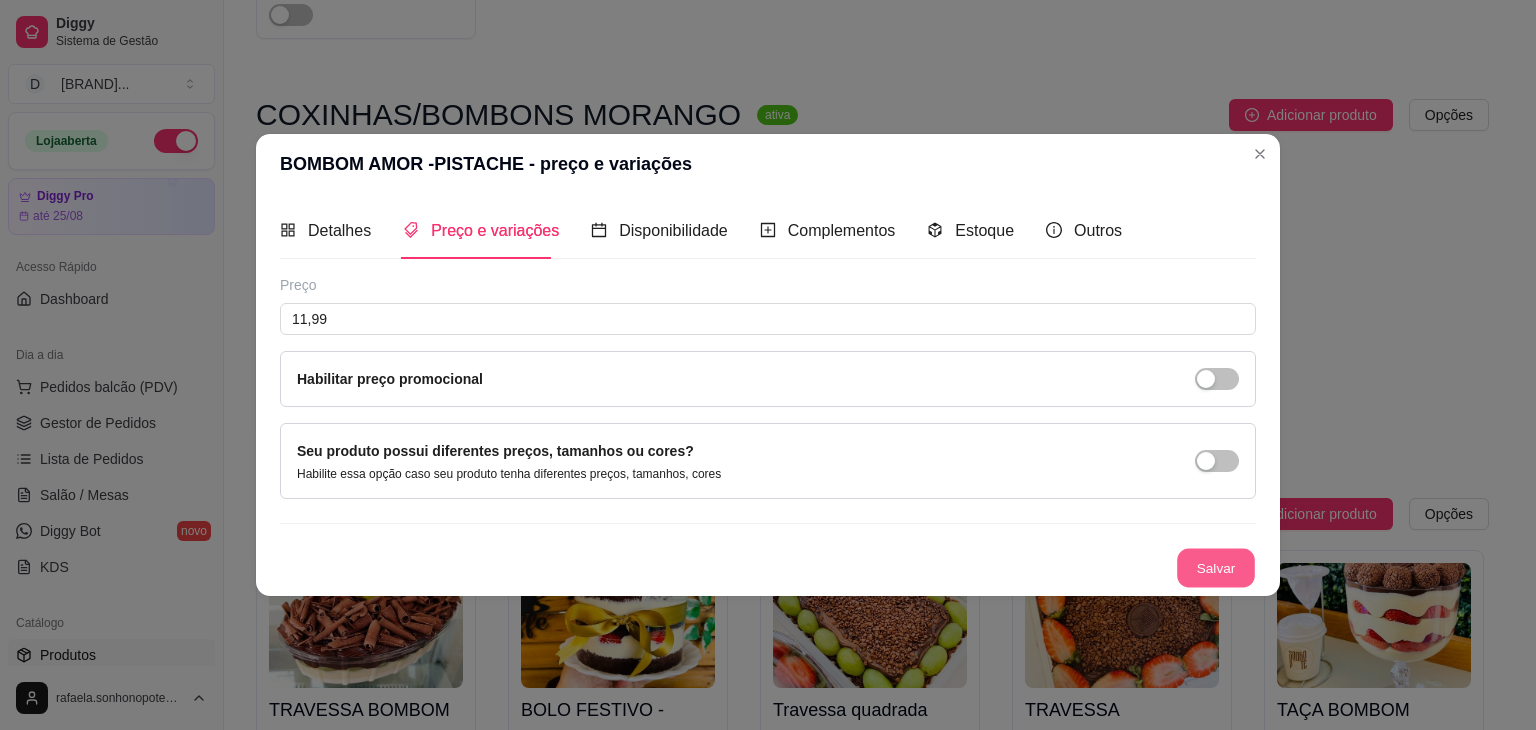 click on "Salvar" at bounding box center (1216, 568) 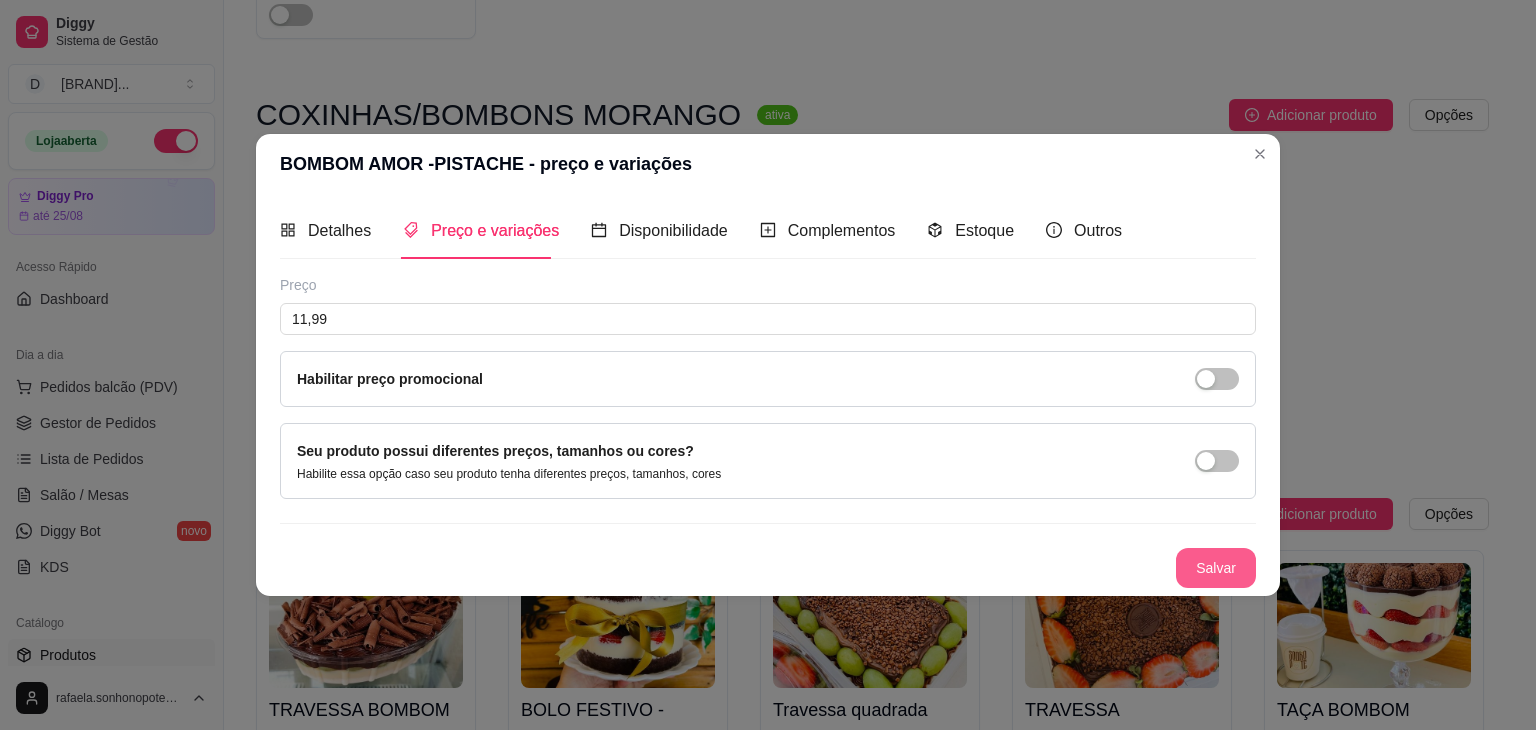 click on "Salvar" at bounding box center [1216, 568] 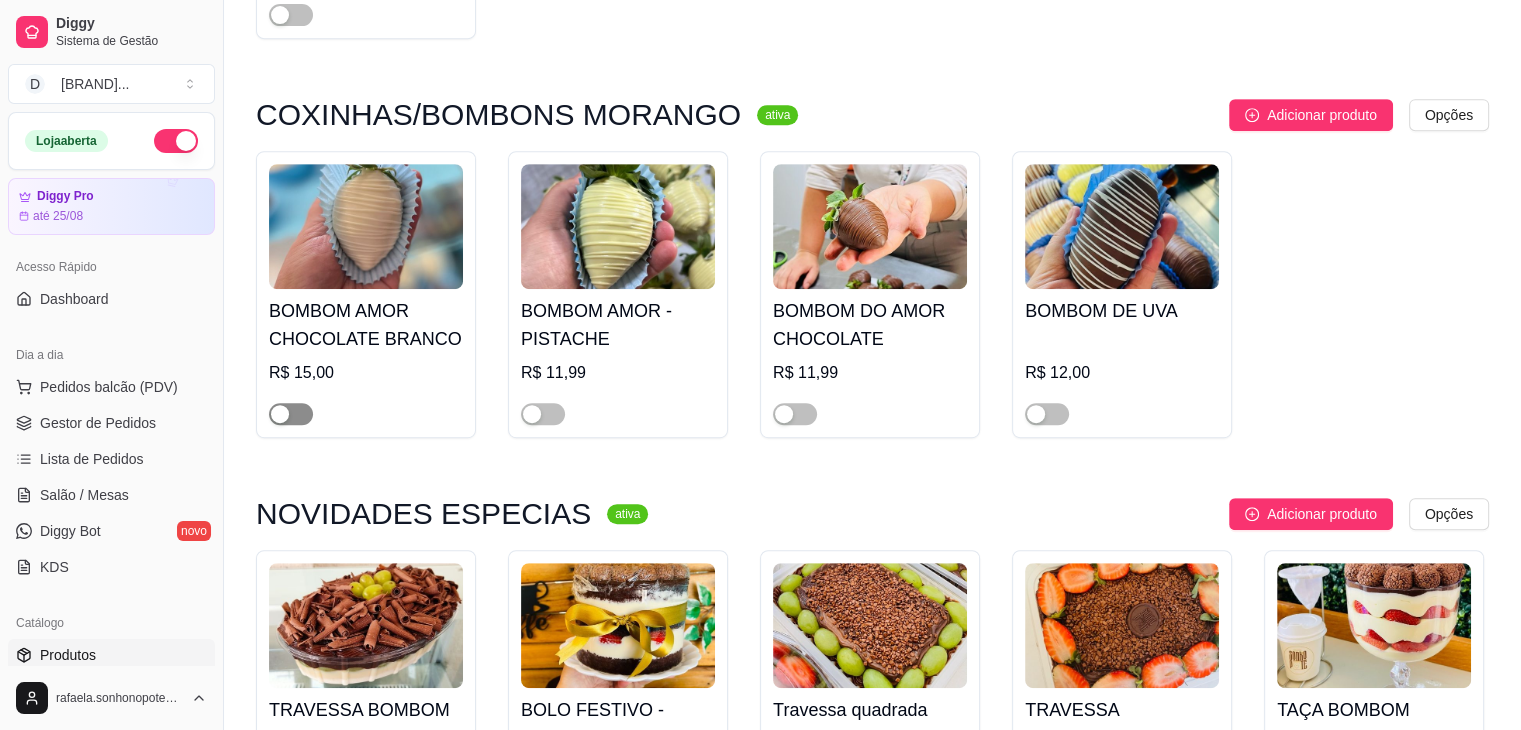 click at bounding box center (291, 414) 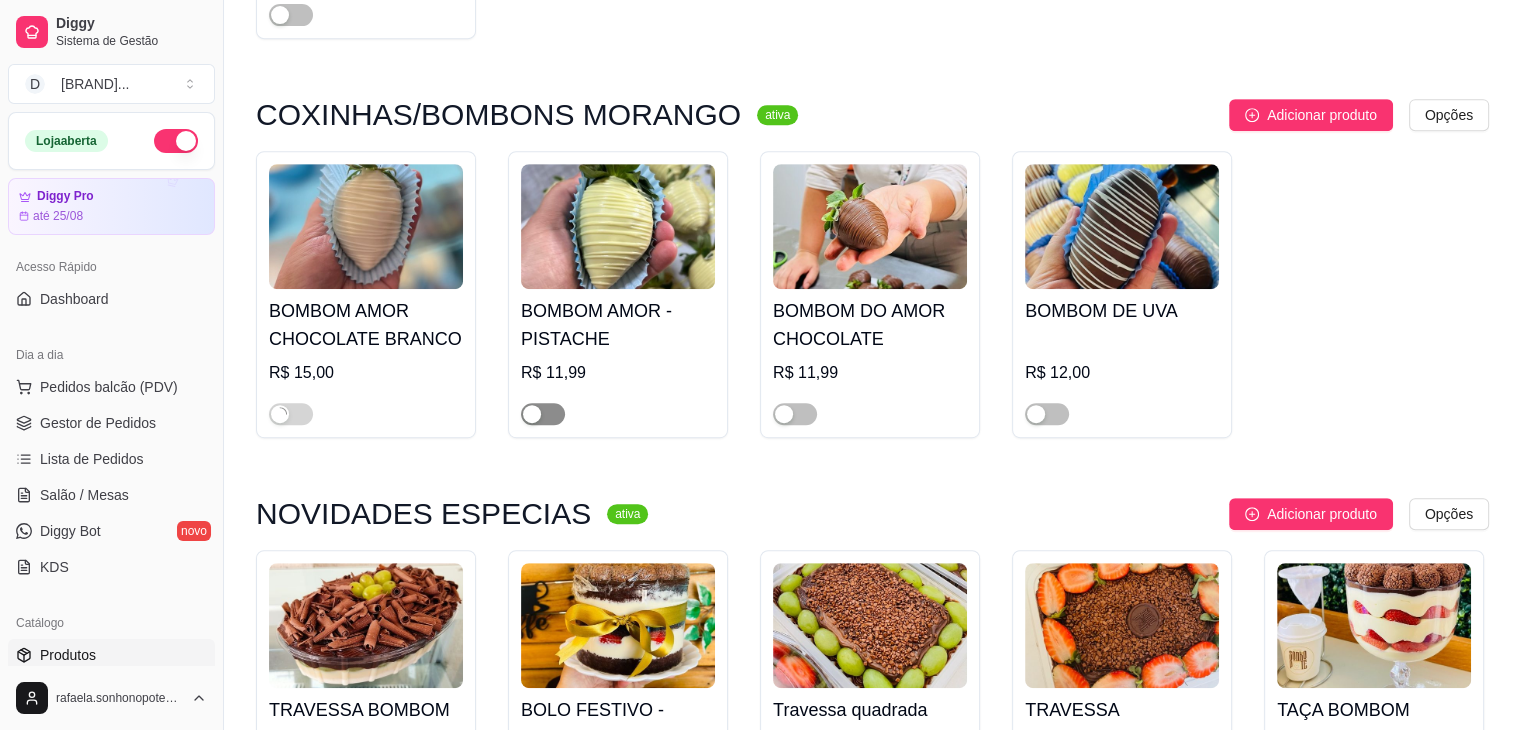 click at bounding box center (532, 414) 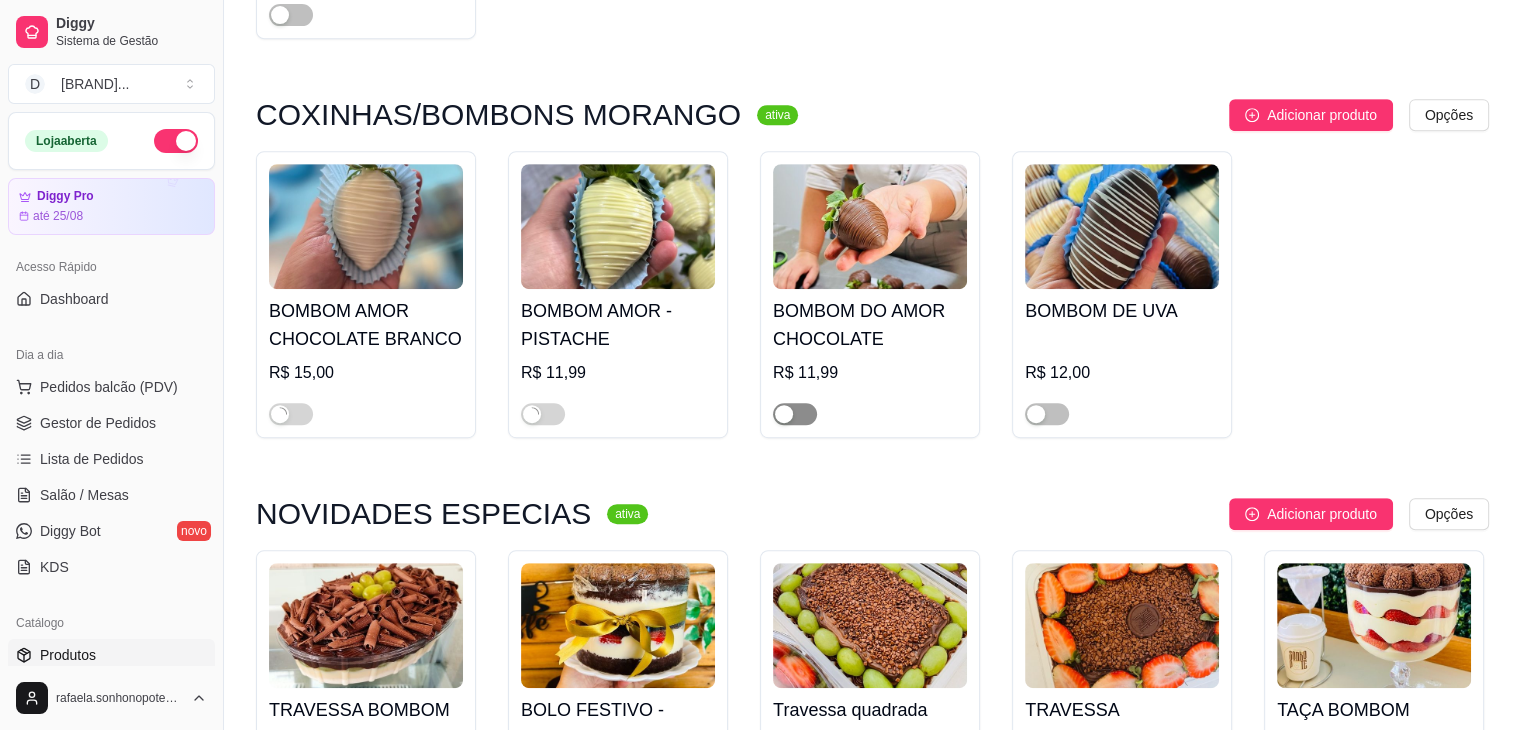 click at bounding box center [795, 414] 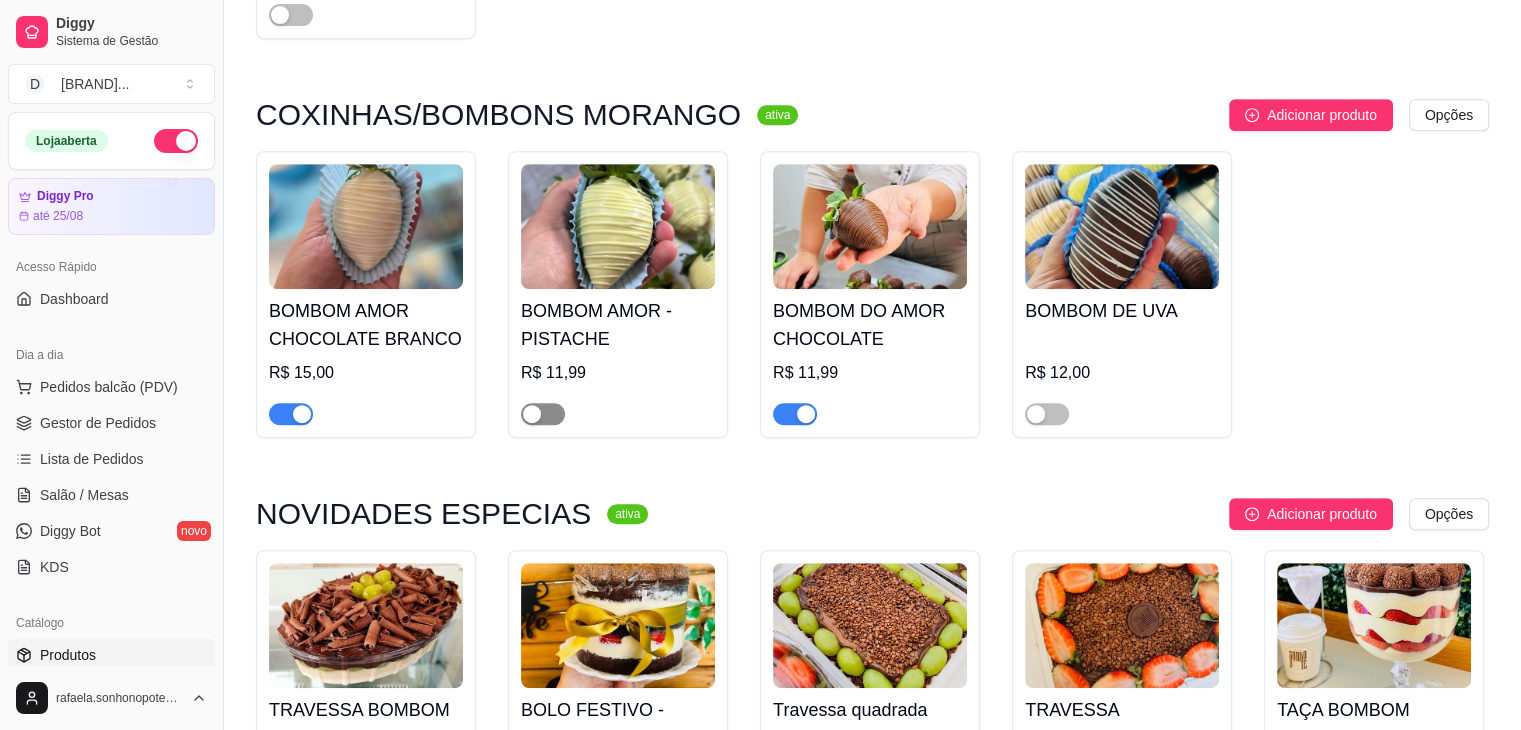 click at bounding box center [543, 414] 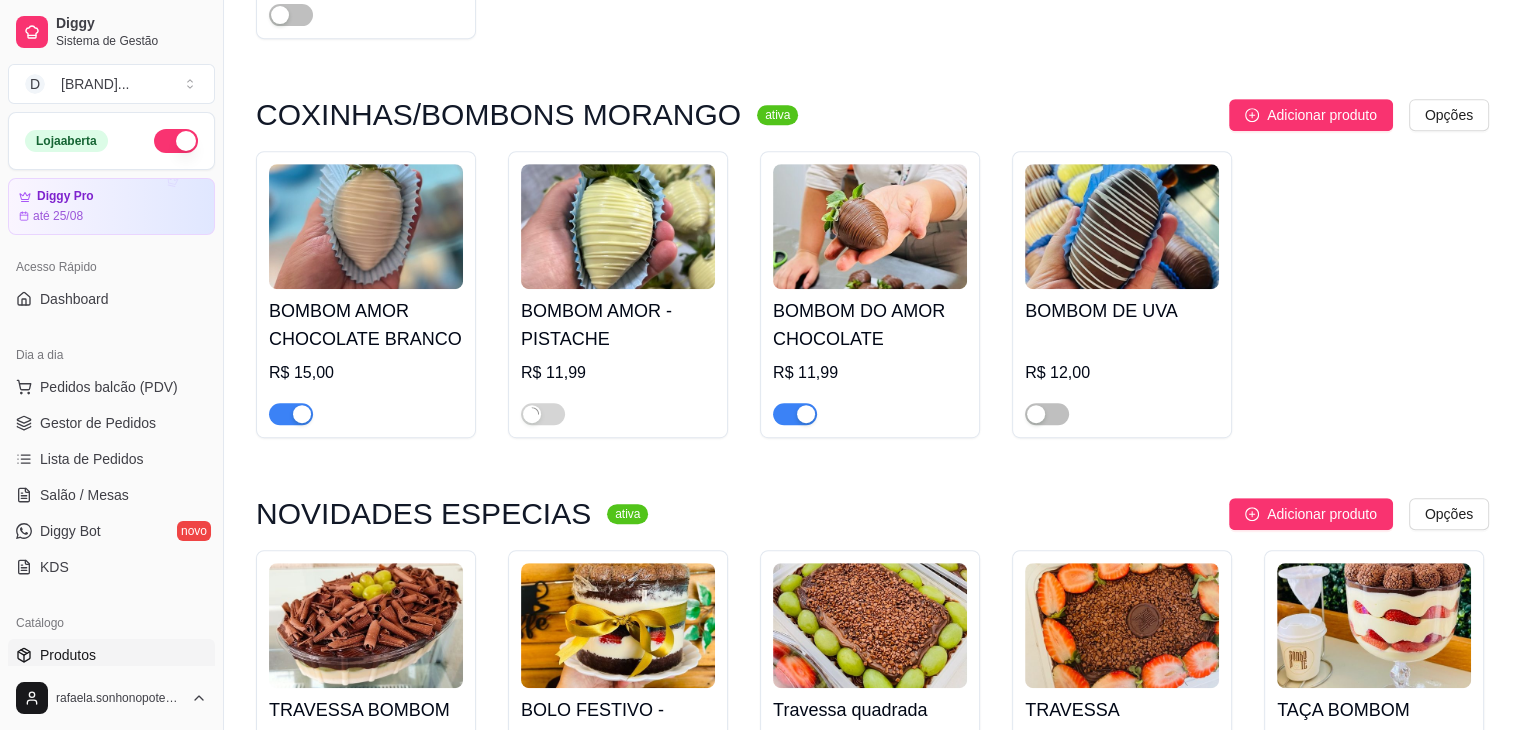 click at bounding box center (366, 226) 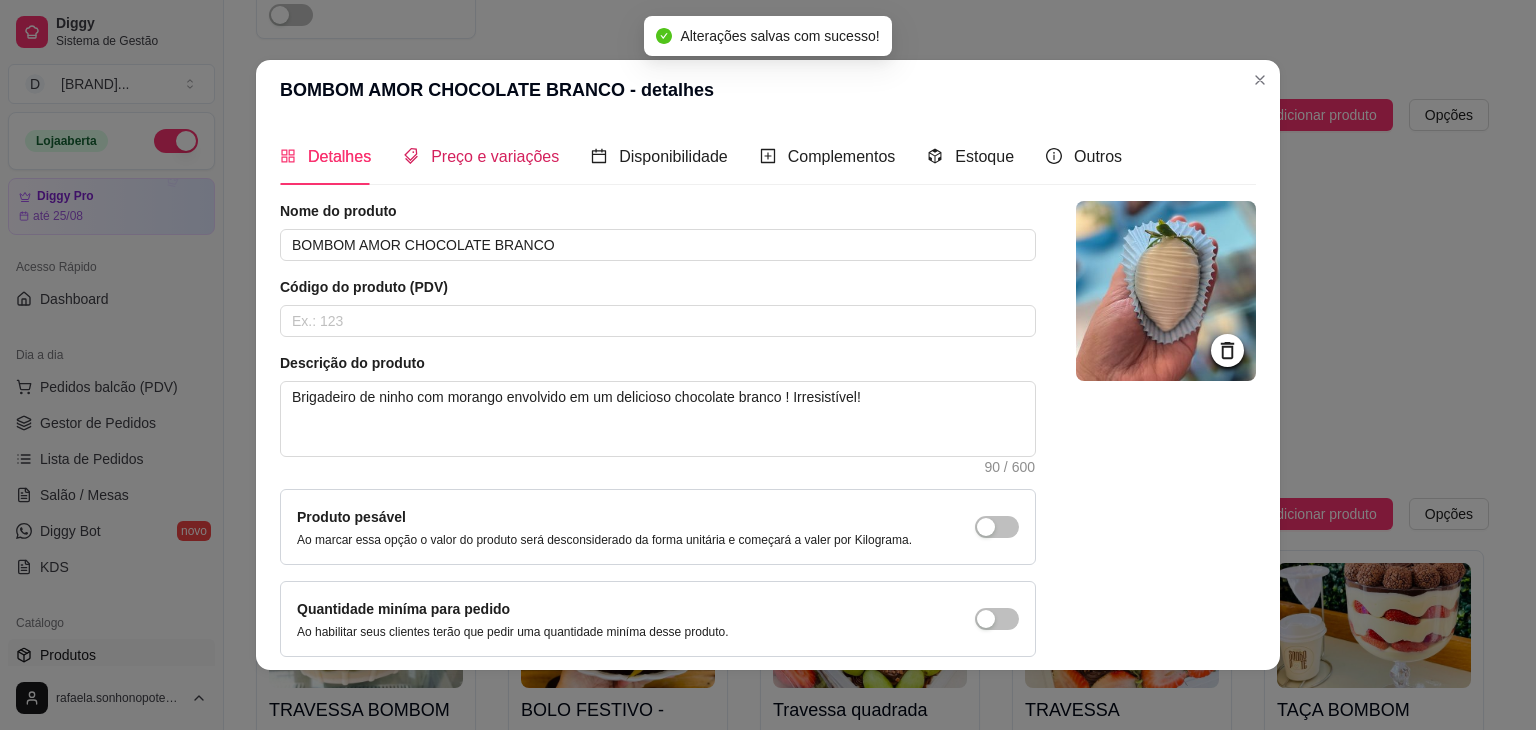 click on "Preço e variações" at bounding box center (495, 156) 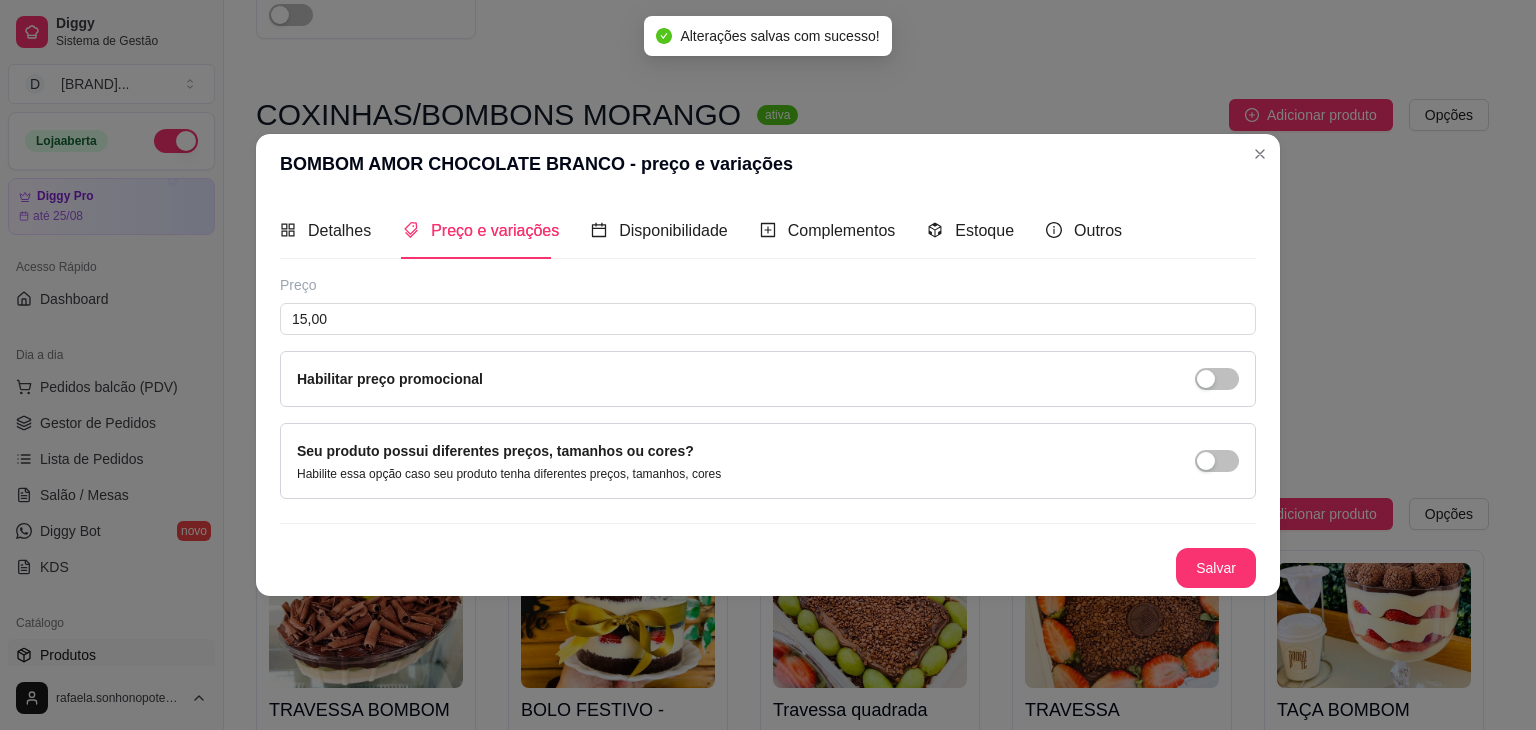 type 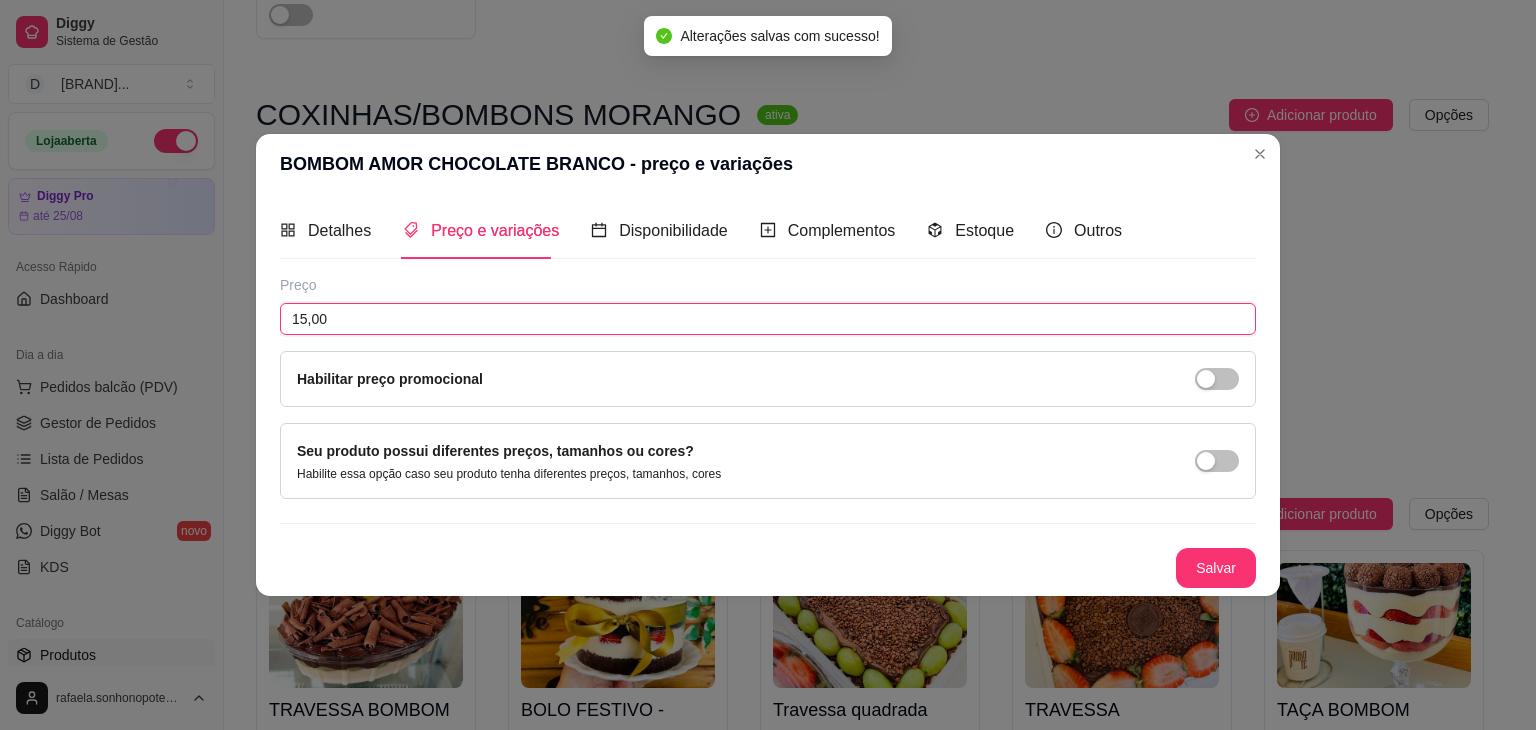 click on "15,00" at bounding box center (768, 319) 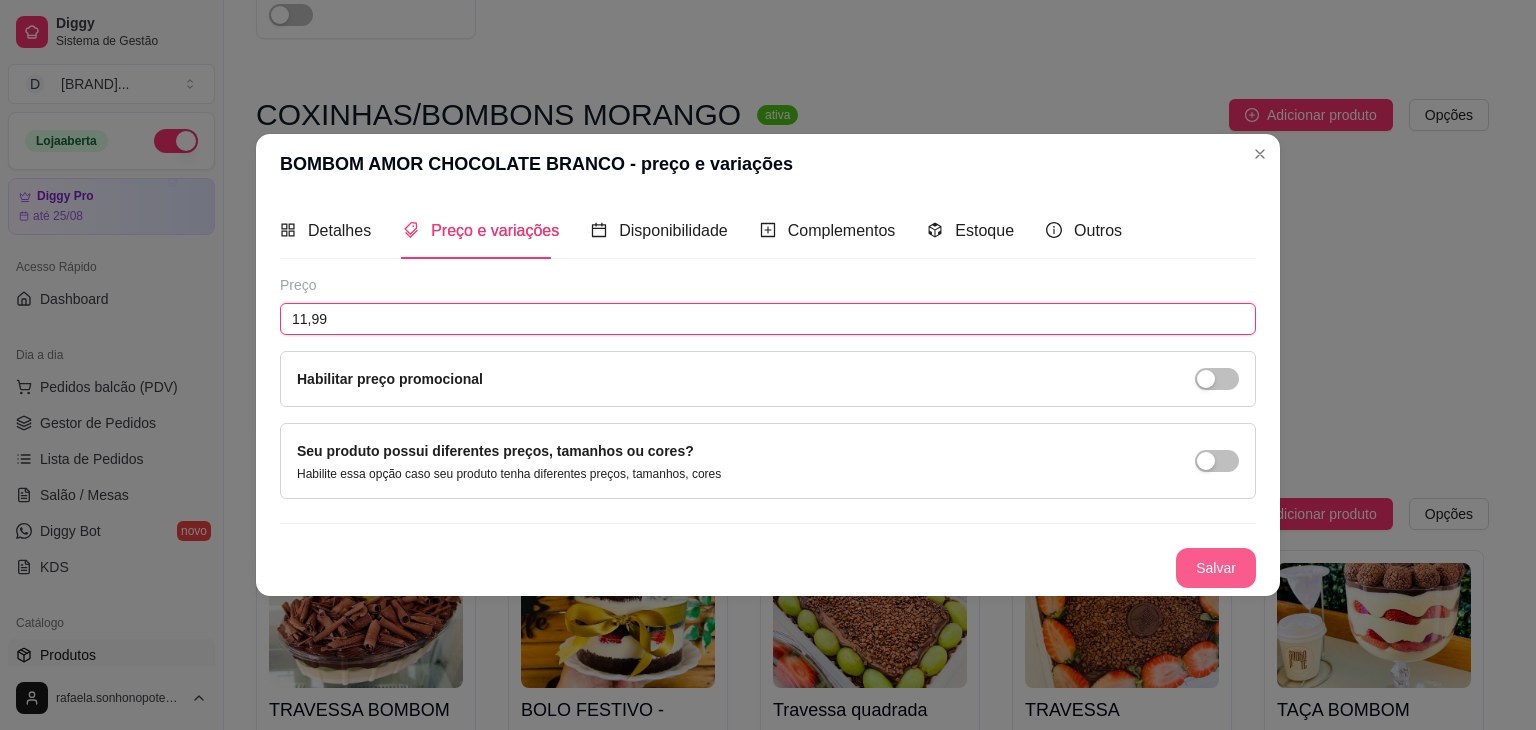 type on "11,99" 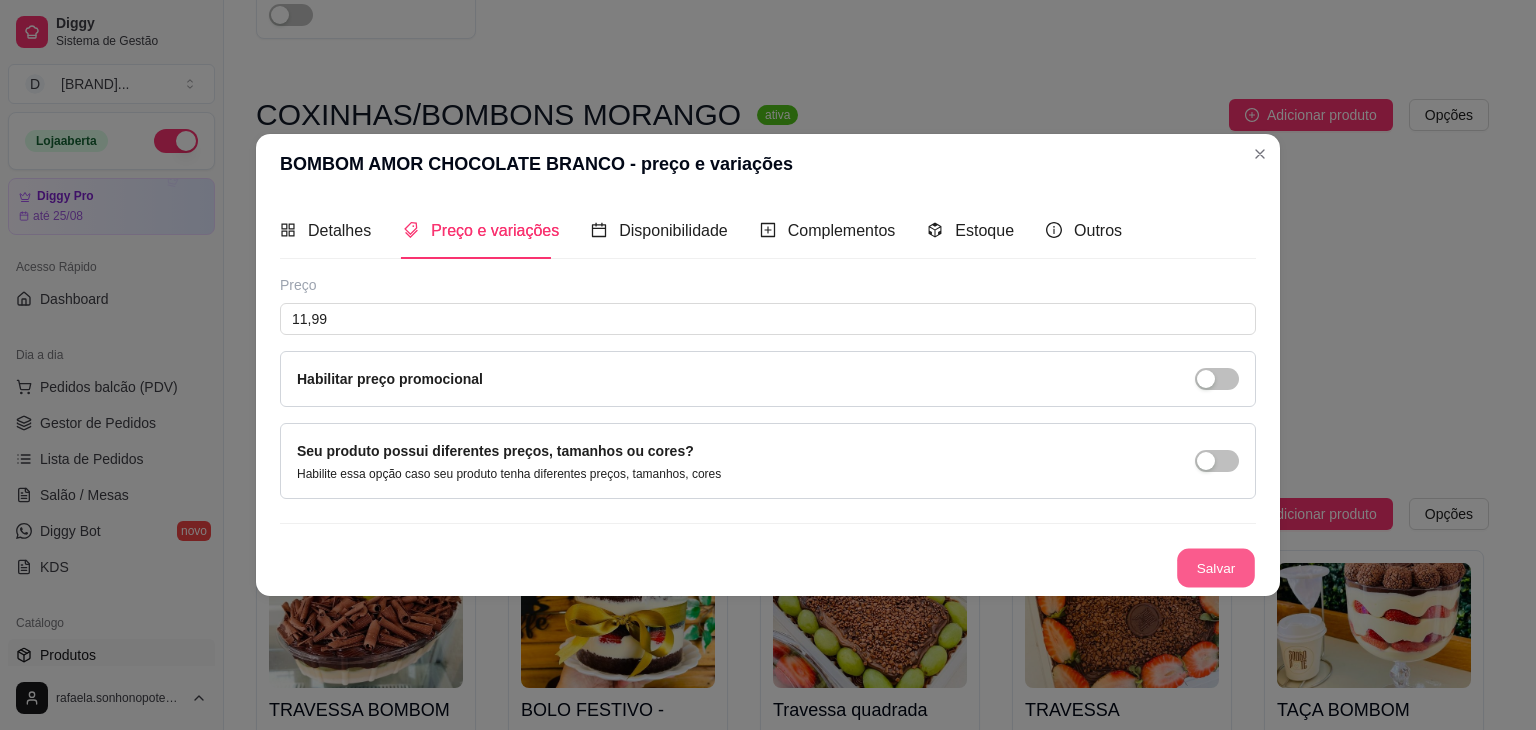 click on "Salvar" at bounding box center (1216, 568) 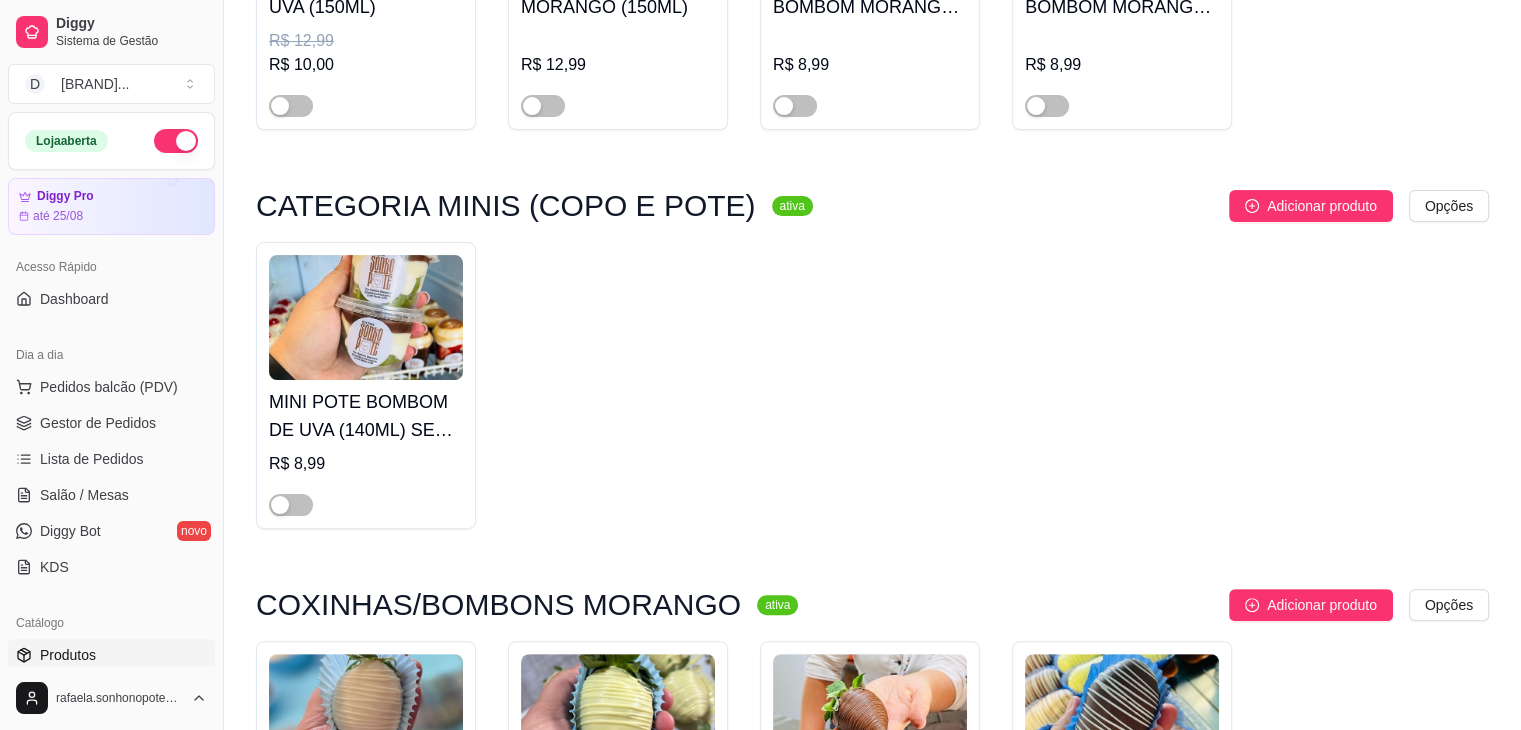 scroll, scrollTop: 423, scrollLeft: 0, axis: vertical 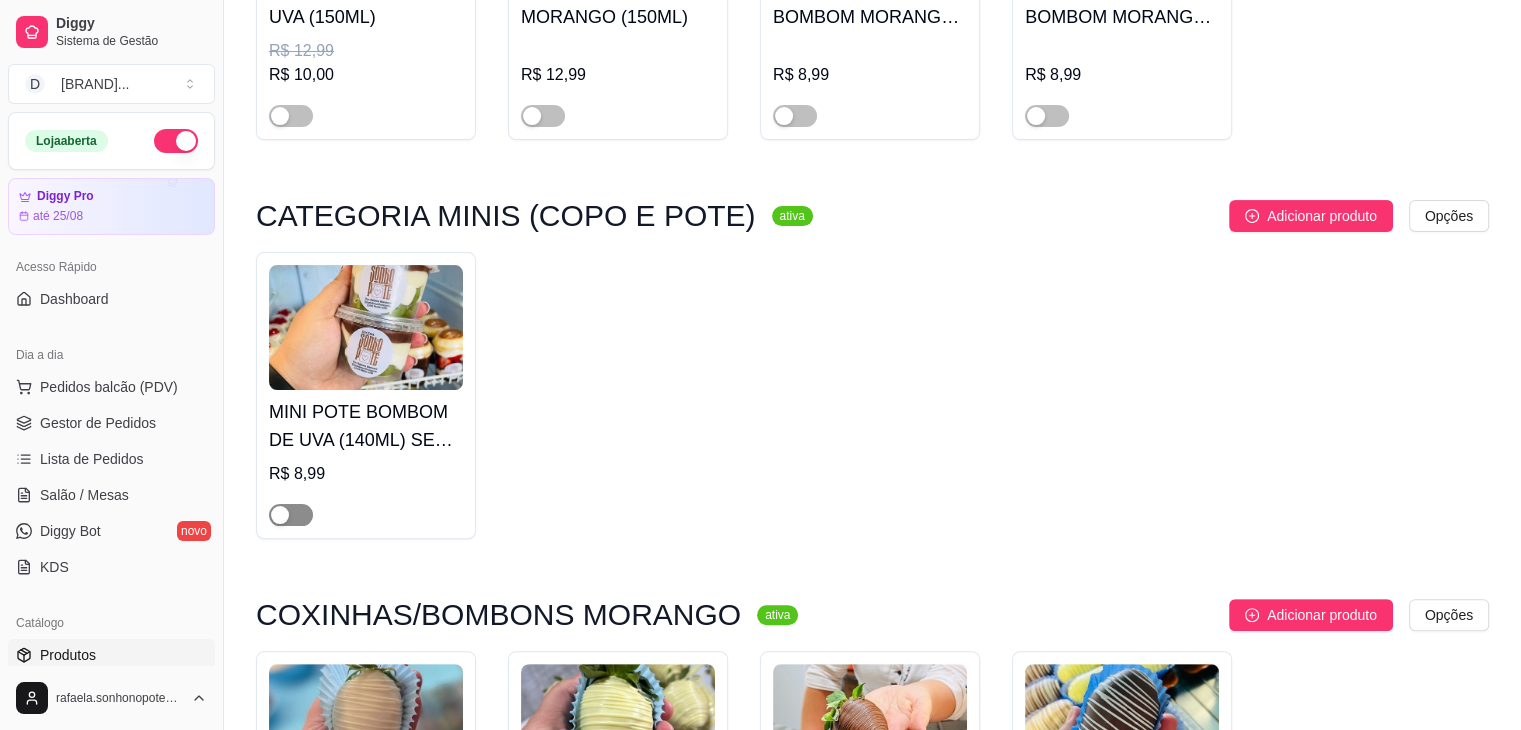 click at bounding box center [291, 515] 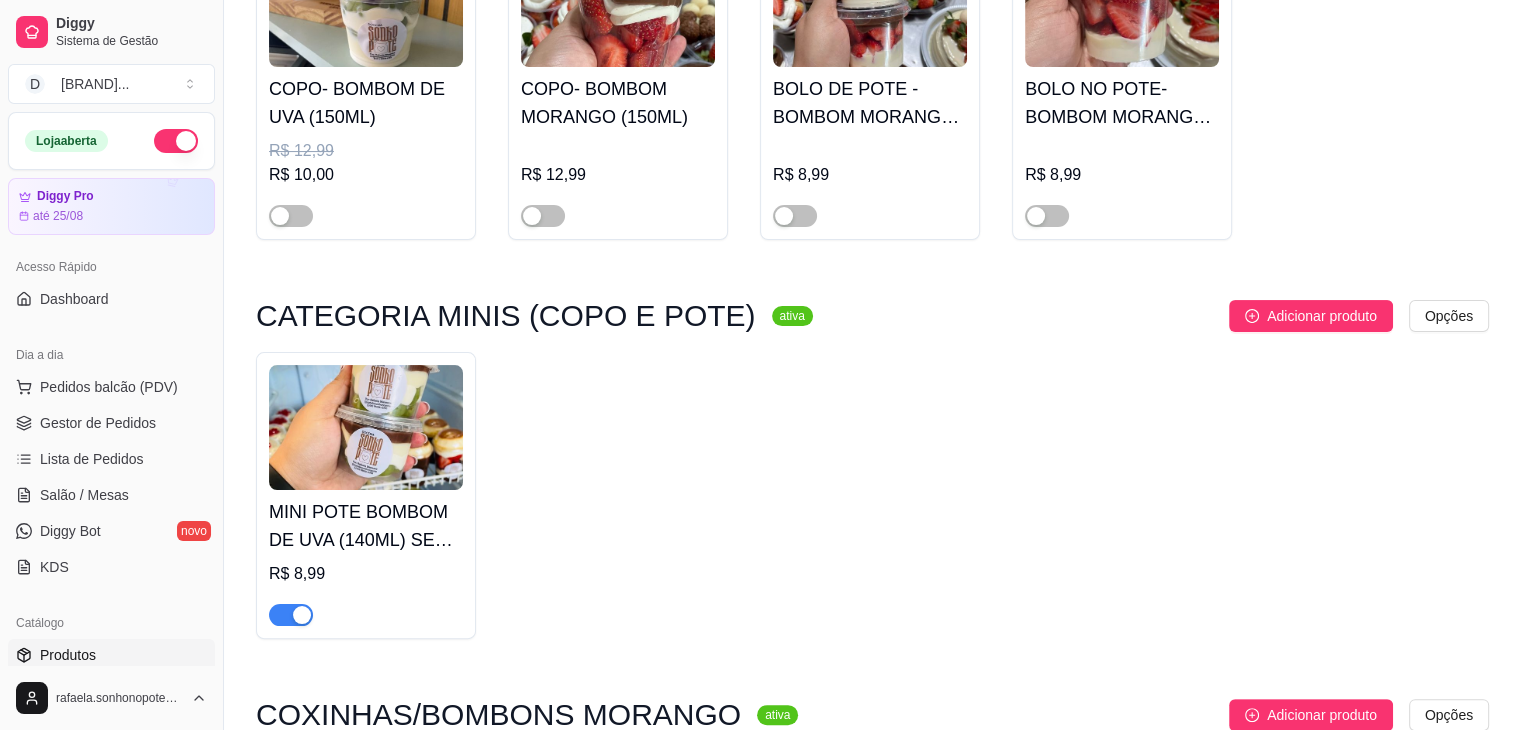 scroll, scrollTop: 0, scrollLeft: 0, axis: both 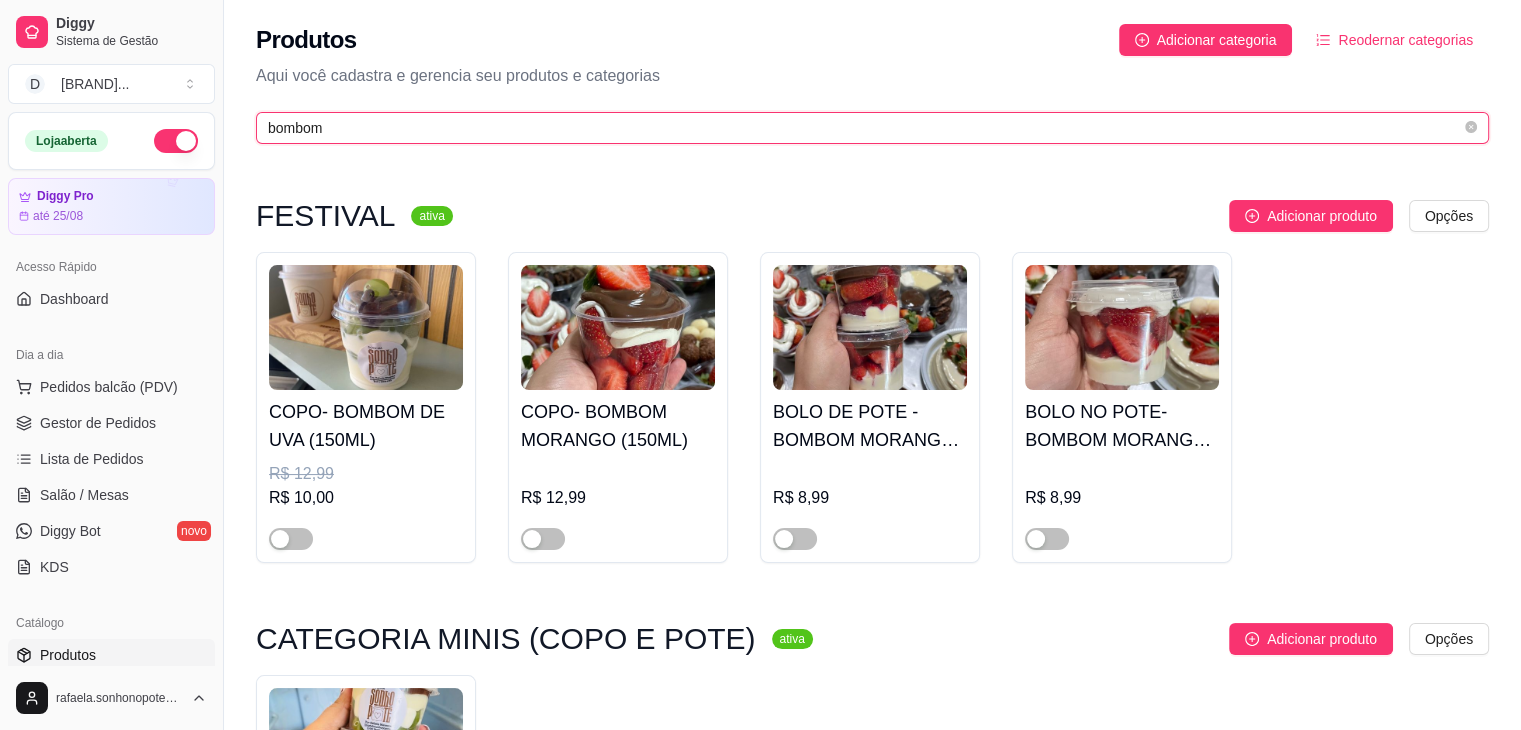 click on "bombom" at bounding box center (864, 128) 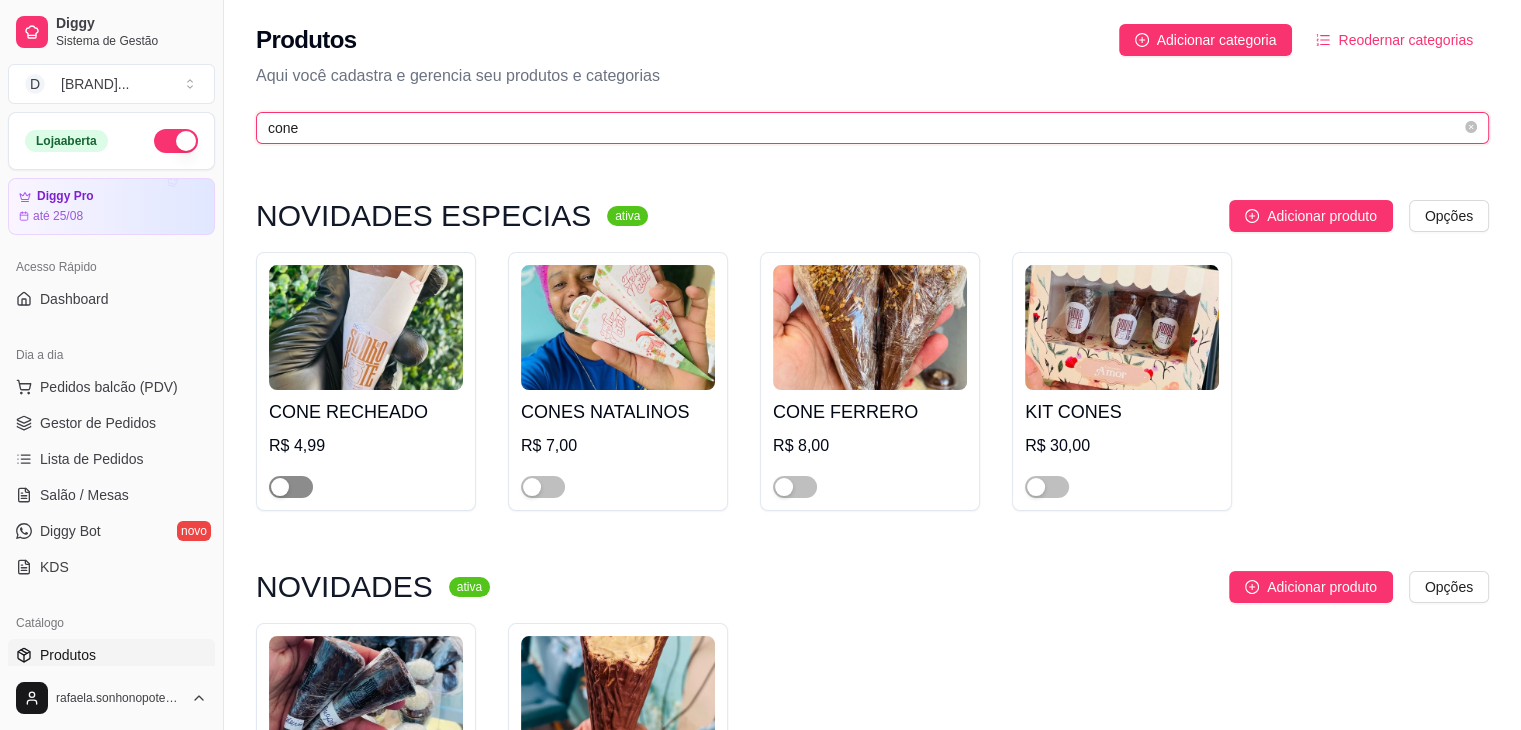 type on "cone" 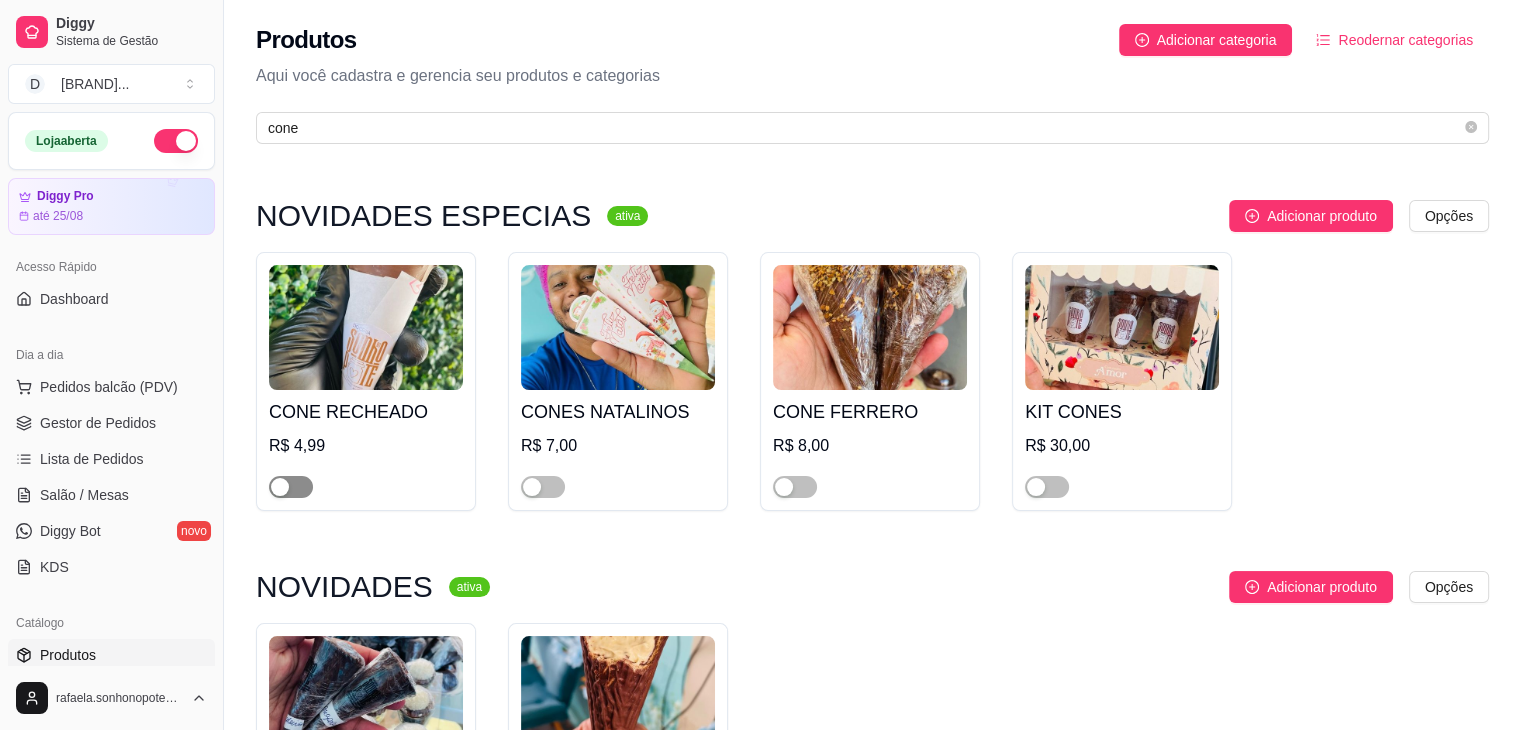 click at bounding box center (291, 487) 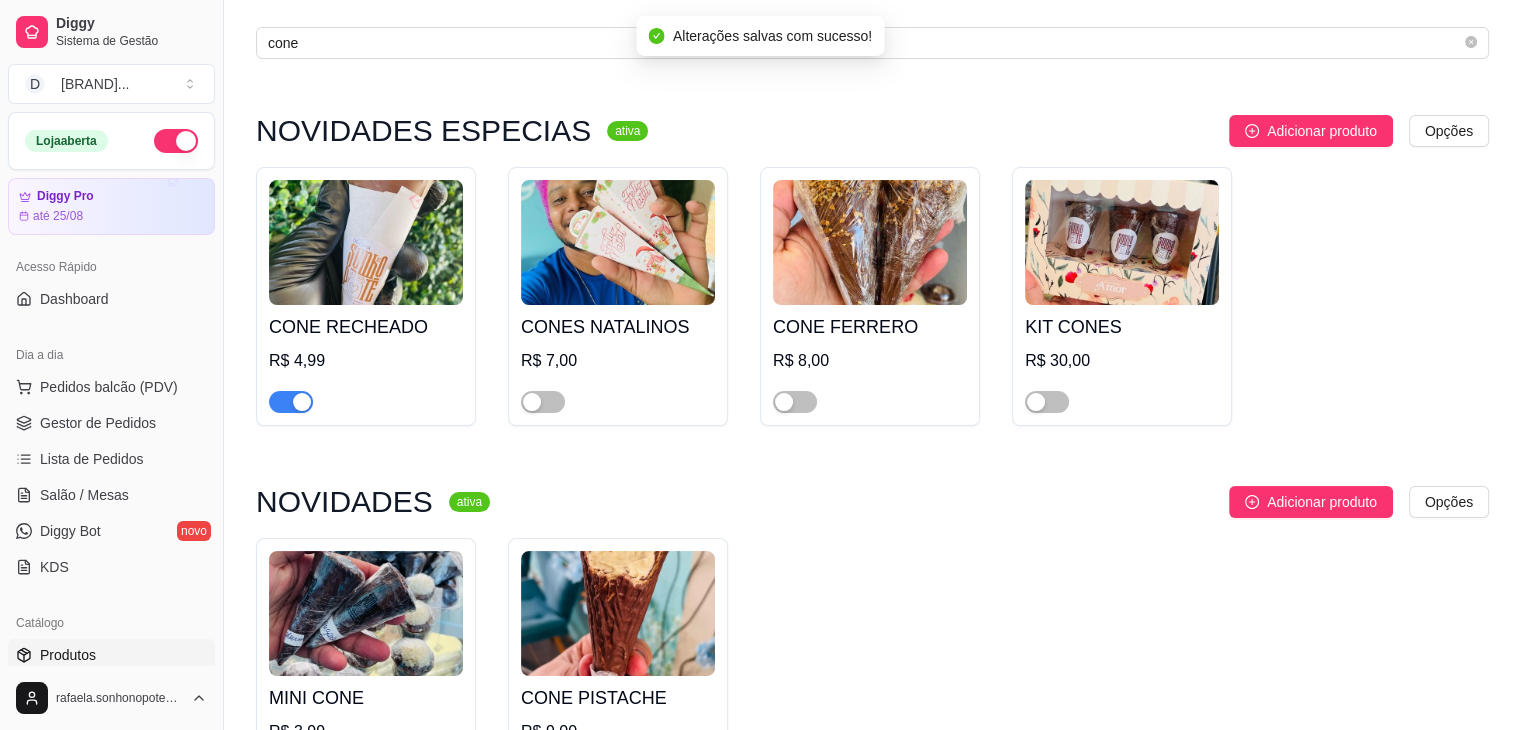 scroll, scrollTop: 0, scrollLeft: 0, axis: both 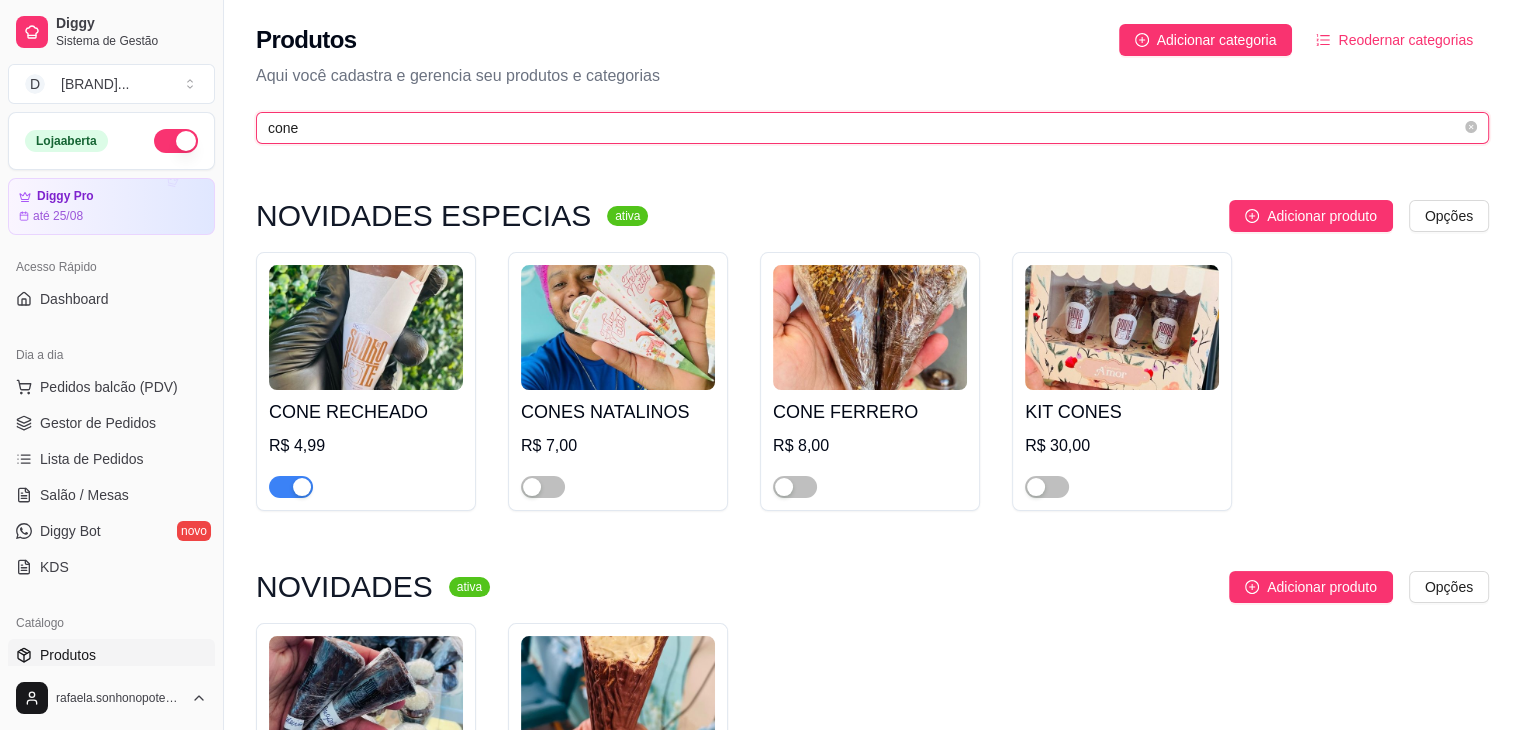 click on "cone" at bounding box center [864, 128] 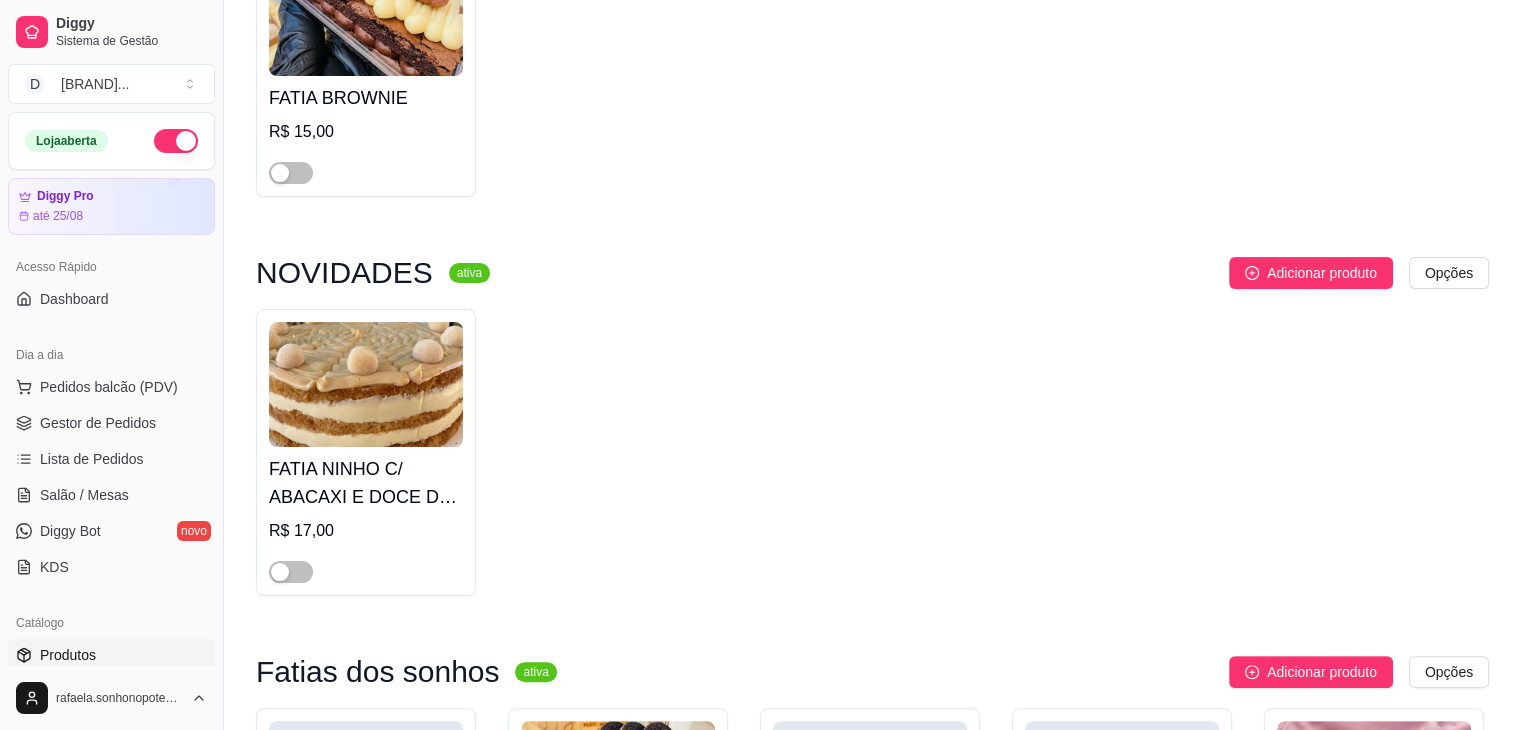 scroll, scrollTop: 0, scrollLeft: 0, axis: both 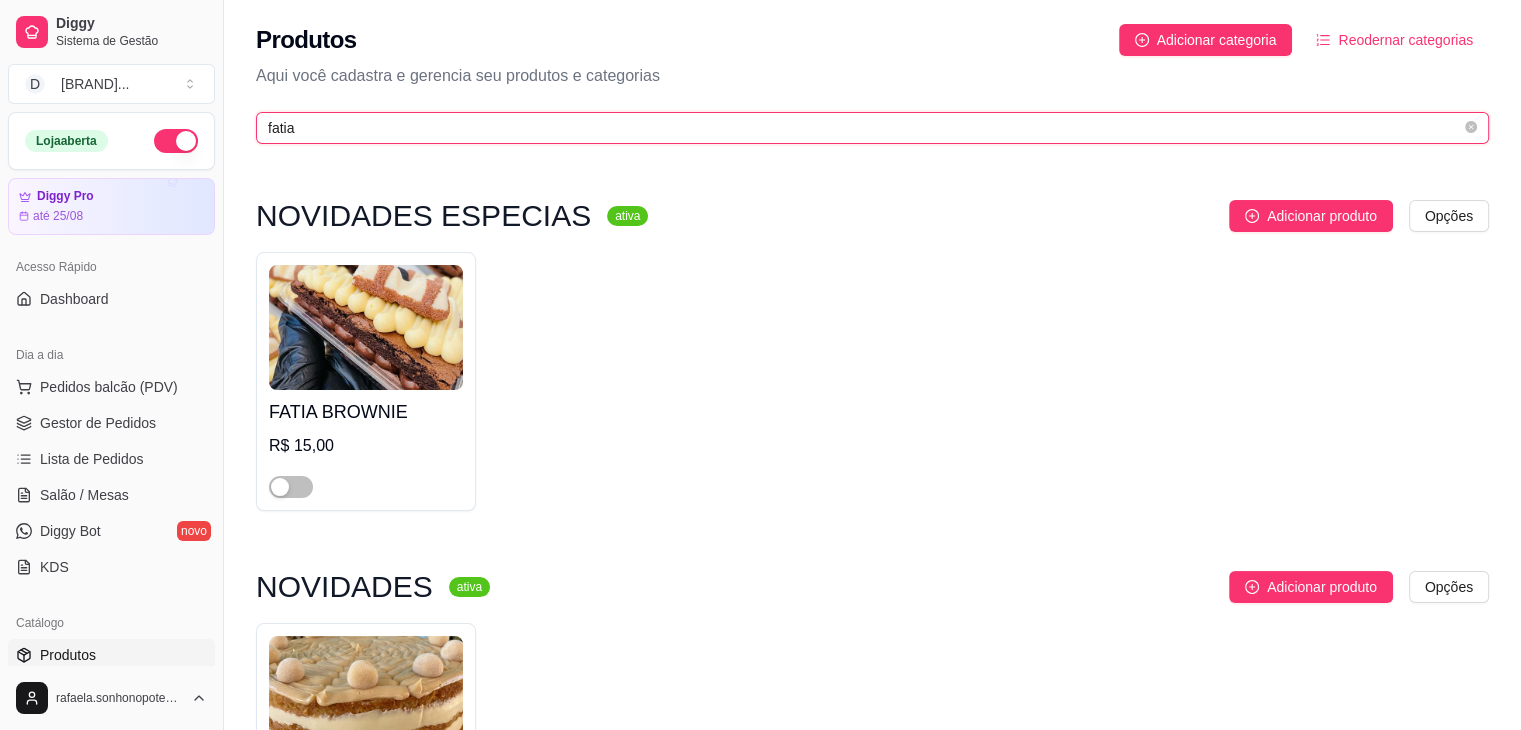 click on "fatia" at bounding box center (864, 128) 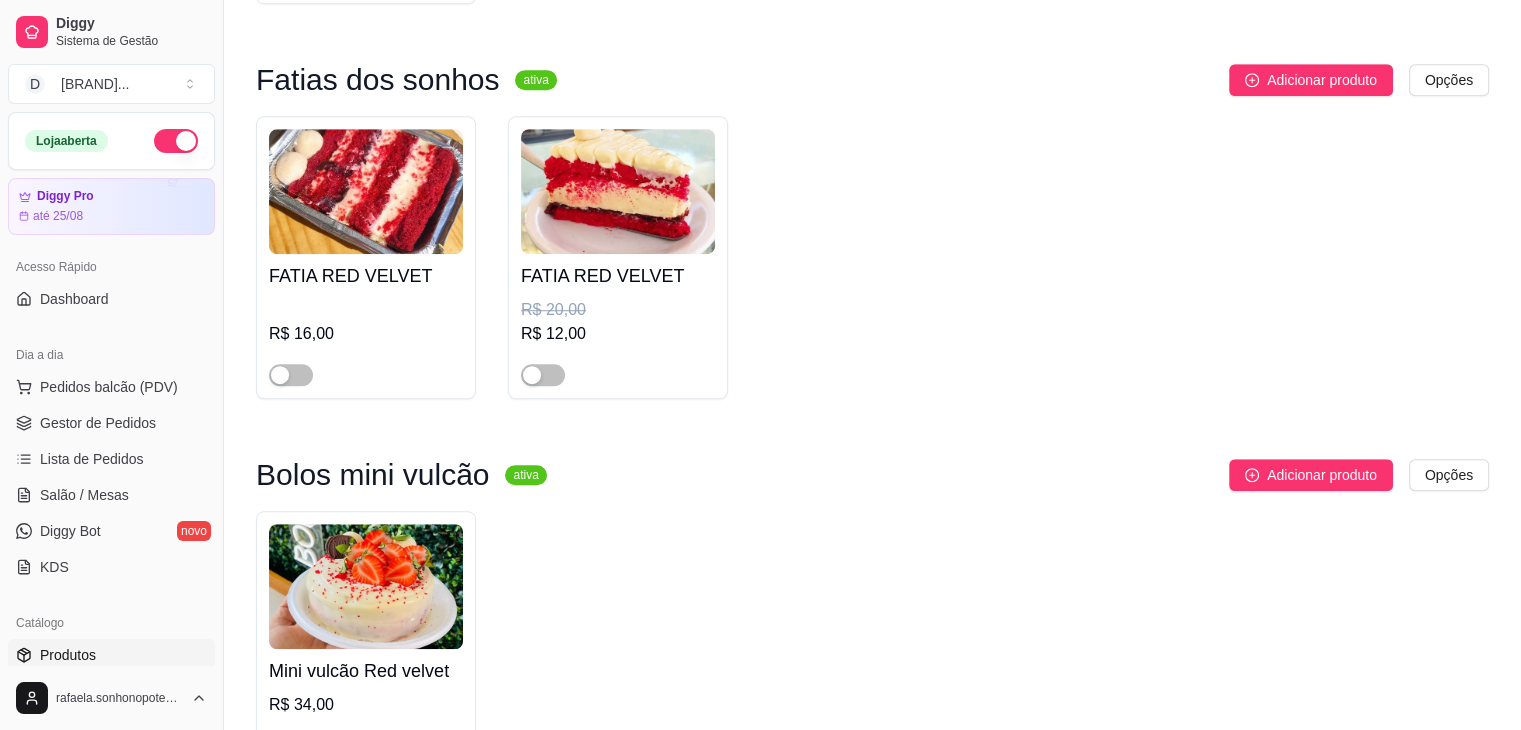 scroll, scrollTop: 1400, scrollLeft: 0, axis: vertical 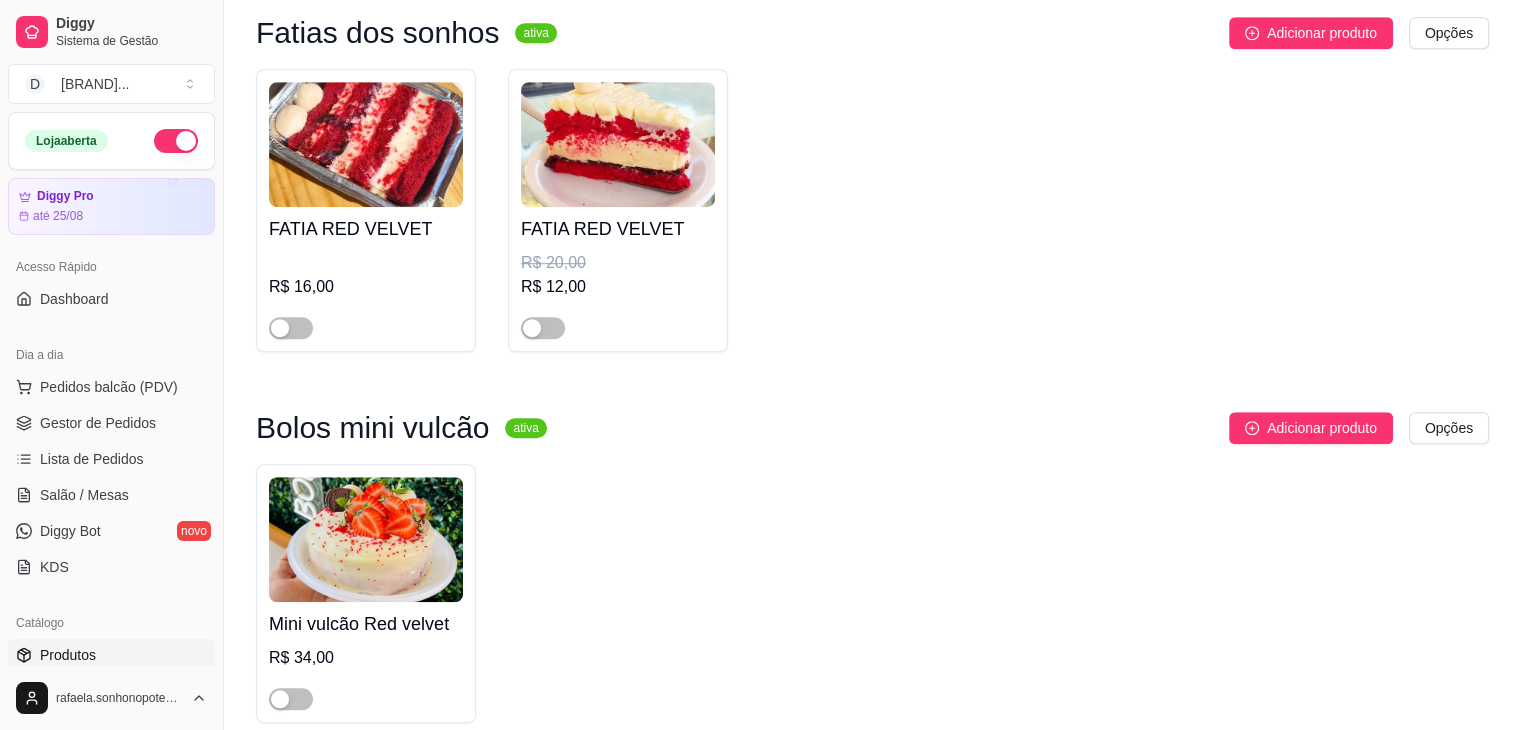 type on "red" 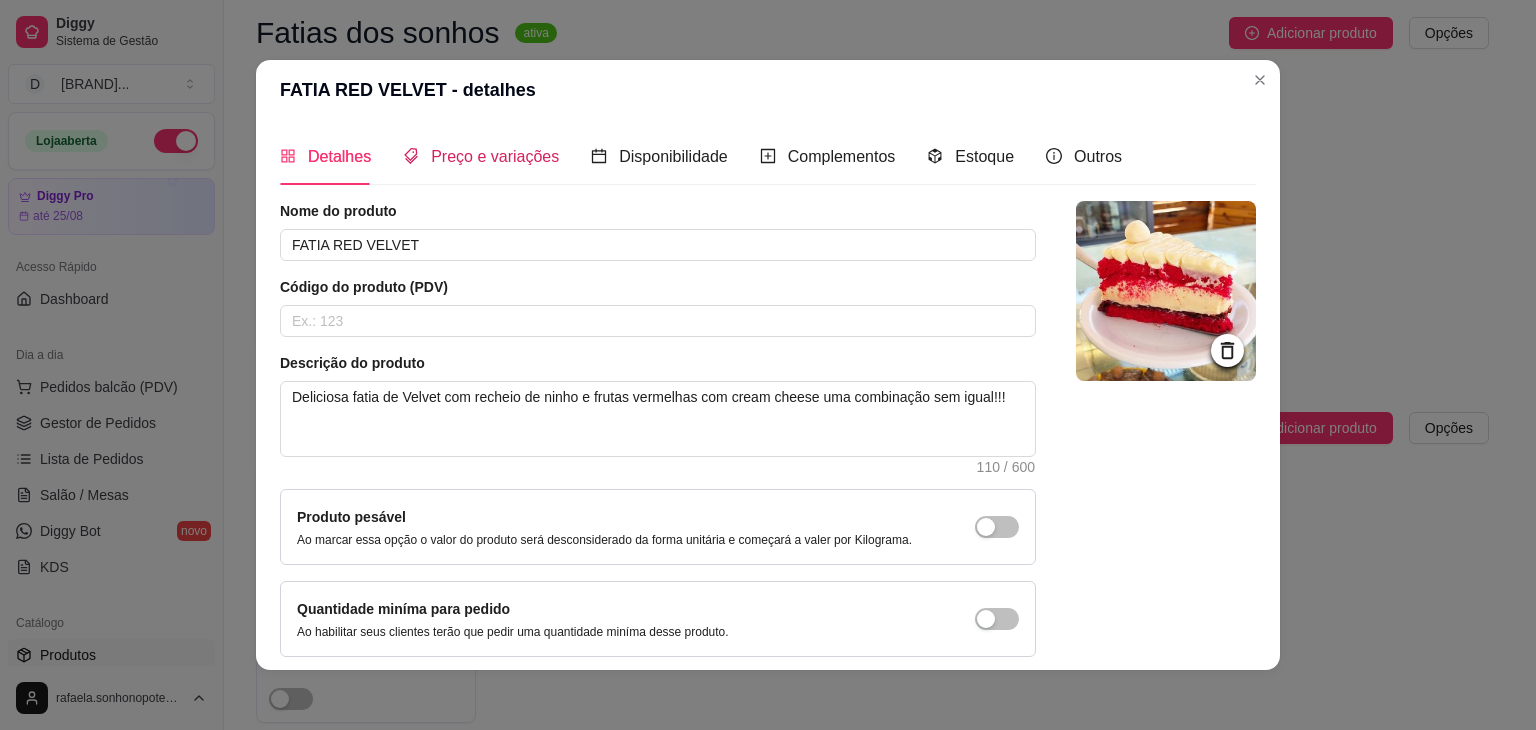 click on "Preço e variações" at bounding box center [495, 156] 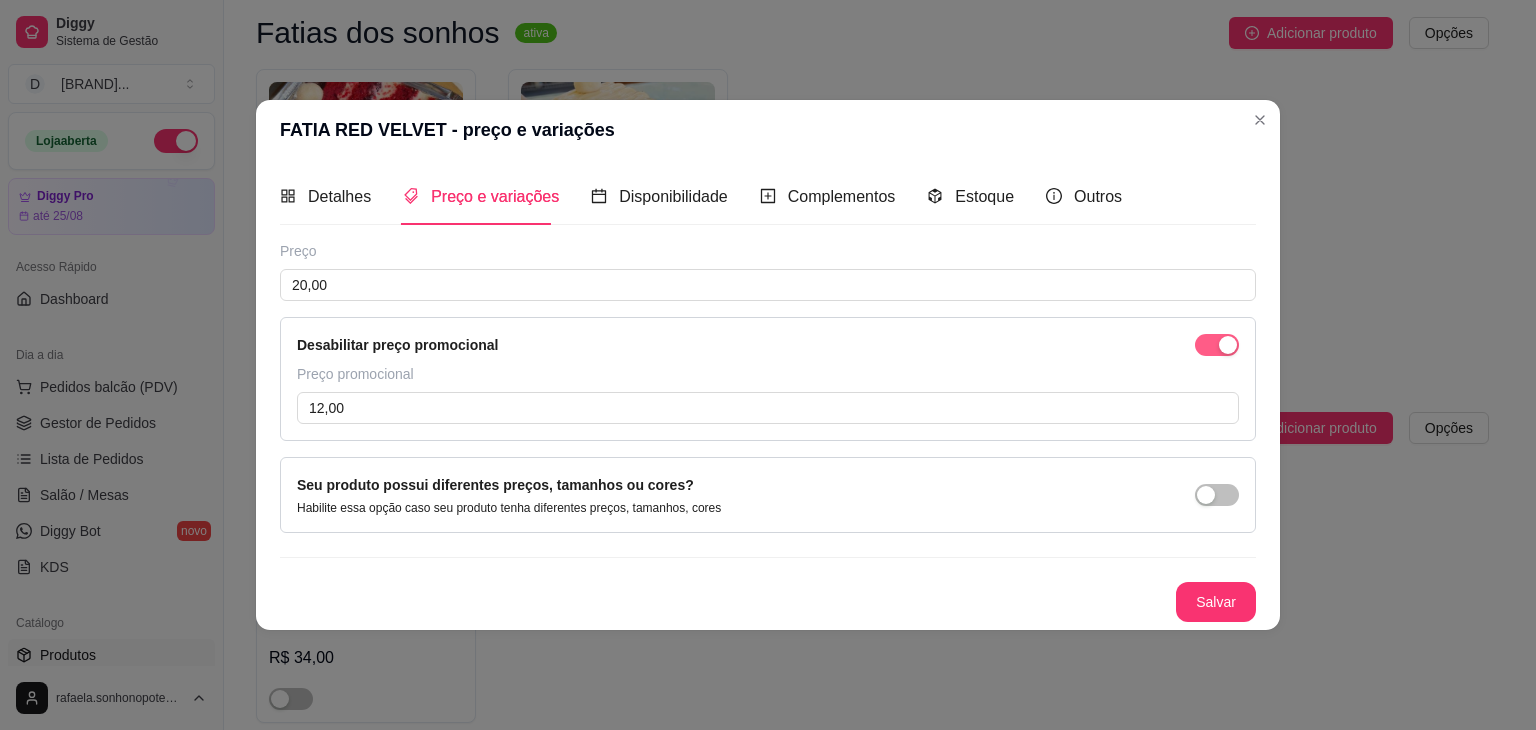 click at bounding box center (1228, 345) 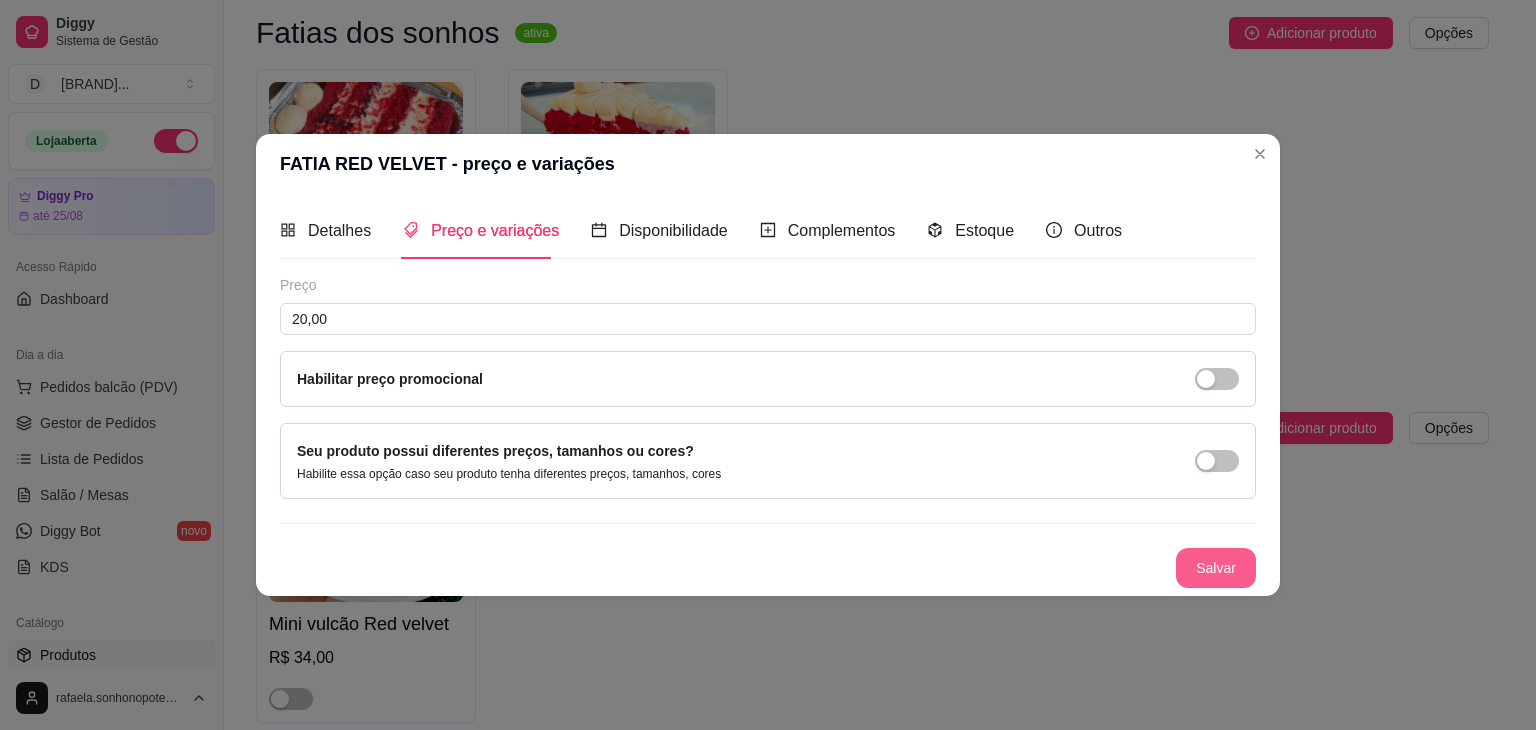 click on "Salvar" at bounding box center [1216, 568] 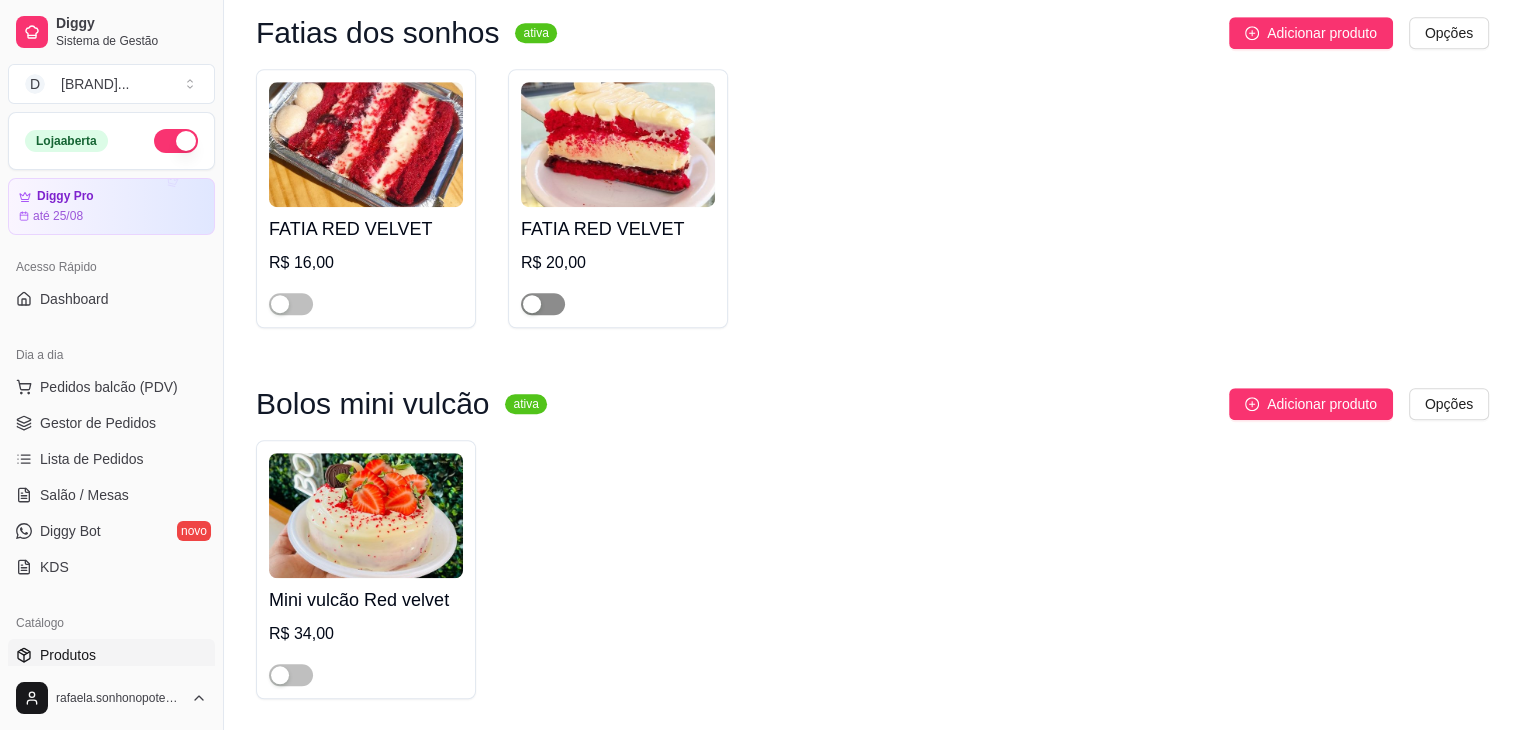 click at bounding box center [543, 304] 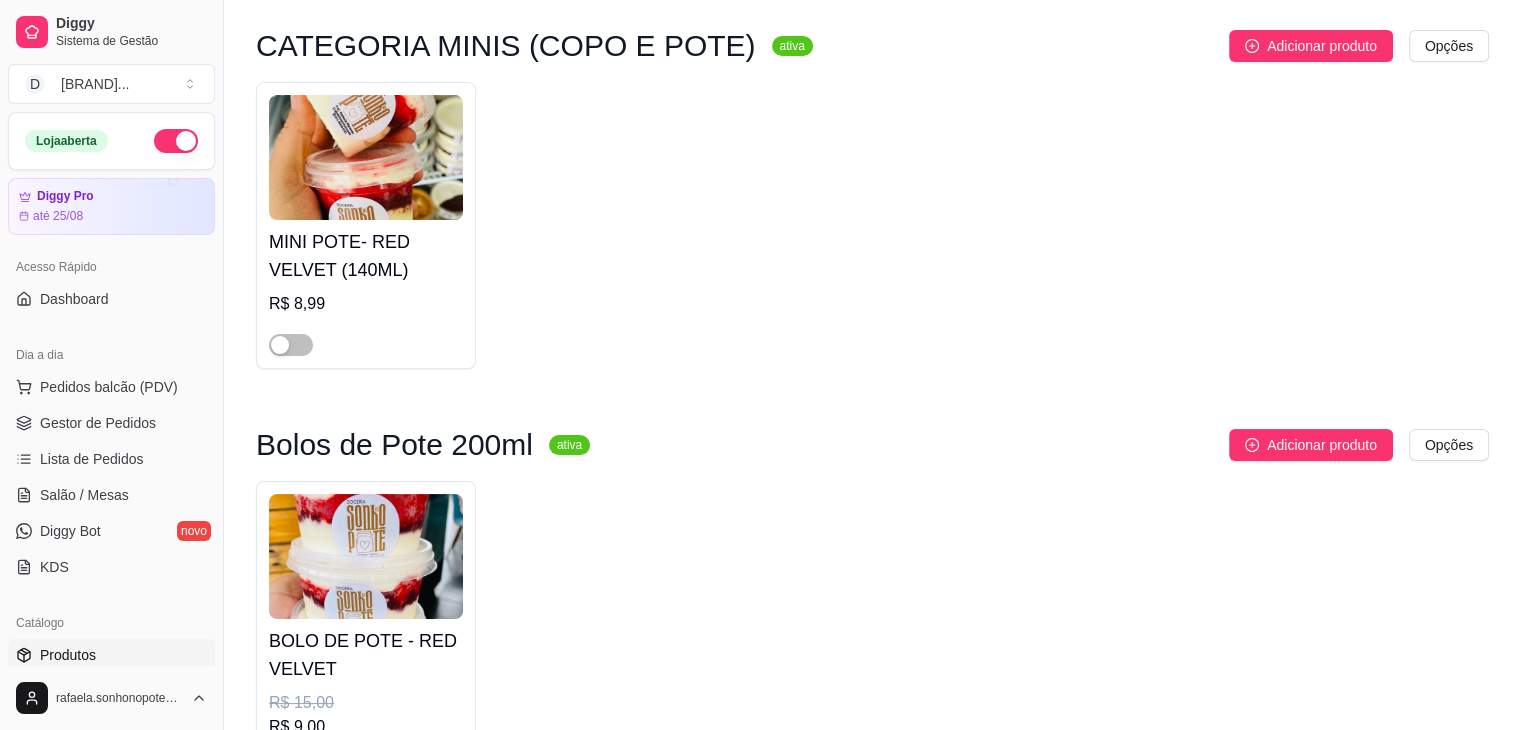 scroll, scrollTop: 100, scrollLeft: 0, axis: vertical 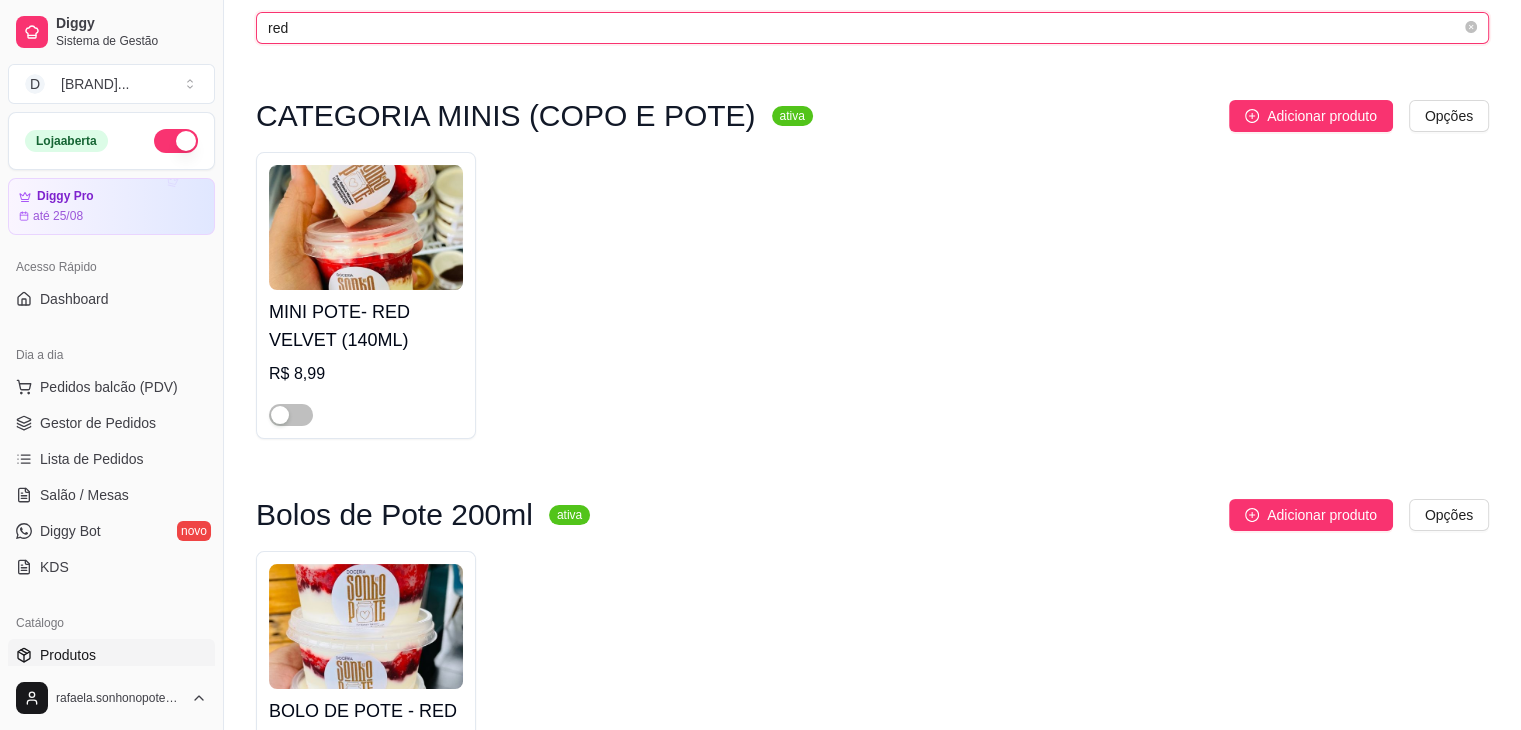 click on "red" at bounding box center (864, 28) 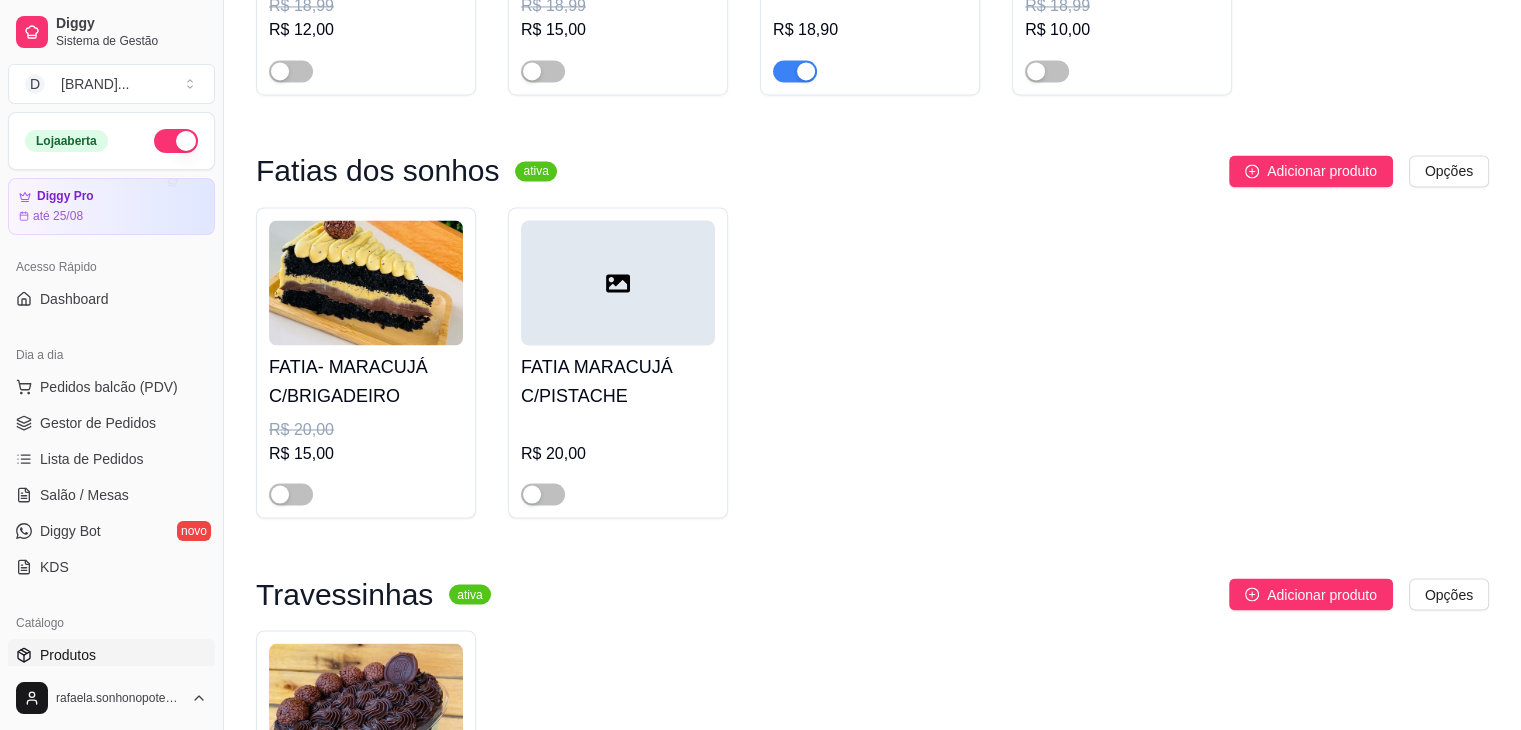 scroll, scrollTop: 3500, scrollLeft: 0, axis: vertical 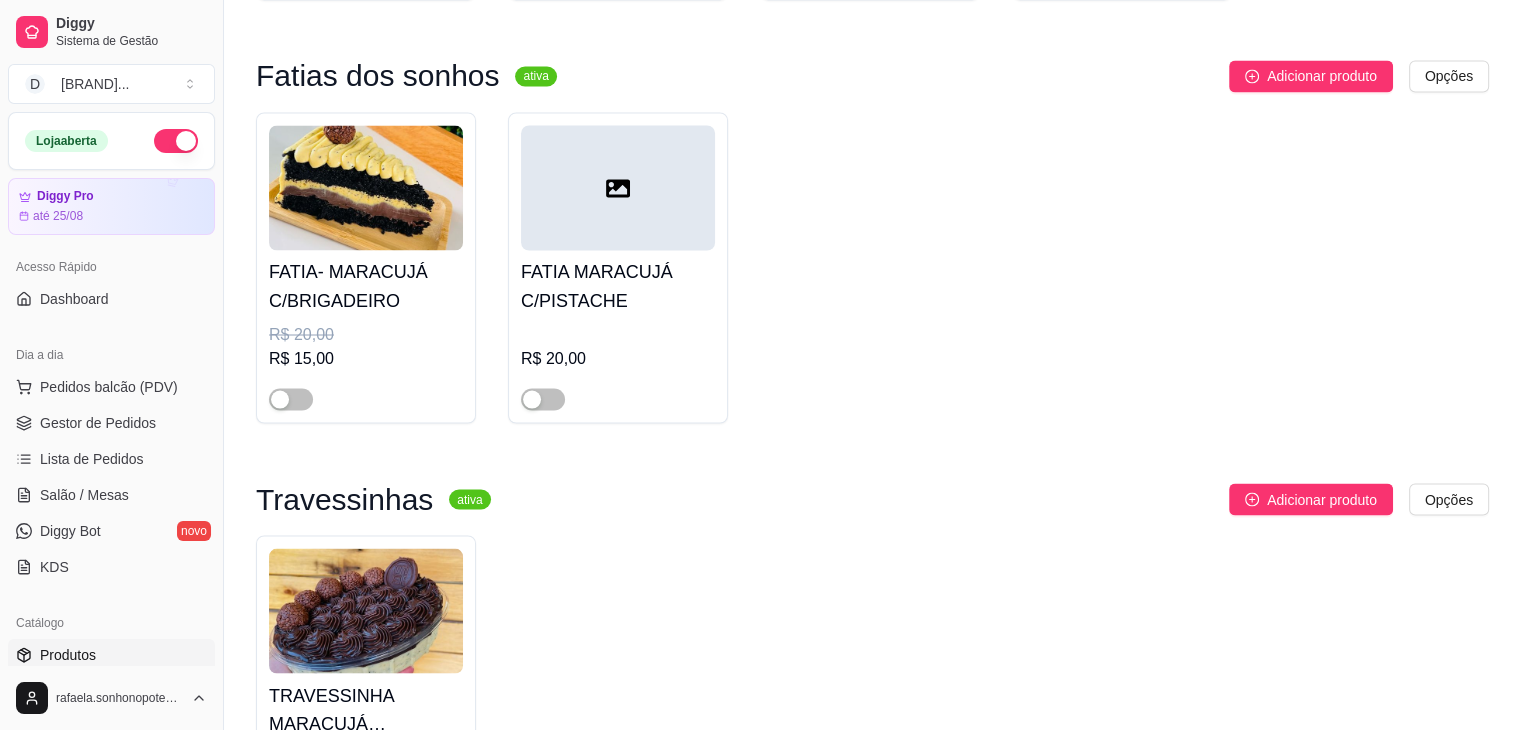 type on "maracujá" 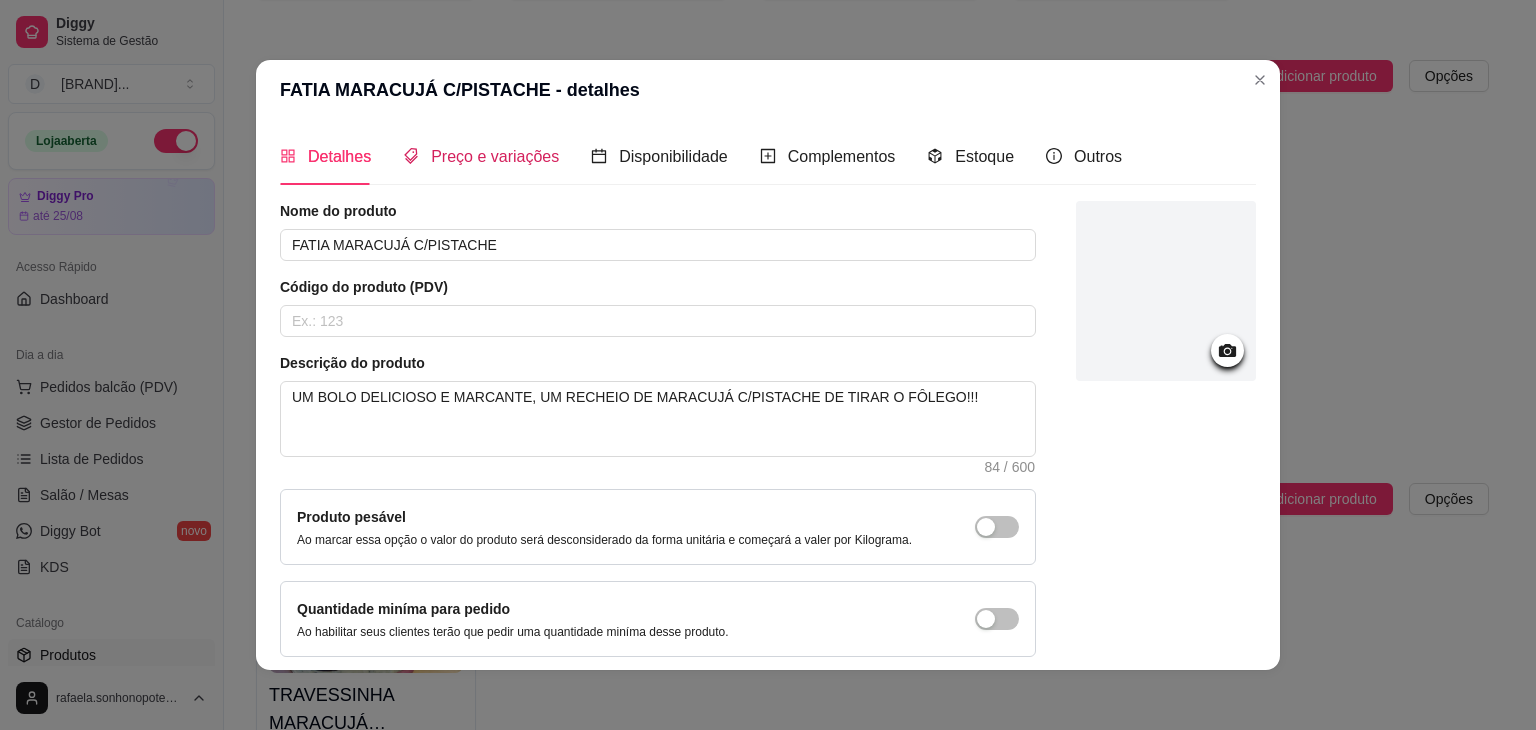 click on "Preço e variações" at bounding box center [495, 156] 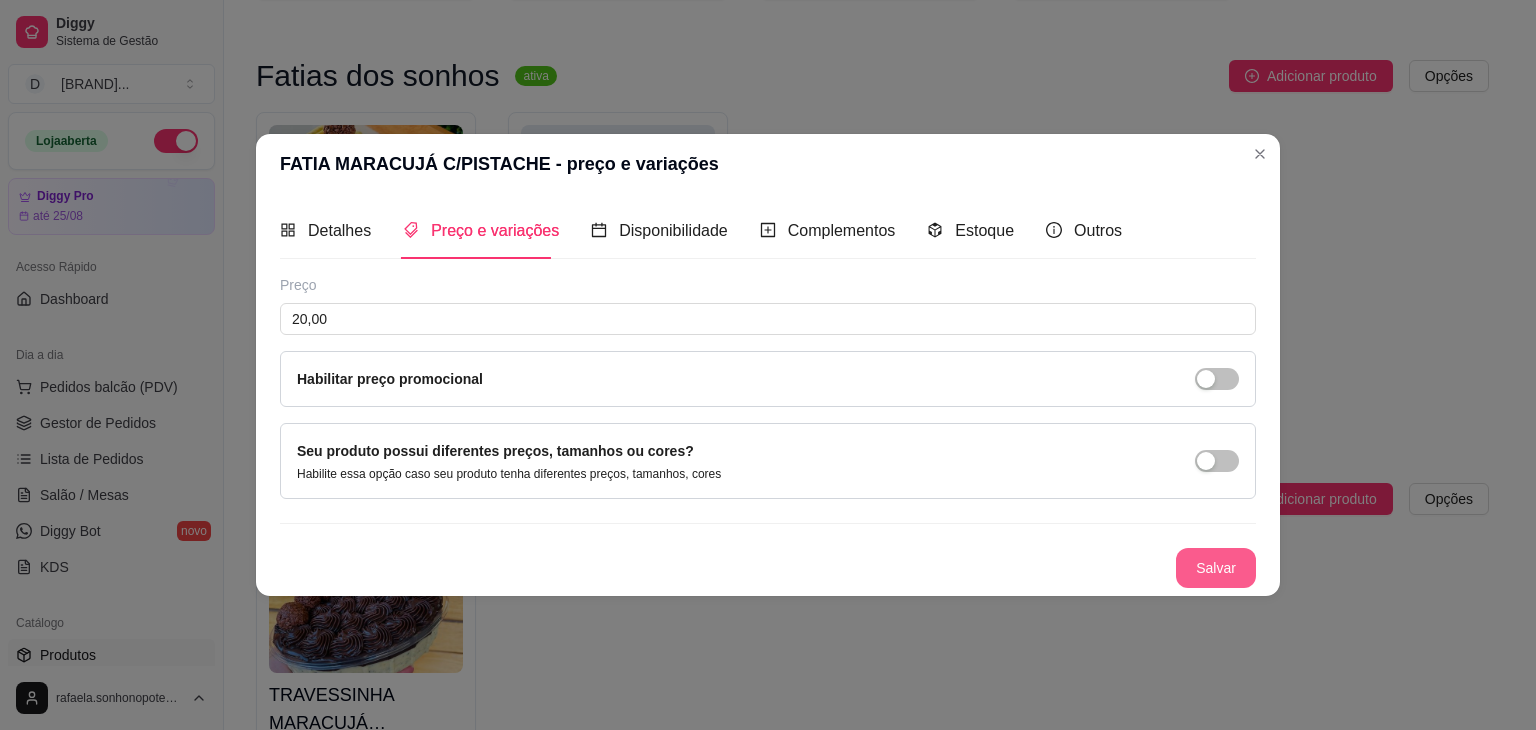 click on "Salvar" at bounding box center [1216, 568] 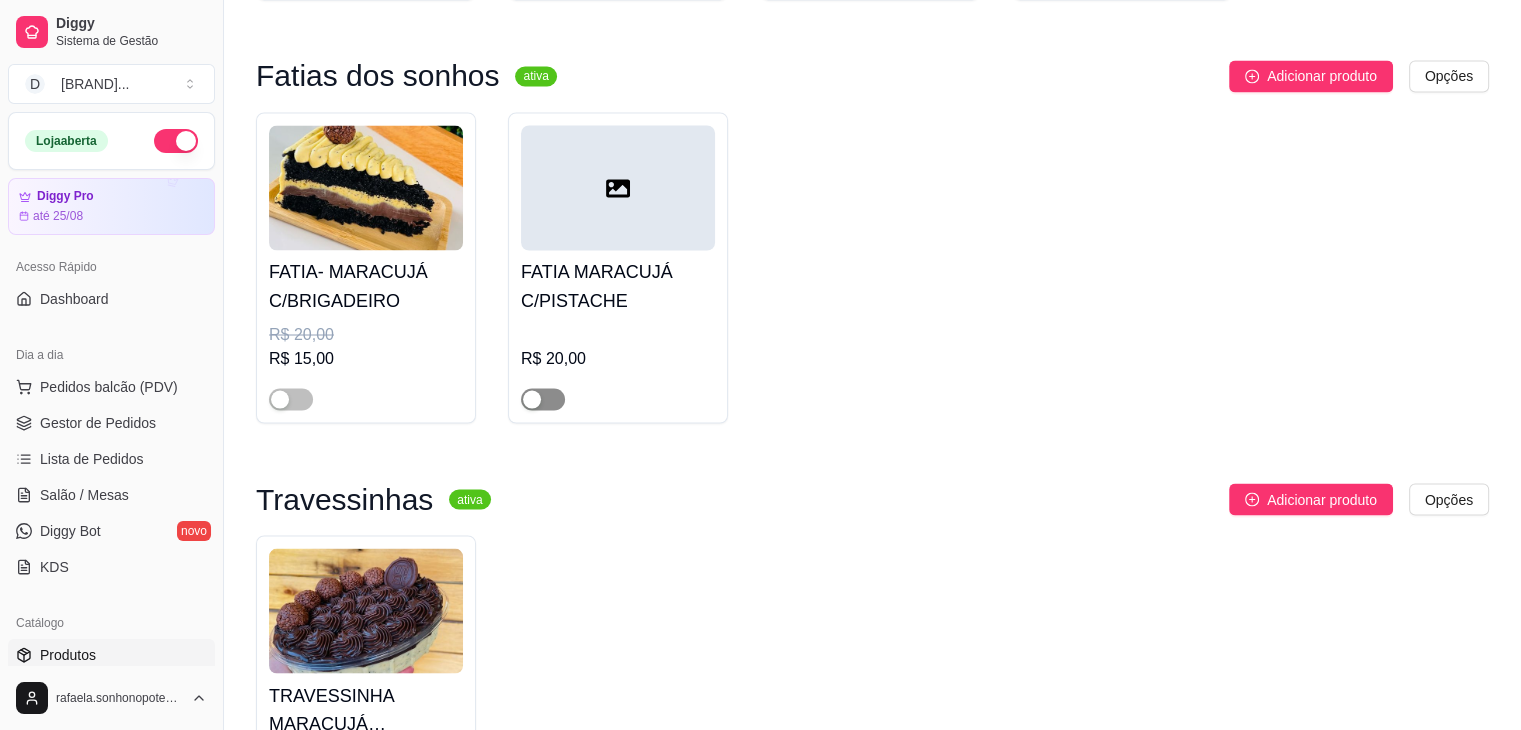 click at bounding box center [543, 399] 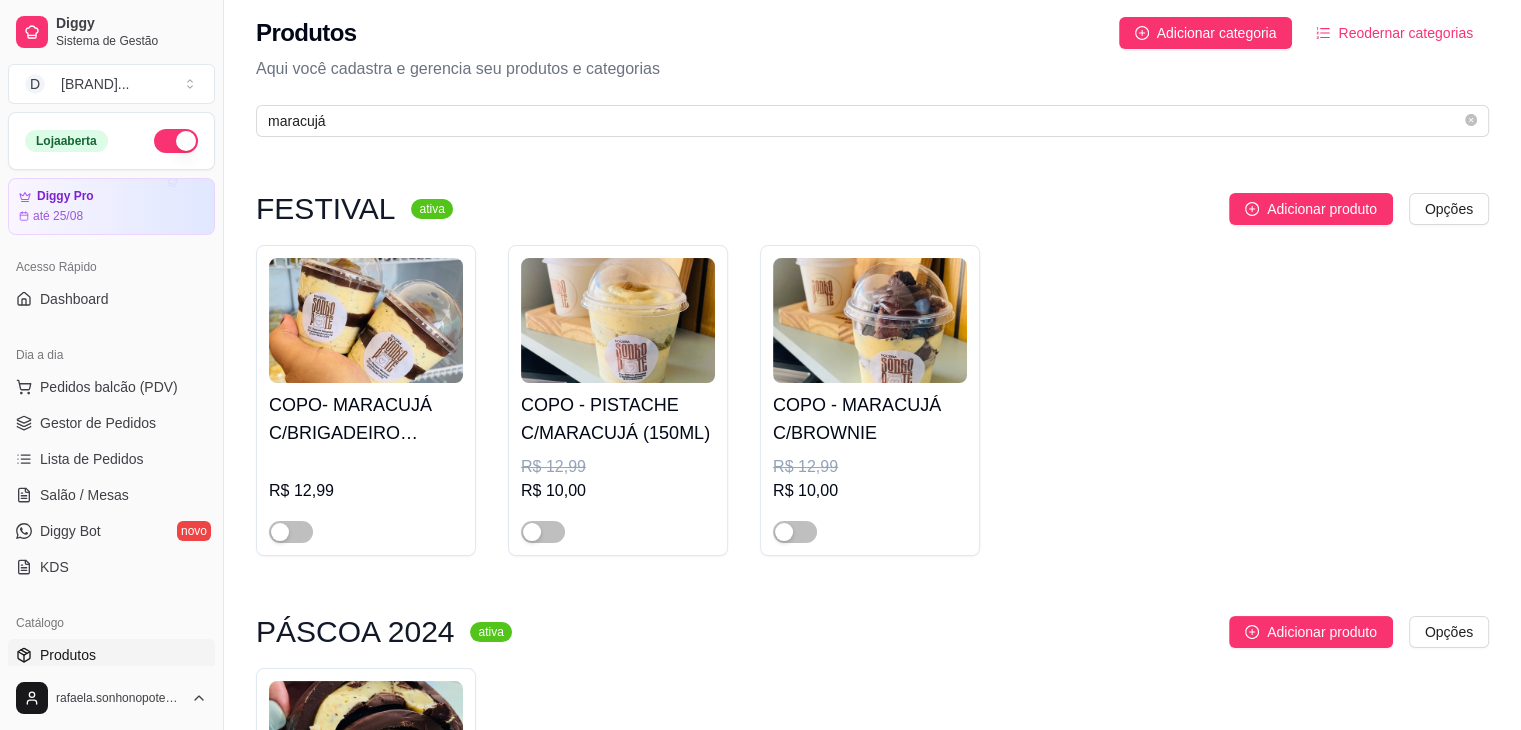 scroll, scrollTop: 0, scrollLeft: 0, axis: both 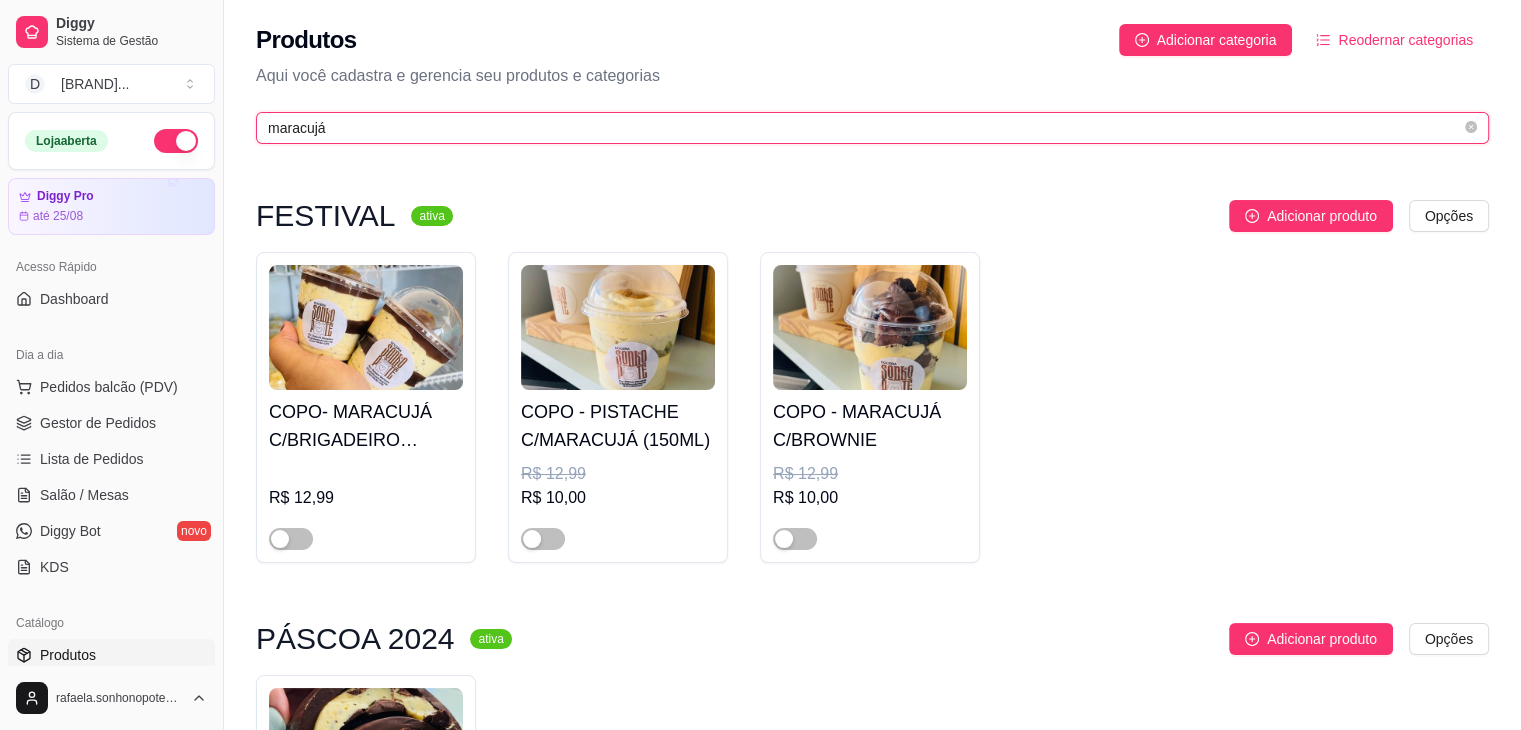 click on "maracujá" at bounding box center [864, 128] 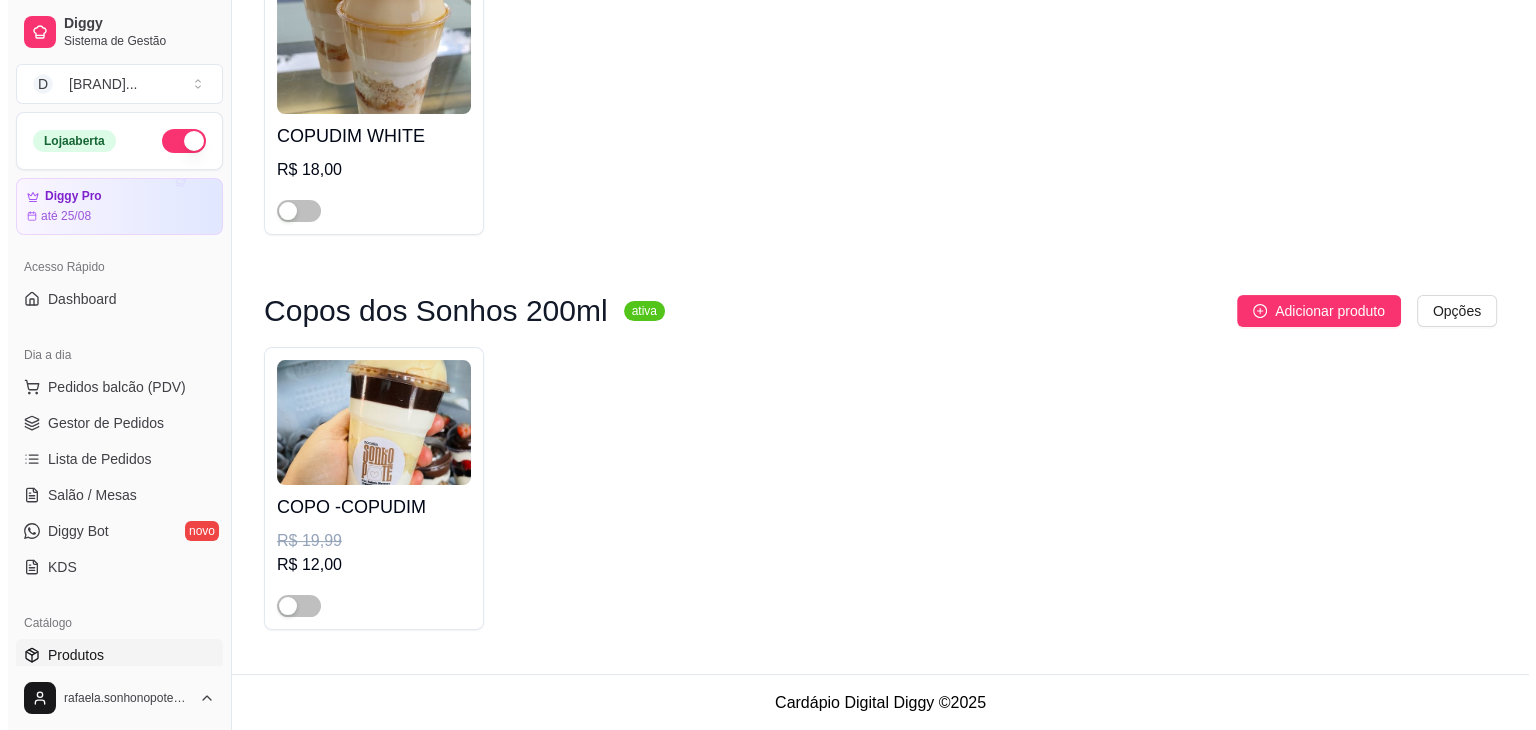 scroll, scrollTop: 279, scrollLeft: 0, axis: vertical 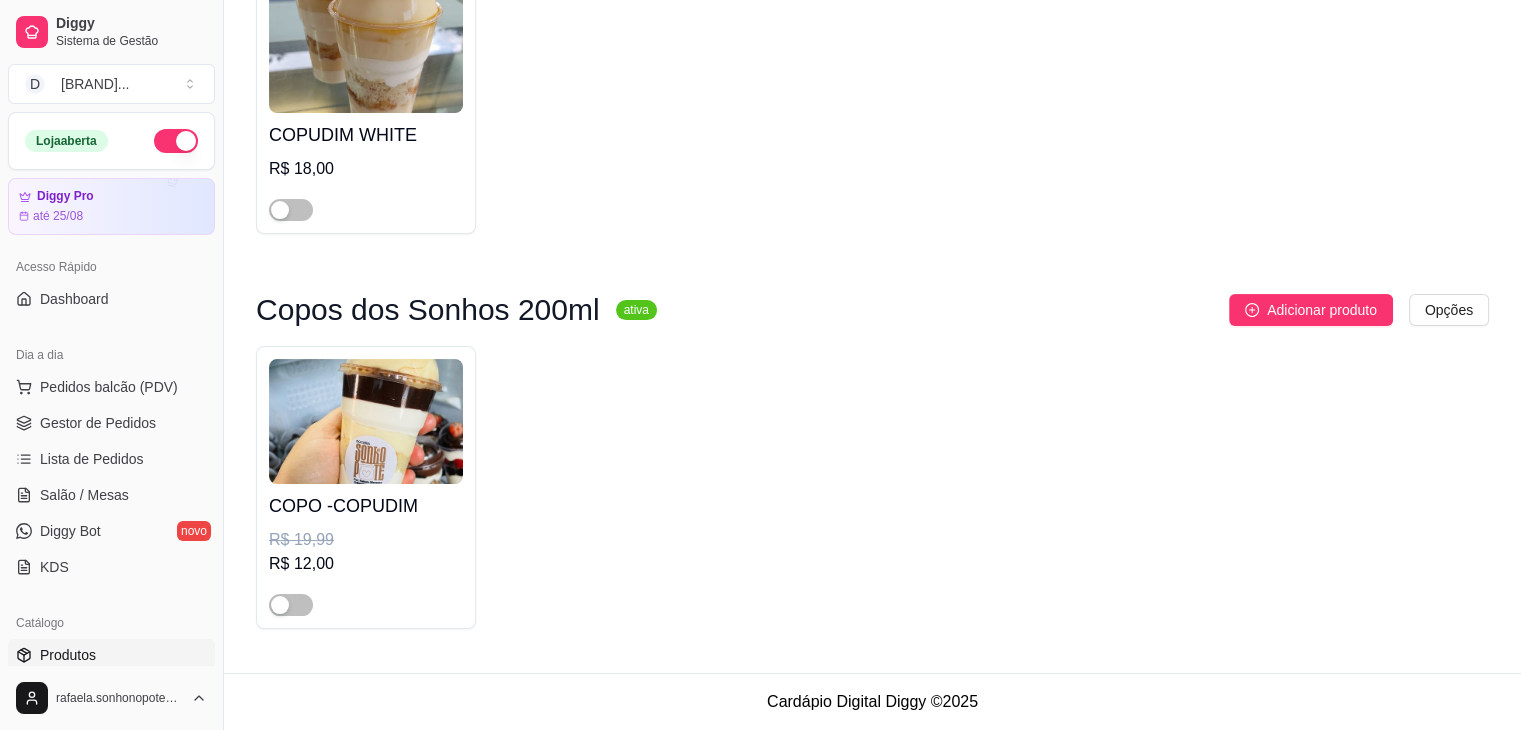 type on "copudim" 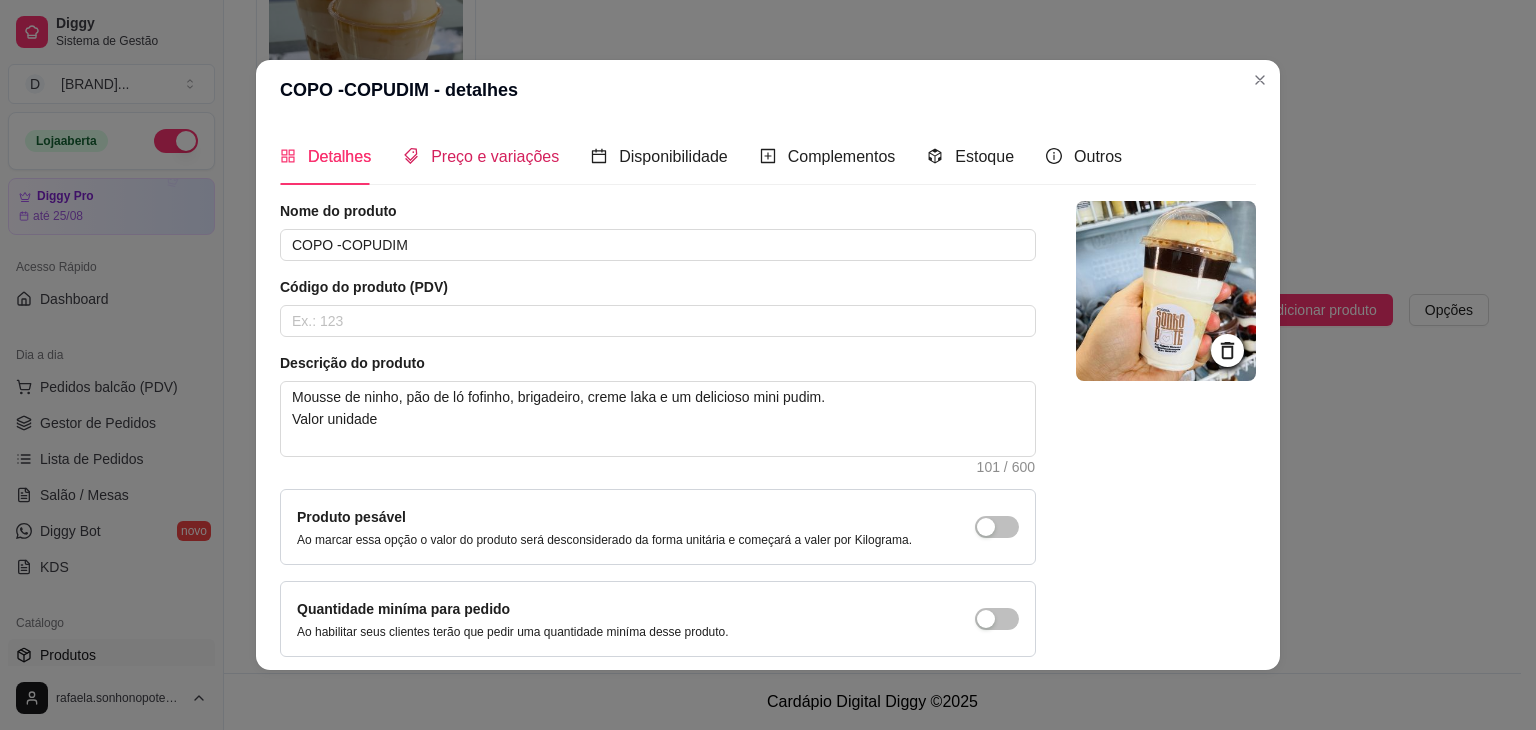 click on "Preço e variações" at bounding box center (495, 156) 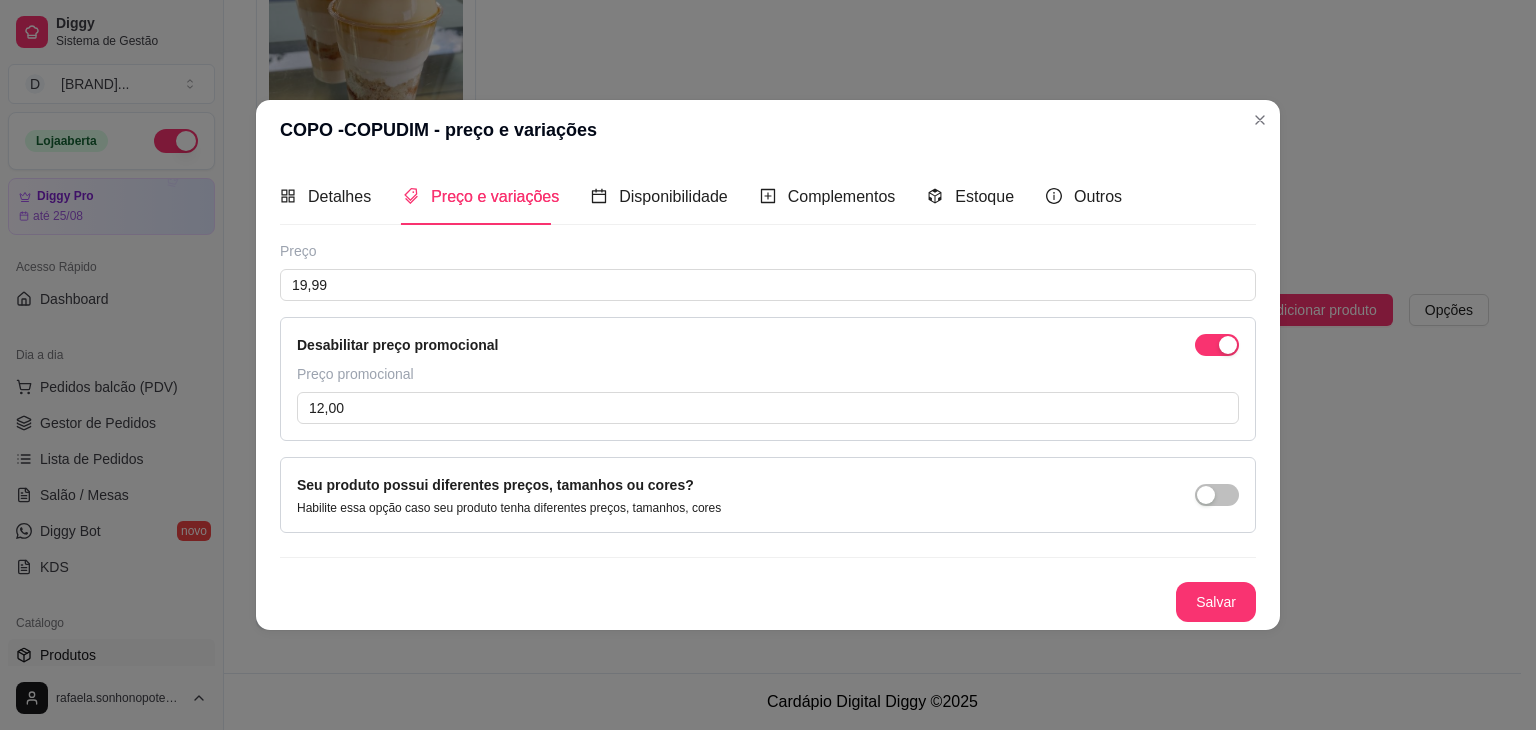click at bounding box center (1228, 345) 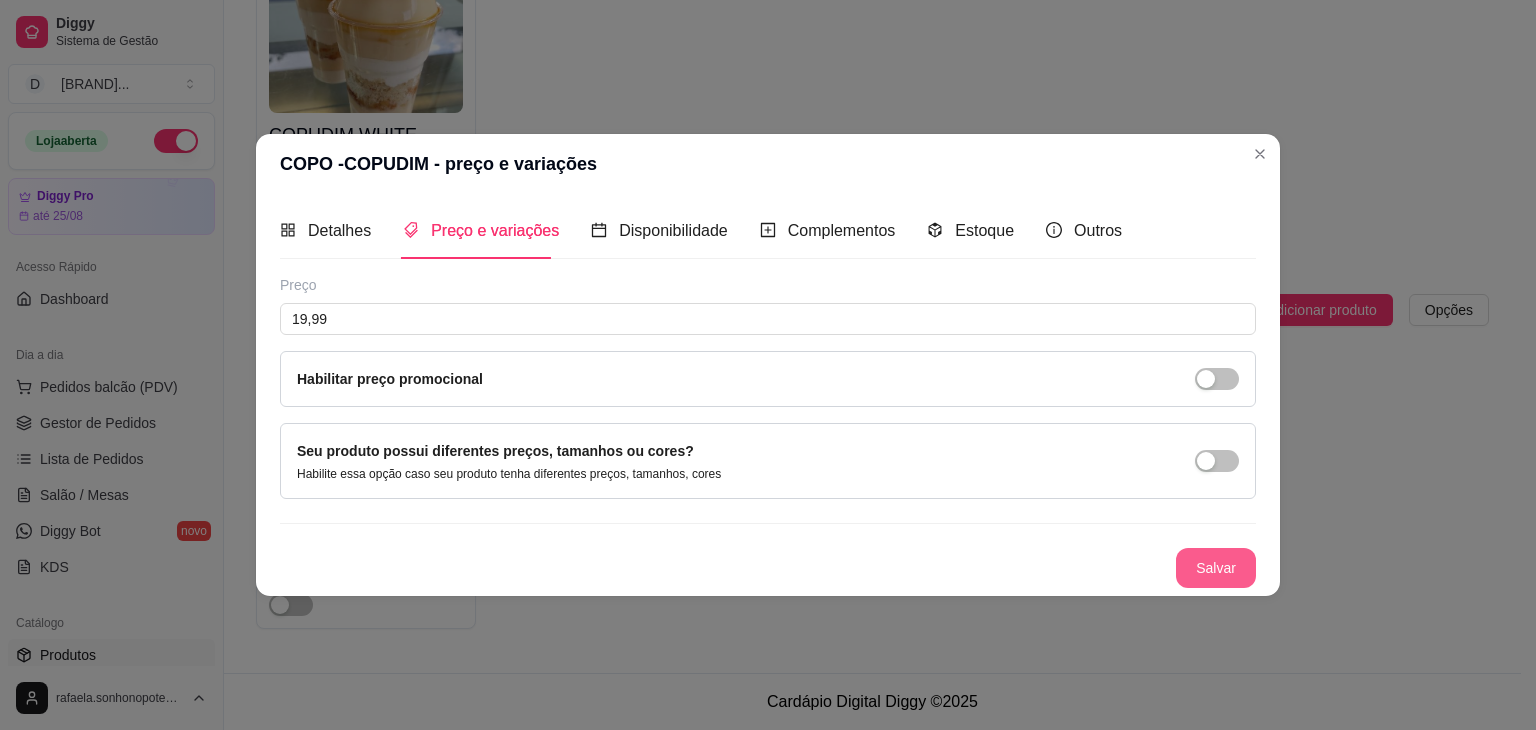 click on "Salvar" at bounding box center [1216, 568] 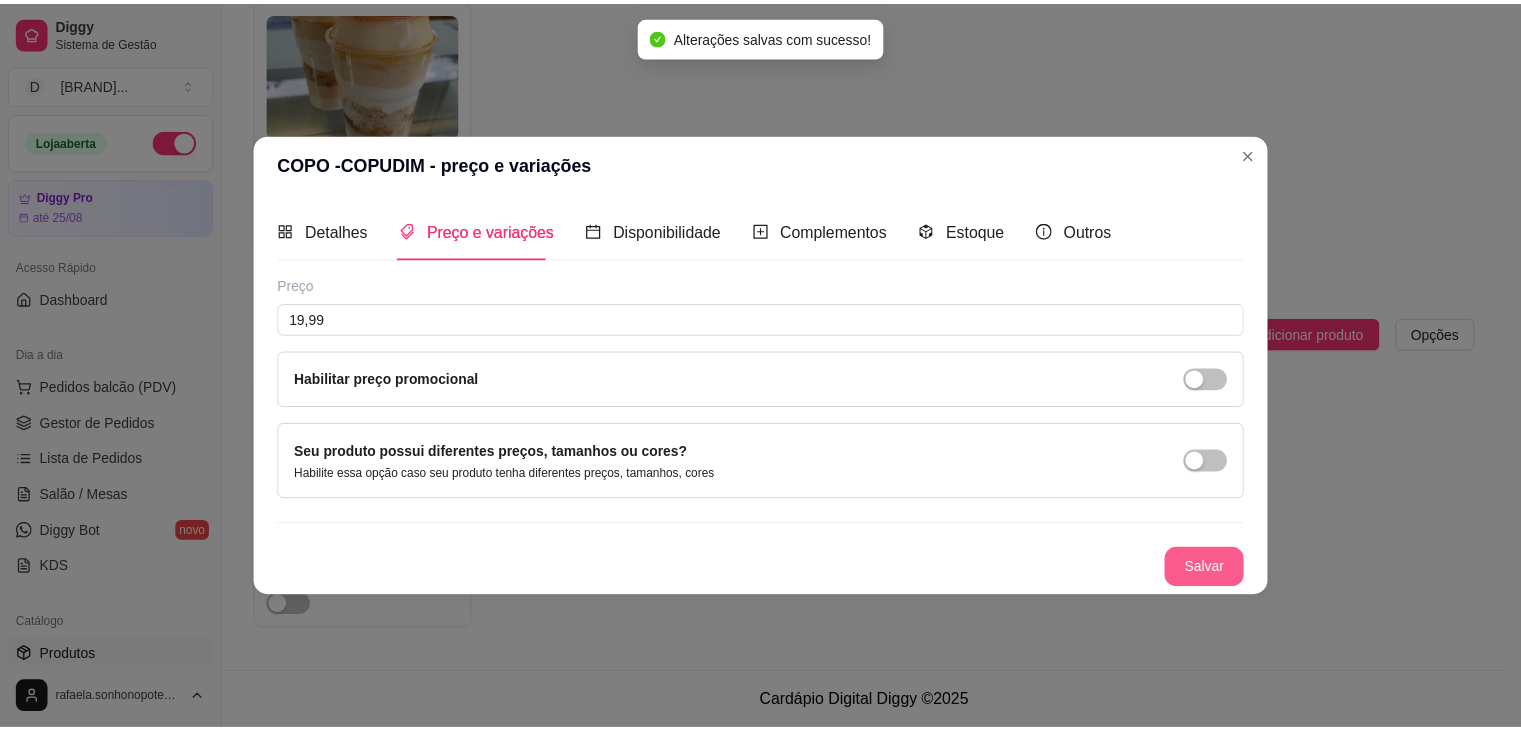 scroll, scrollTop: 255, scrollLeft: 0, axis: vertical 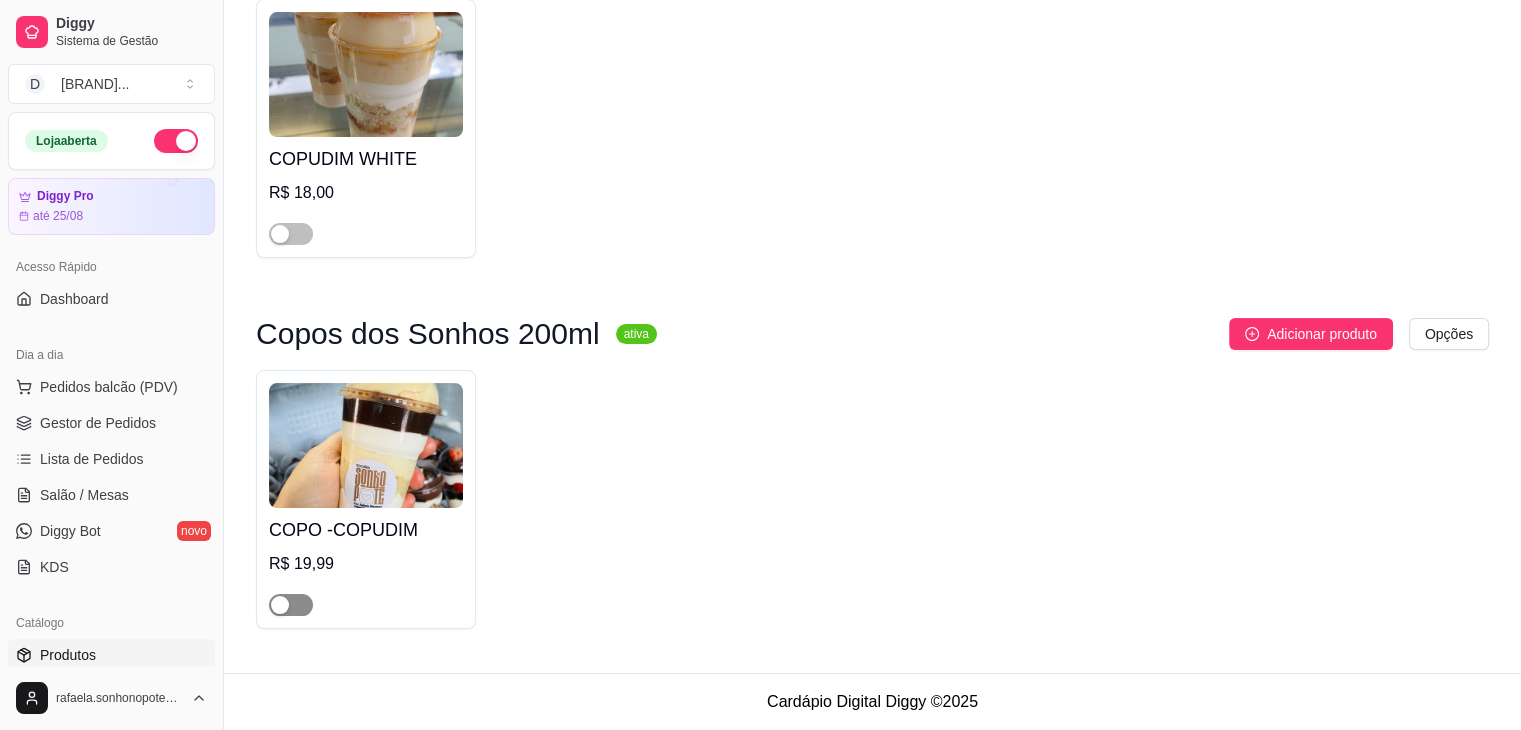 click at bounding box center [291, 605] 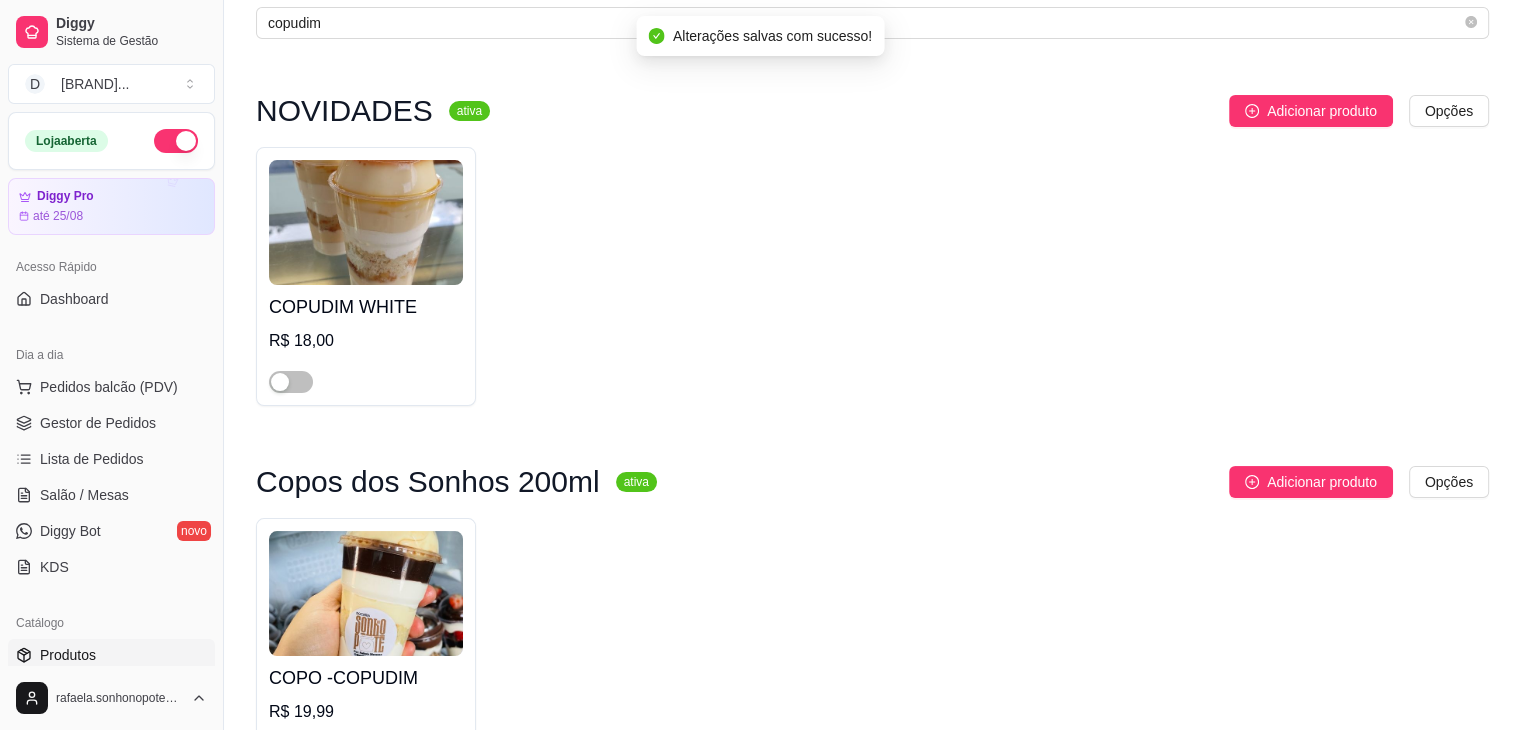 scroll, scrollTop: 0, scrollLeft: 0, axis: both 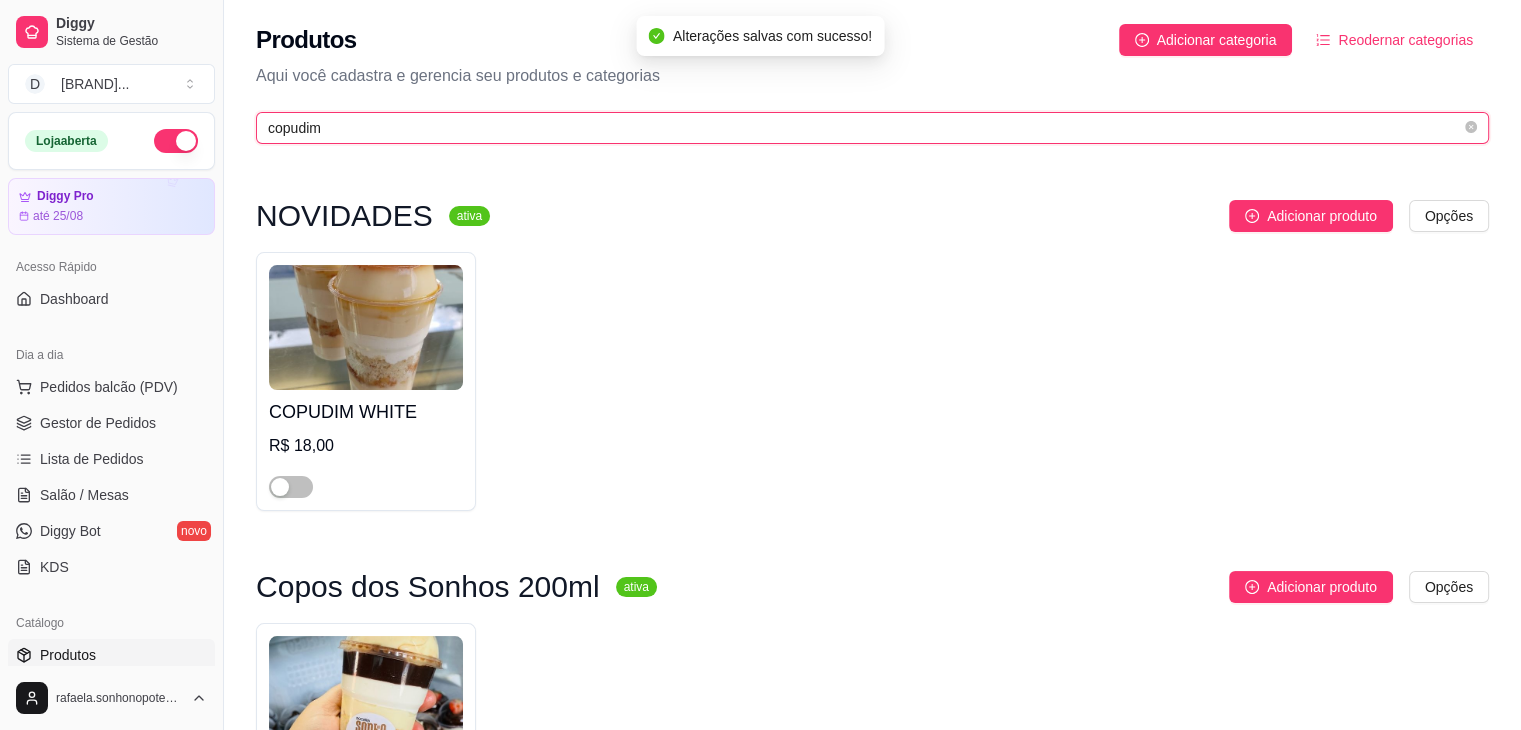 click on "copudim" at bounding box center (864, 128) 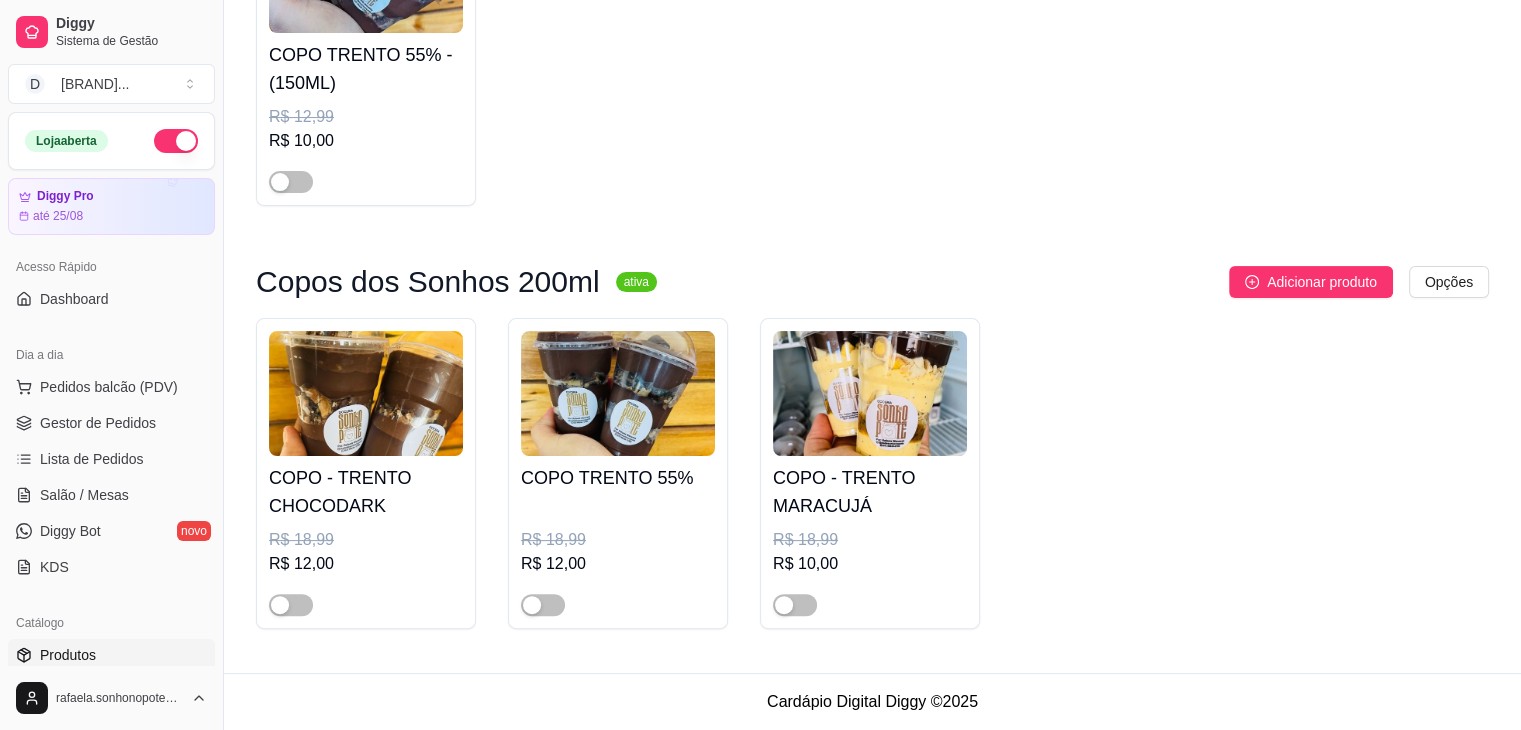 scroll, scrollTop: 359, scrollLeft: 0, axis: vertical 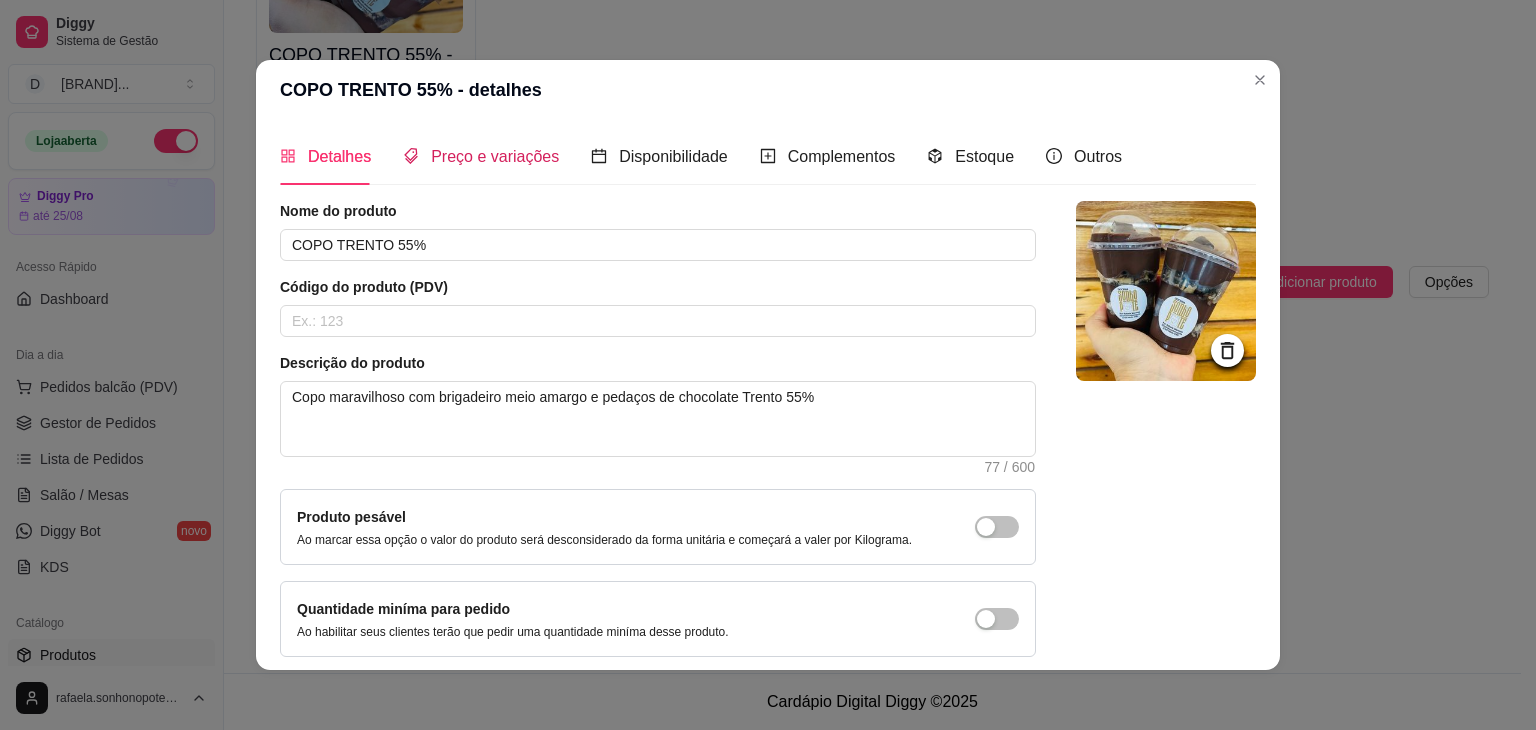 click on "Preço e variações" at bounding box center (495, 156) 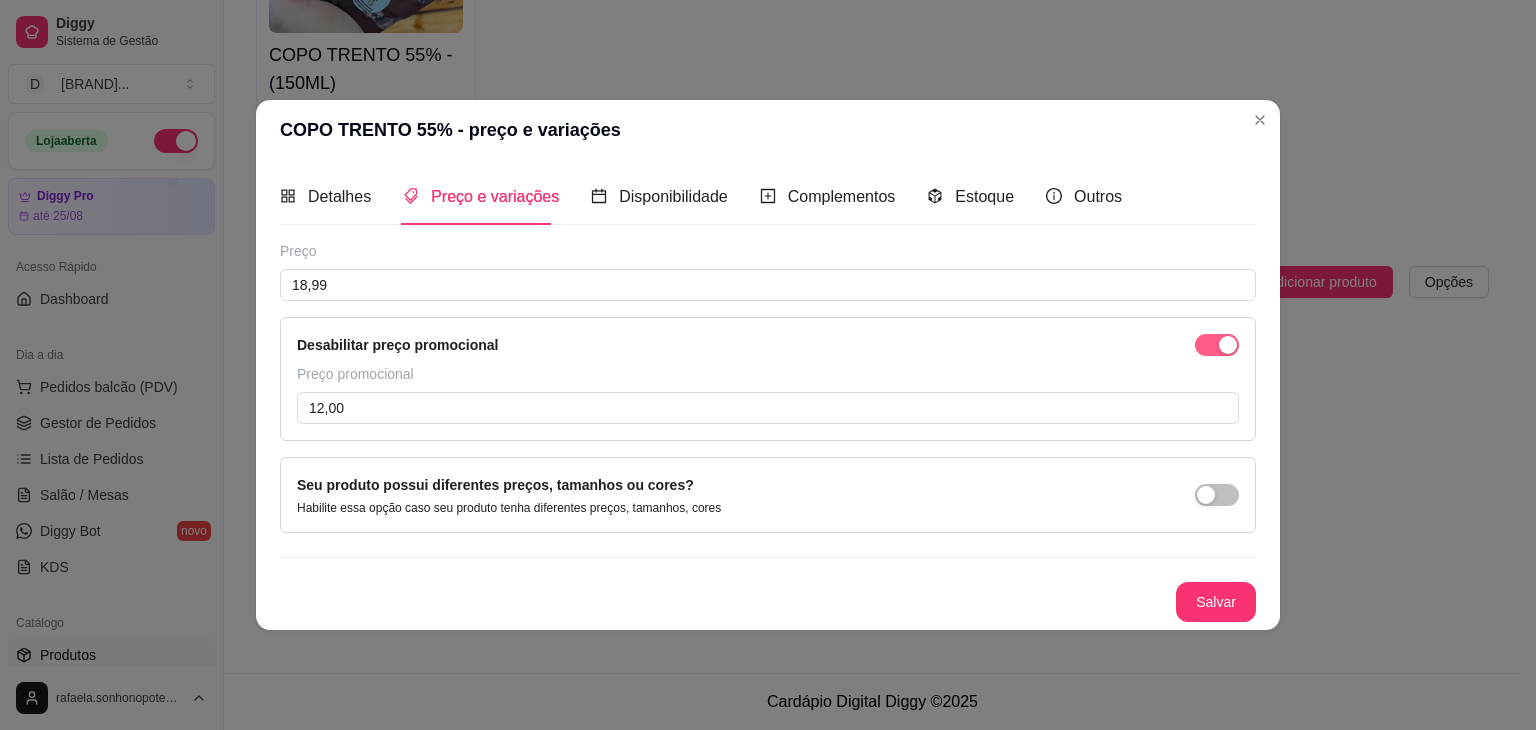 click at bounding box center (1217, 345) 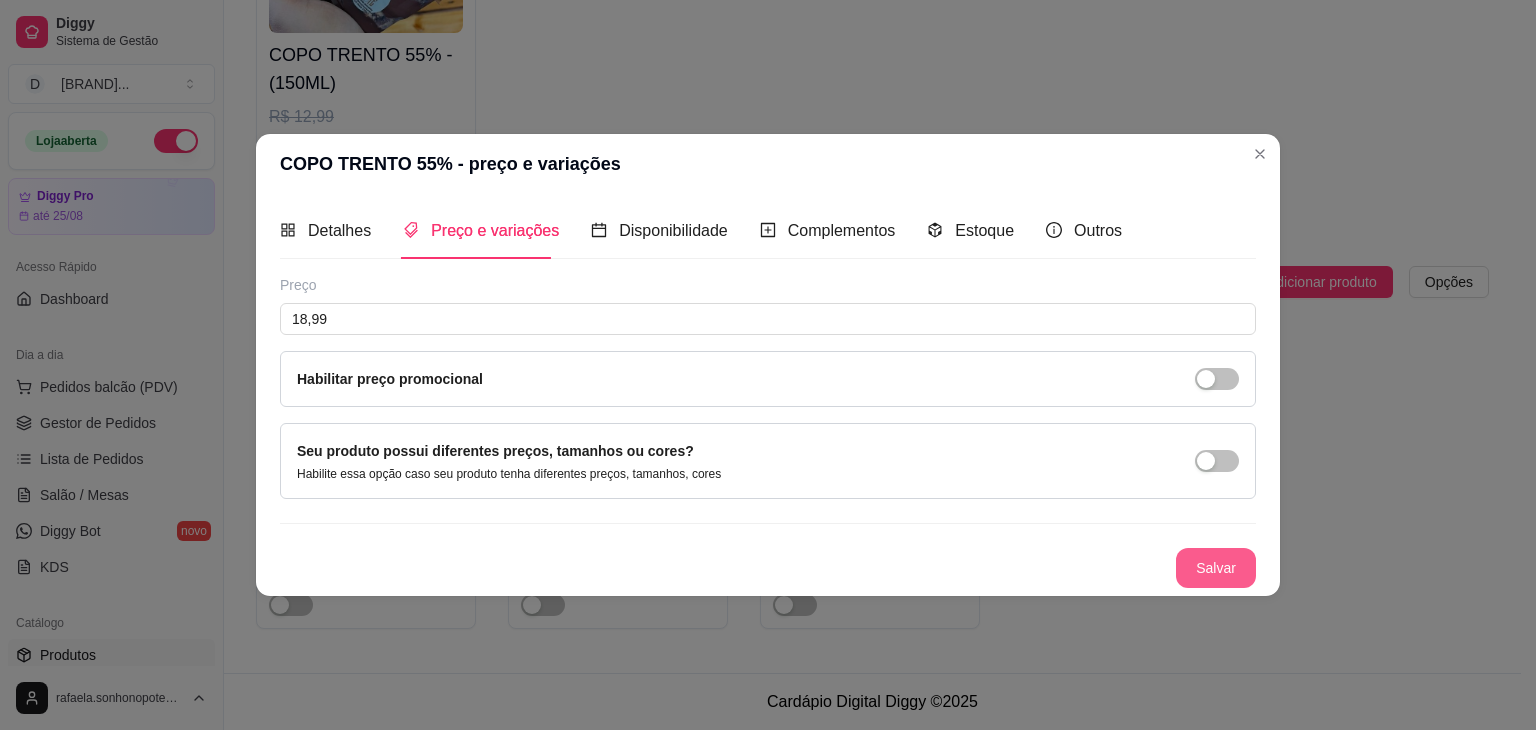click on "Salvar" at bounding box center (1216, 568) 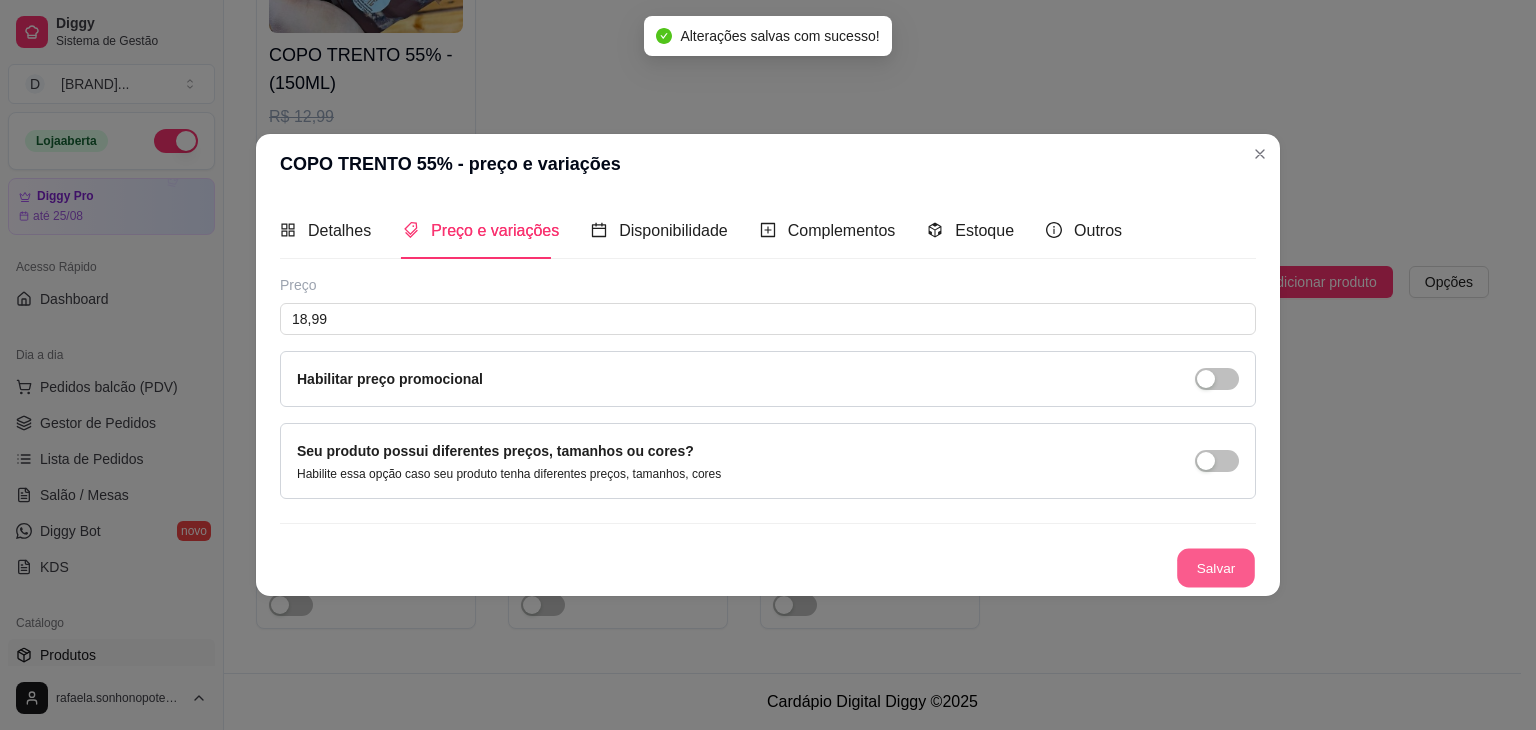 click on "Salvar" at bounding box center [1216, 568] 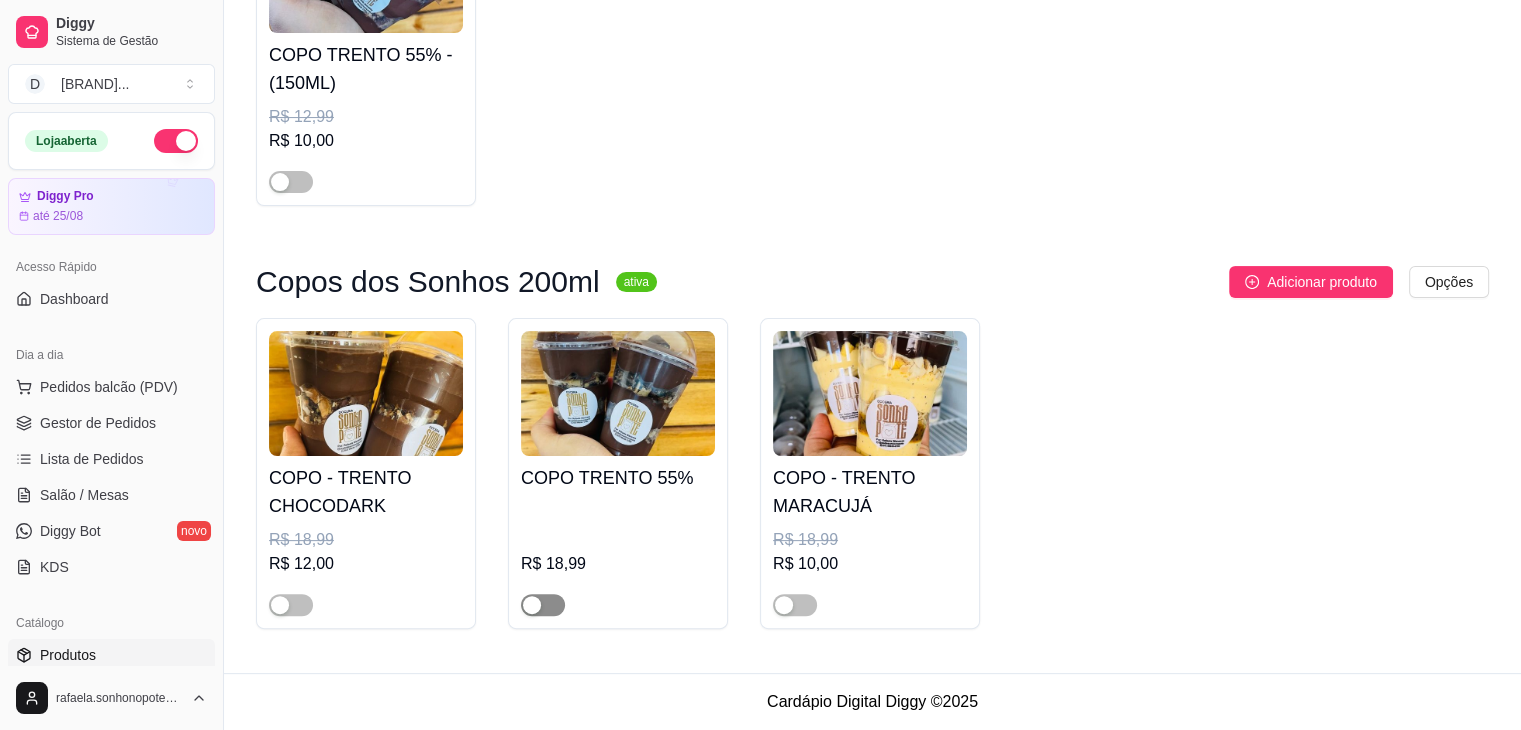 click at bounding box center (543, 605) 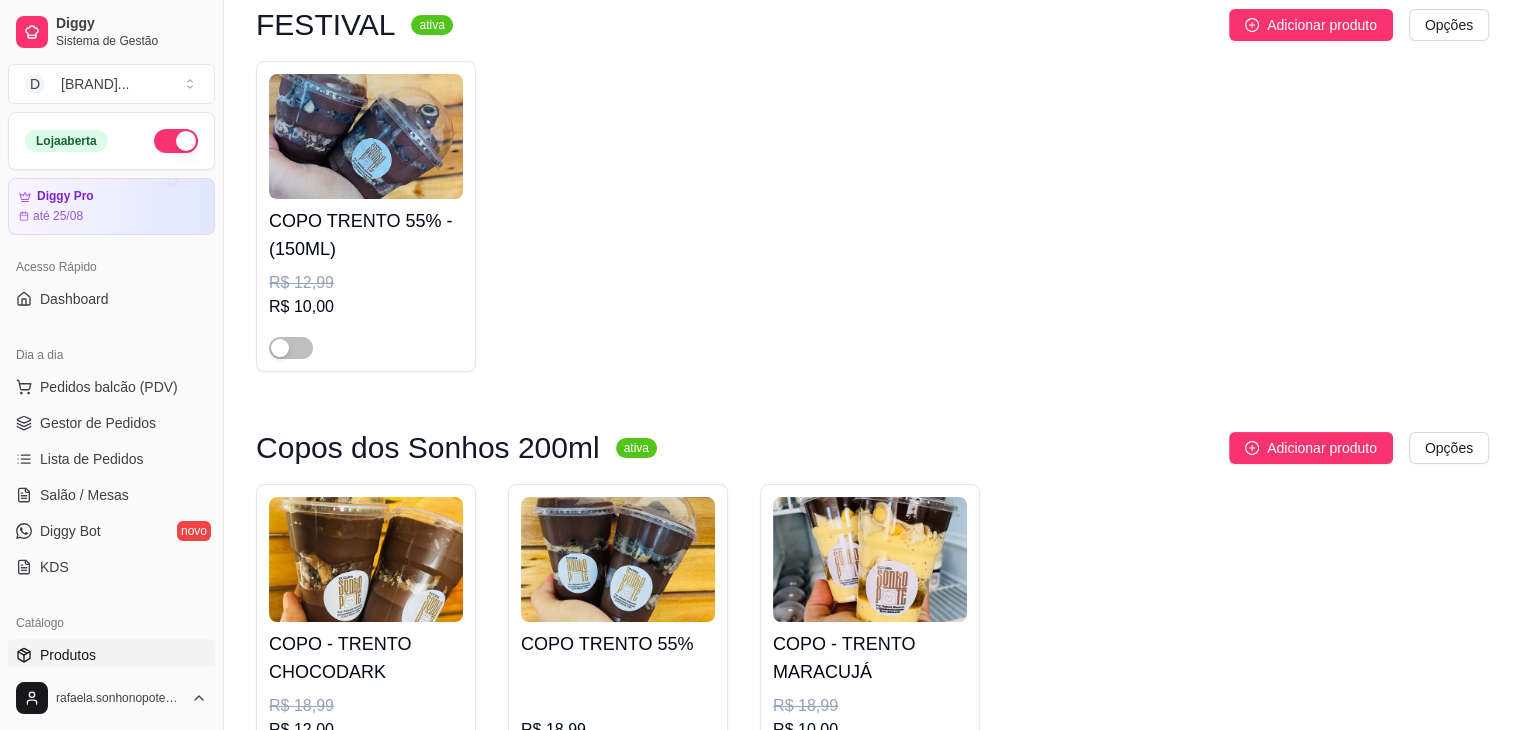 scroll, scrollTop: 0, scrollLeft: 0, axis: both 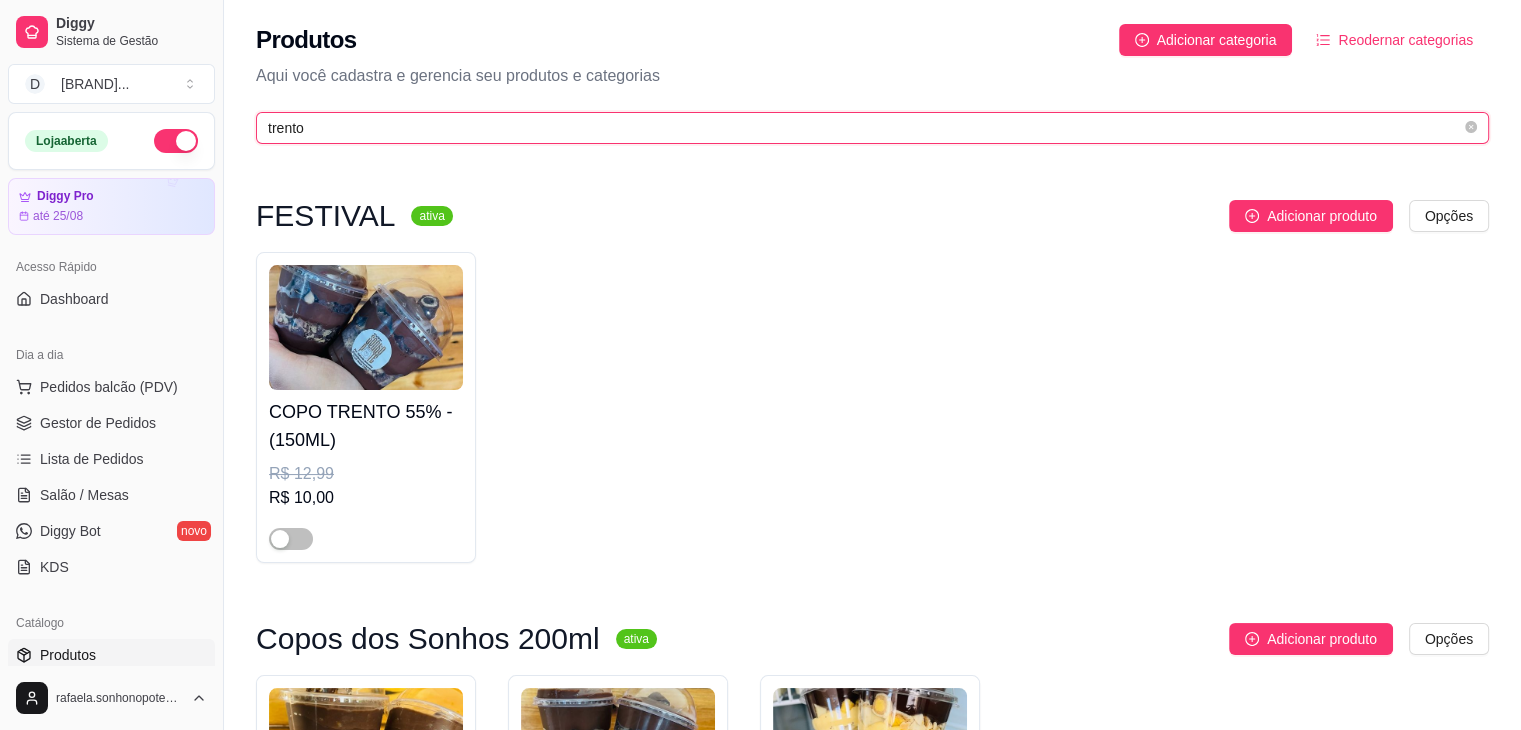click on "trento" at bounding box center (864, 128) 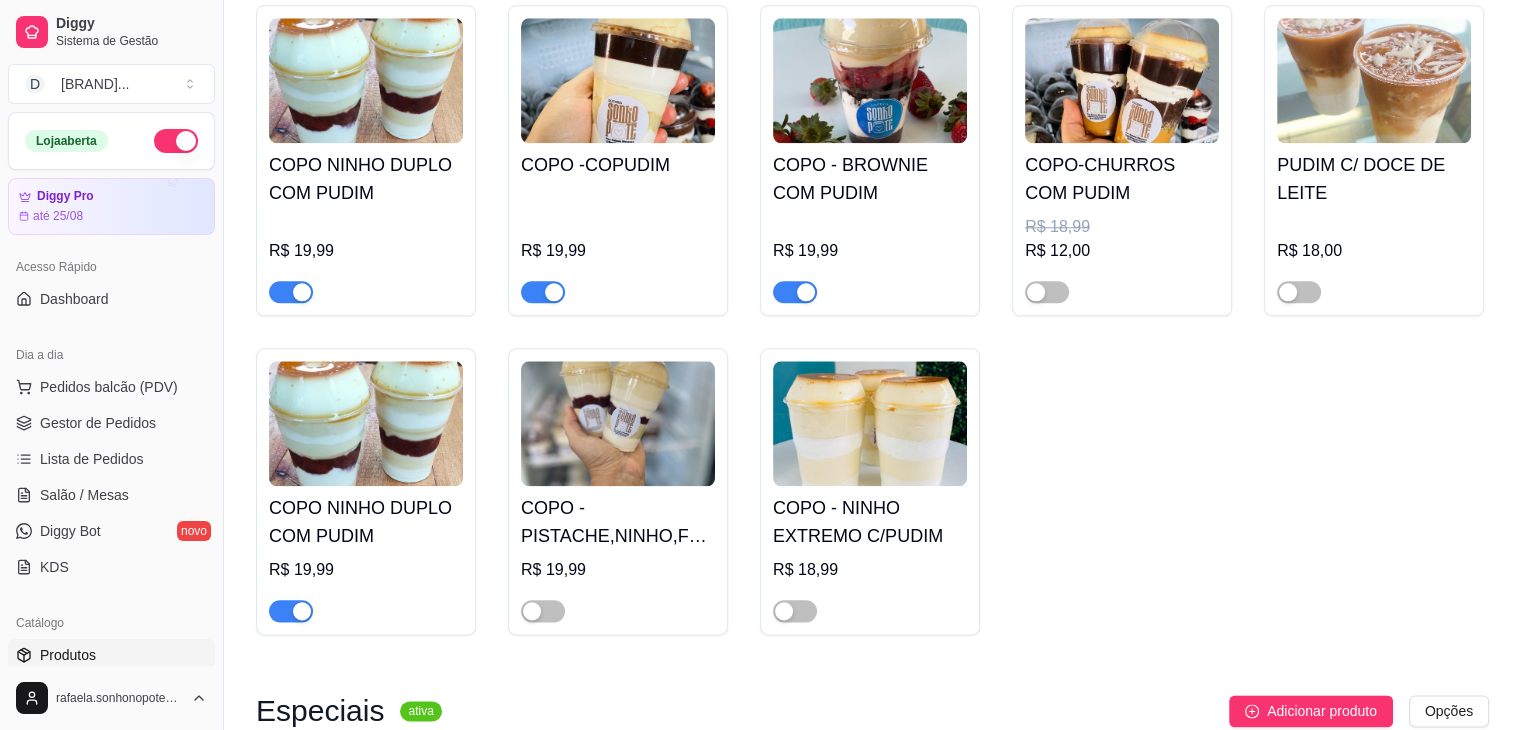 scroll, scrollTop: 2300, scrollLeft: 0, axis: vertical 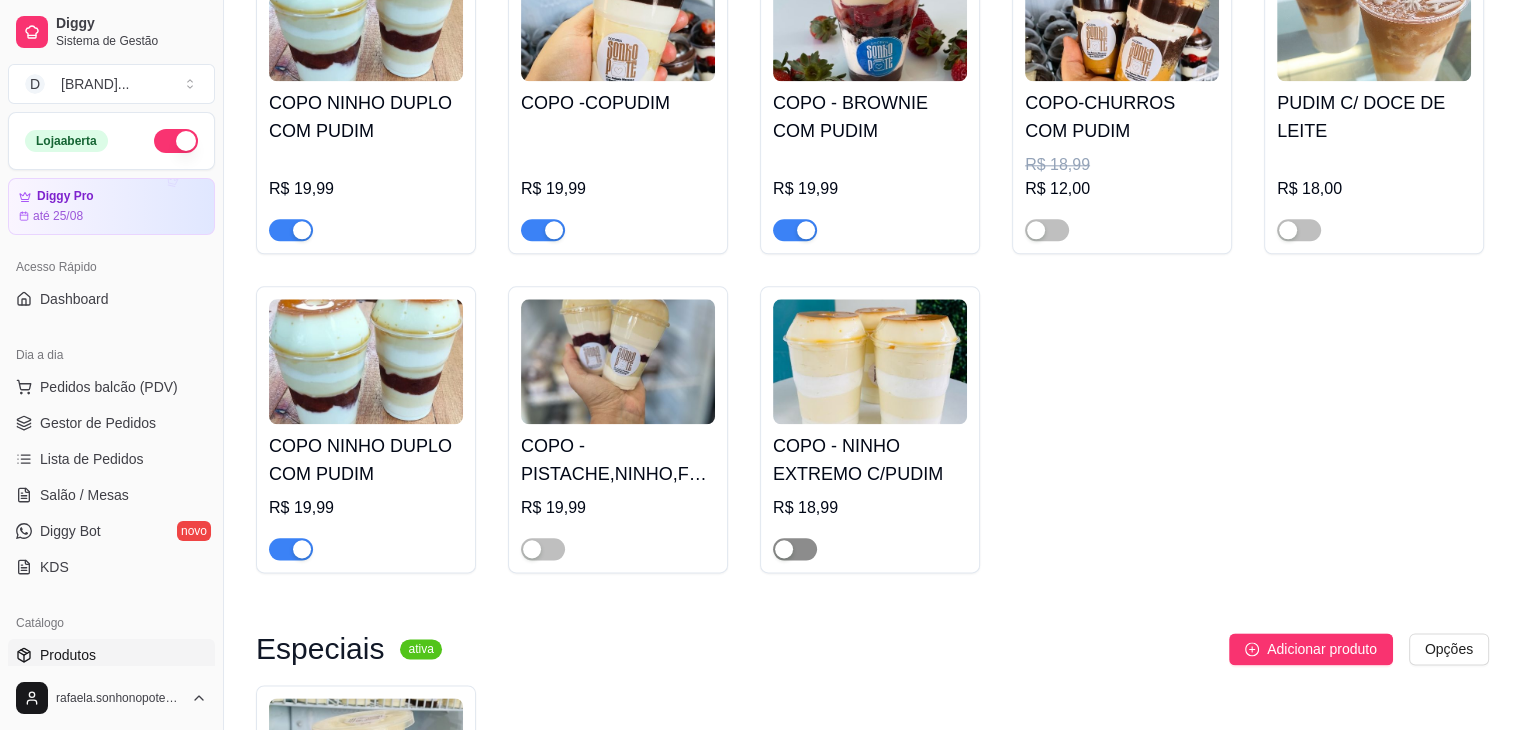 click at bounding box center (795, 549) 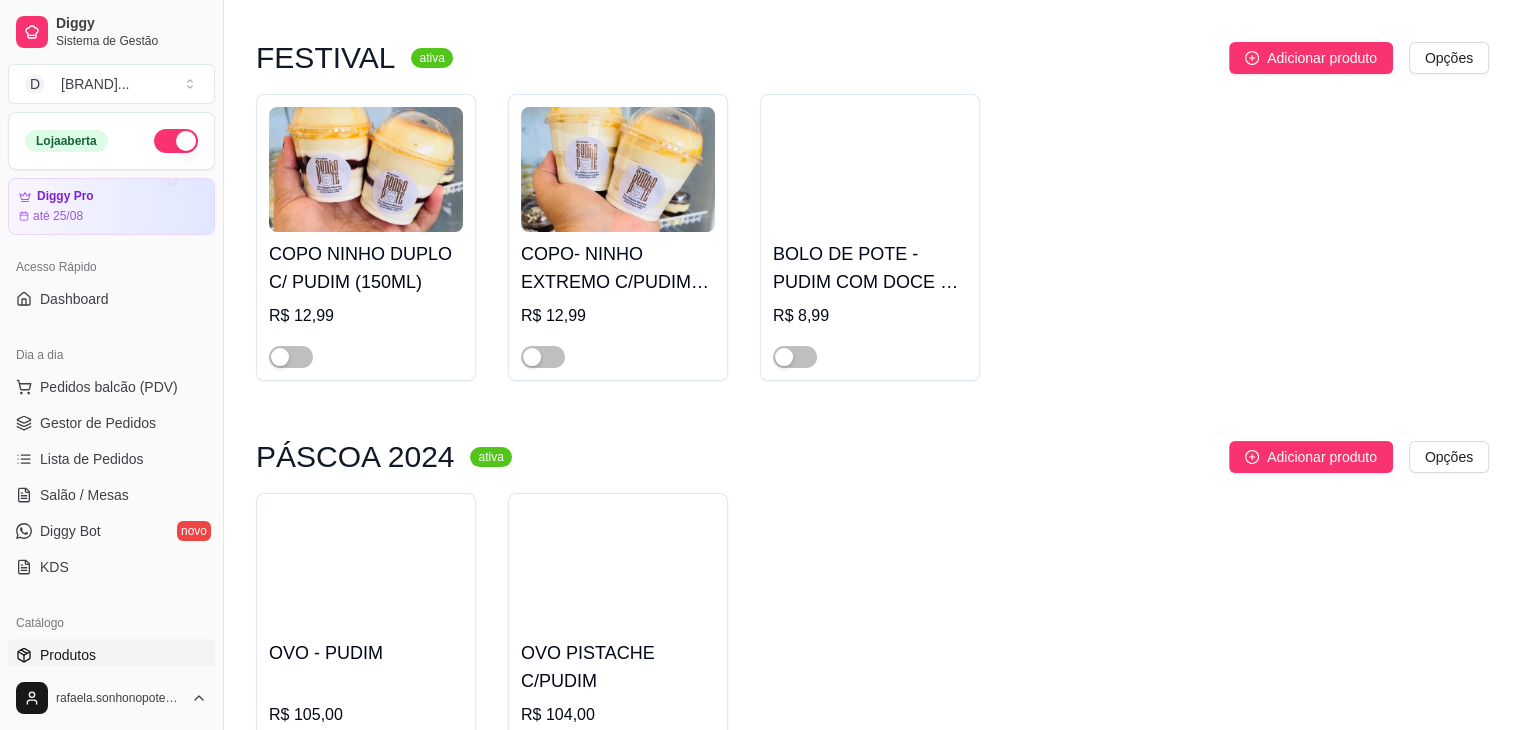 scroll, scrollTop: 0, scrollLeft: 0, axis: both 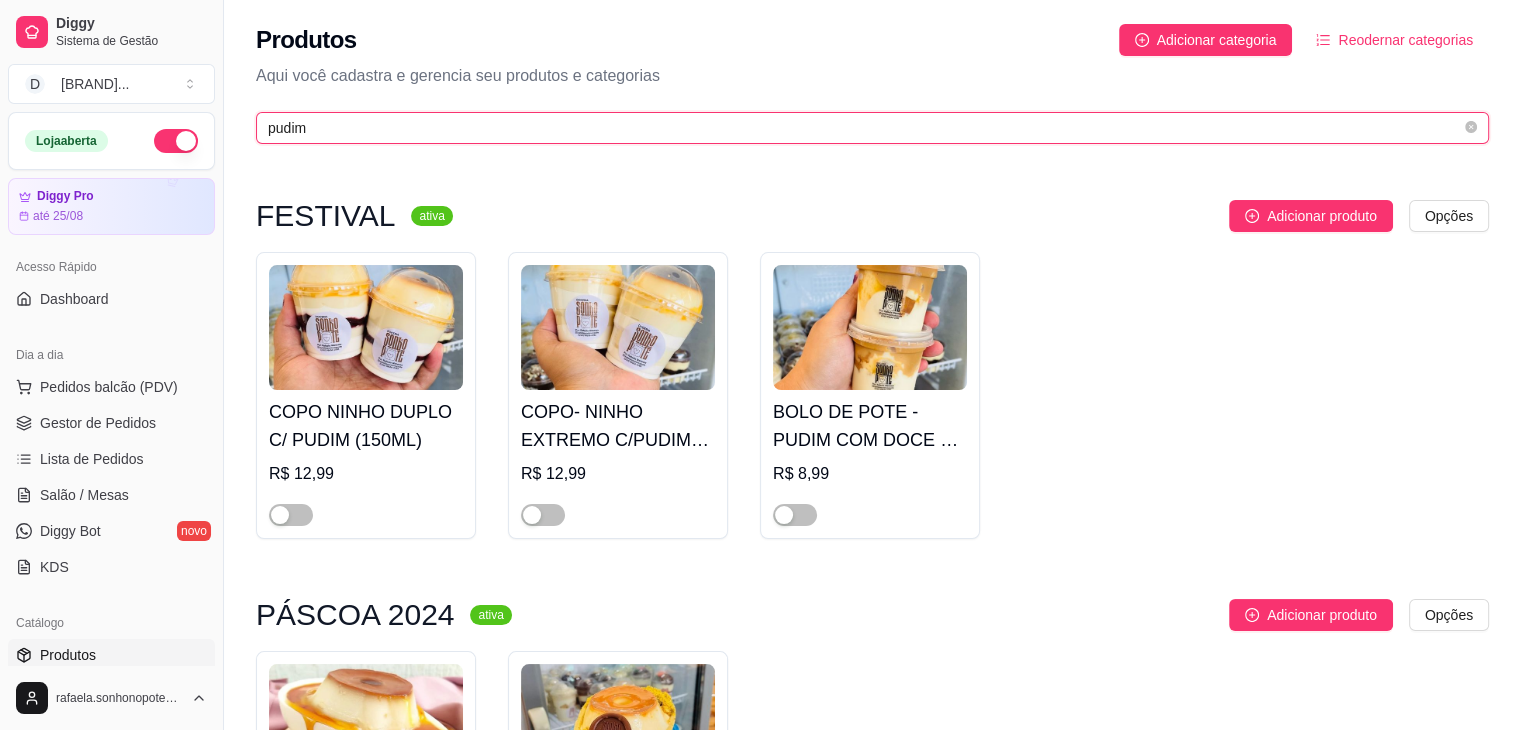 click on "pudim" at bounding box center [864, 128] 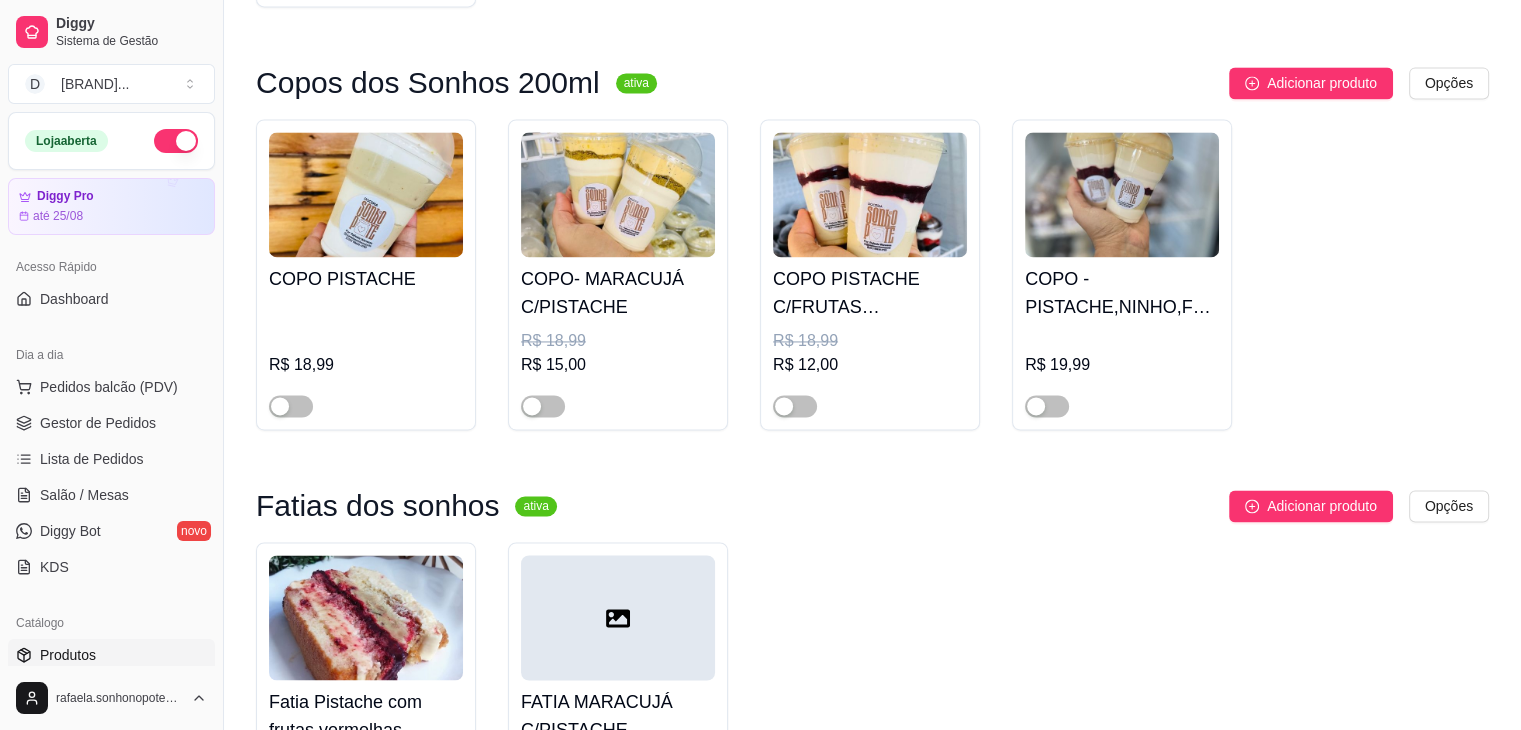 scroll, scrollTop: 3000, scrollLeft: 0, axis: vertical 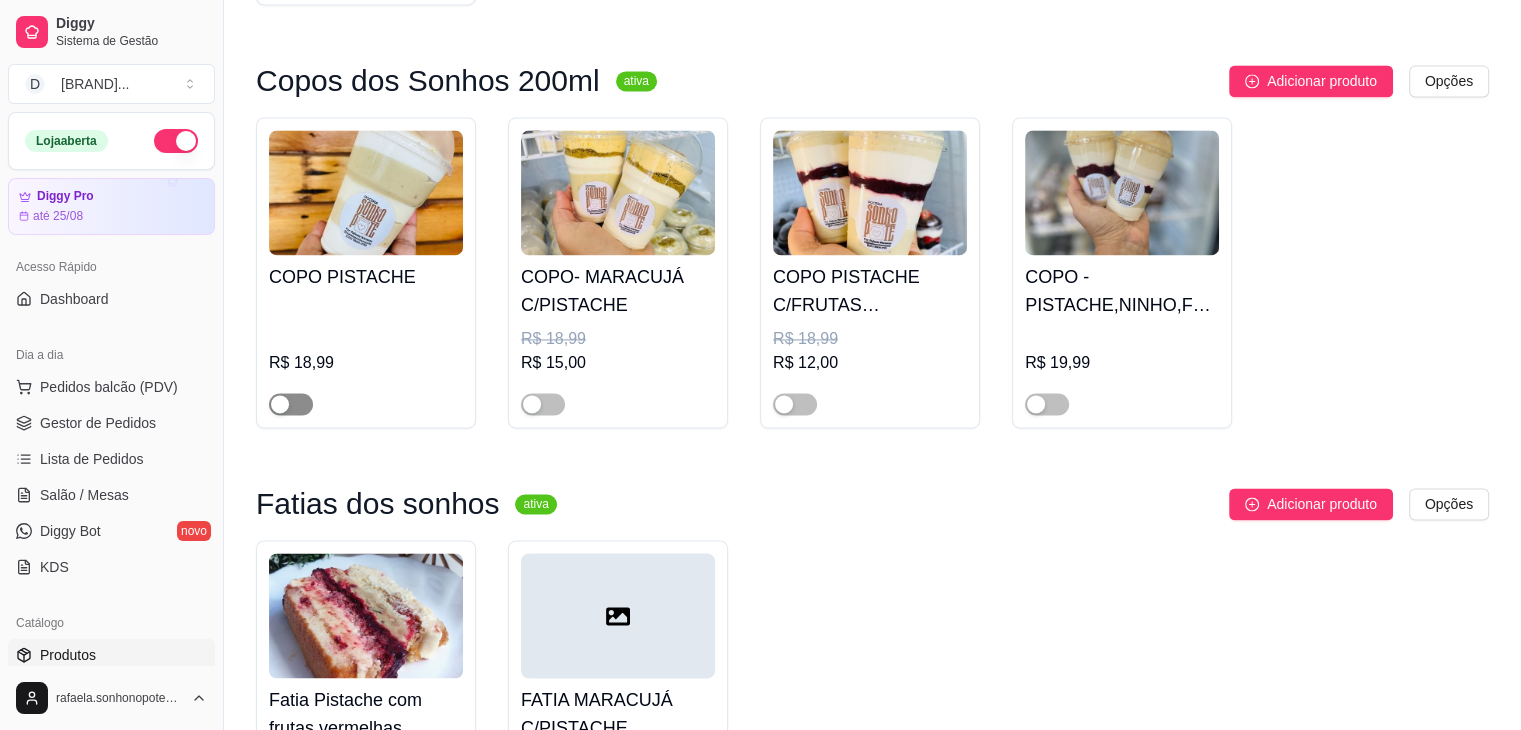 type on "pistache" 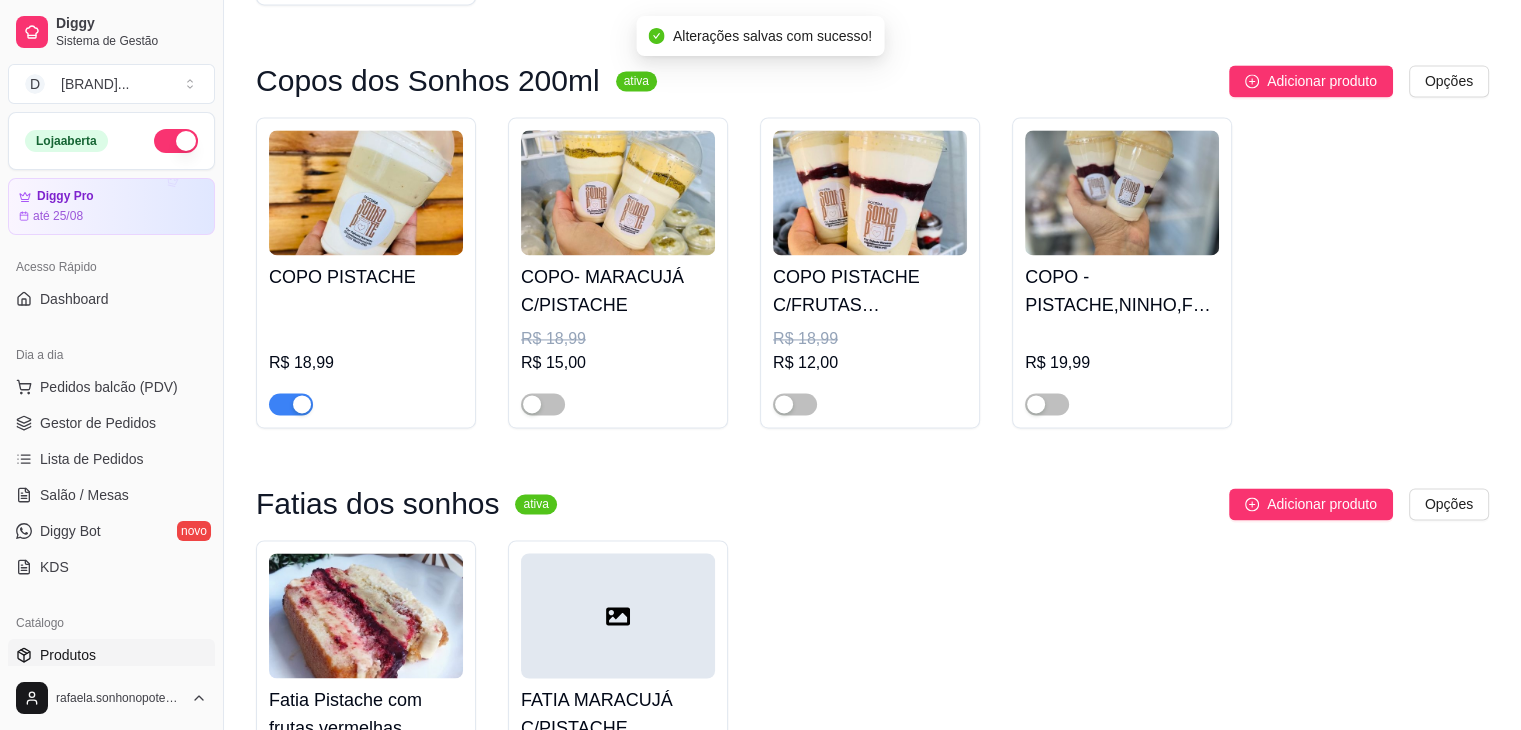 click at bounding box center [870, 192] 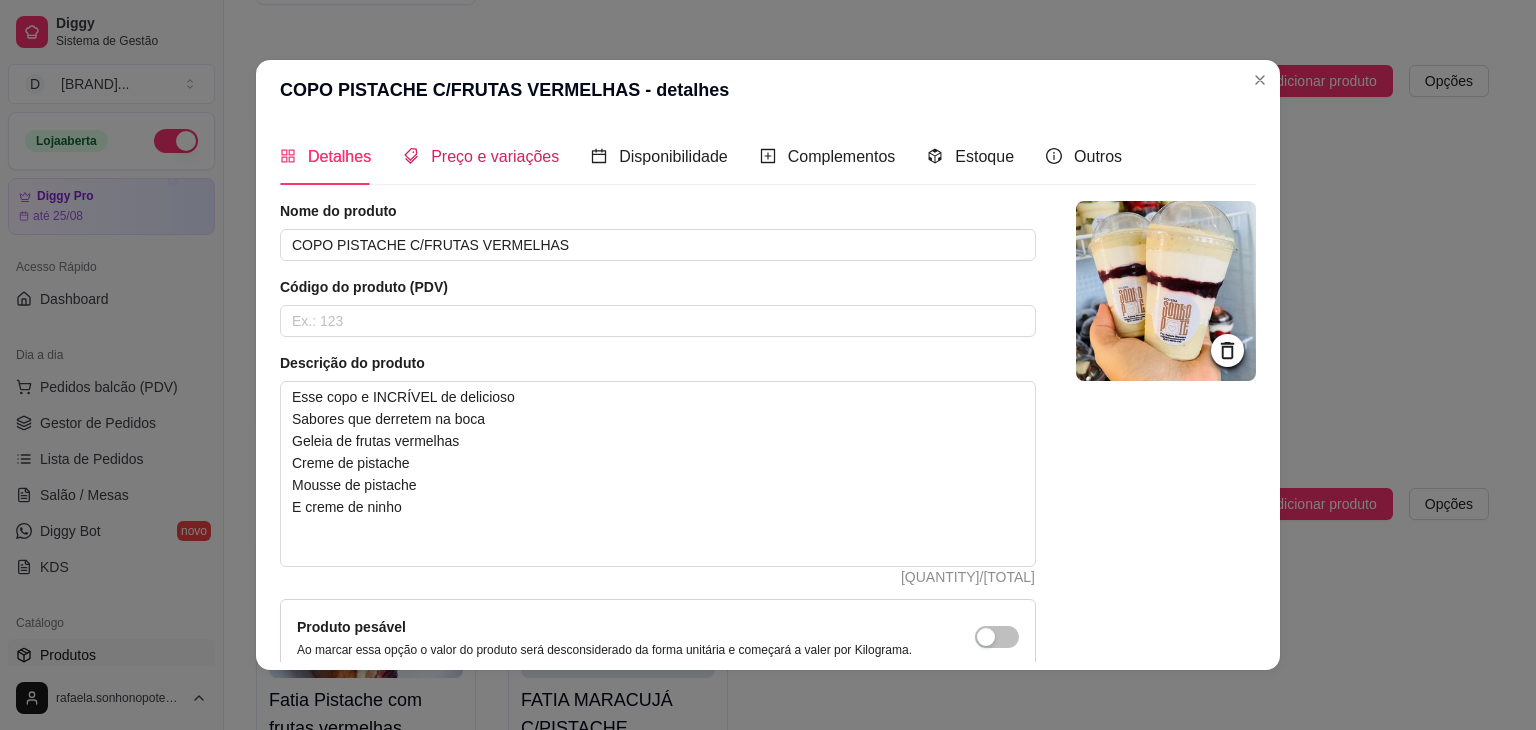 click on "Preço e variações" at bounding box center [495, 156] 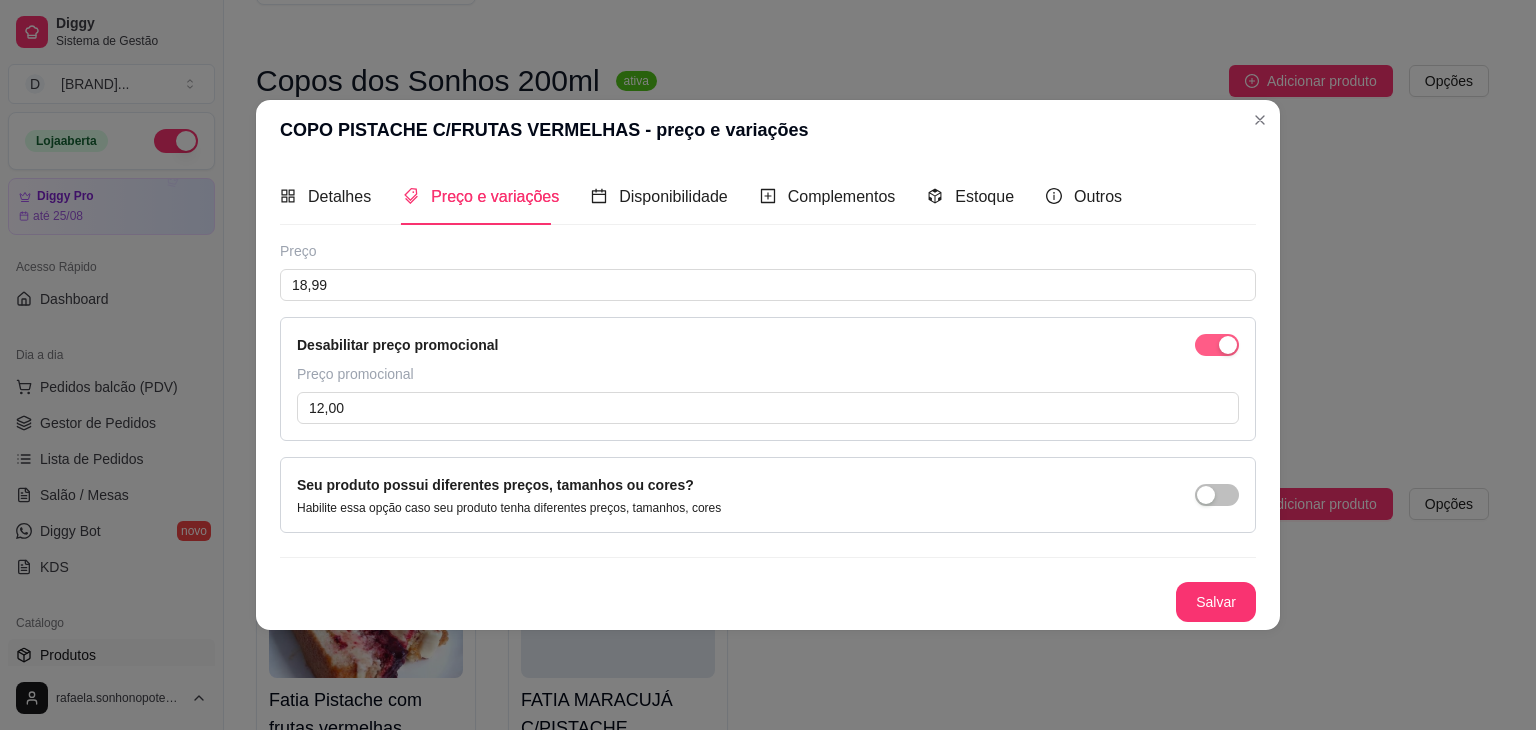 click at bounding box center (1228, 345) 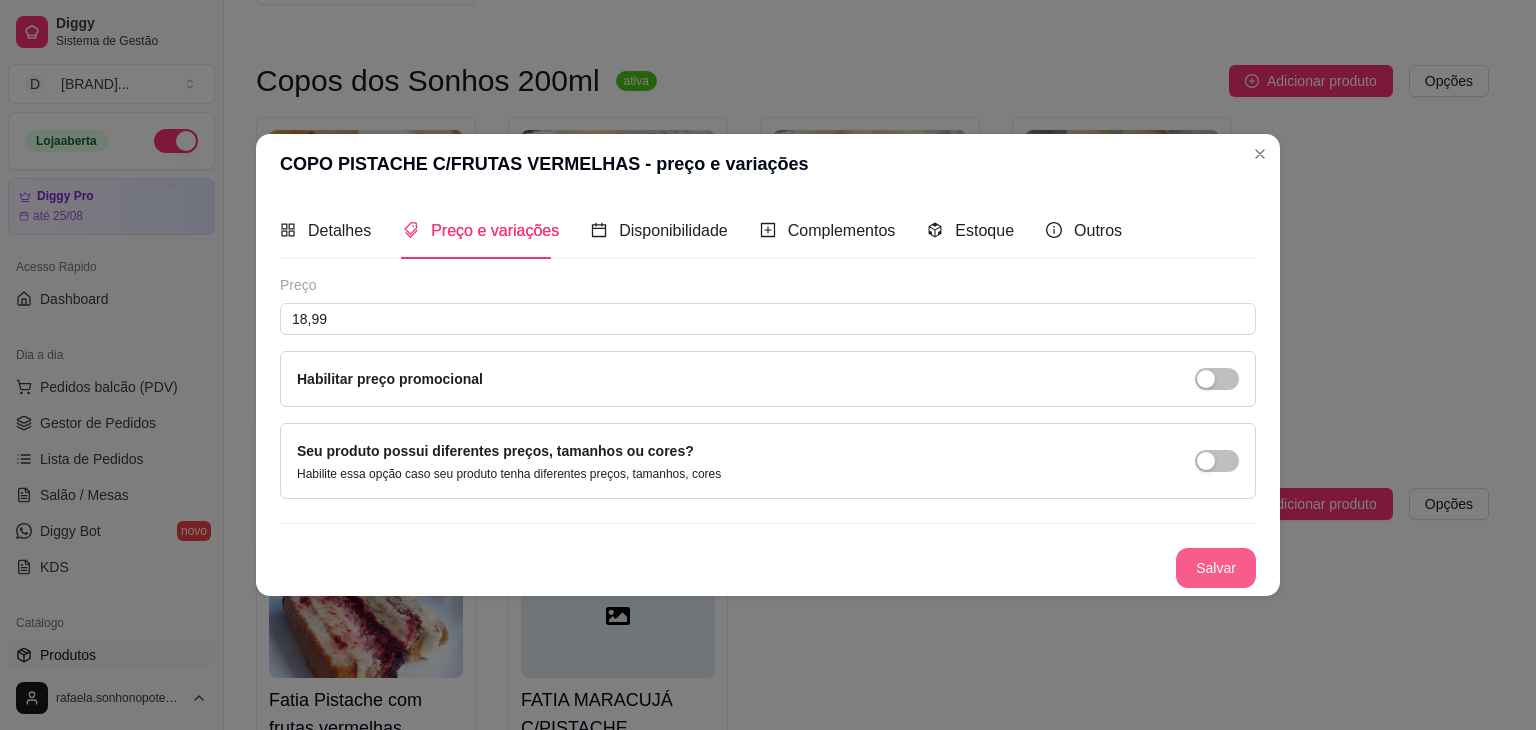 click on "Salvar" at bounding box center (1216, 568) 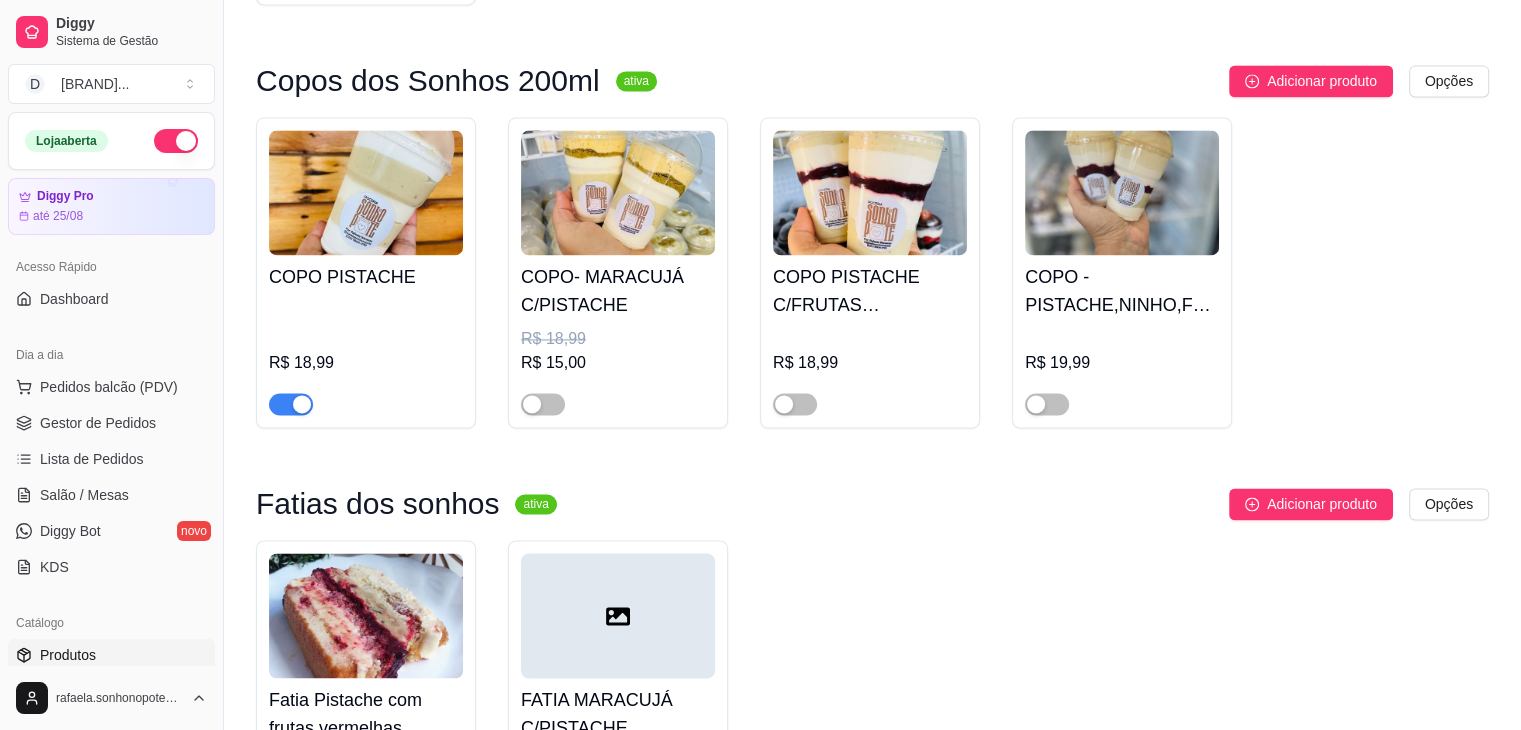 click at bounding box center (1122, 192) 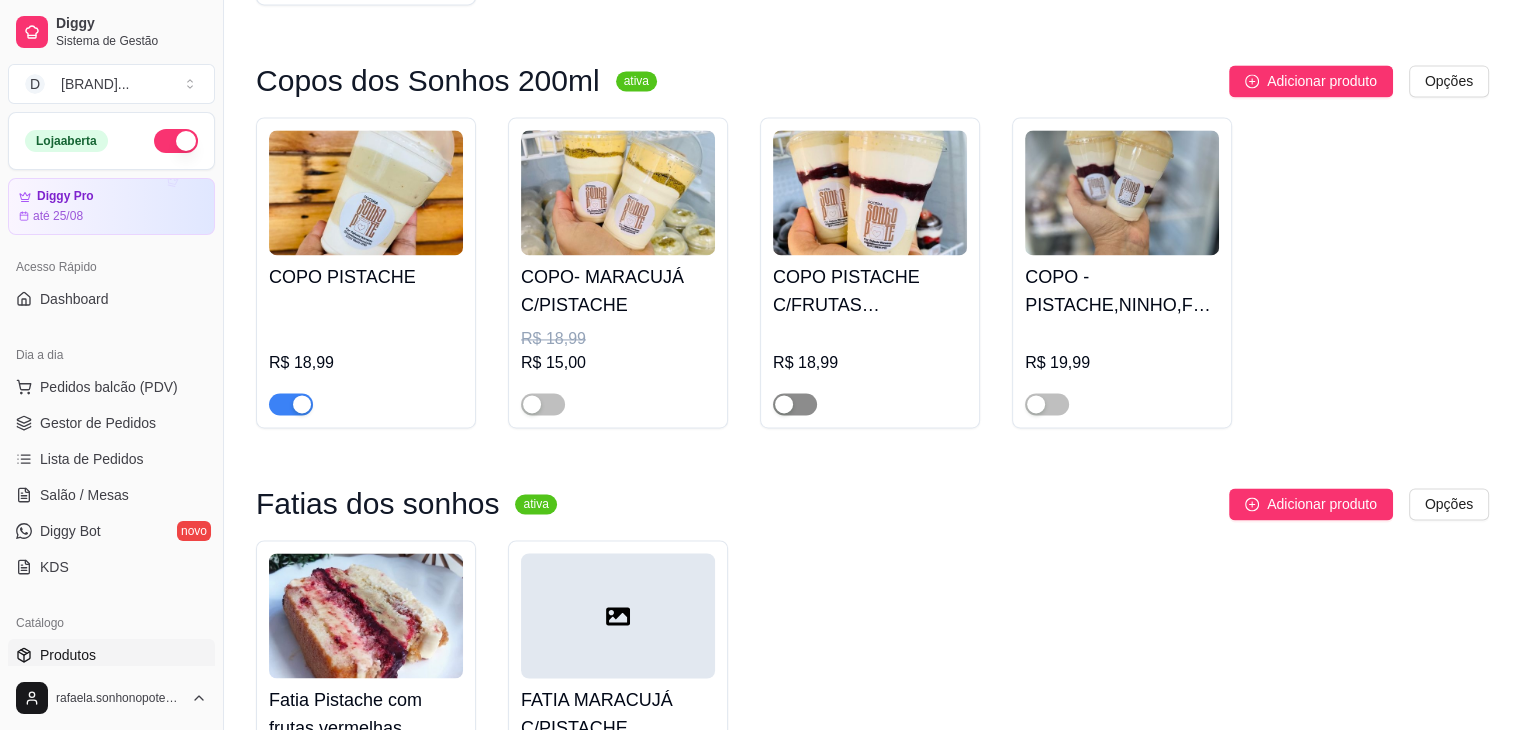 click at bounding box center (795, 404) 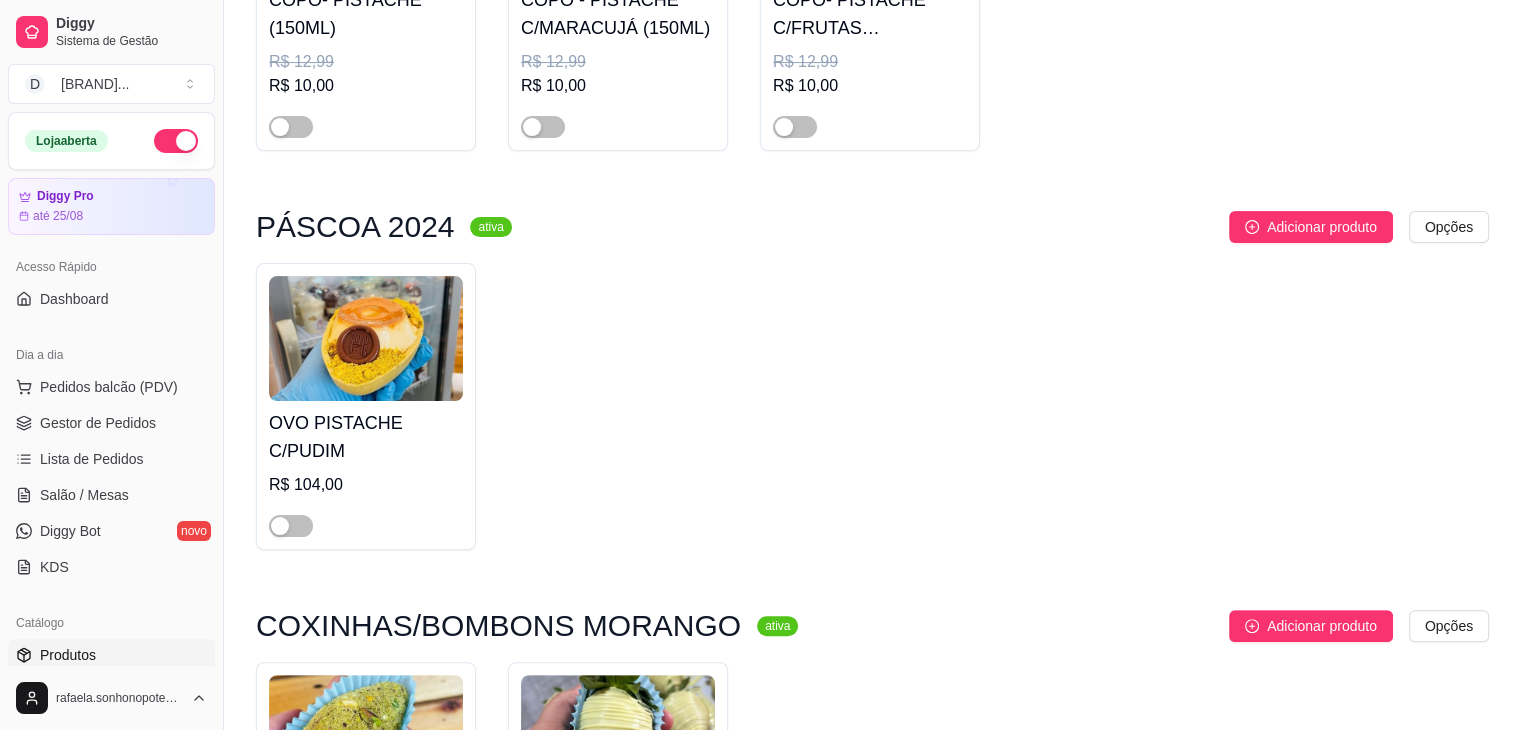 scroll, scrollTop: 0, scrollLeft: 0, axis: both 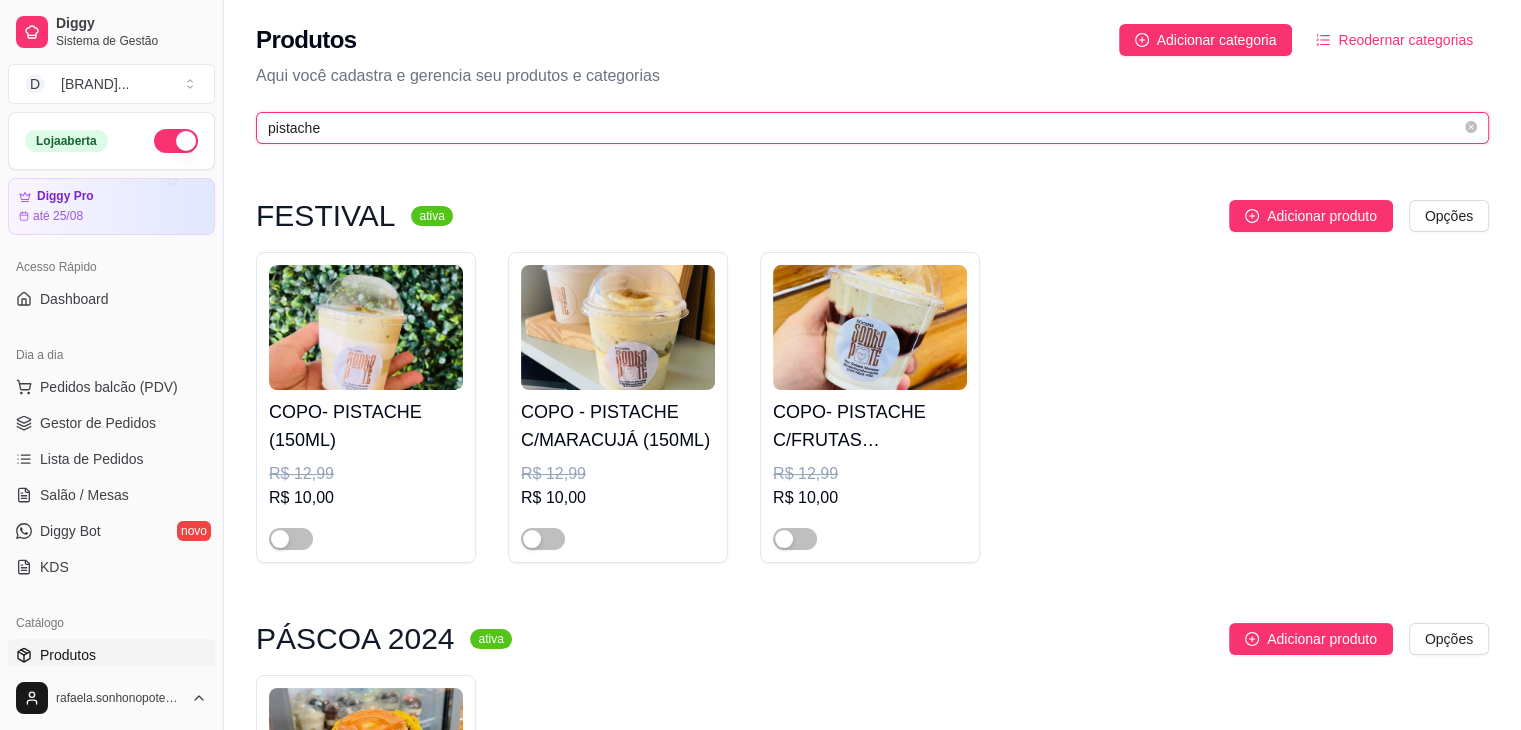 click on "pistache" at bounding box center [864, 128] 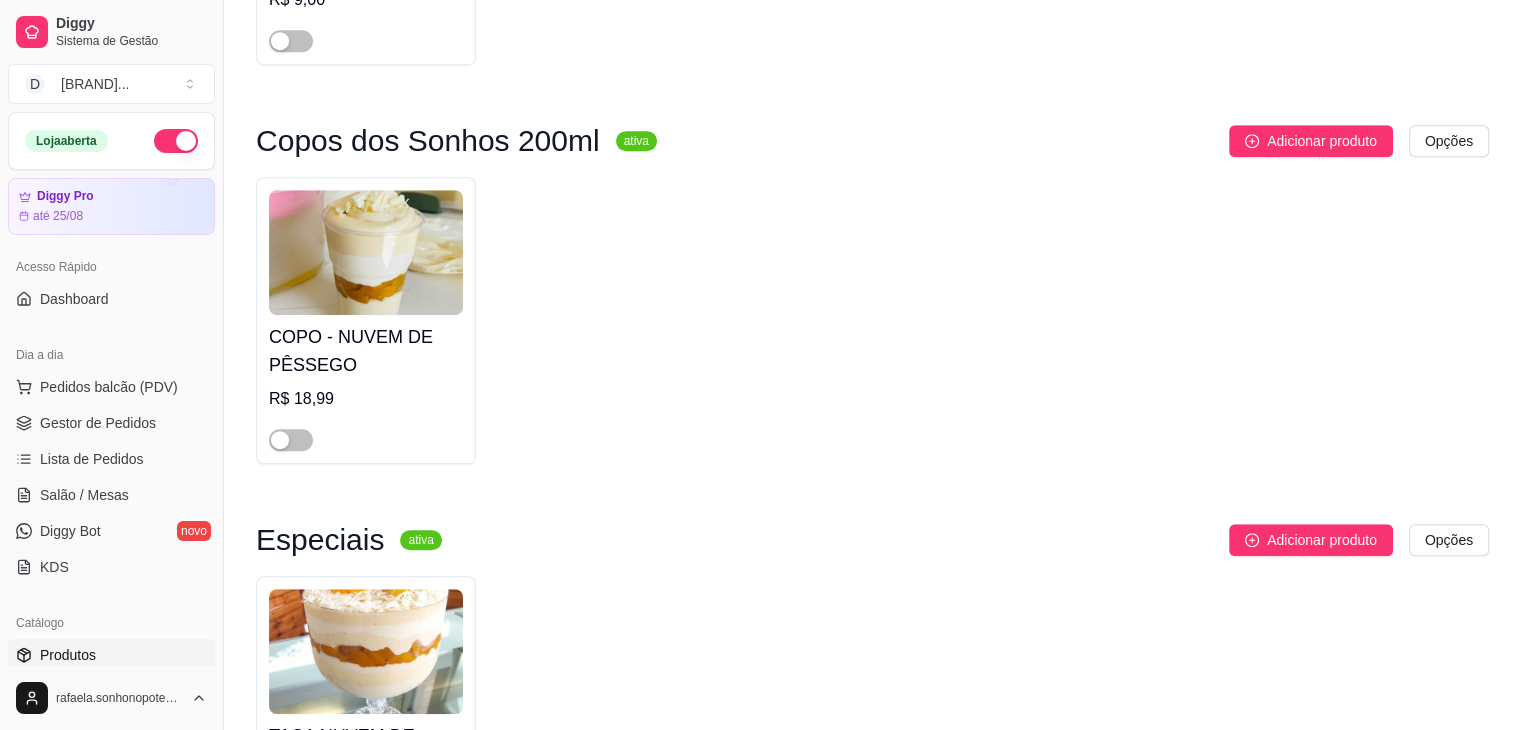 scroll, scrollTop: 1300, scrollLeft: 0, axis: vertical 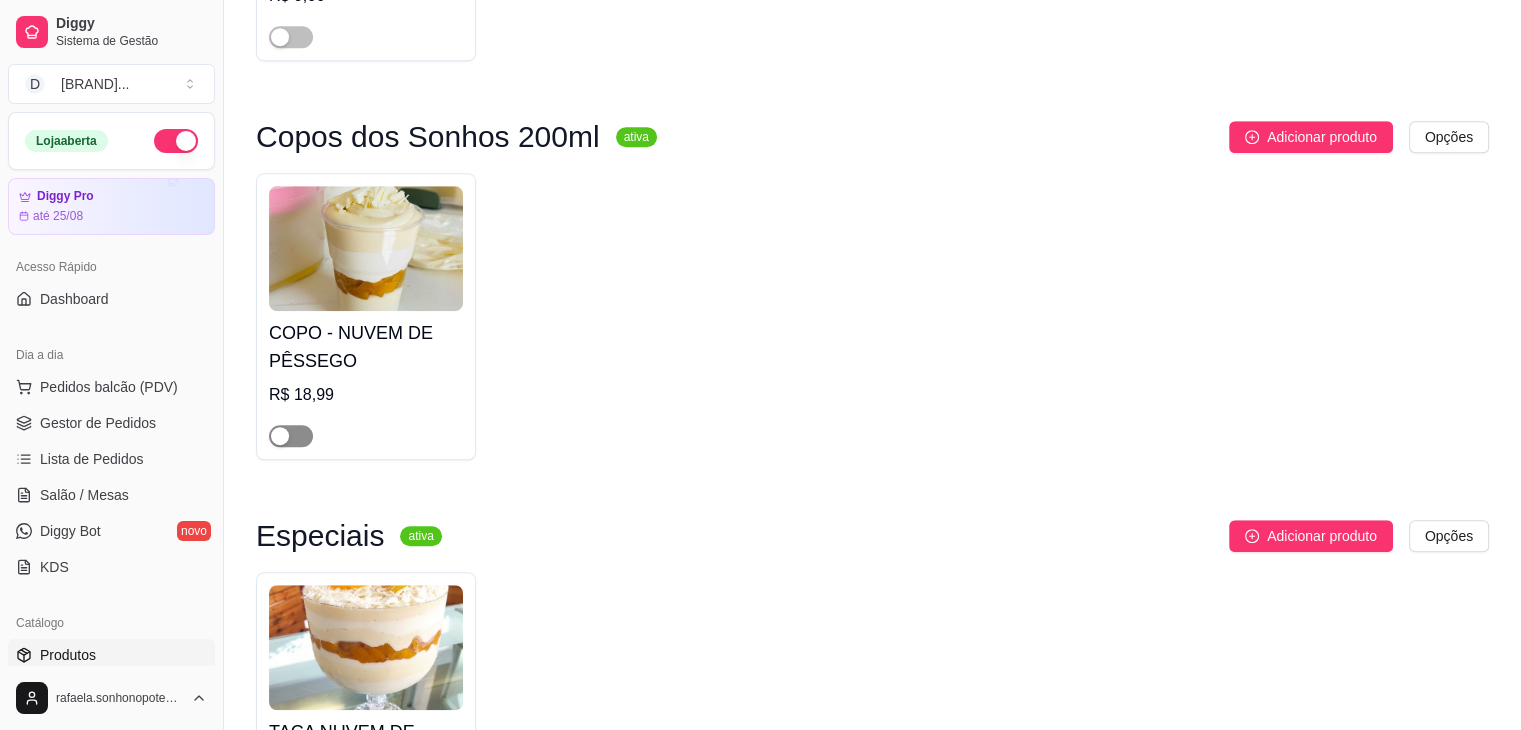 click at bounding box center (291, 436) 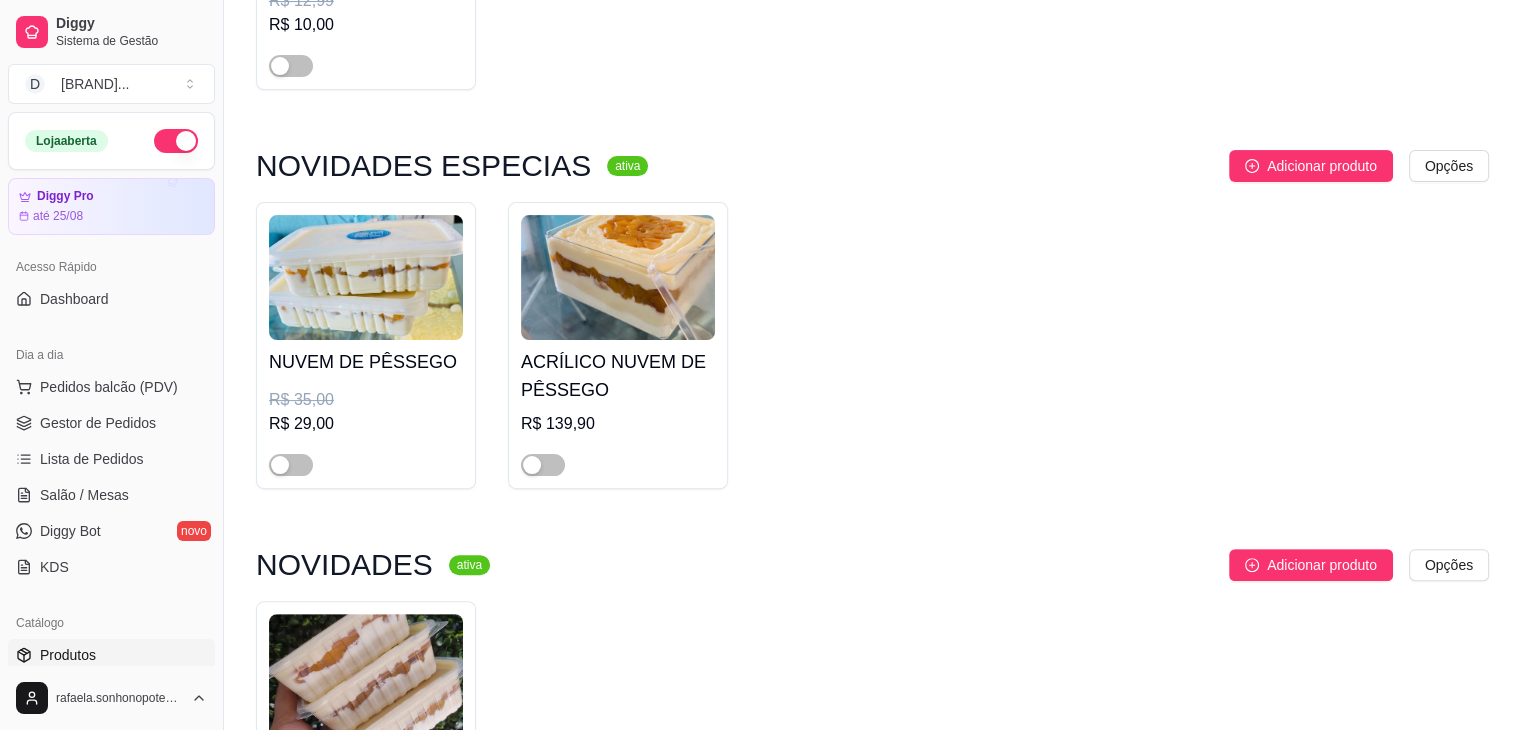 scroll, scrollTop: 0, scrollLeft: 0, axis: both 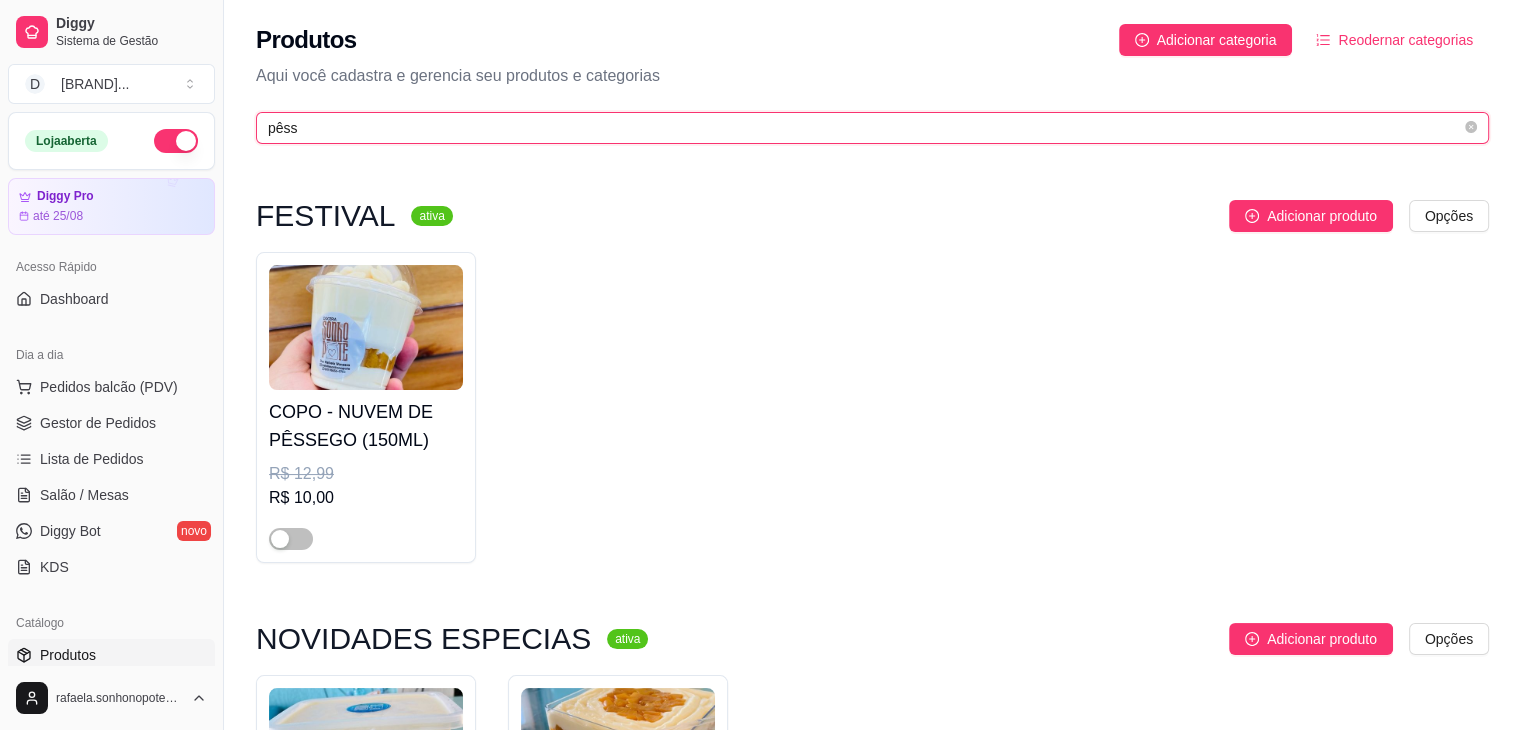 click on "pêss" at bounding box center [864, 128] 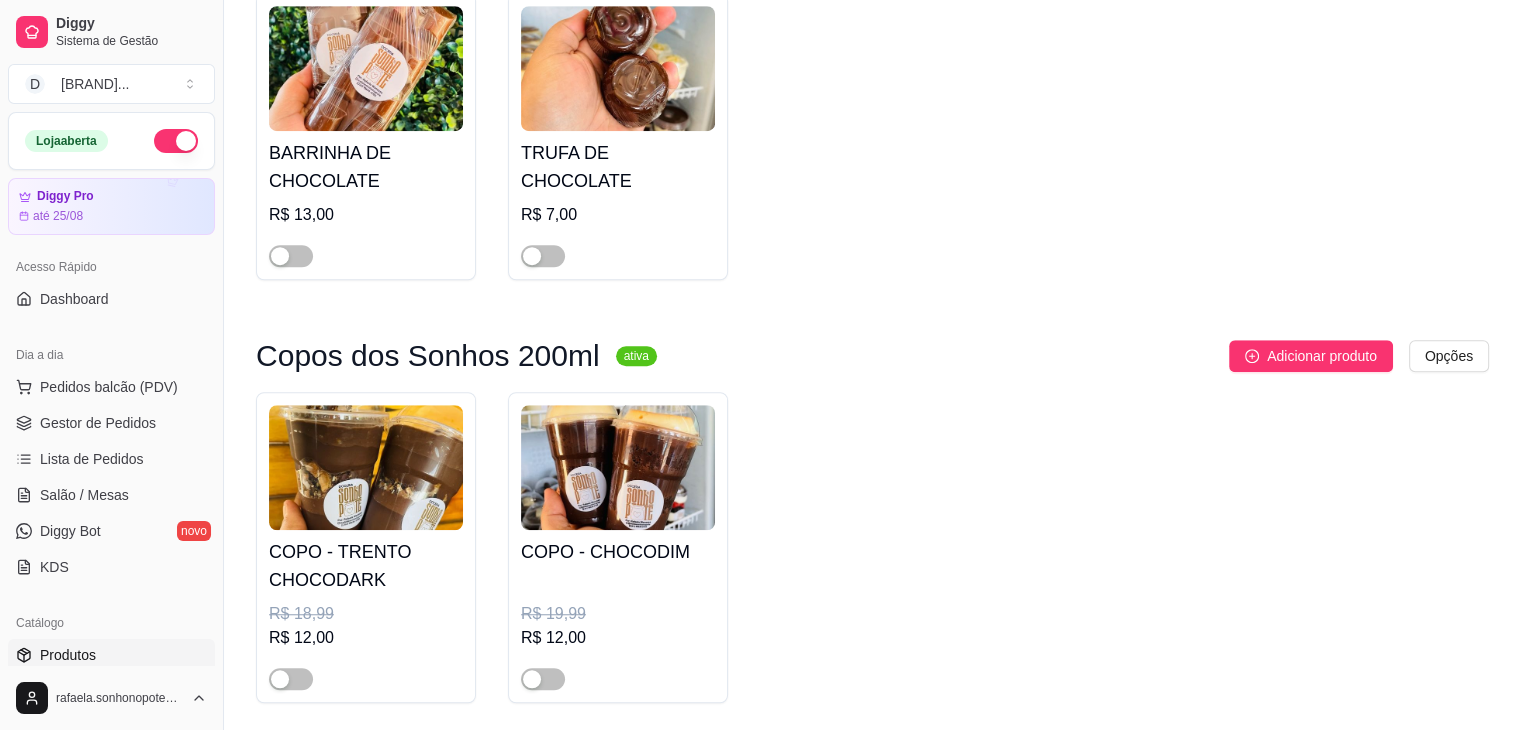scroll, scrollTop: 1500, scrollLeft: 0, axis: vertical 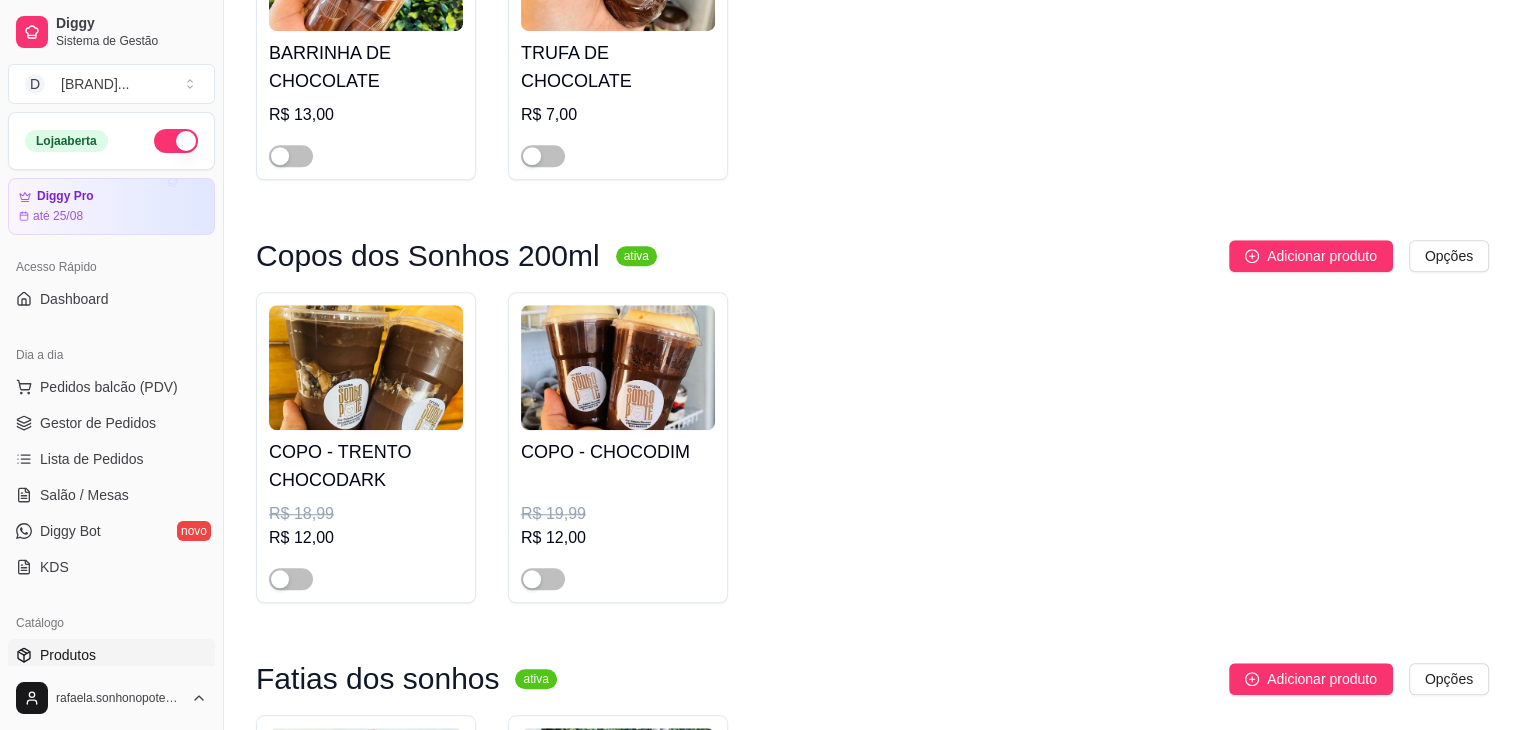 type on "choco" 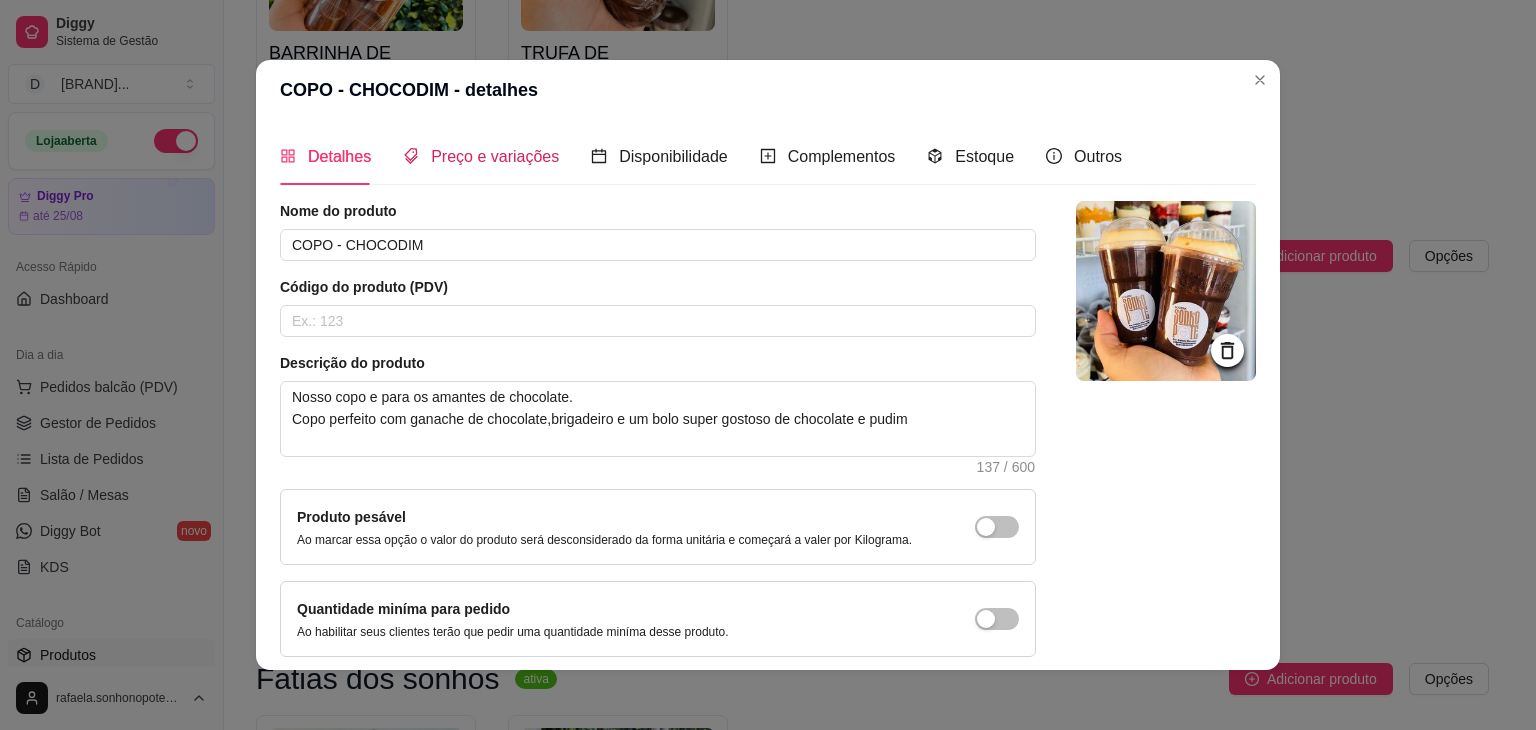 click on "Preço e variações" at bounding box center (495, 156) 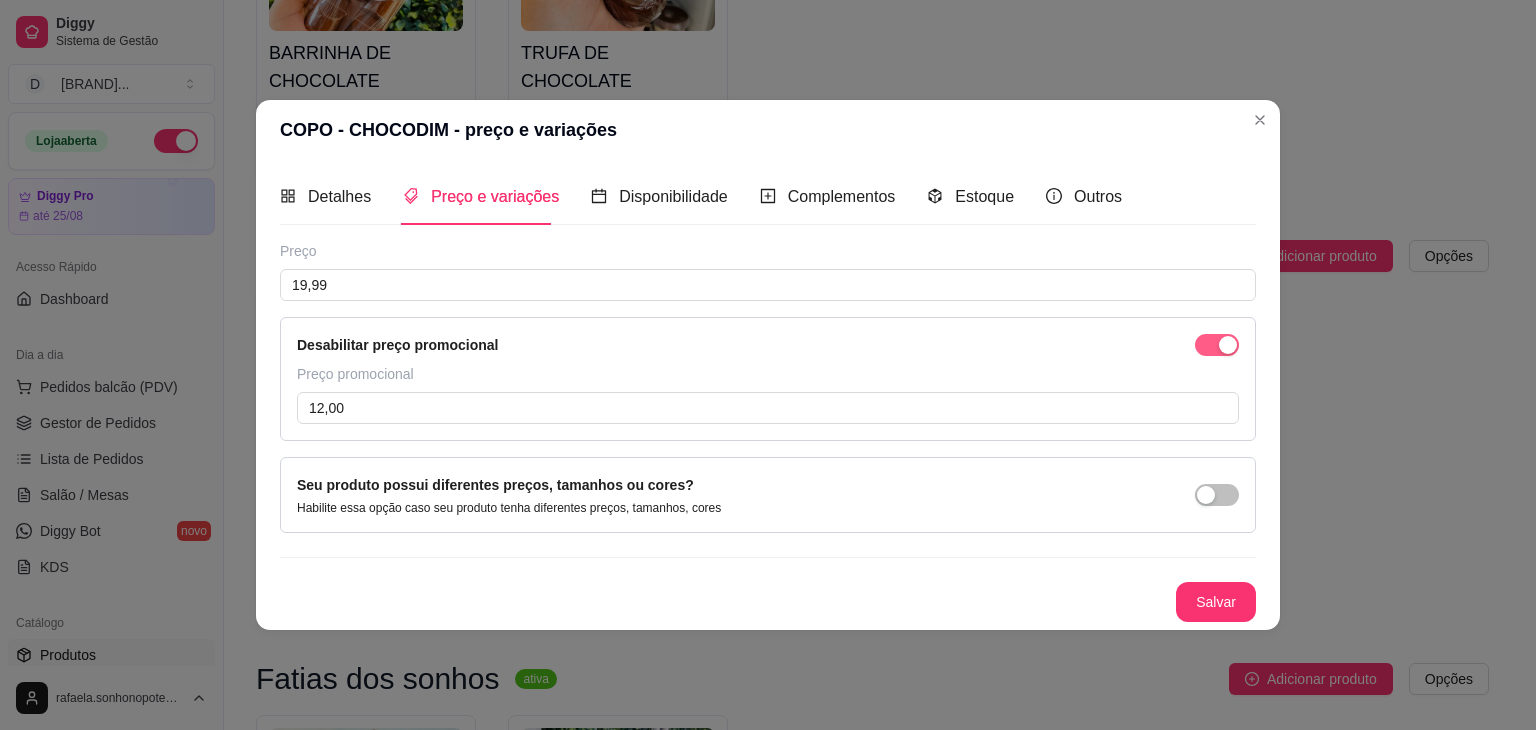 click at bounding box center [1228, 345] 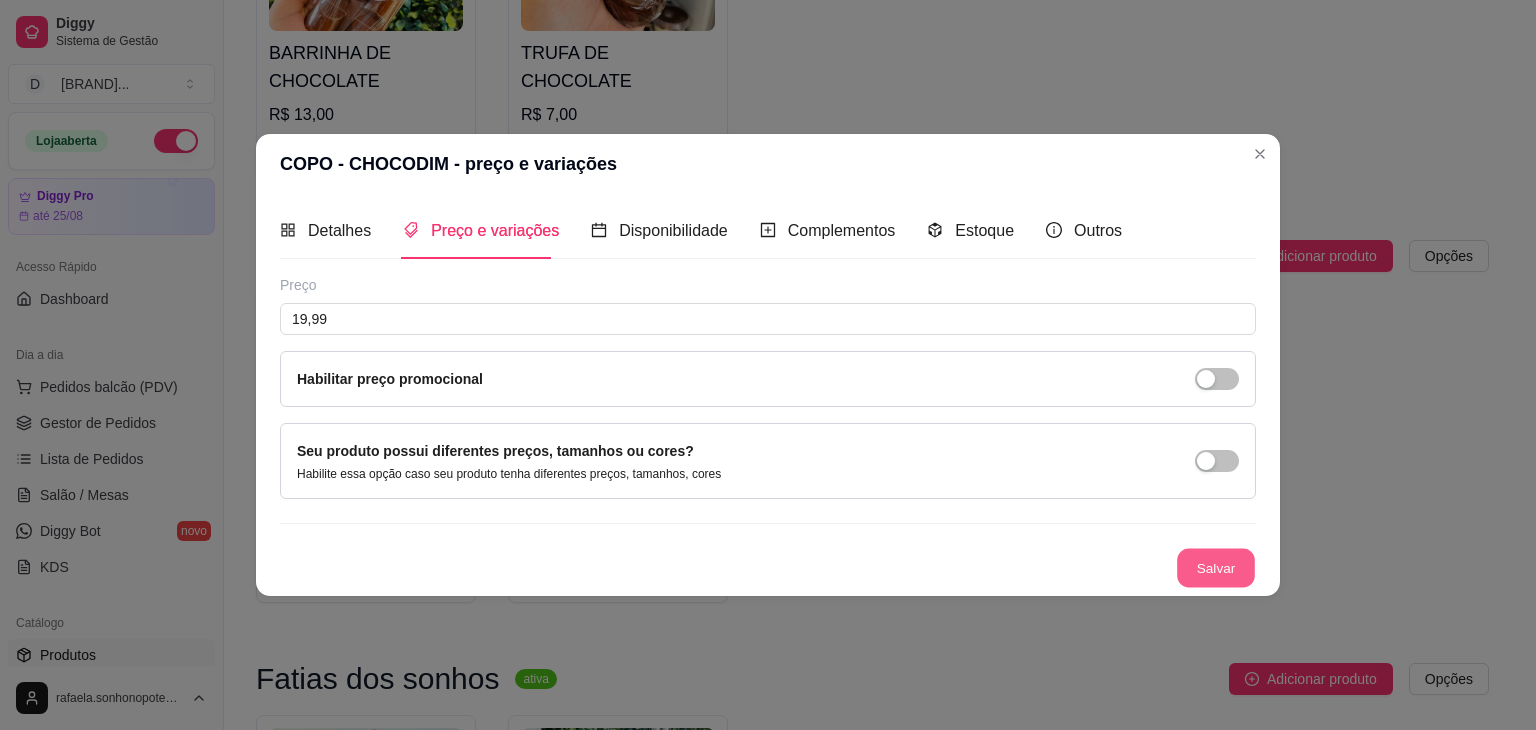 click on "Salvar" at bounding box center [1216, 568] 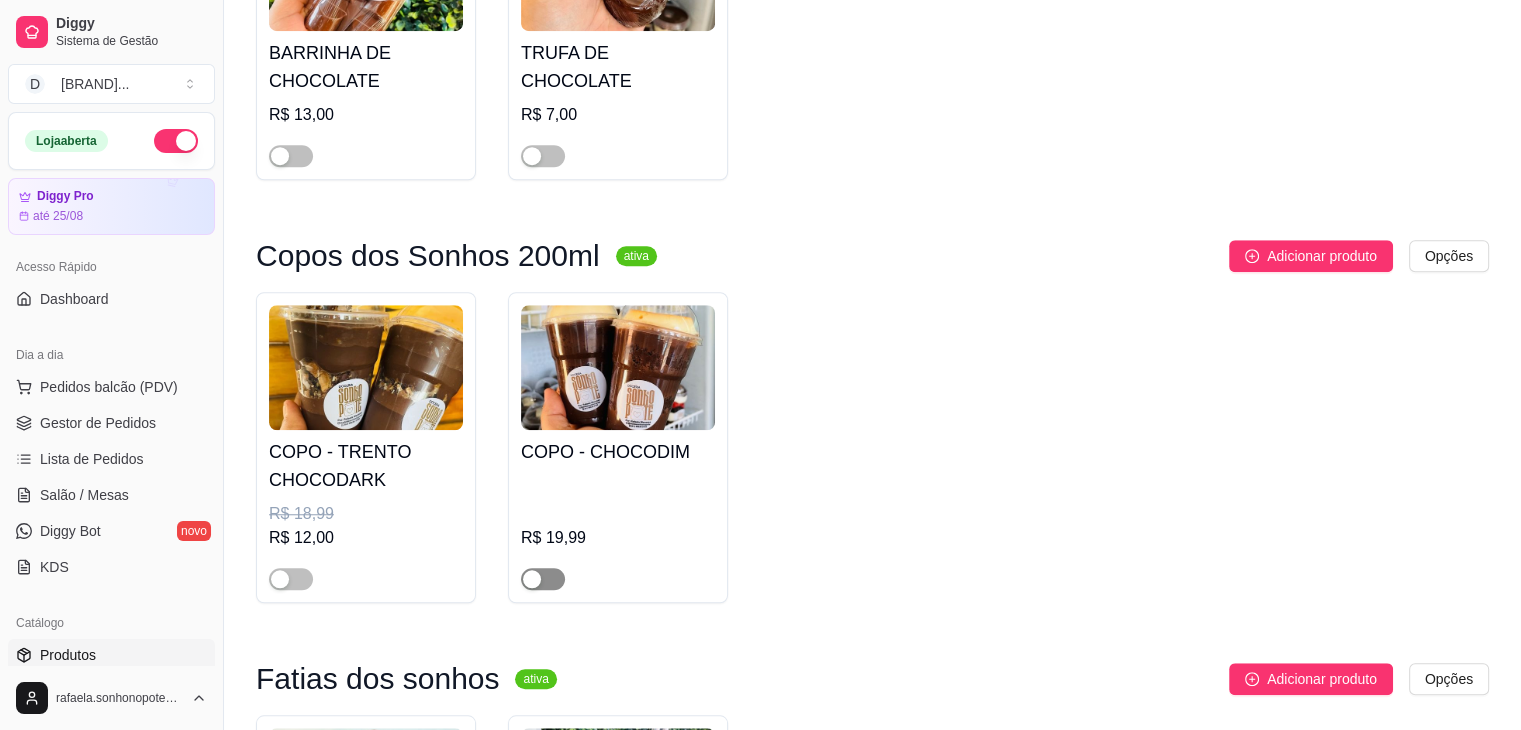 click at bounding box center [543, 579] 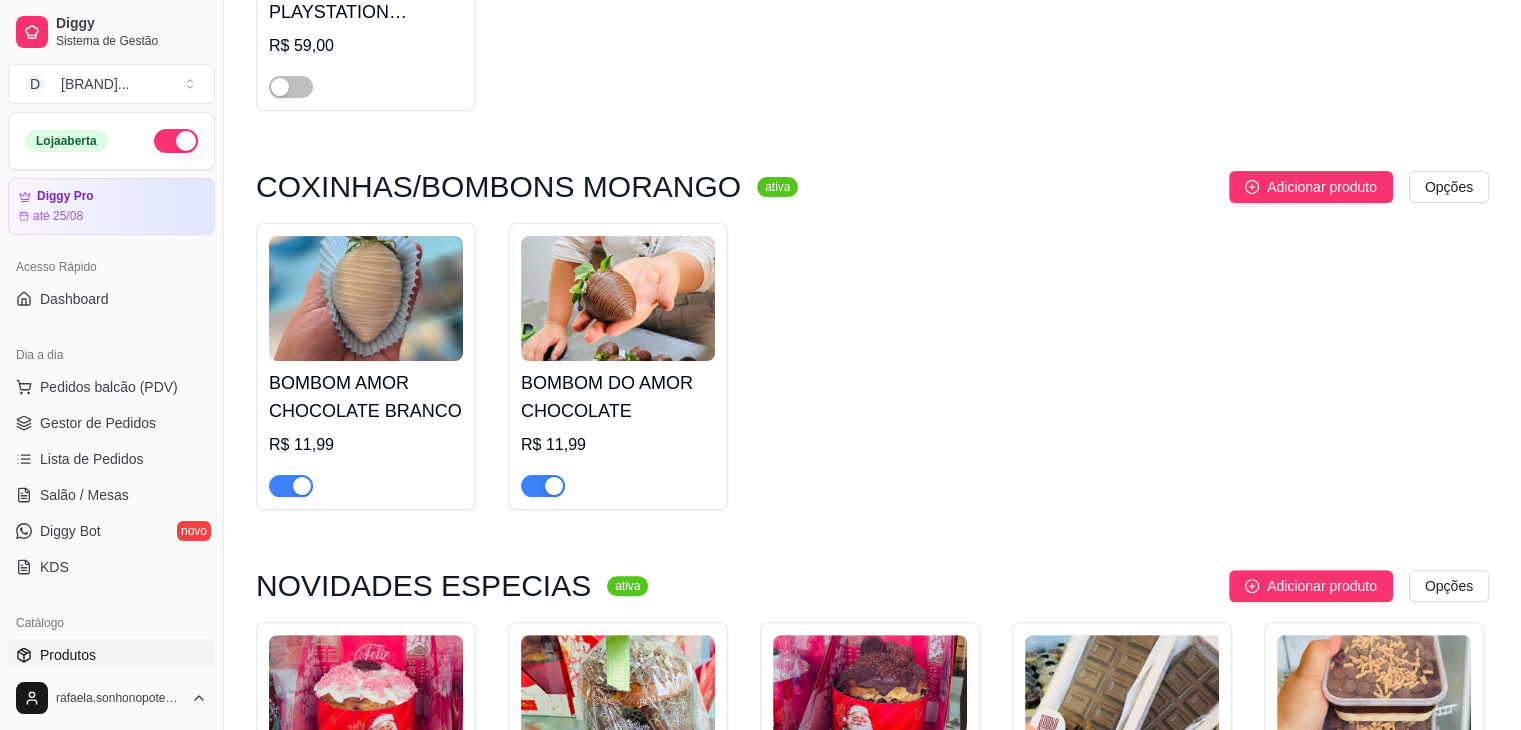 scroll, scrollTop: 0, scrollLeft: 0, axis: both 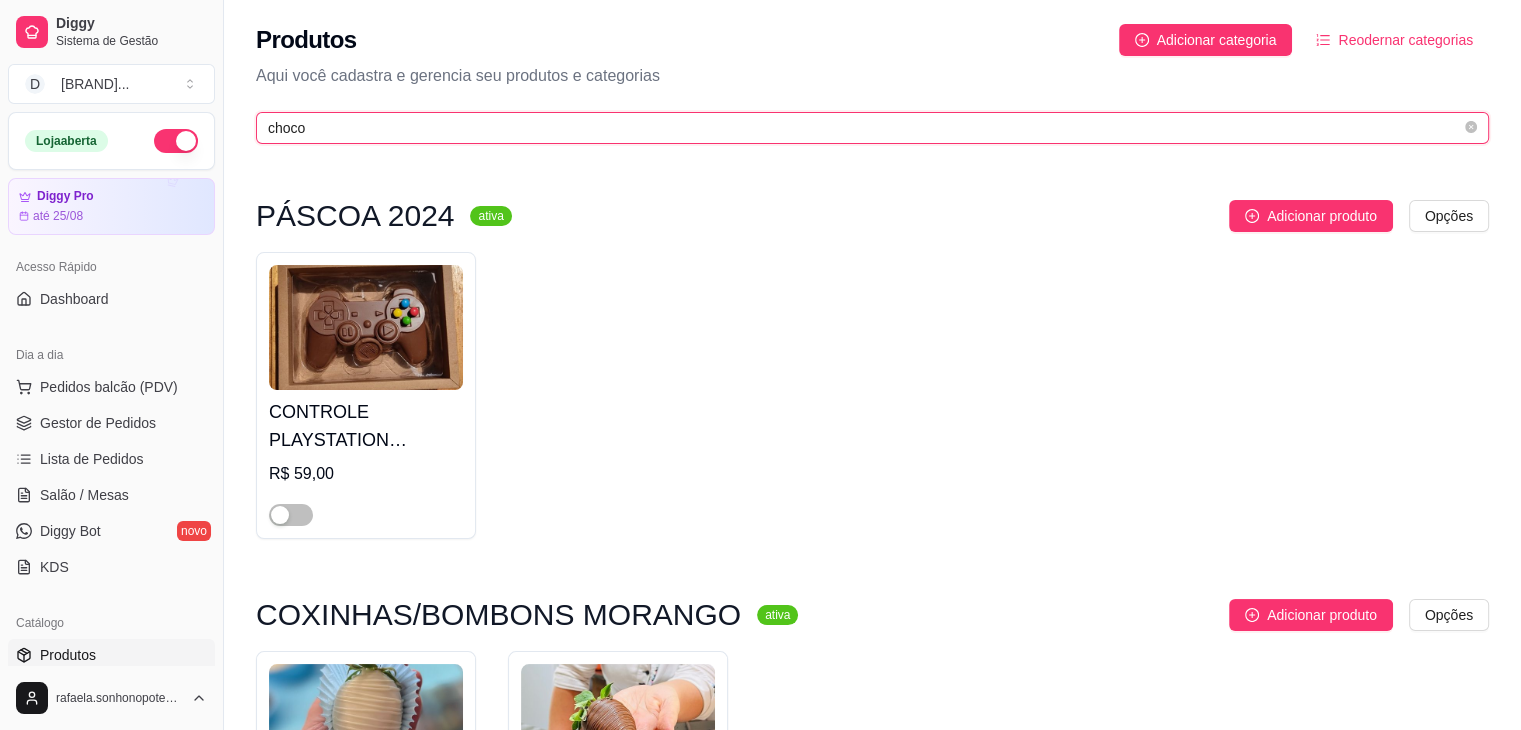 click on "choco" at bounding box center [864, 128] 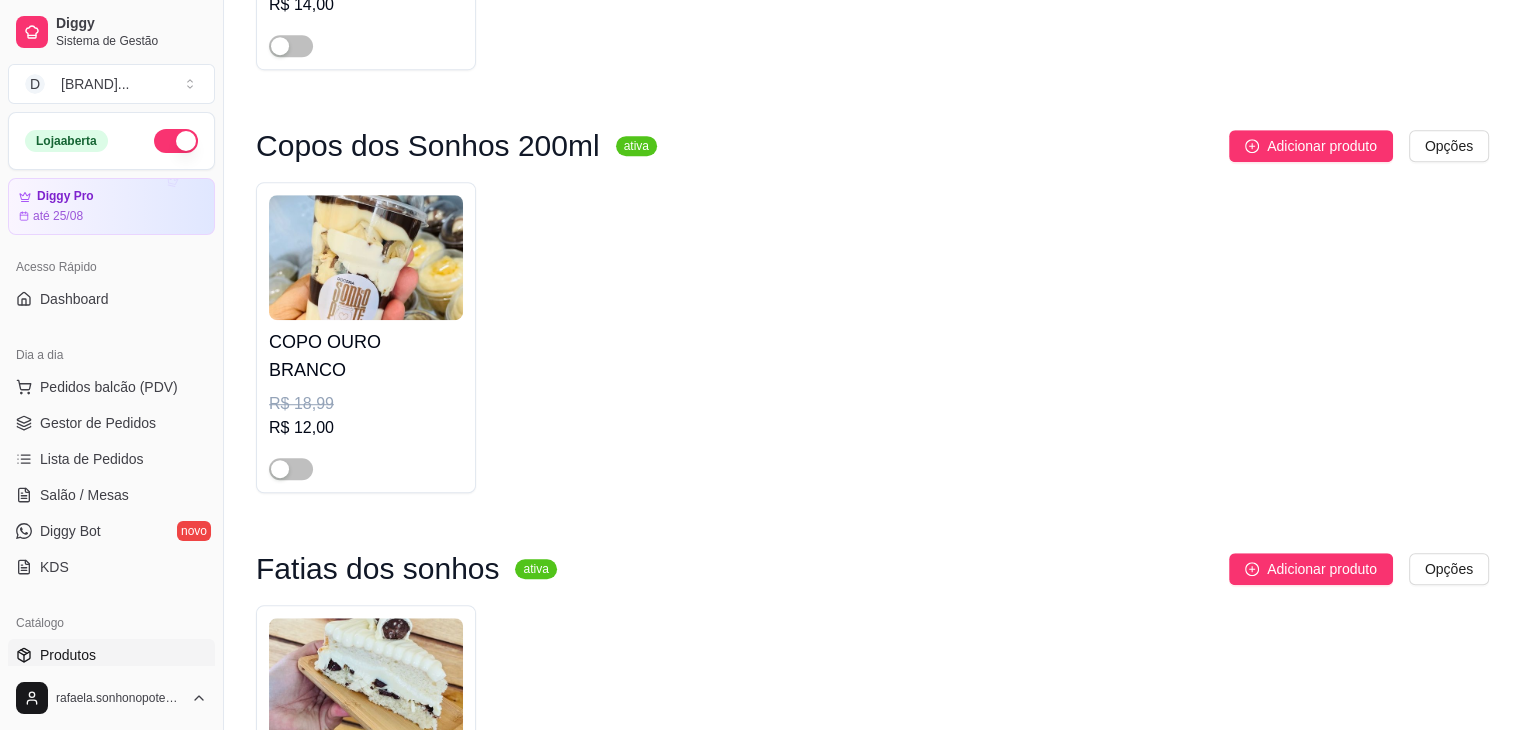 scroll, scrollTop: 1300, scrollLeft: 0, axis: vertical 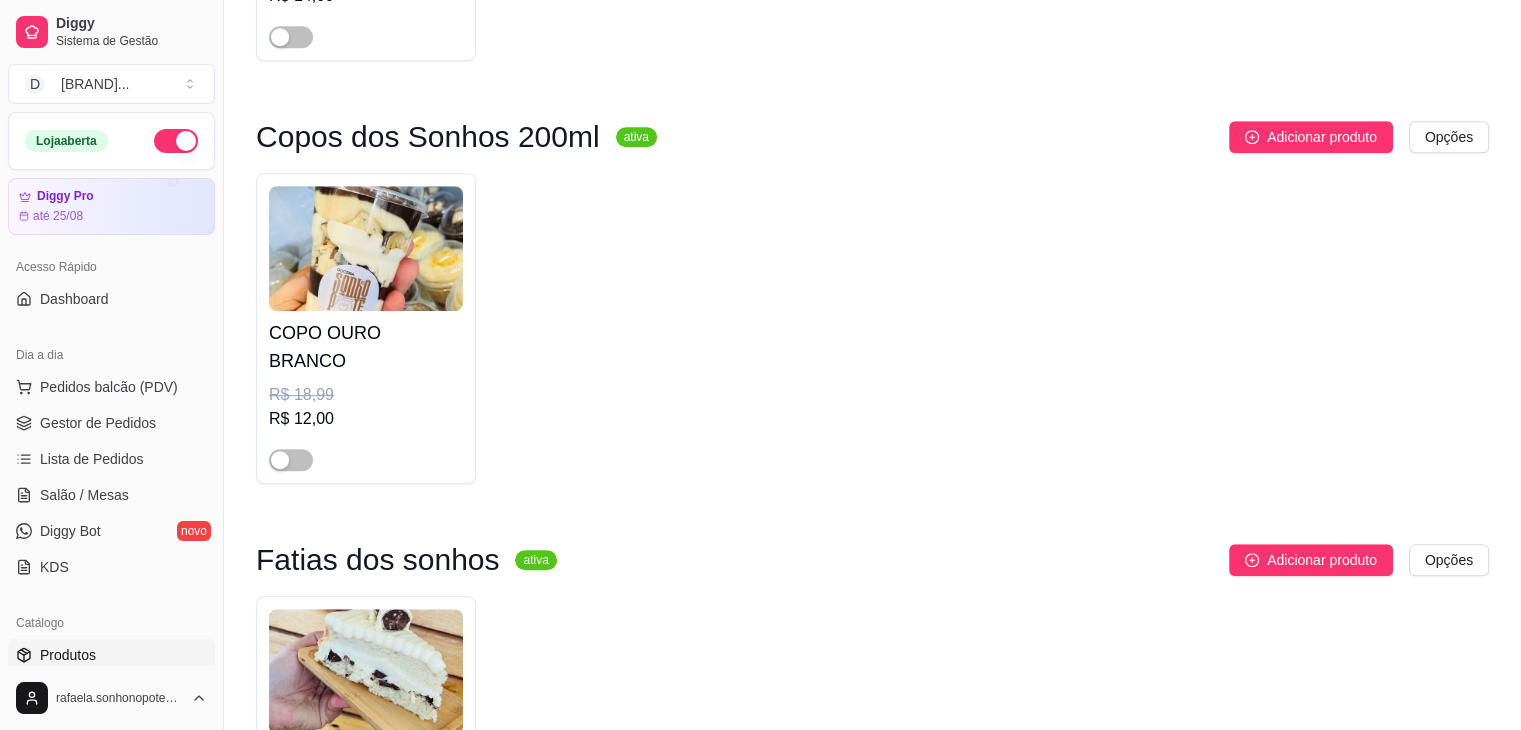 type on "ouro" 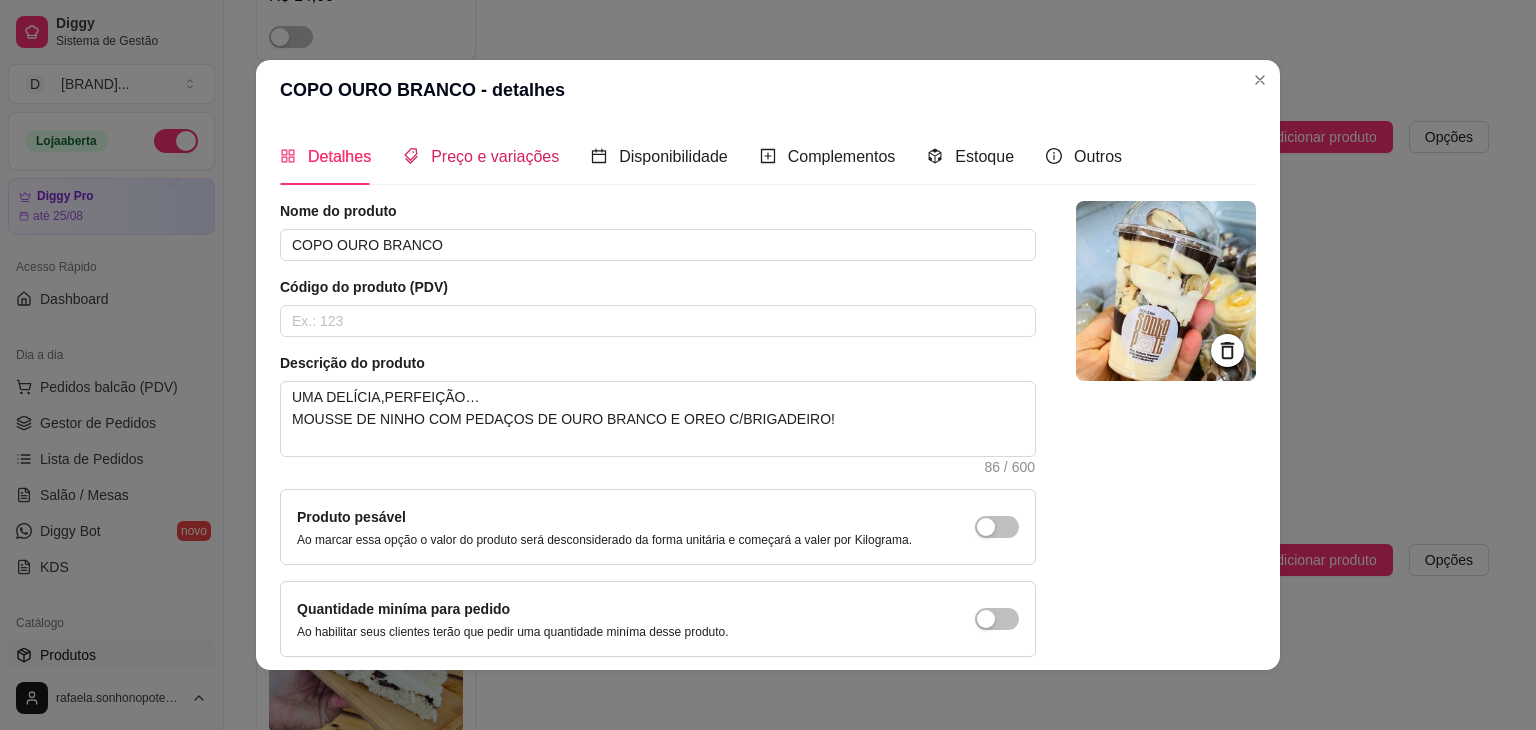 click on "Preço e variações" at bounding box center [495, 156] 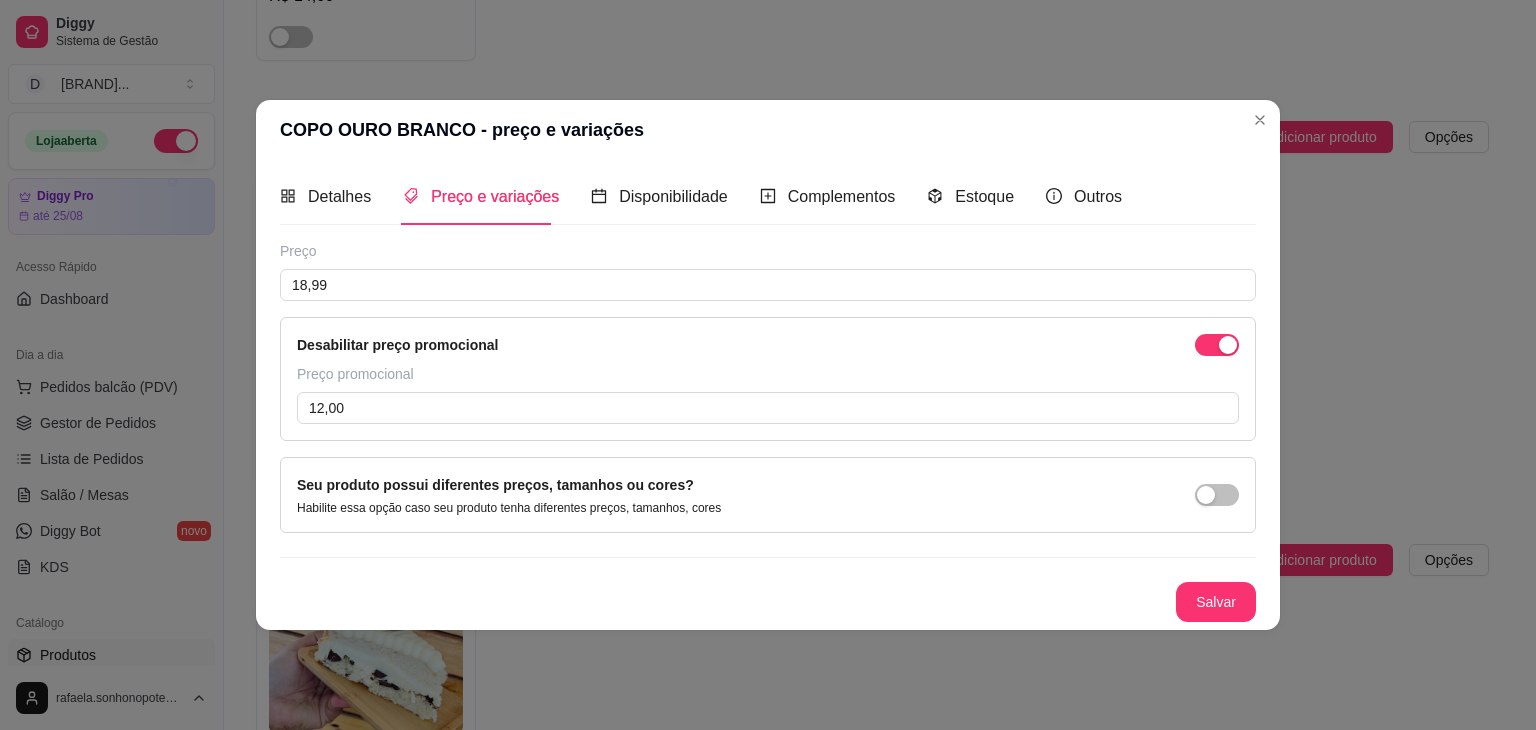 type 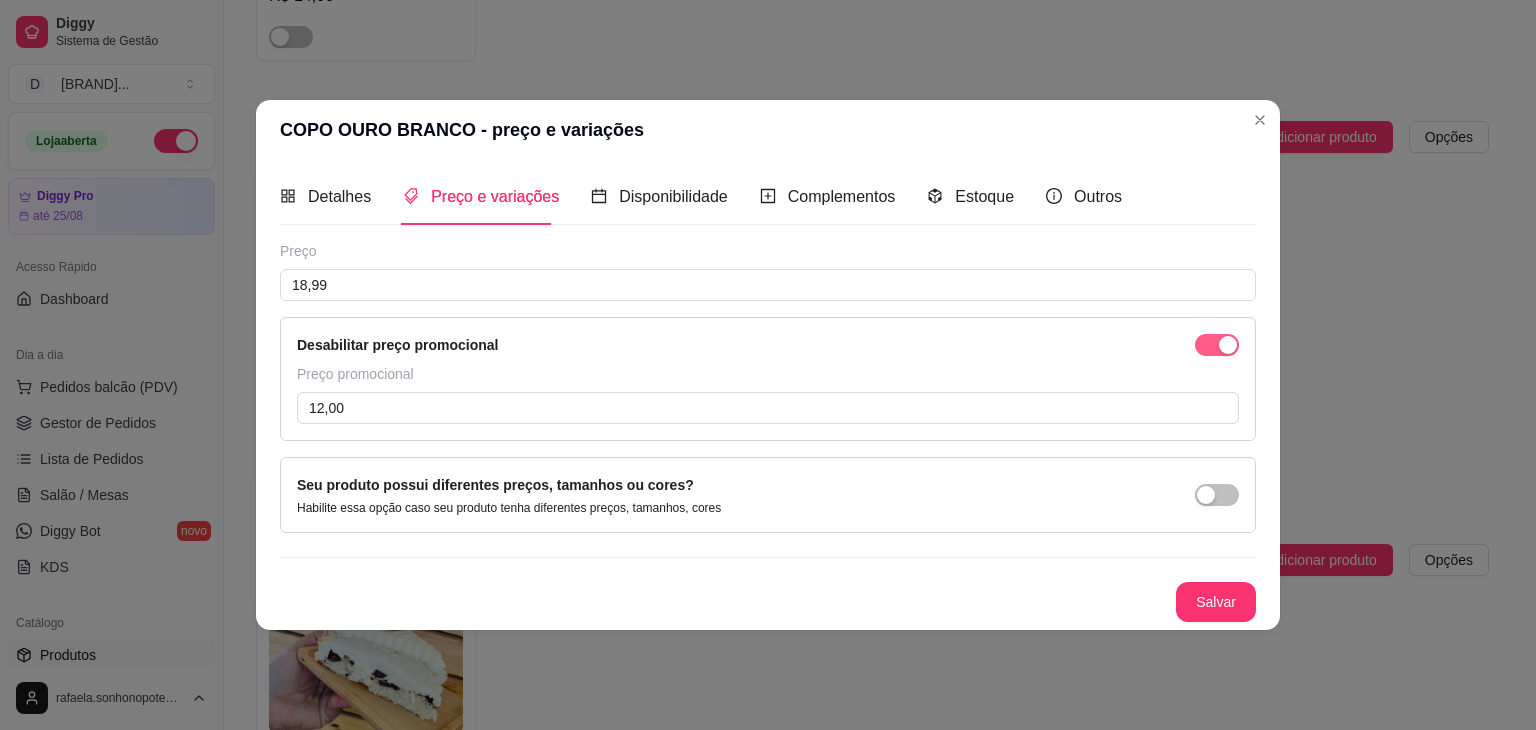 click at bounding box center [1217, 345] 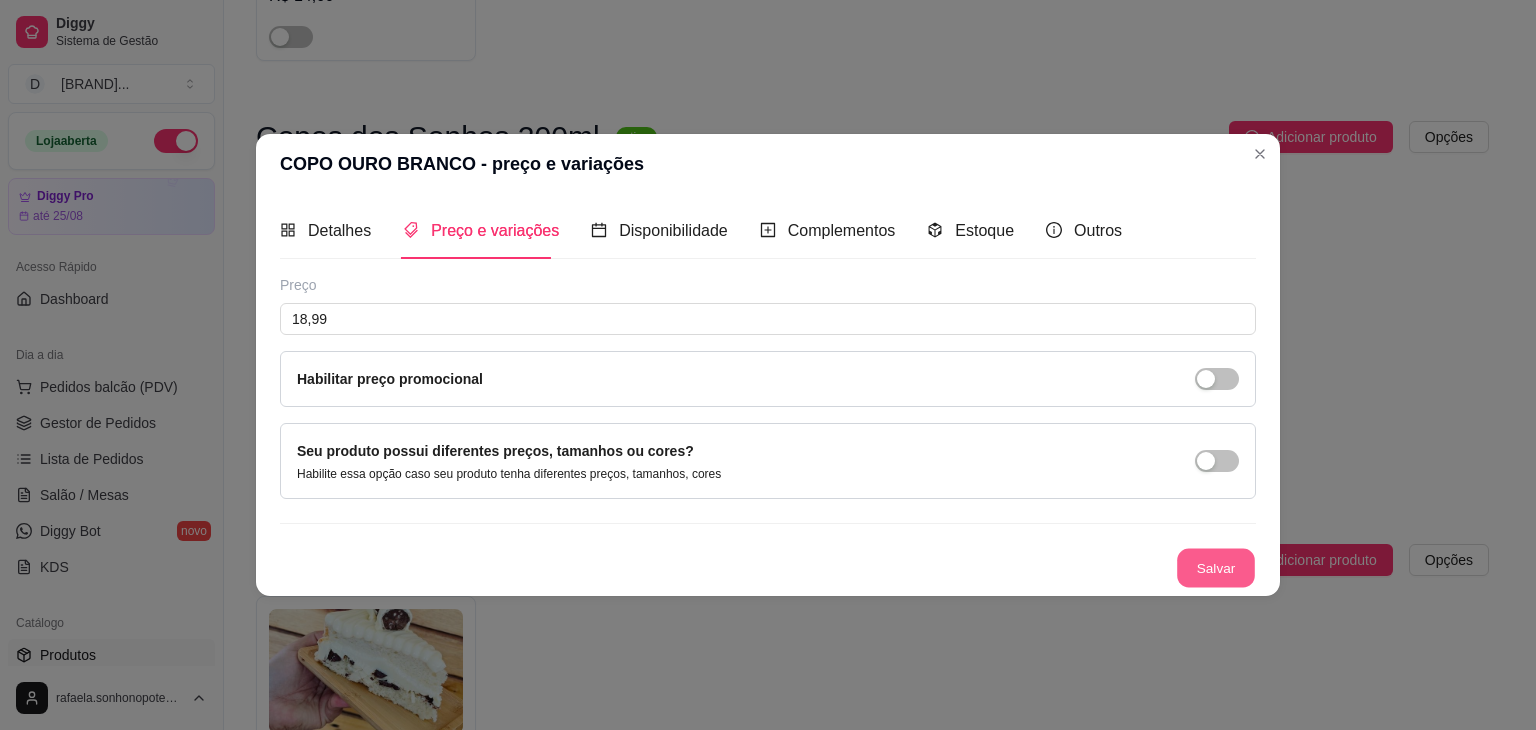 click on "Salvar" at bounding box center (1216, 568) 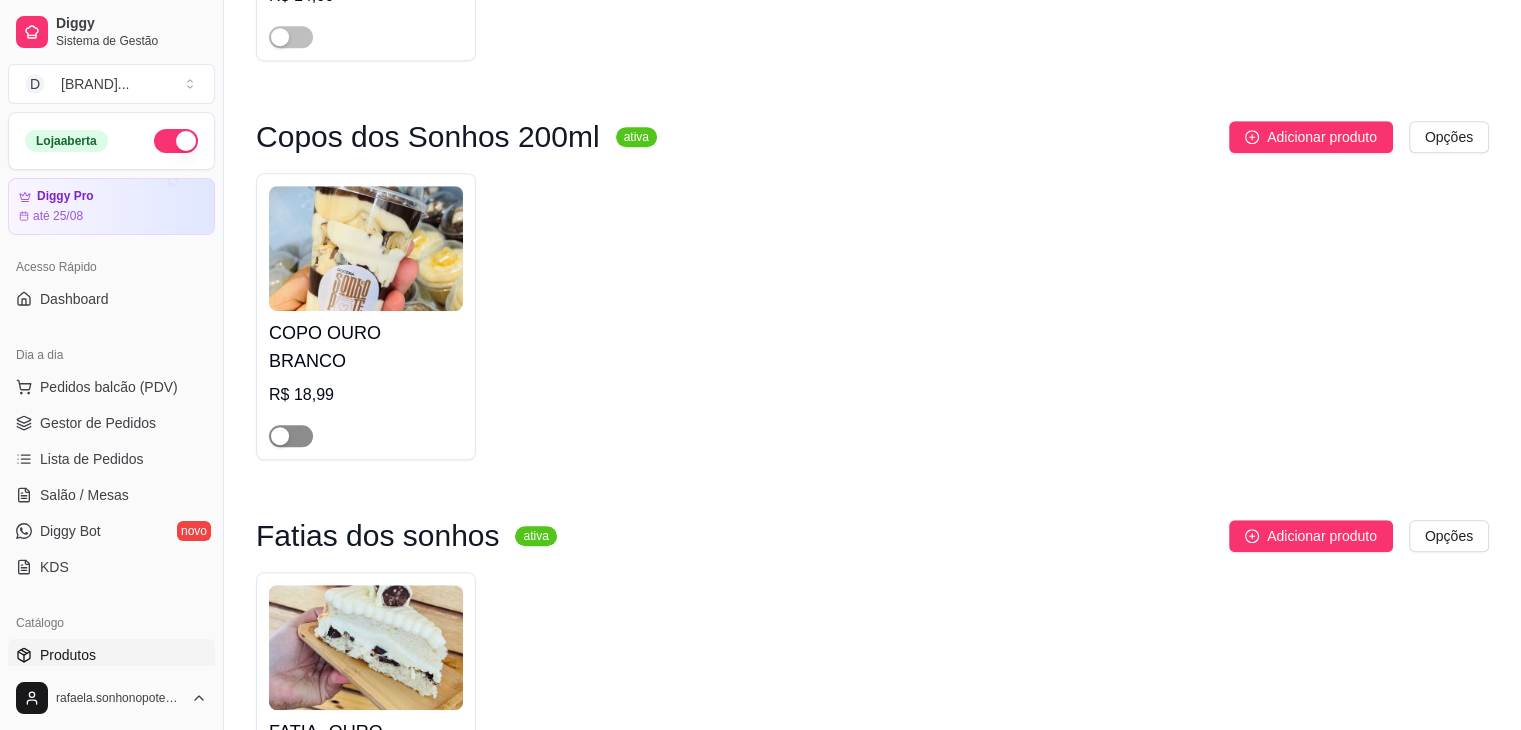 click at bounding box center [291, 436] 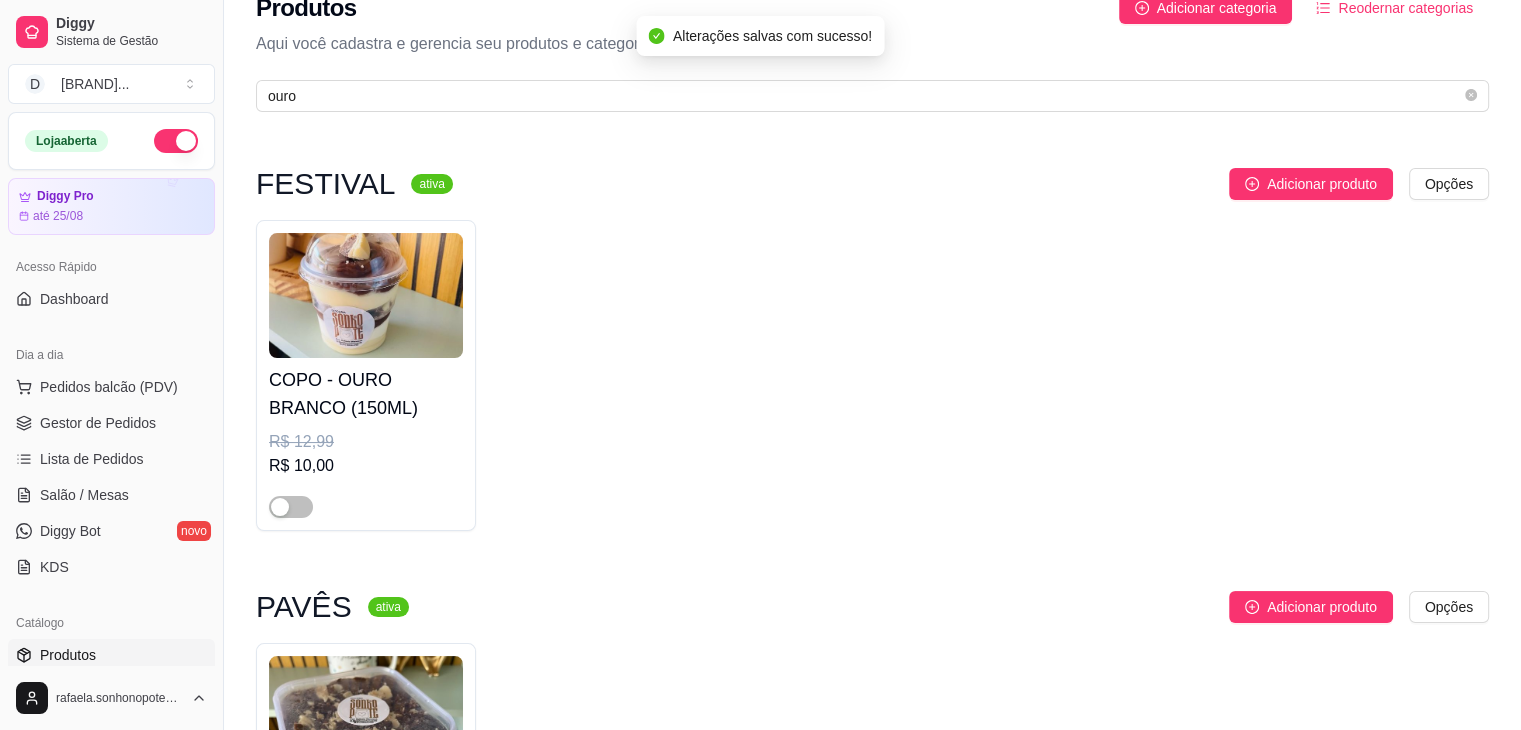 scroll, scrollTop: 0, scrollLeft: 0, axis: both 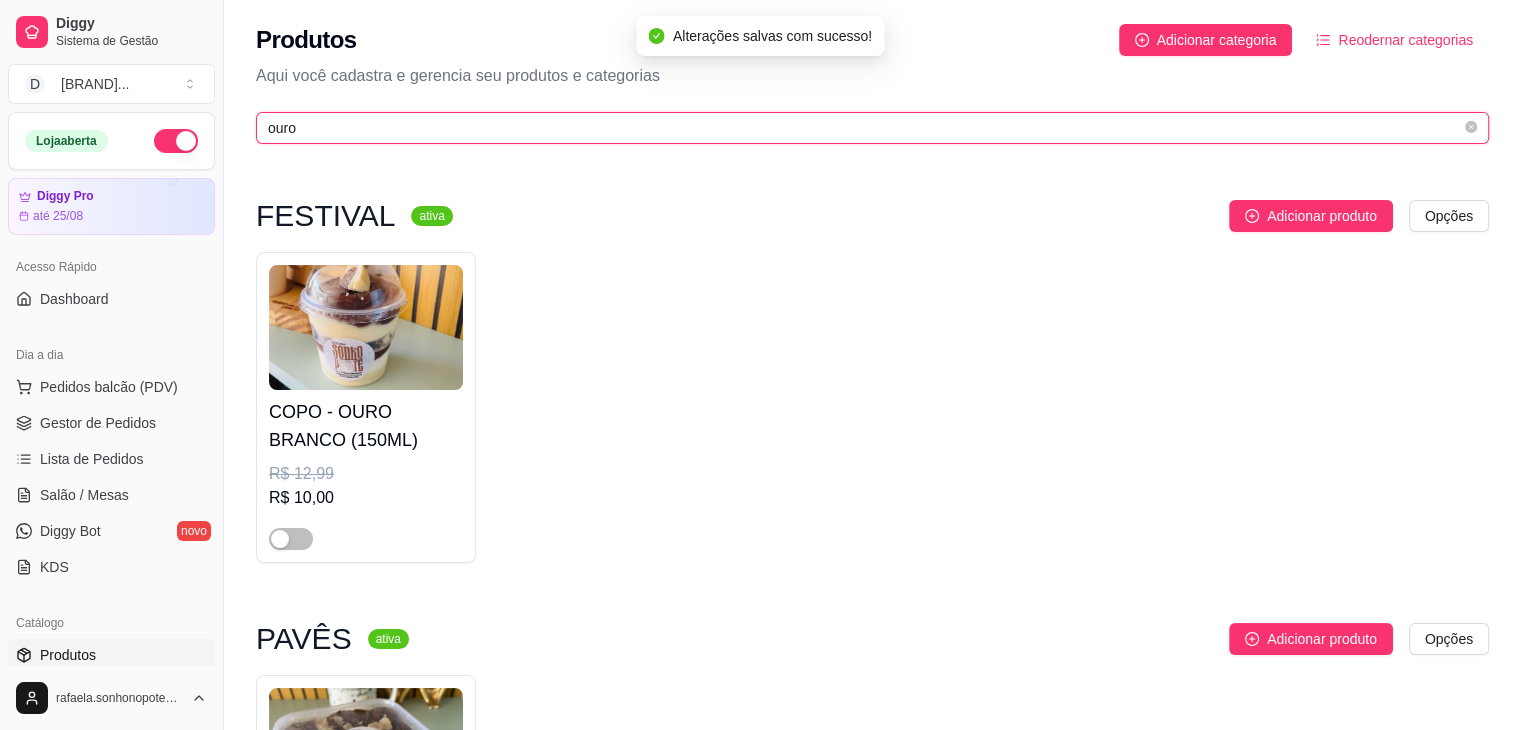 click on "ouro" at bounding box center (864, 128) 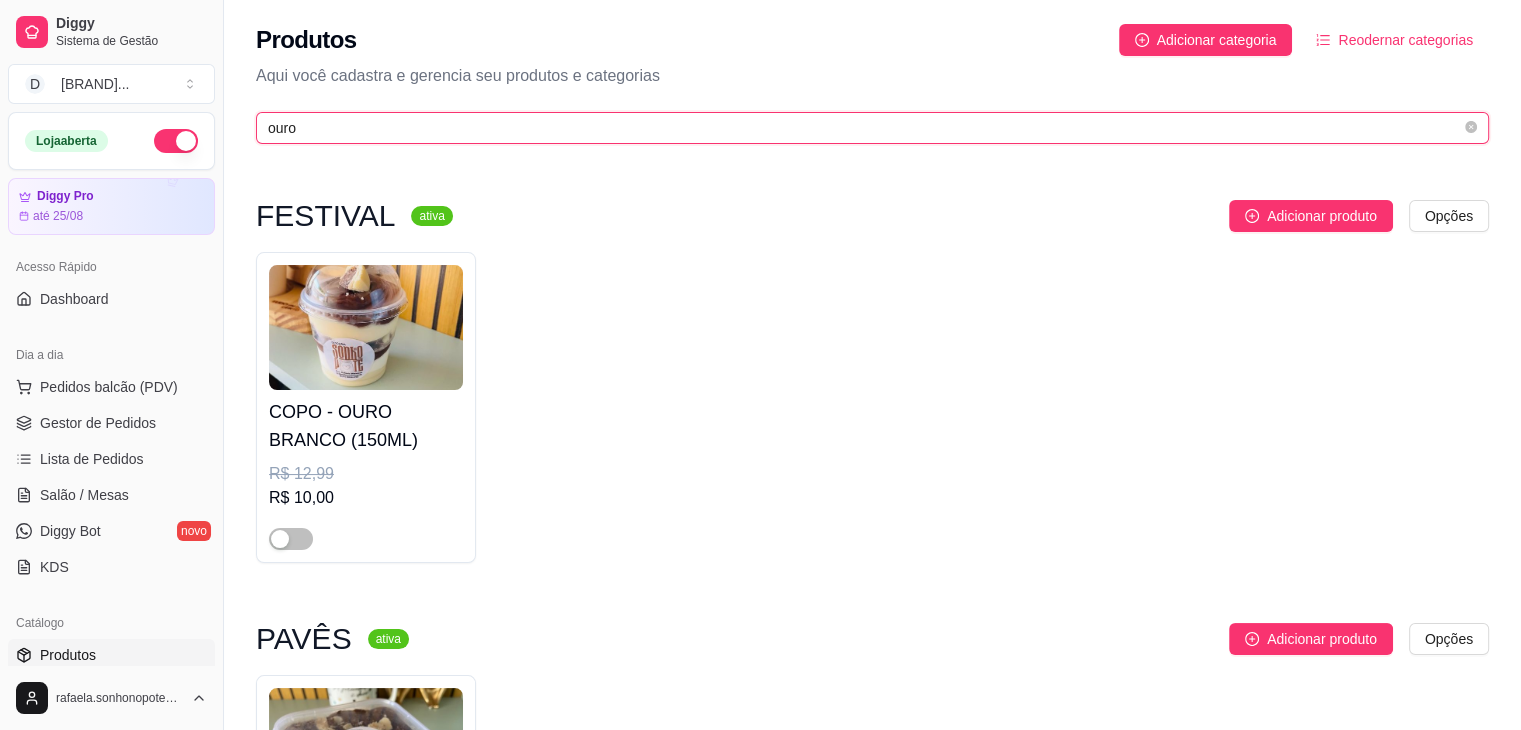 click on "ouro" at bounding box center [864, 128] 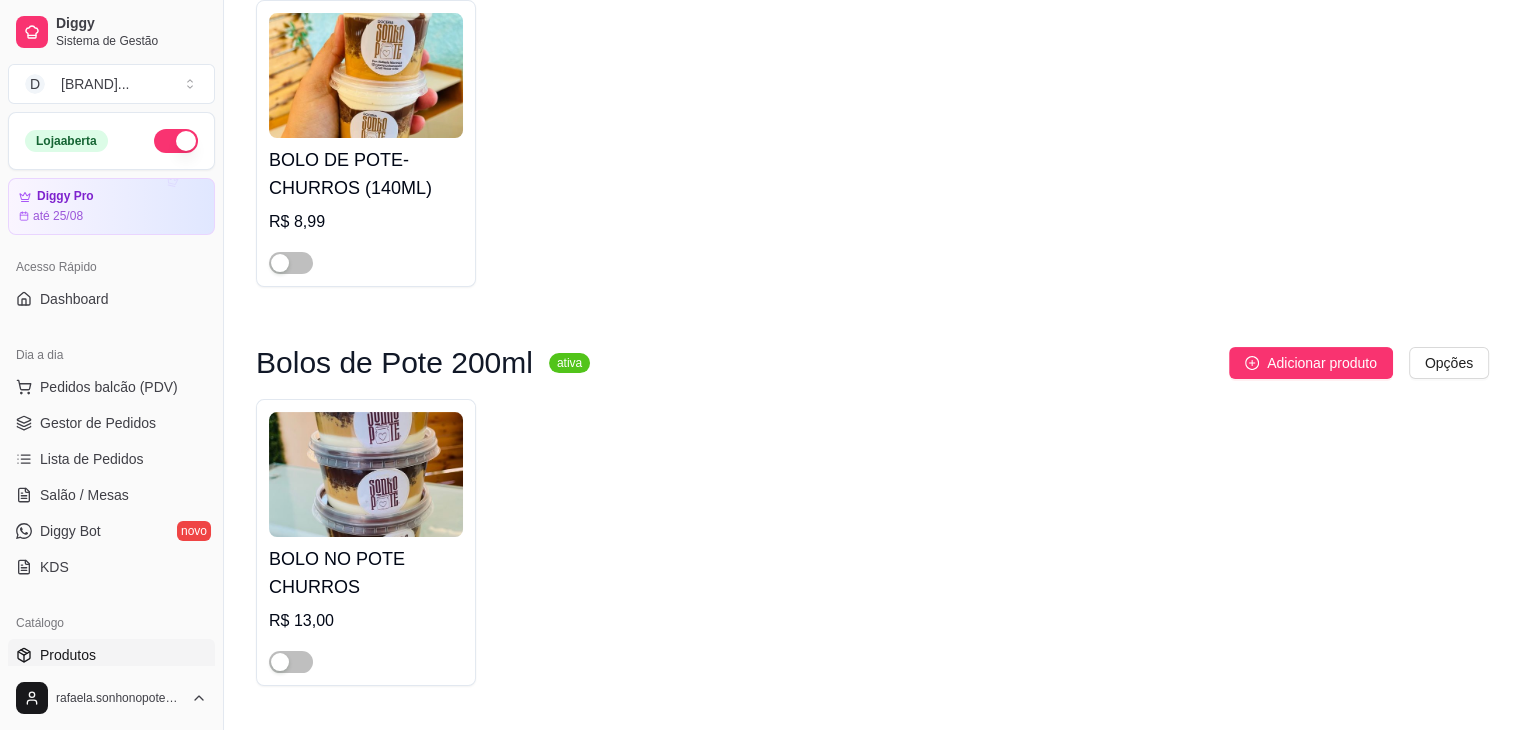 scroll, scrollTop: 0, scrollLeft: 0, axis: both 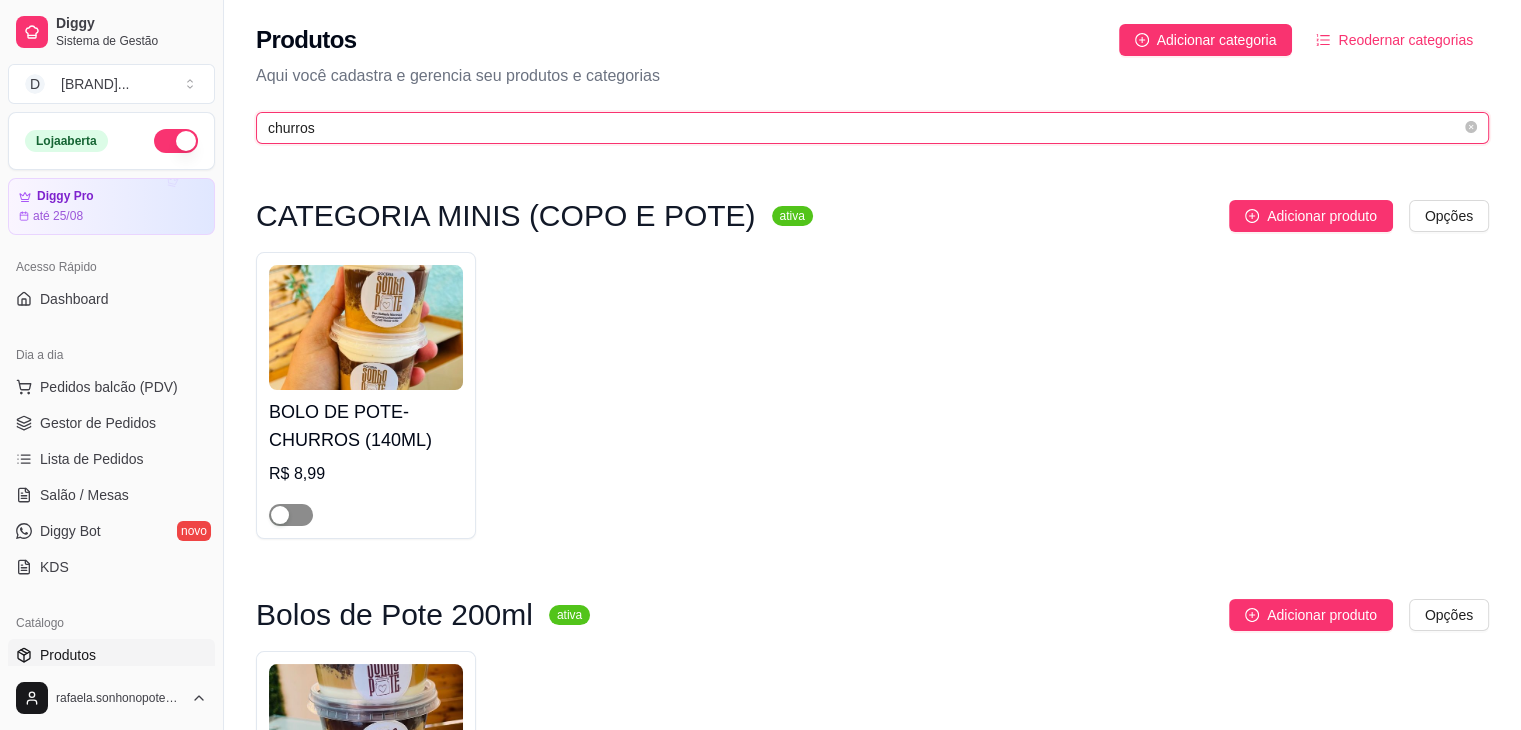 type on "churros" 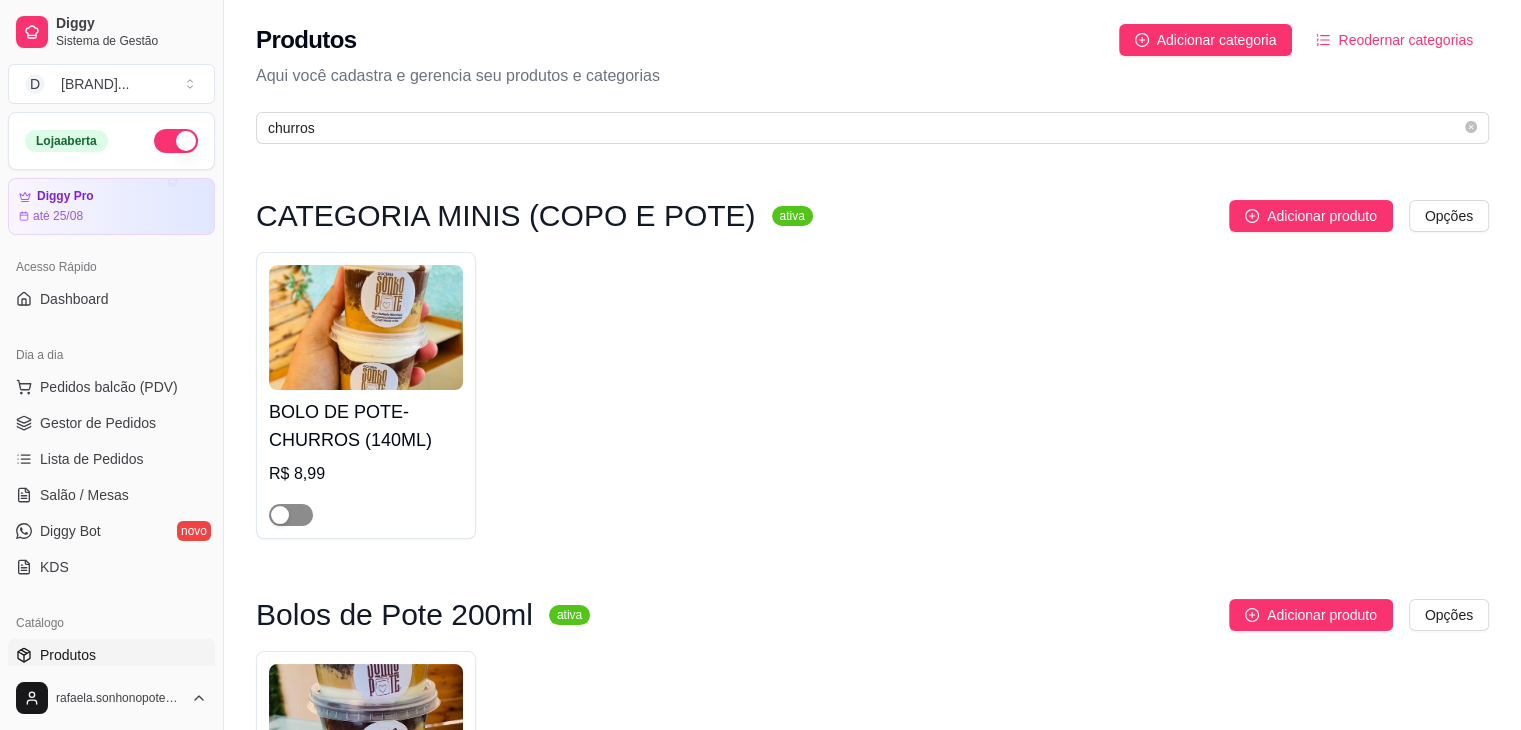 click at bounding box center [280, 515] 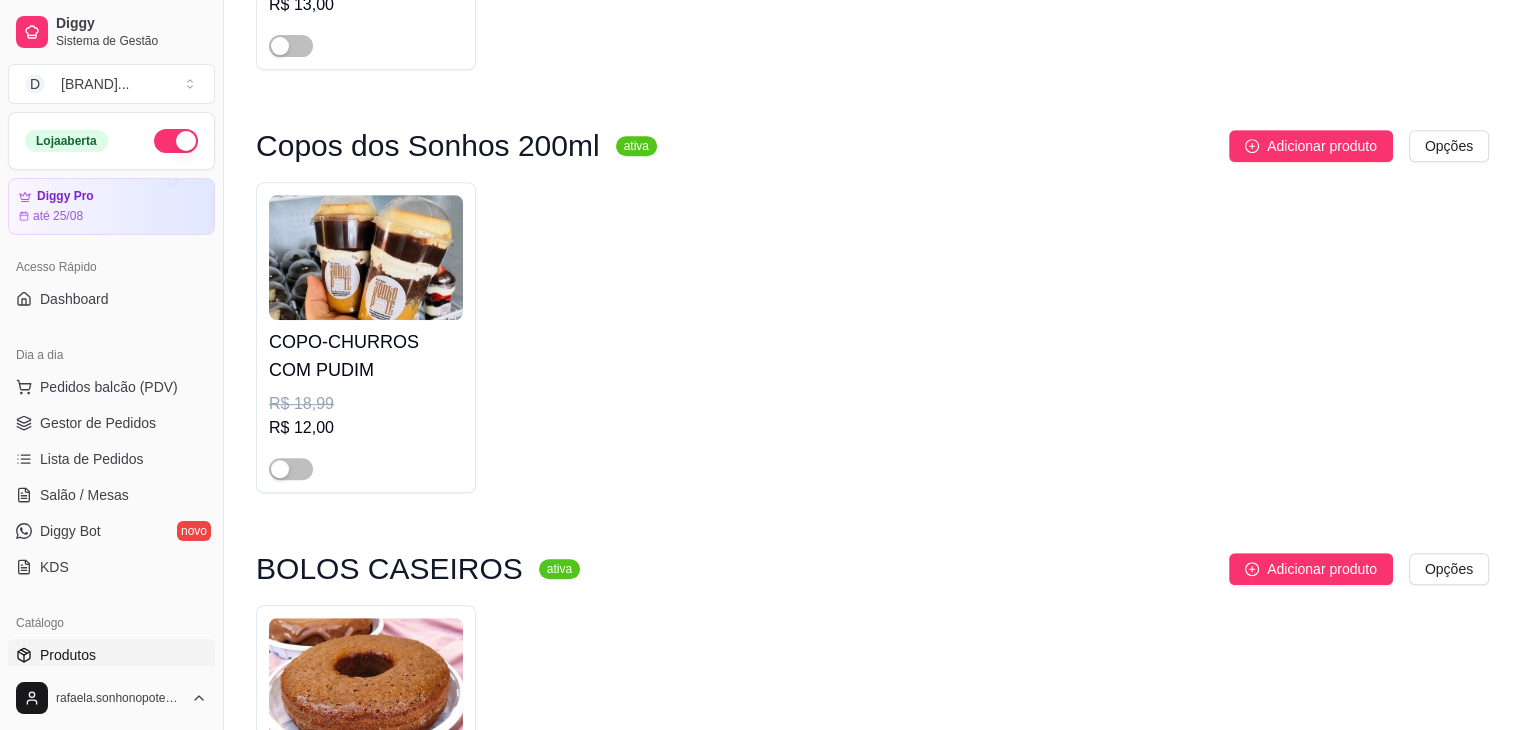 scroll, scrollTop: 900, scrollLeft: 0, axis: vertical 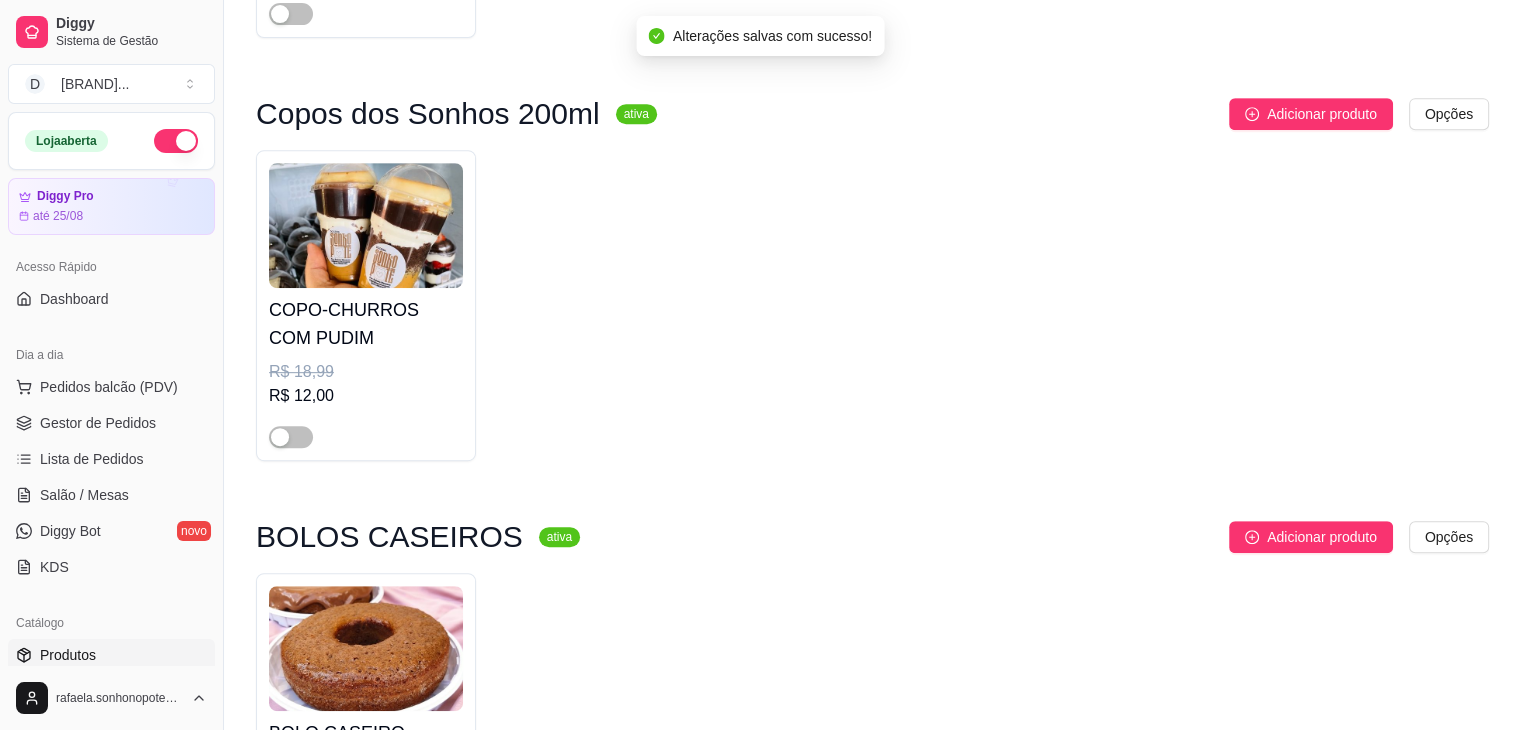 click at bounding box center (366, 225) 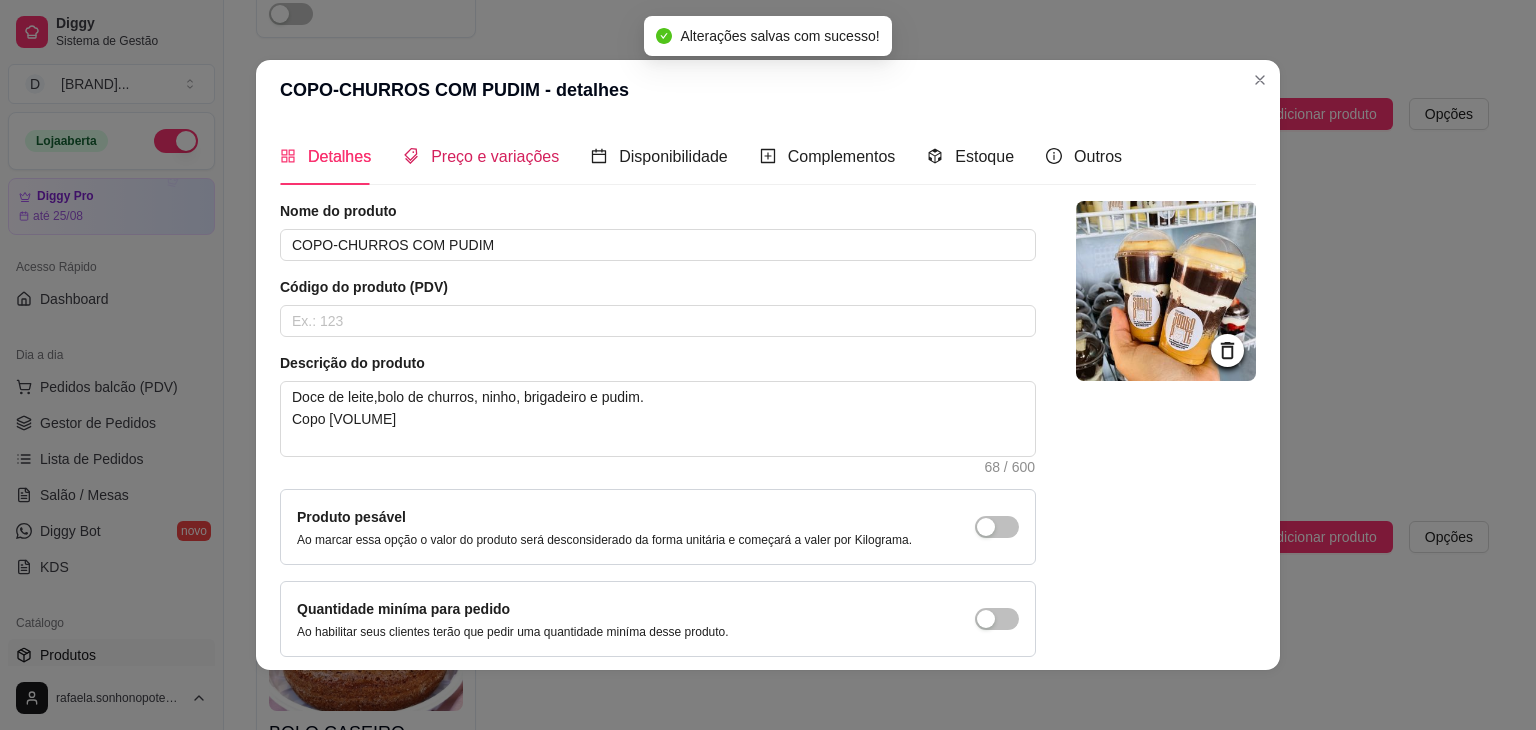 click on "Preço e variações" at bounding box center [495, 156] 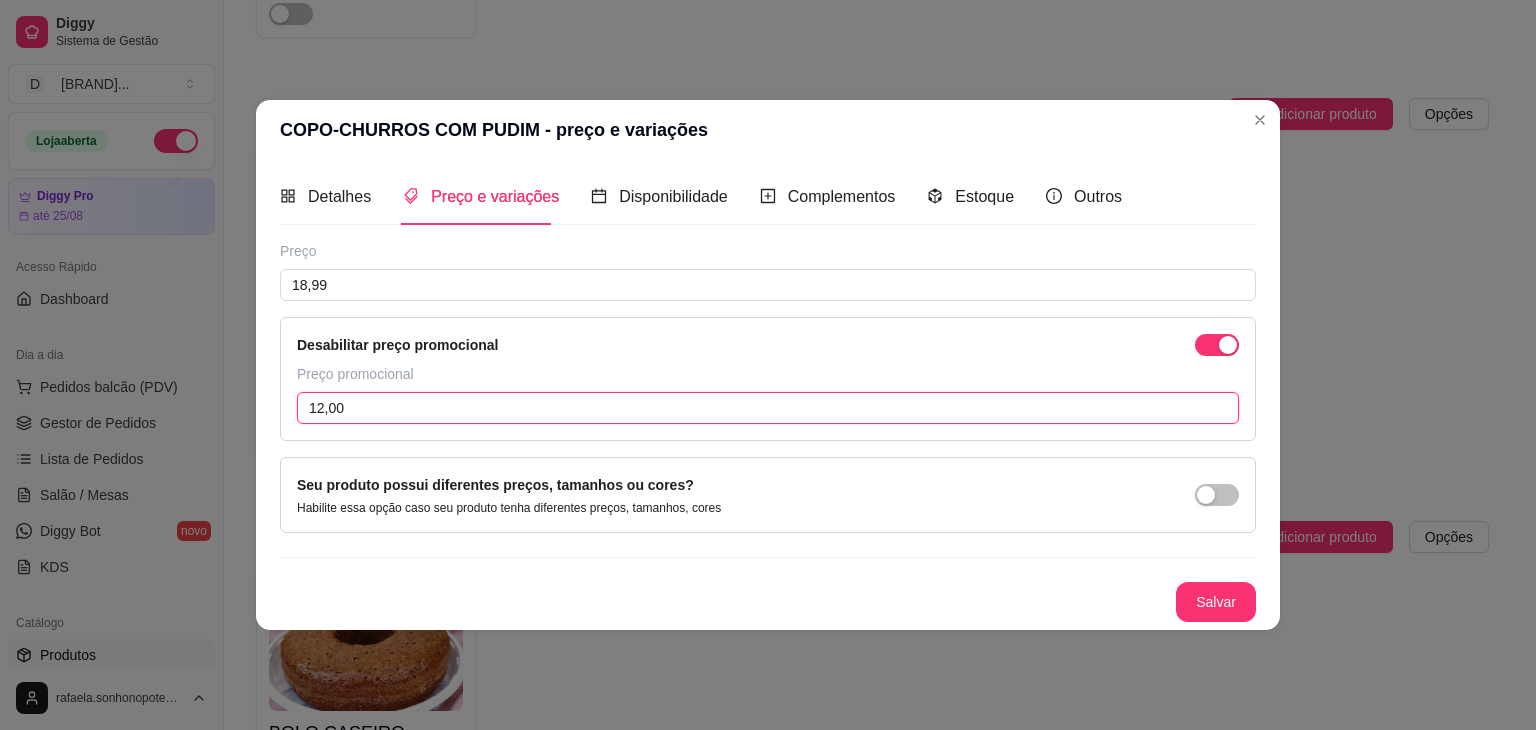click on "12,00" at bounding box center [768, 408] 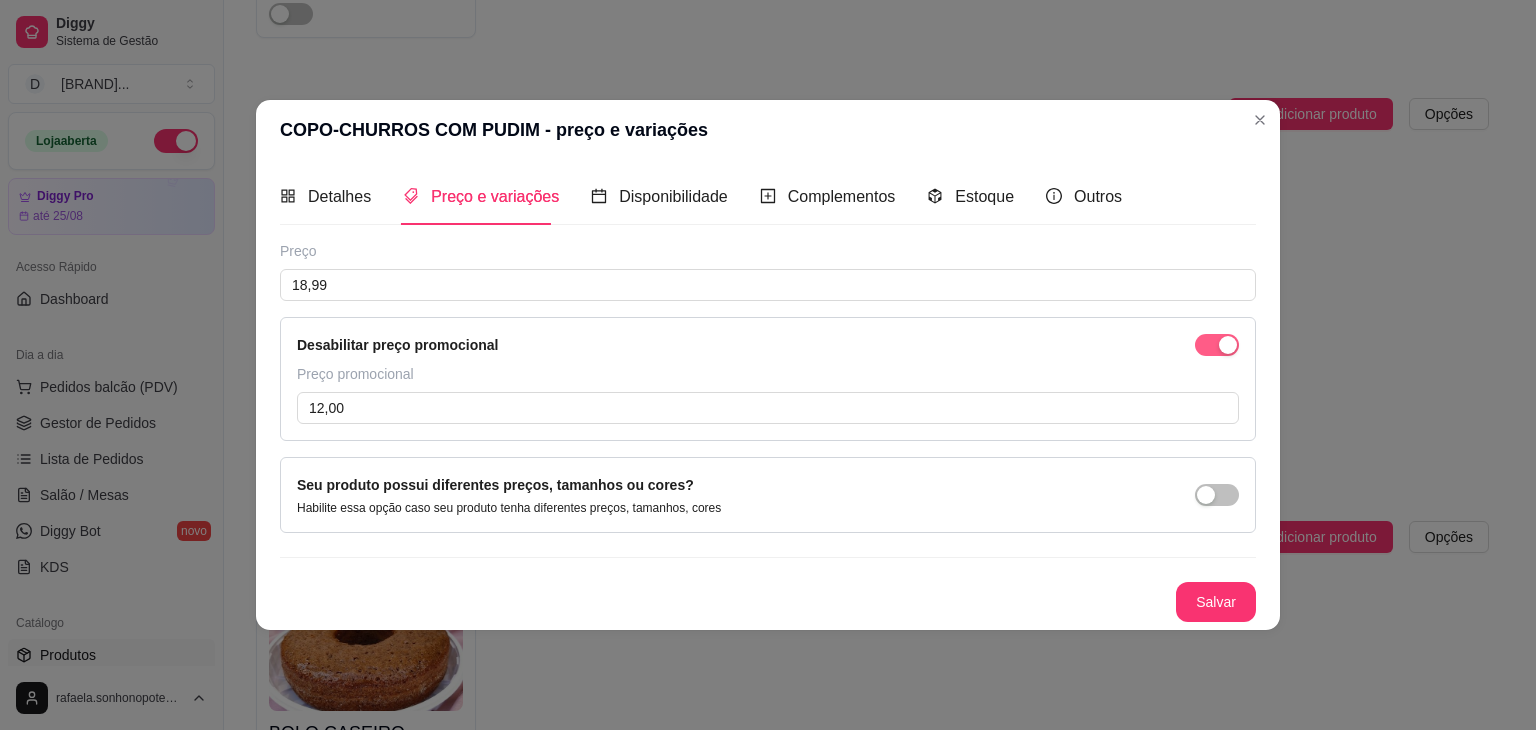 click at bounding box center (1217, 345) 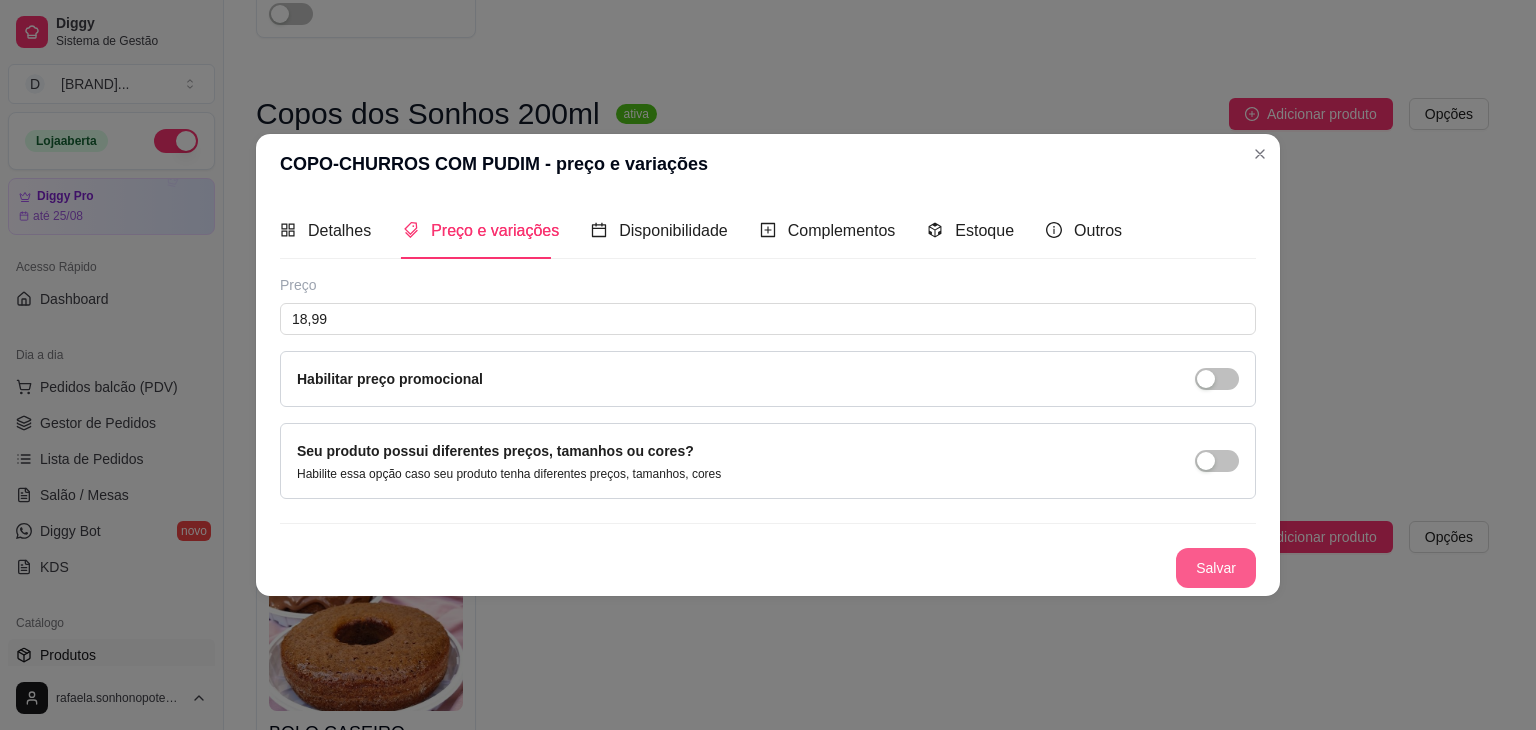 click on "Salvar" at bounding box center [1216, 568] 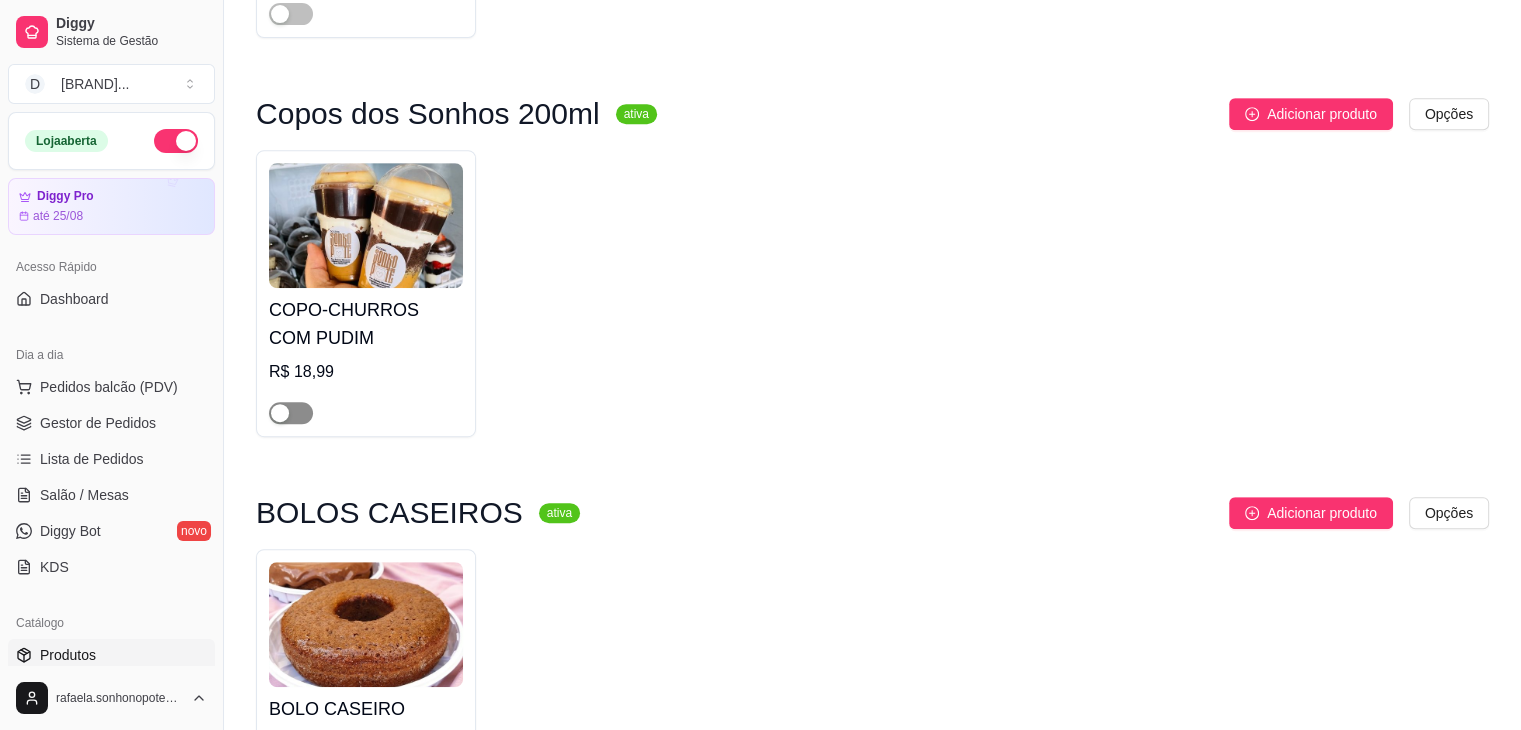 click at bounding box center [291, 413] 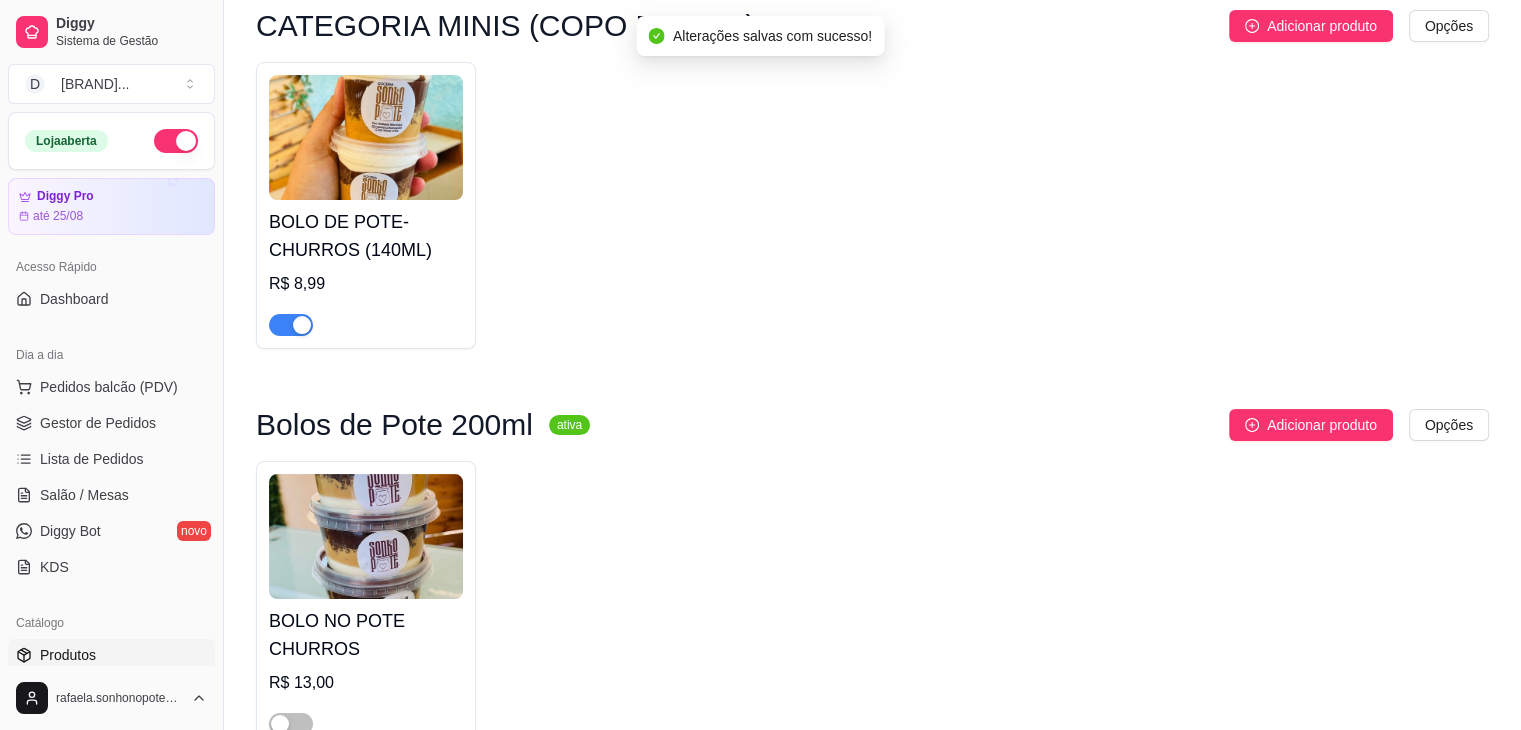scroll, scrollTop: 0, scrollLeft: 0, axis: both 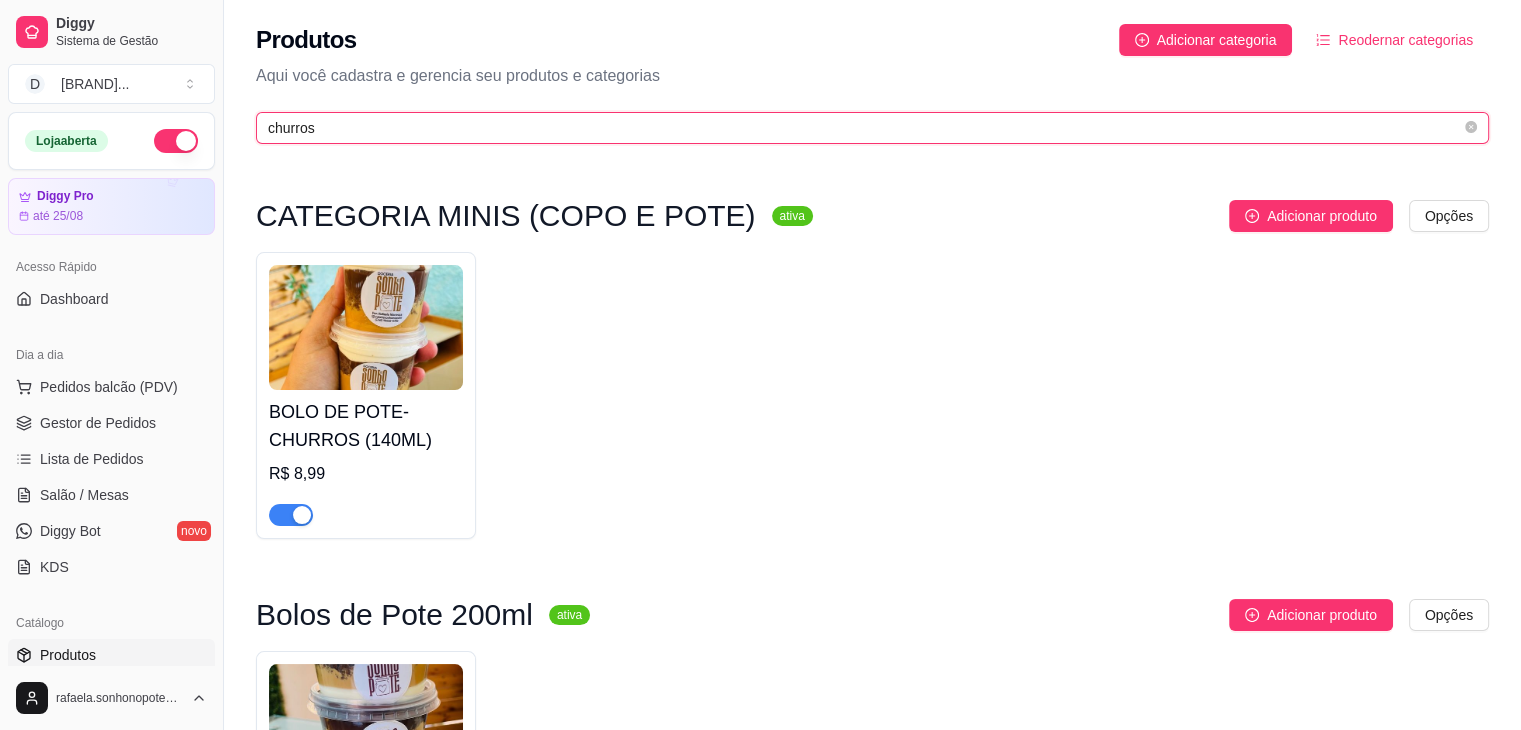 click on "churros" at bounding box center (864, 128) 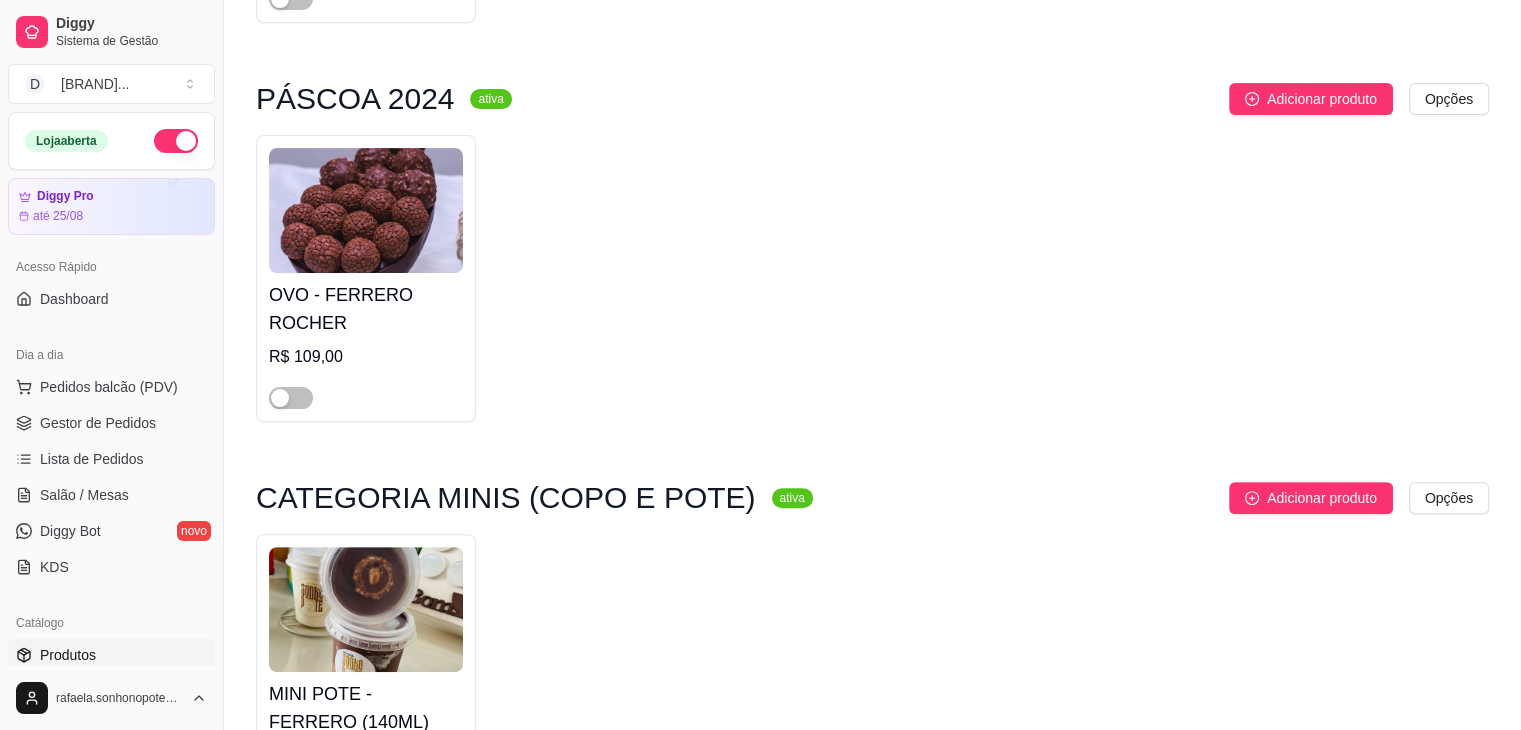 scroll, scrollTop: 900, scrollLeft: 0, axis: vertical 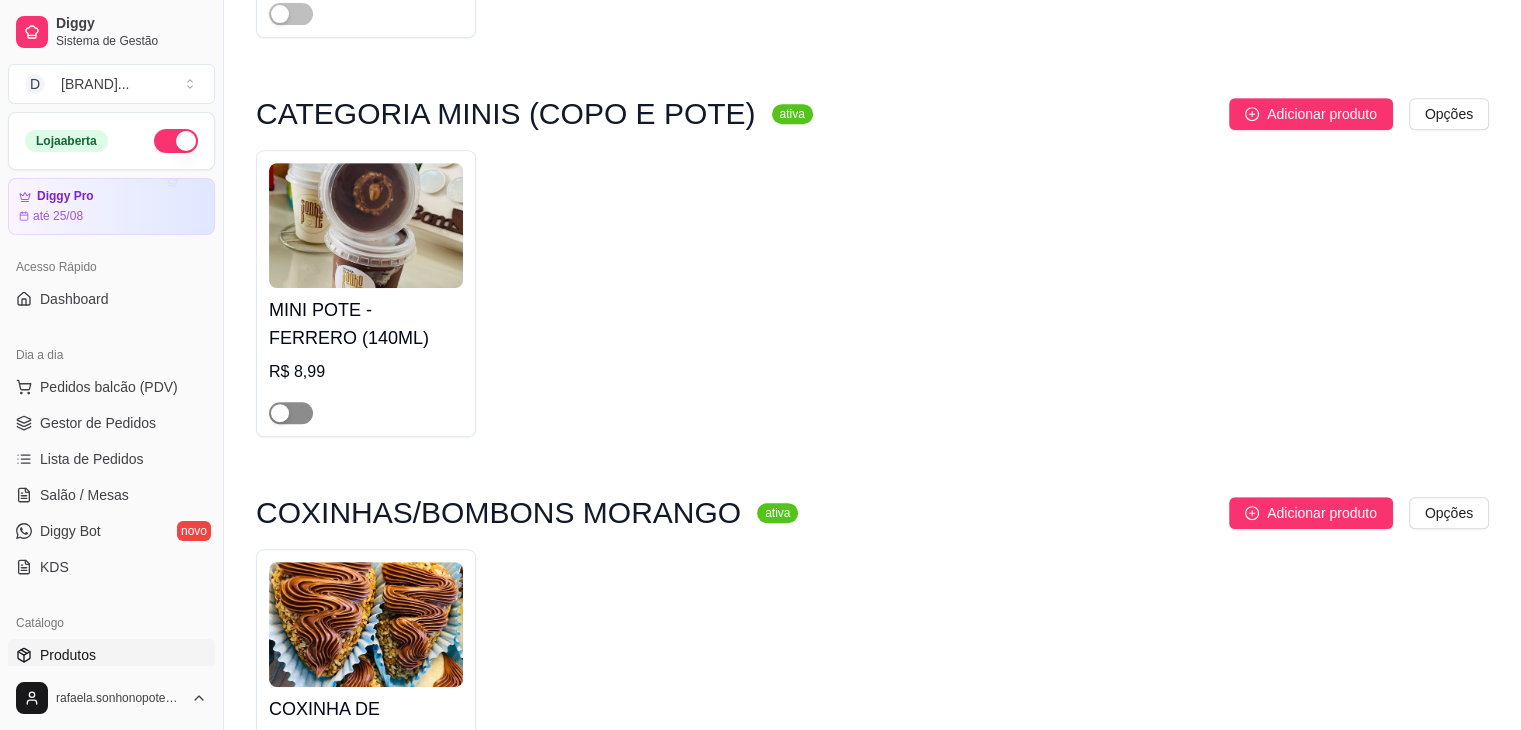 click at bounding box center [291, 413] 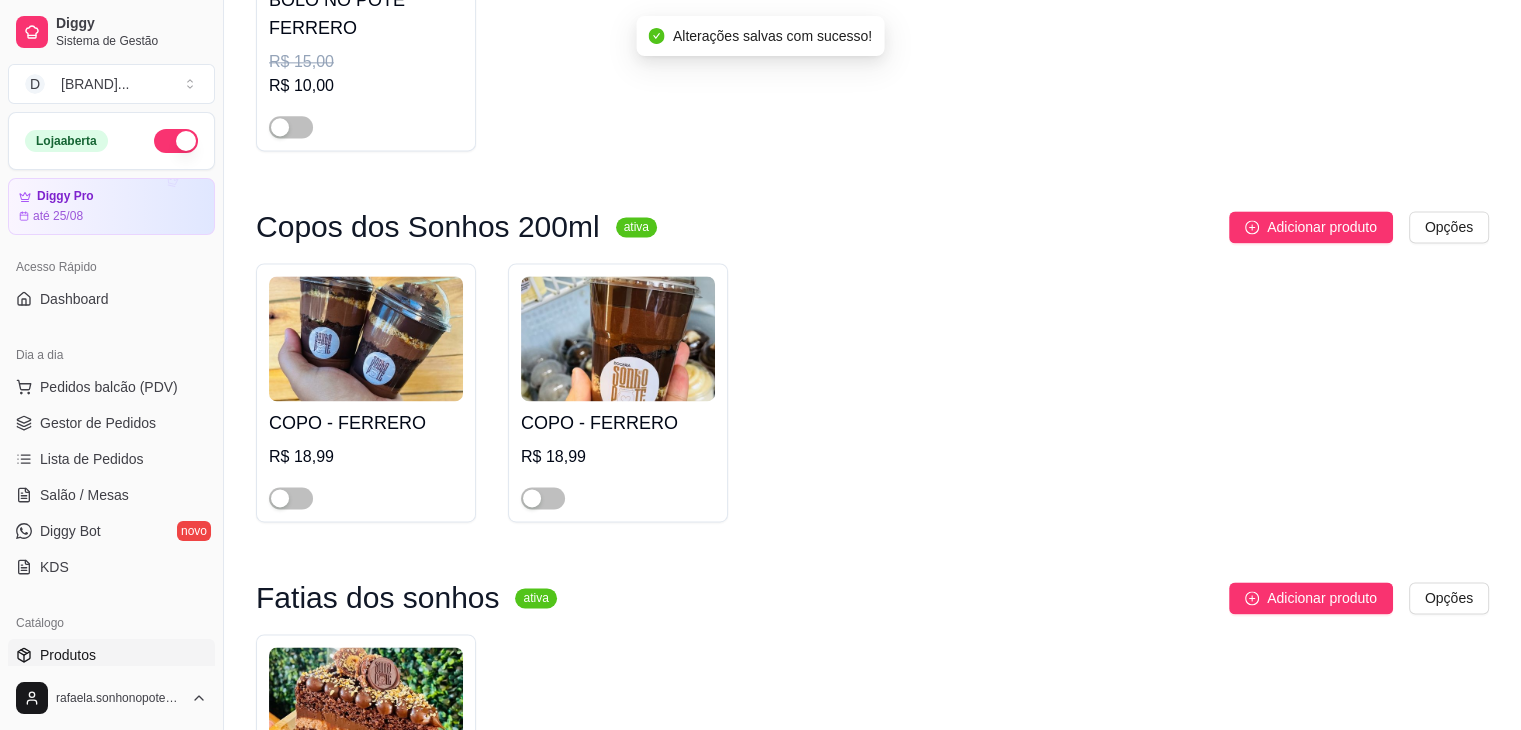 scroll, scrollTop: 2800, scrollLeft: 0, axis: vertical 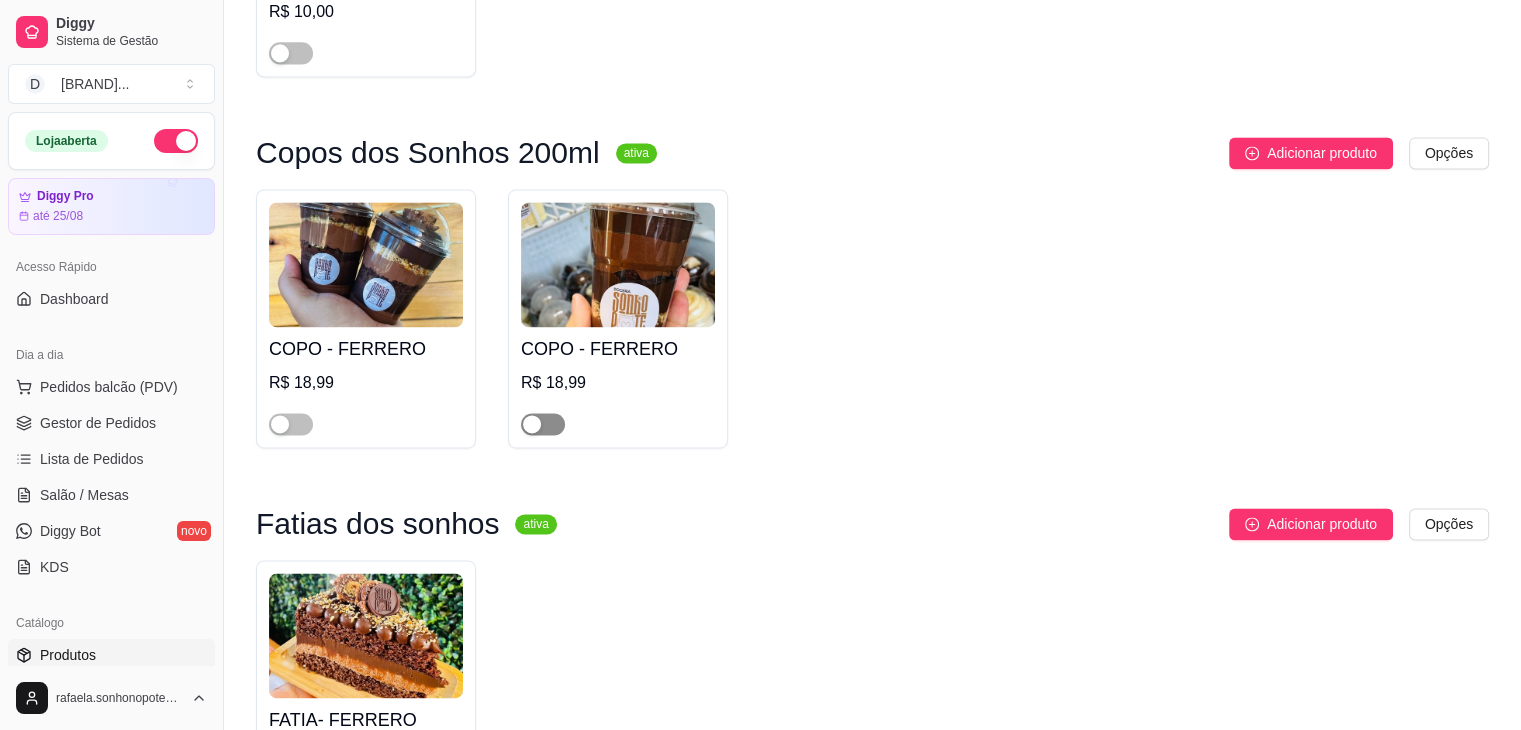 click at bounding box center [543, 424] 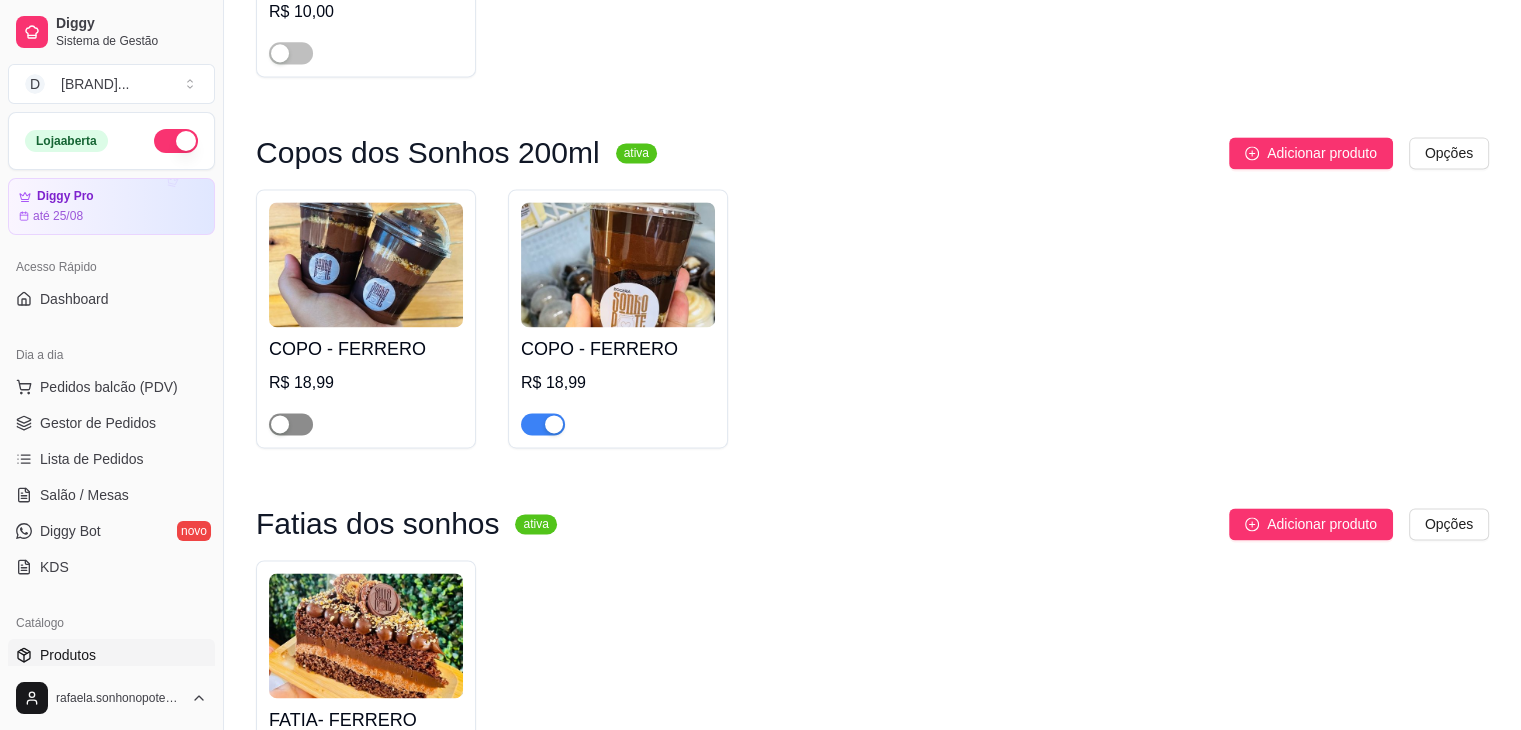 click at bounding box center (291, 424) 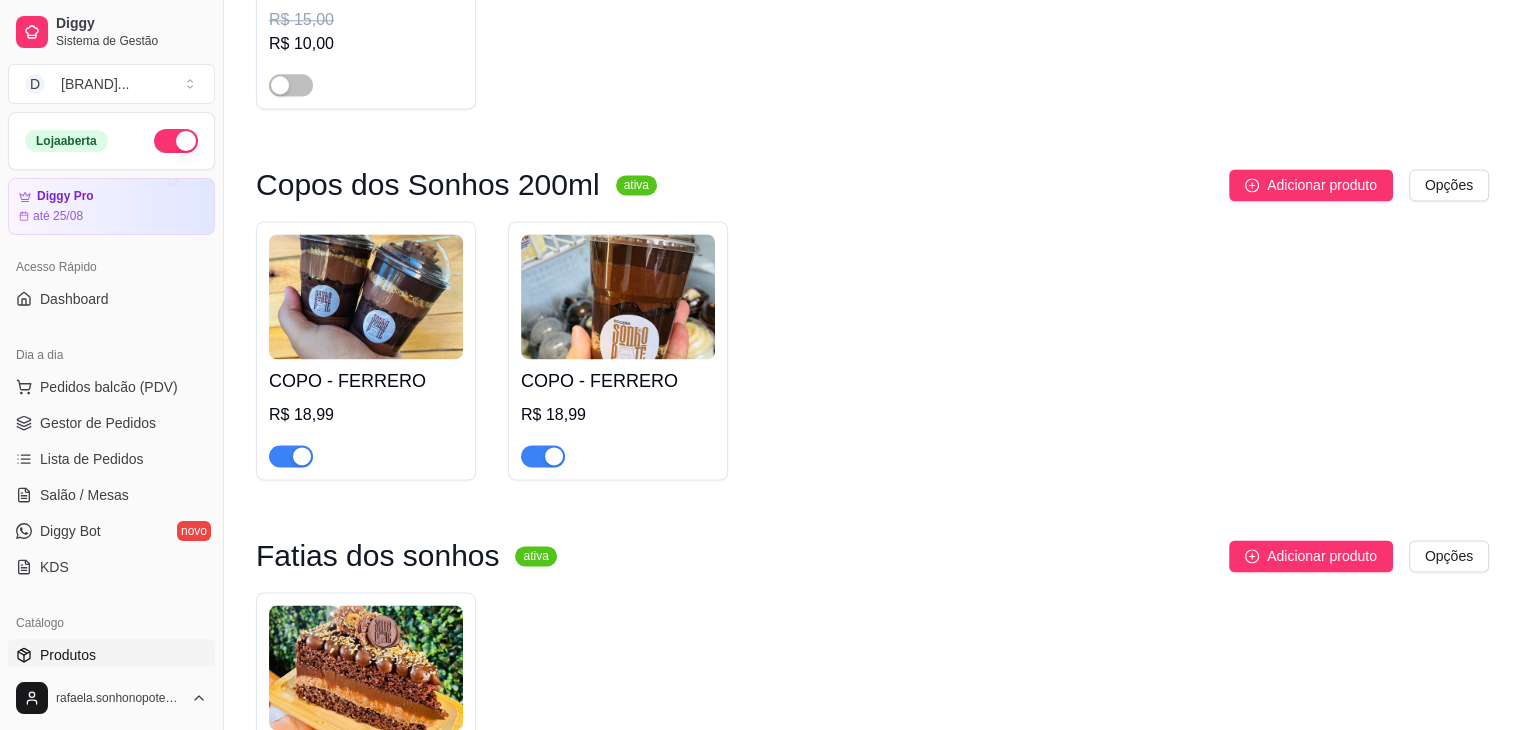 scroll, scrollTop: 2743, scrollLeft: 0, axis: vertical 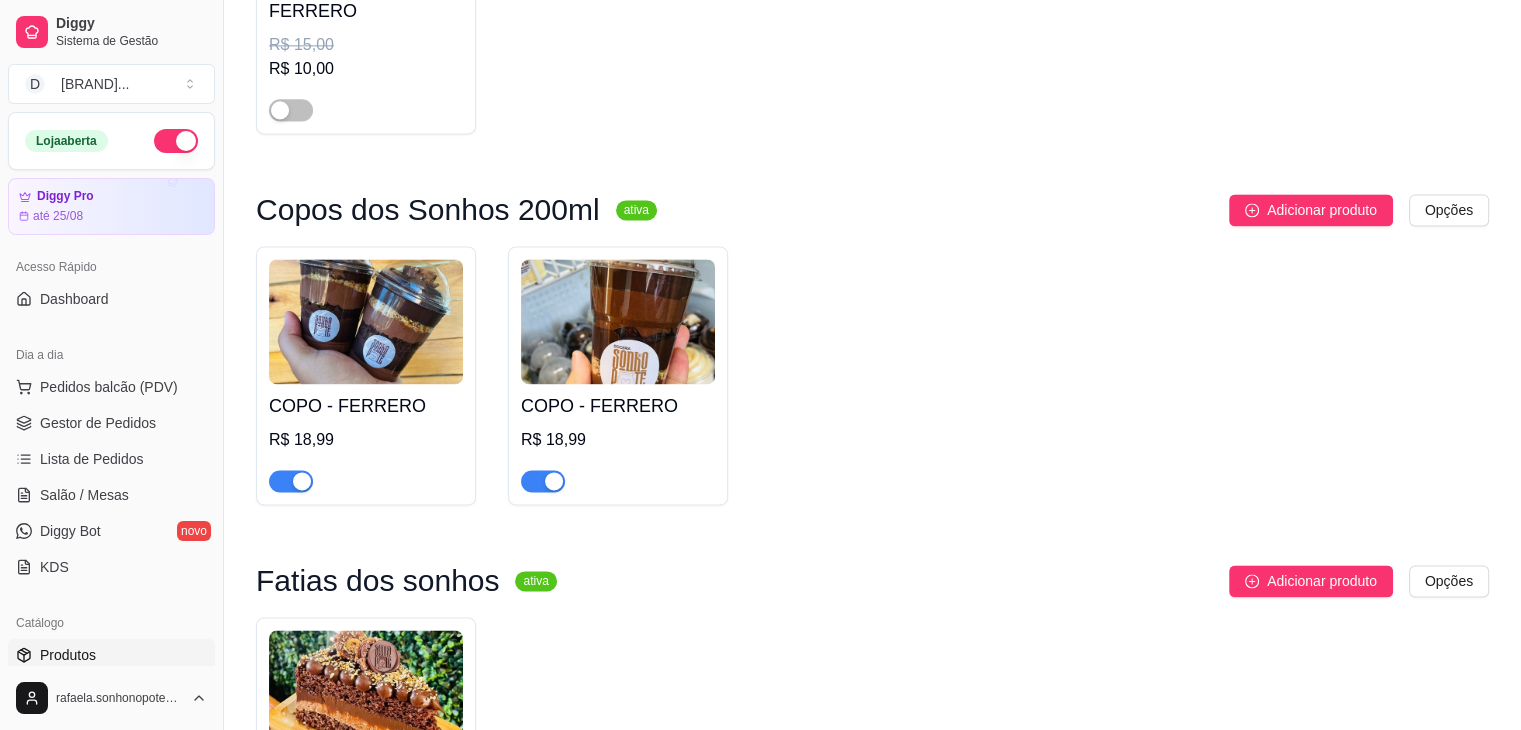 click at bounding box center [302, 481] 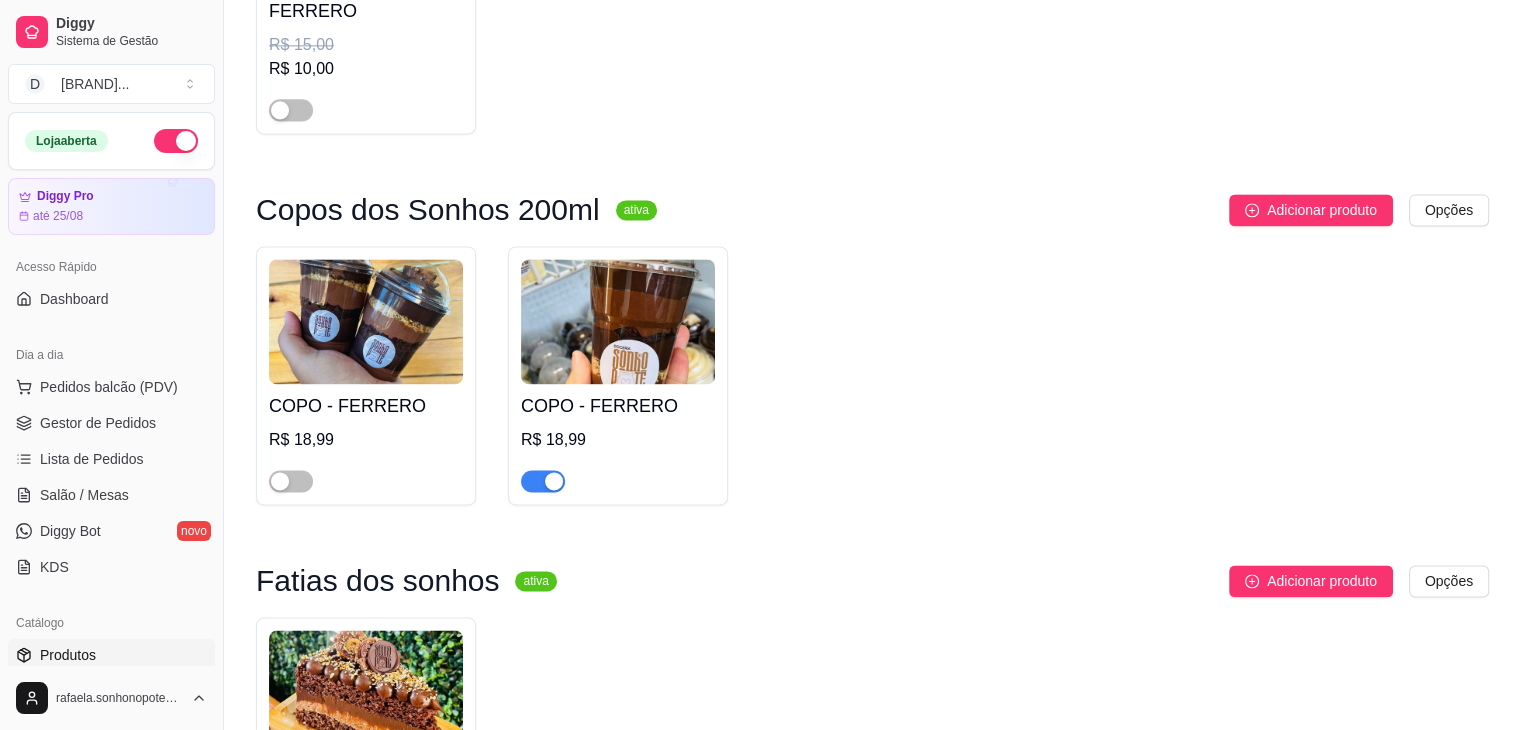 drag, startPoint x: 680, startPoint y: 465, endPoint x: 559, endPoint y: 459, distance: 121.14867 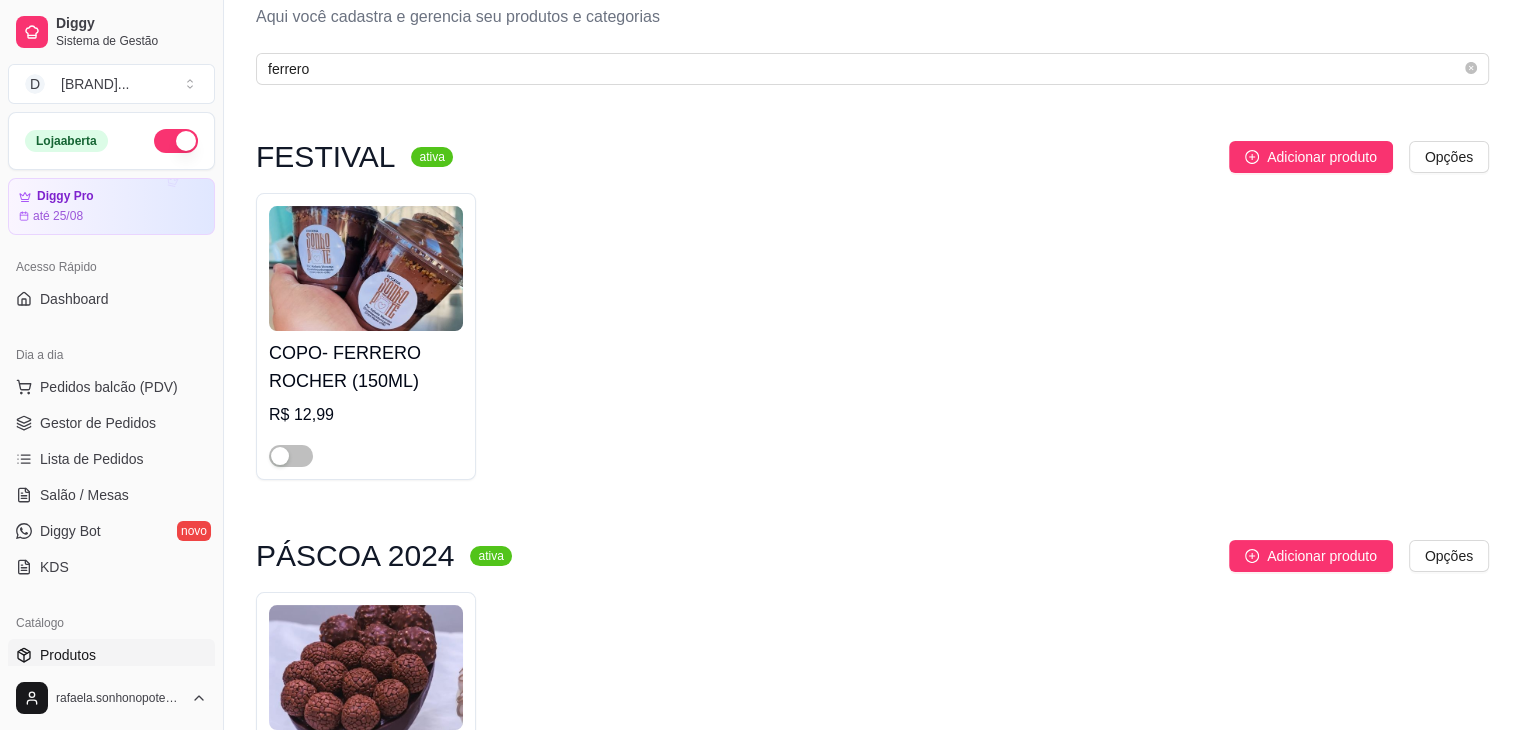 scroll, scrollTop: 0, scrollLeft: 0, axis: both 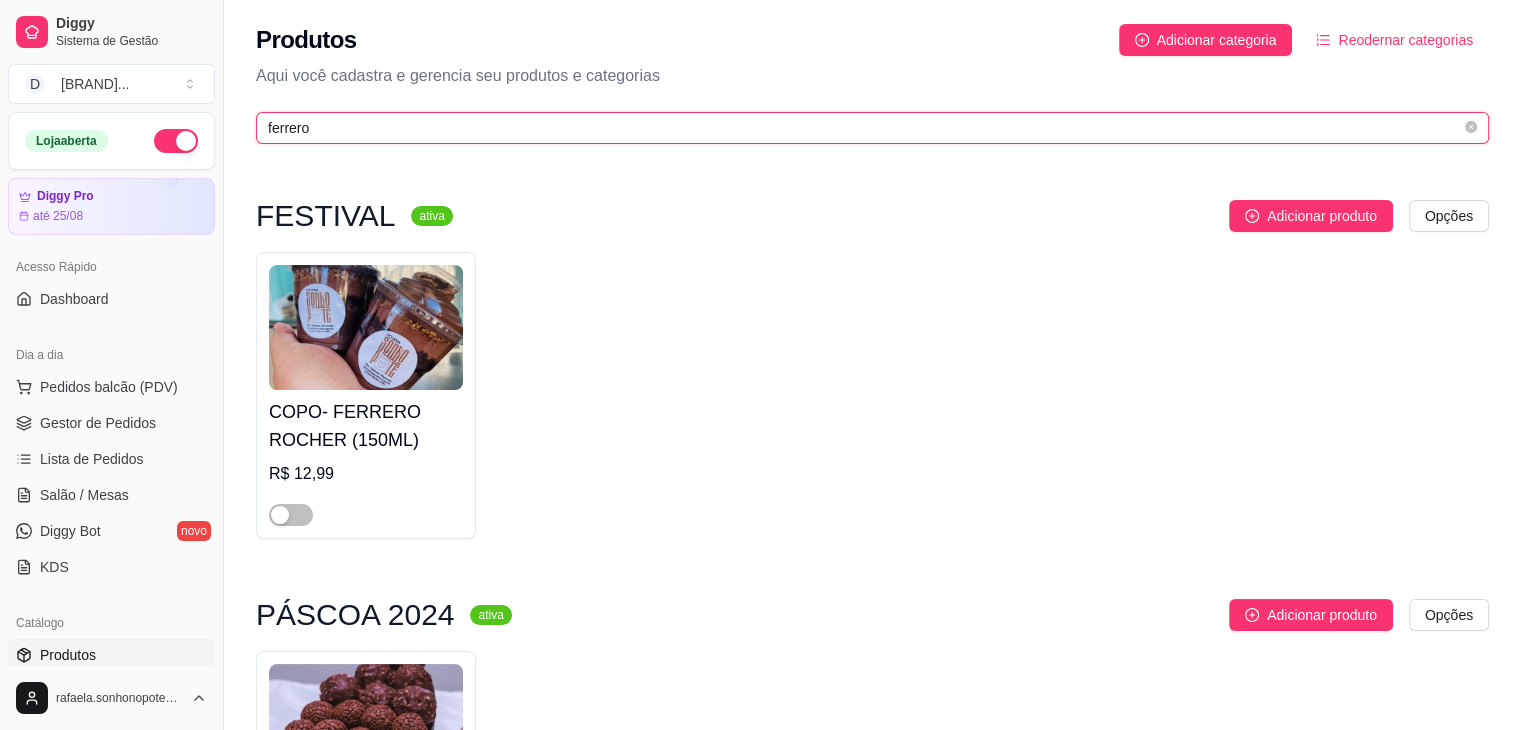 click on "ferrero" at bounding box center [864, 128] 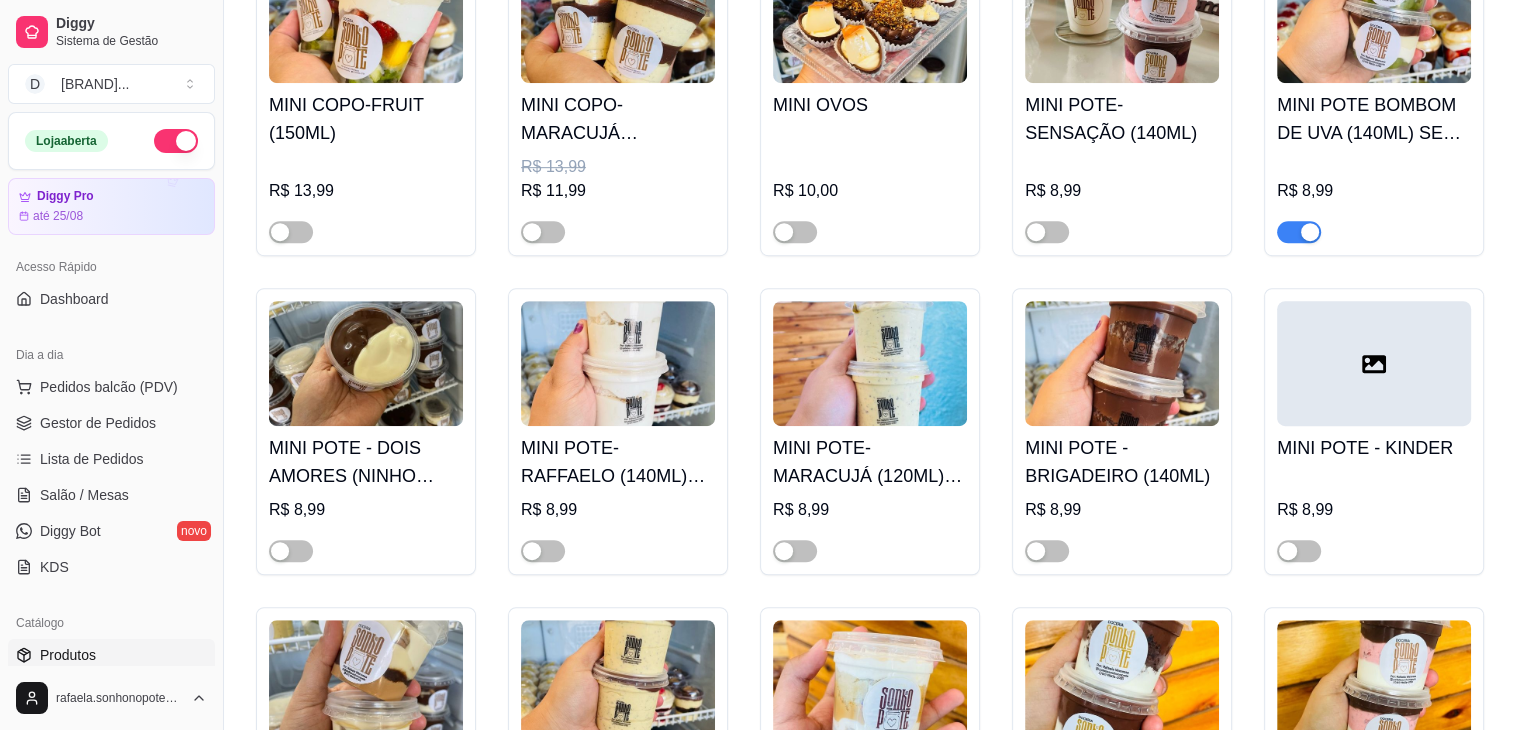 scroll, scrollTop: 1200, scrollLeft: 0, axis: vertical 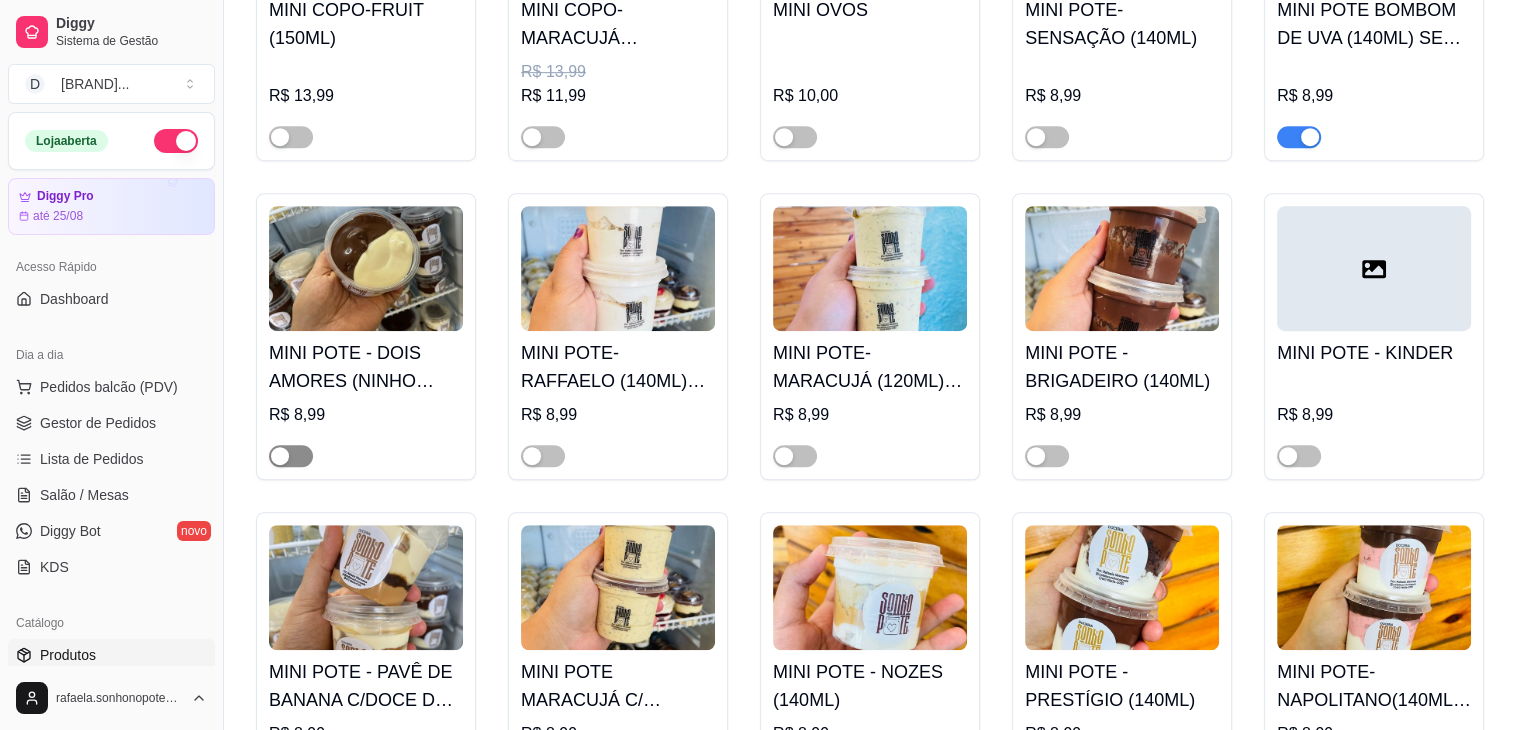 click at bounding box center [291, 456] 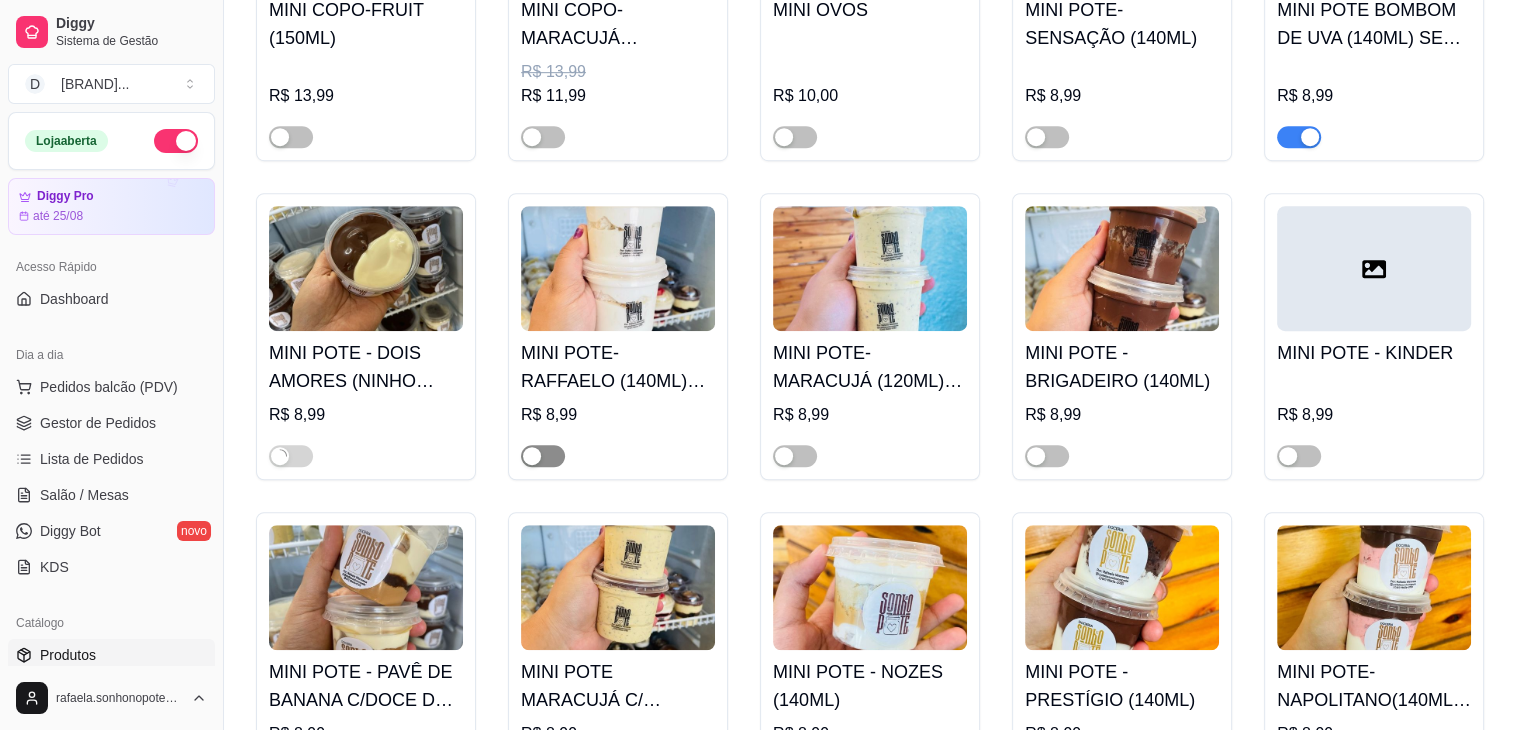 click at bounding box center [543, 456] 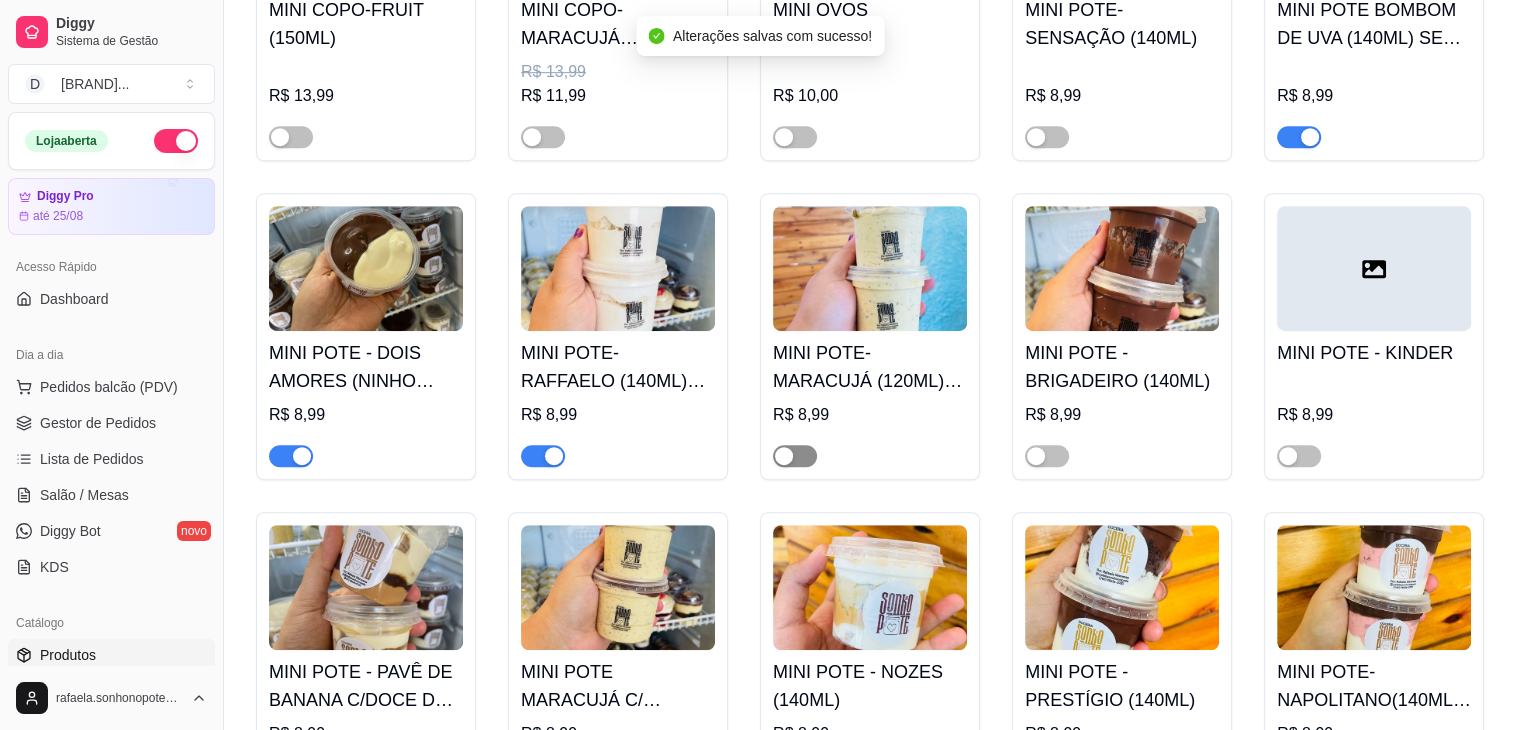click at bounding box center [795, 456] 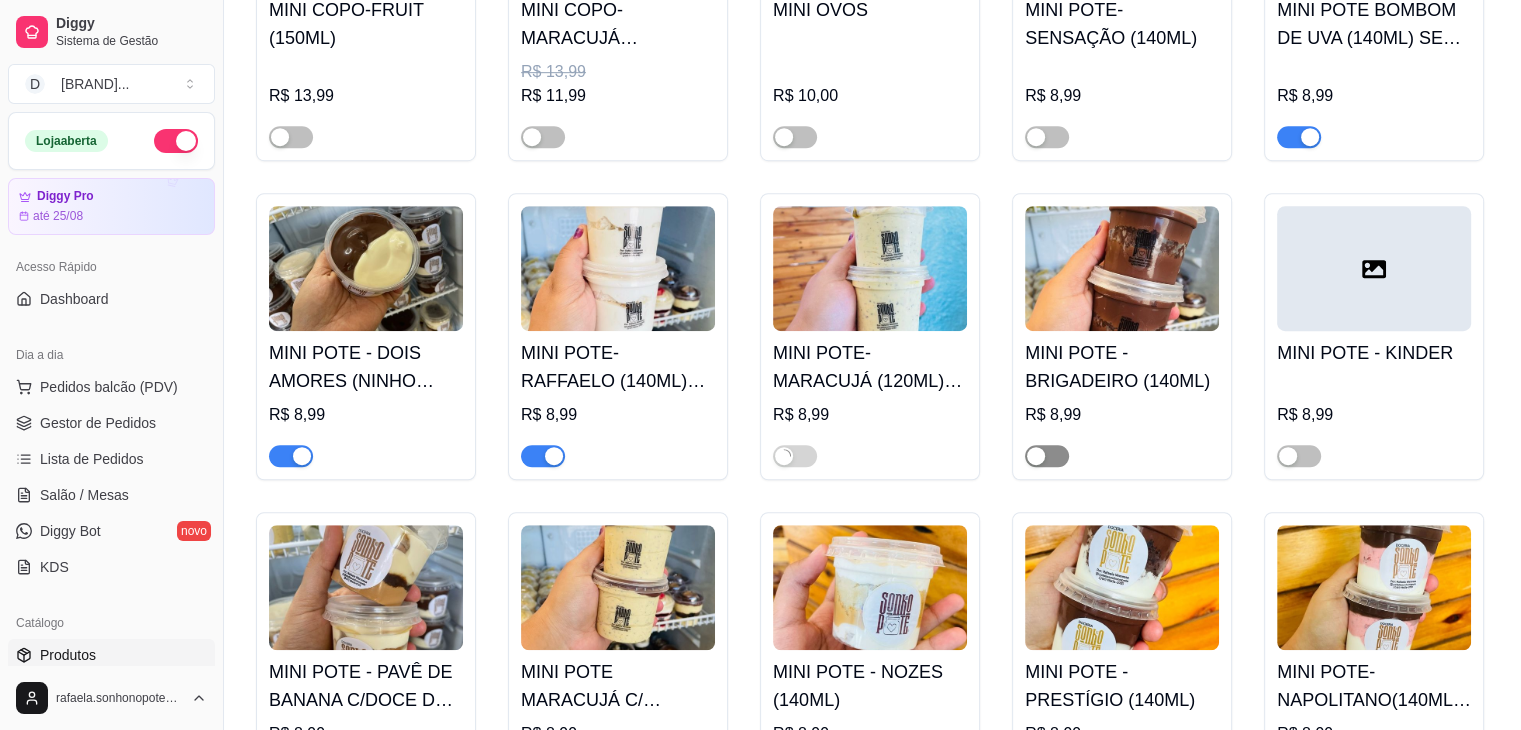click at bounding box center [1047, 456] 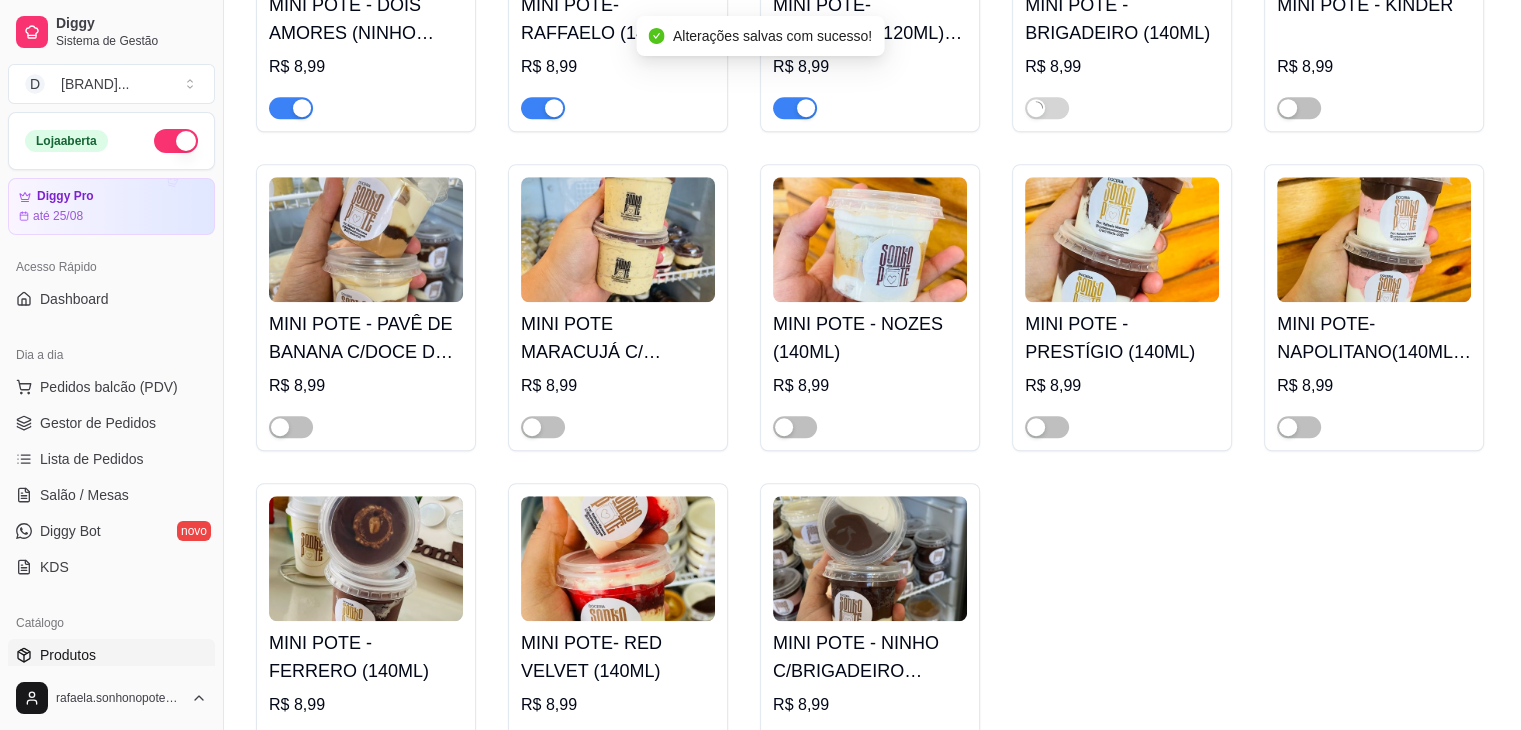 scroll, scrollTop: 1600, scrollLeft: 0, axis: vertical 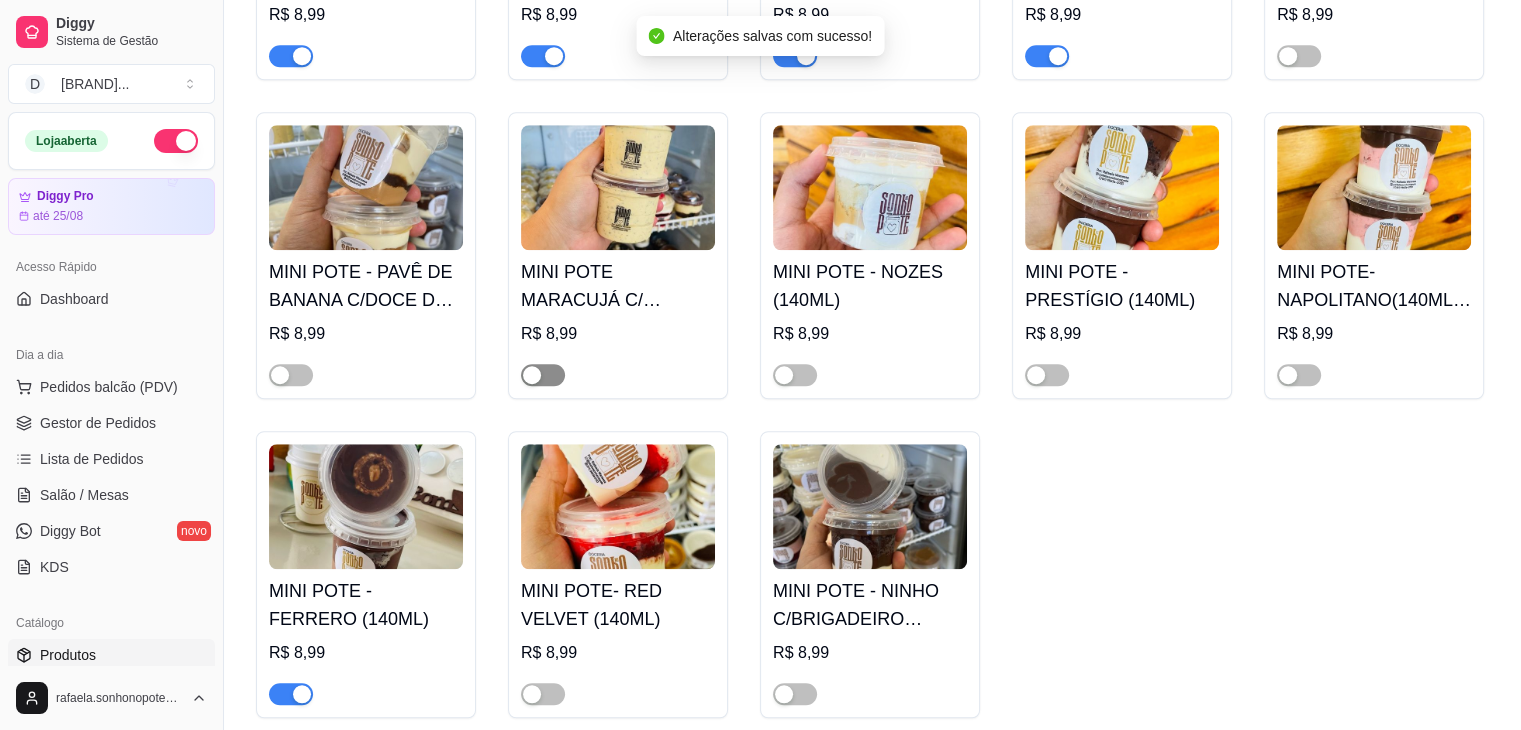 click at bounding box center (543, 375) 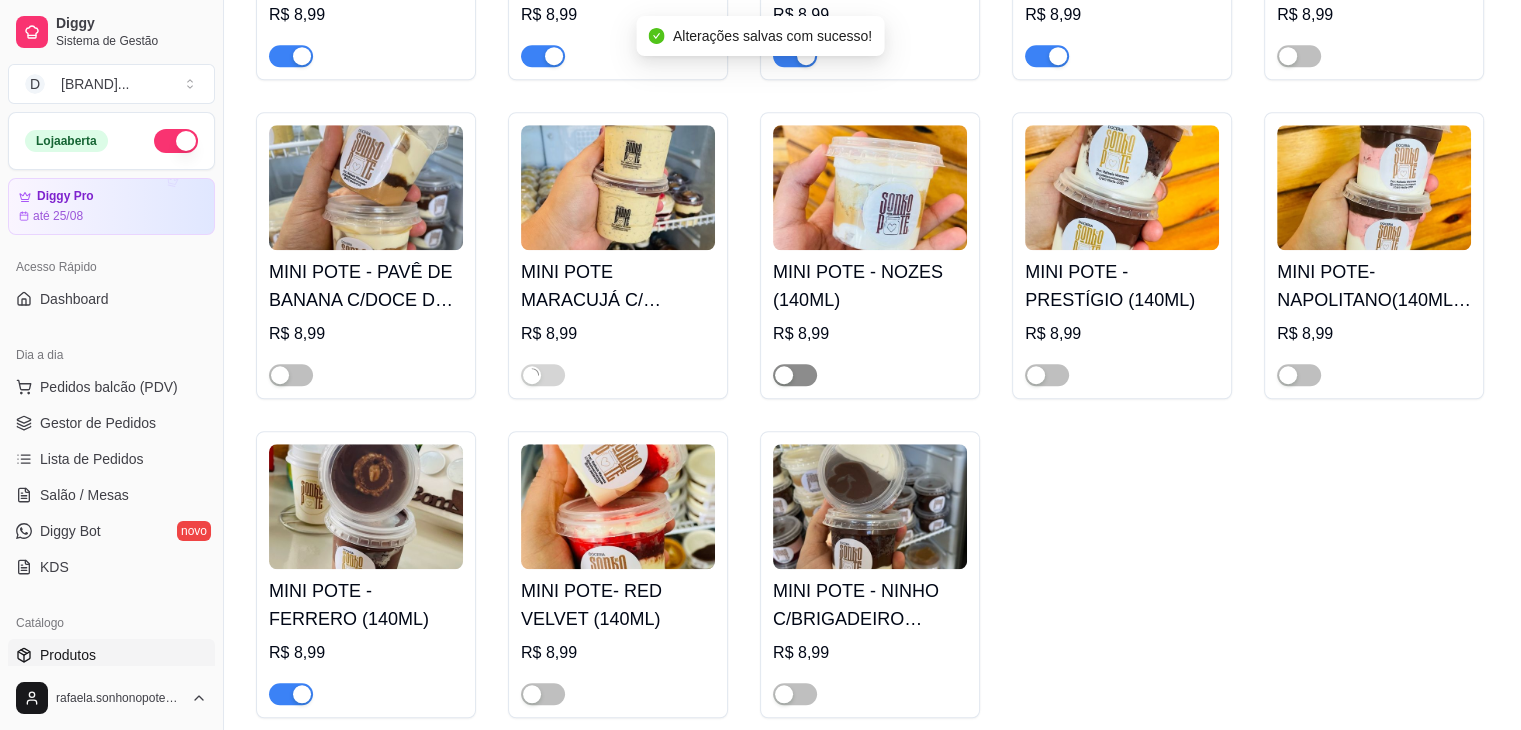 click at bounding box center [795, 375] 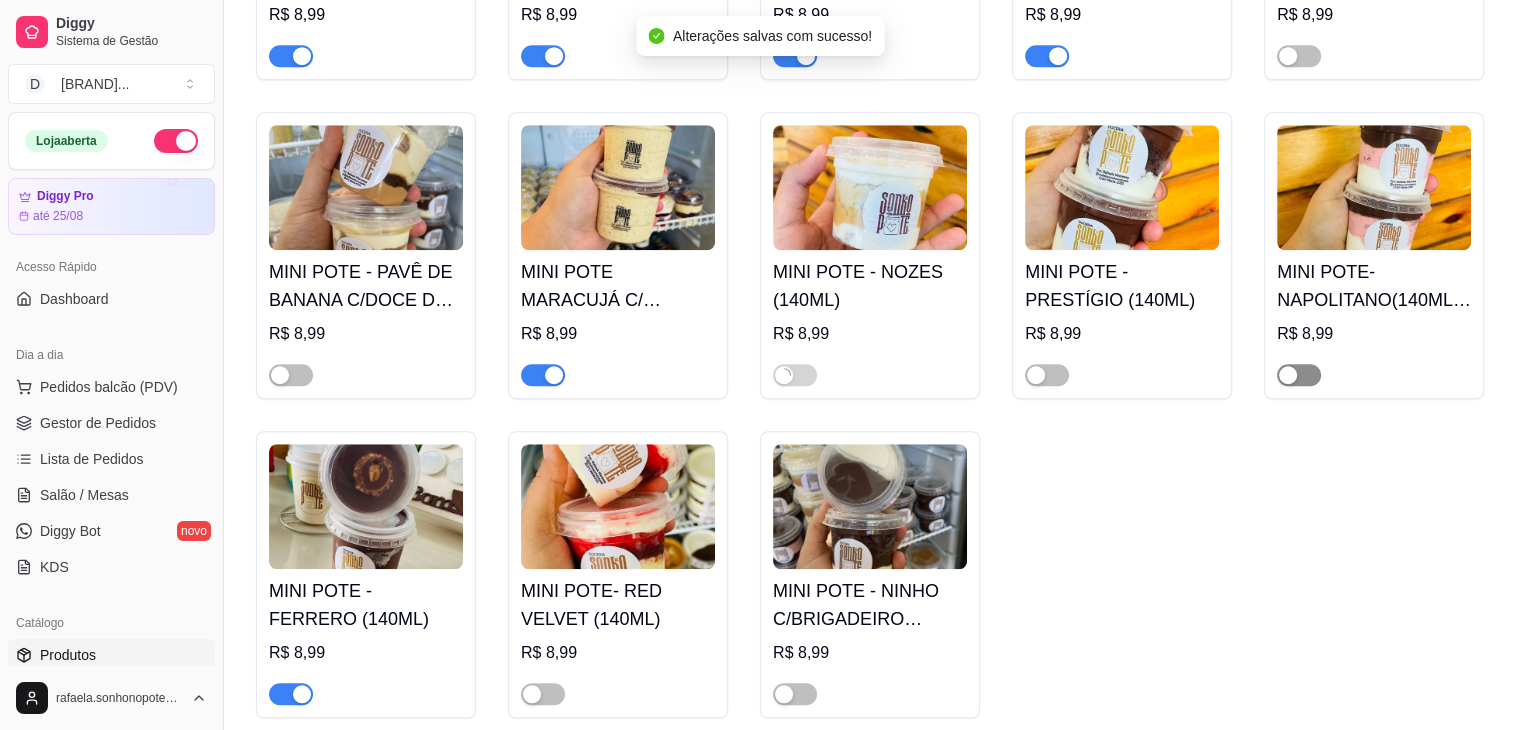click at bounding box center [1288, 375] 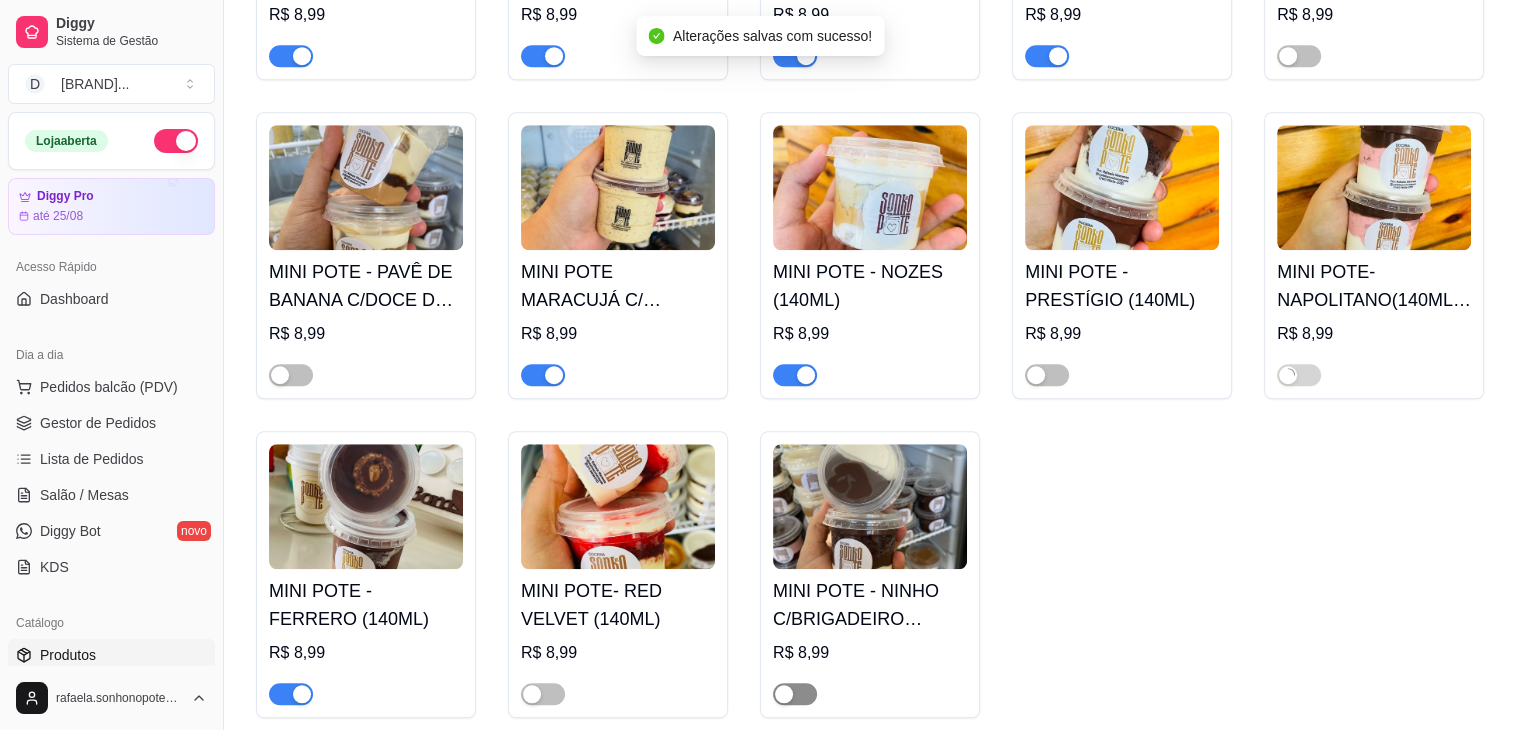 click at bounding box center (795, 694) 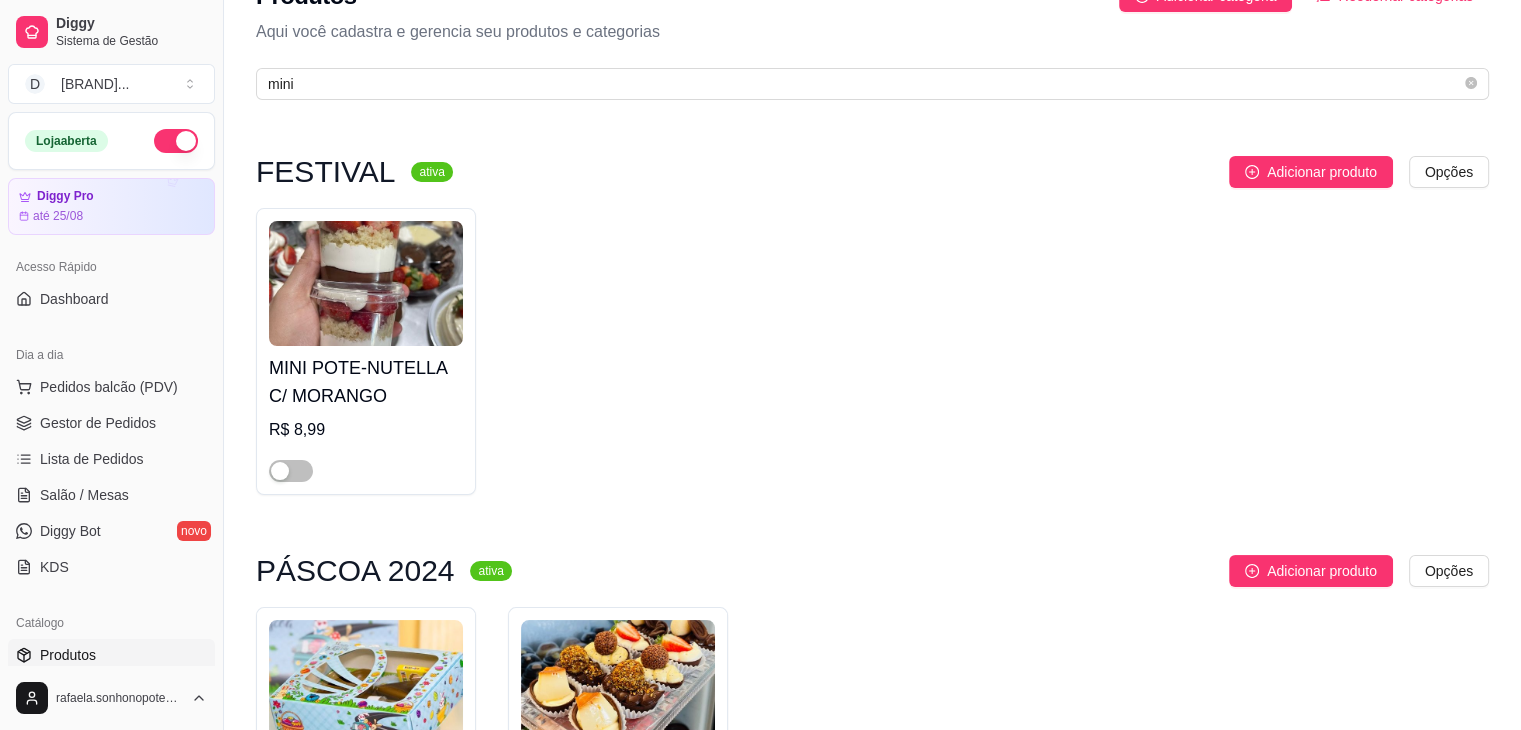scroll, scrollTop: 0, scrollLeft: 0, axis: both 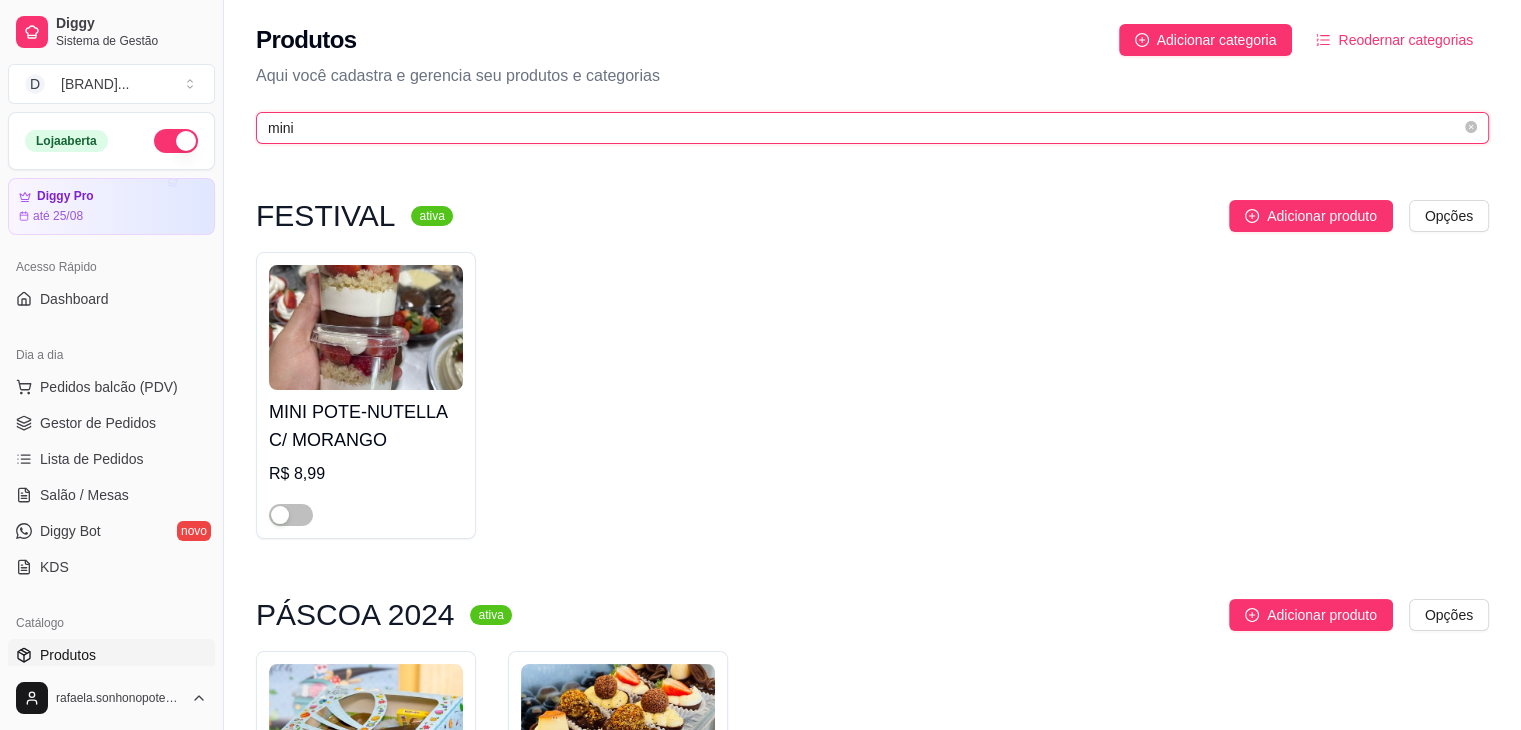 click on "mini" at bounding box center (864, 128) 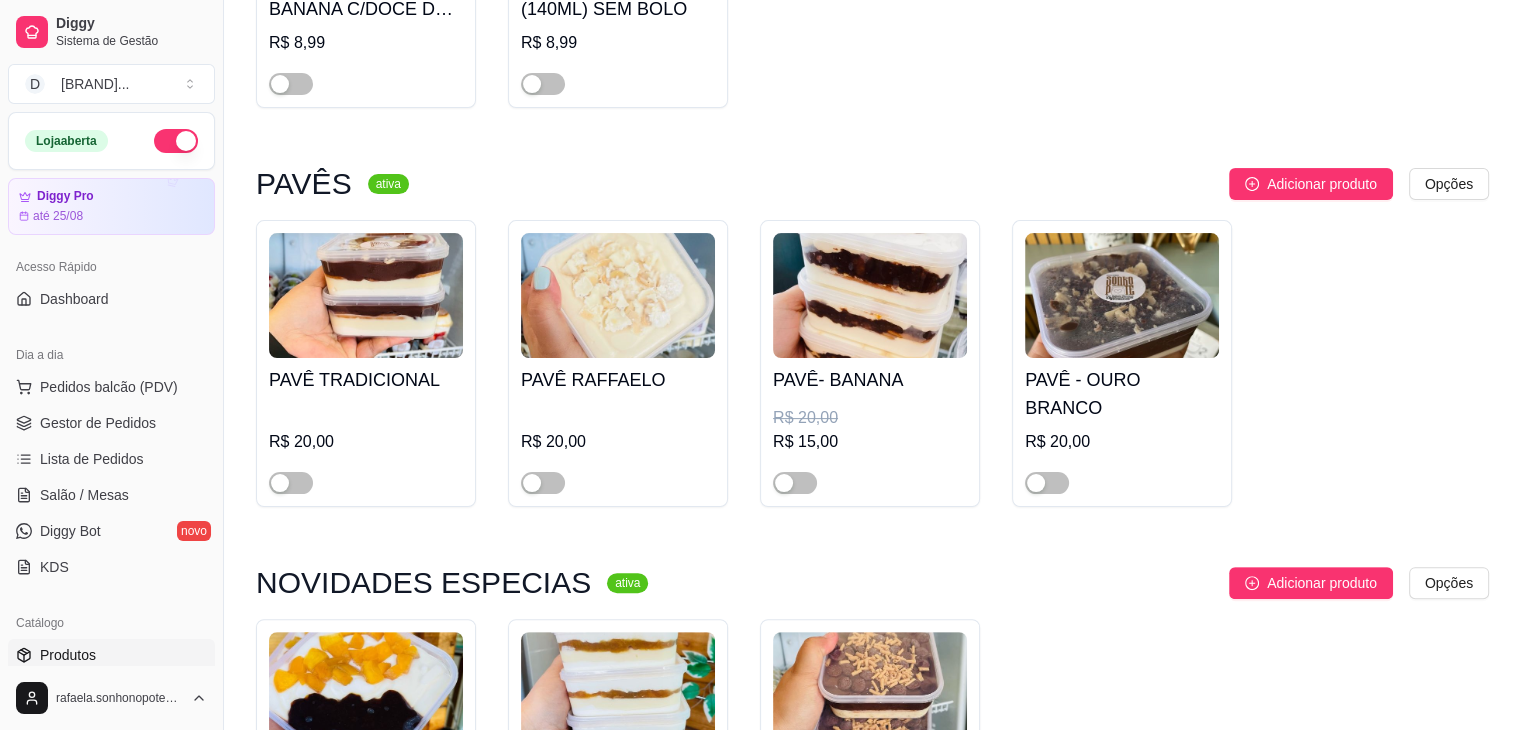 scroll, scrollTop: 0, scrollLeft: 0, axis: both 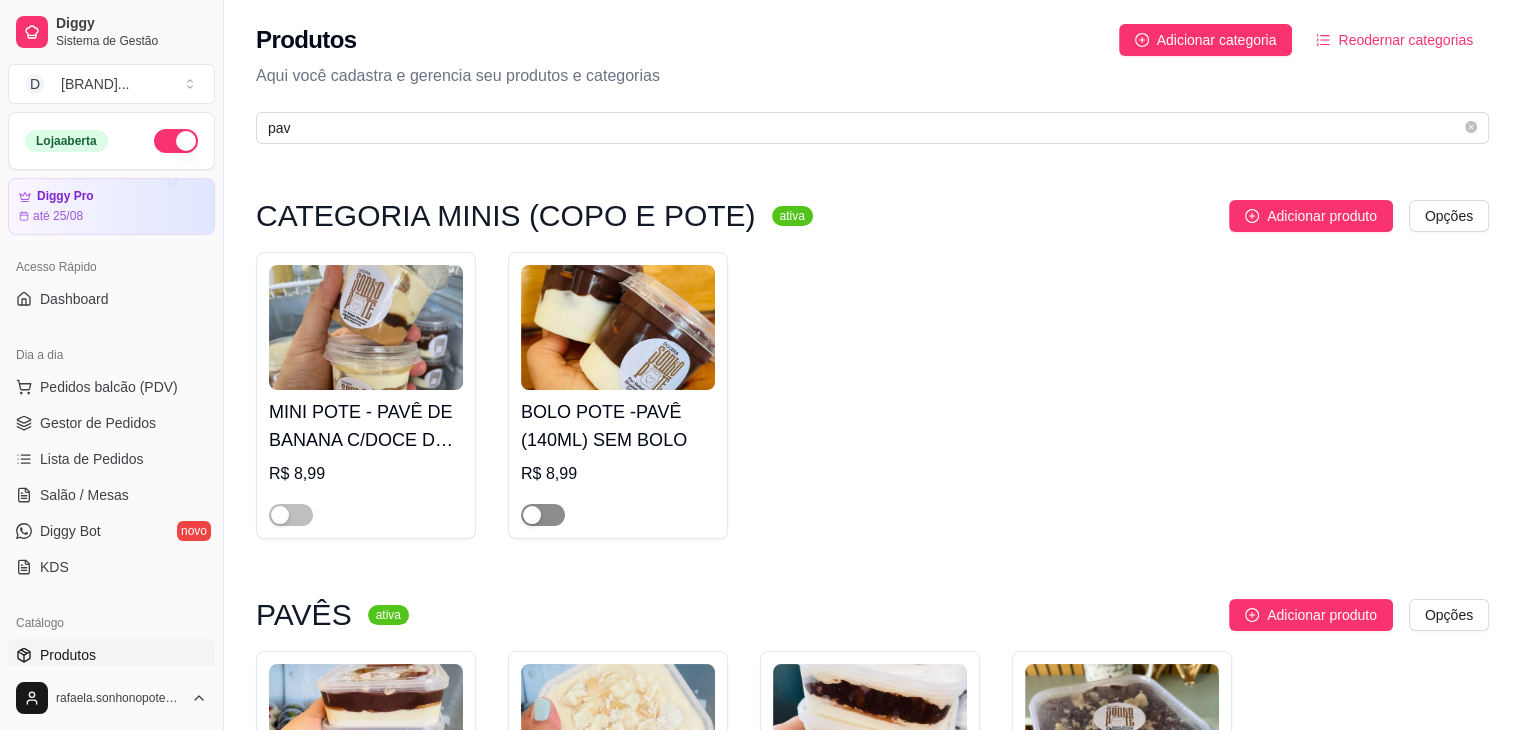click at bounding box center (543, 515) 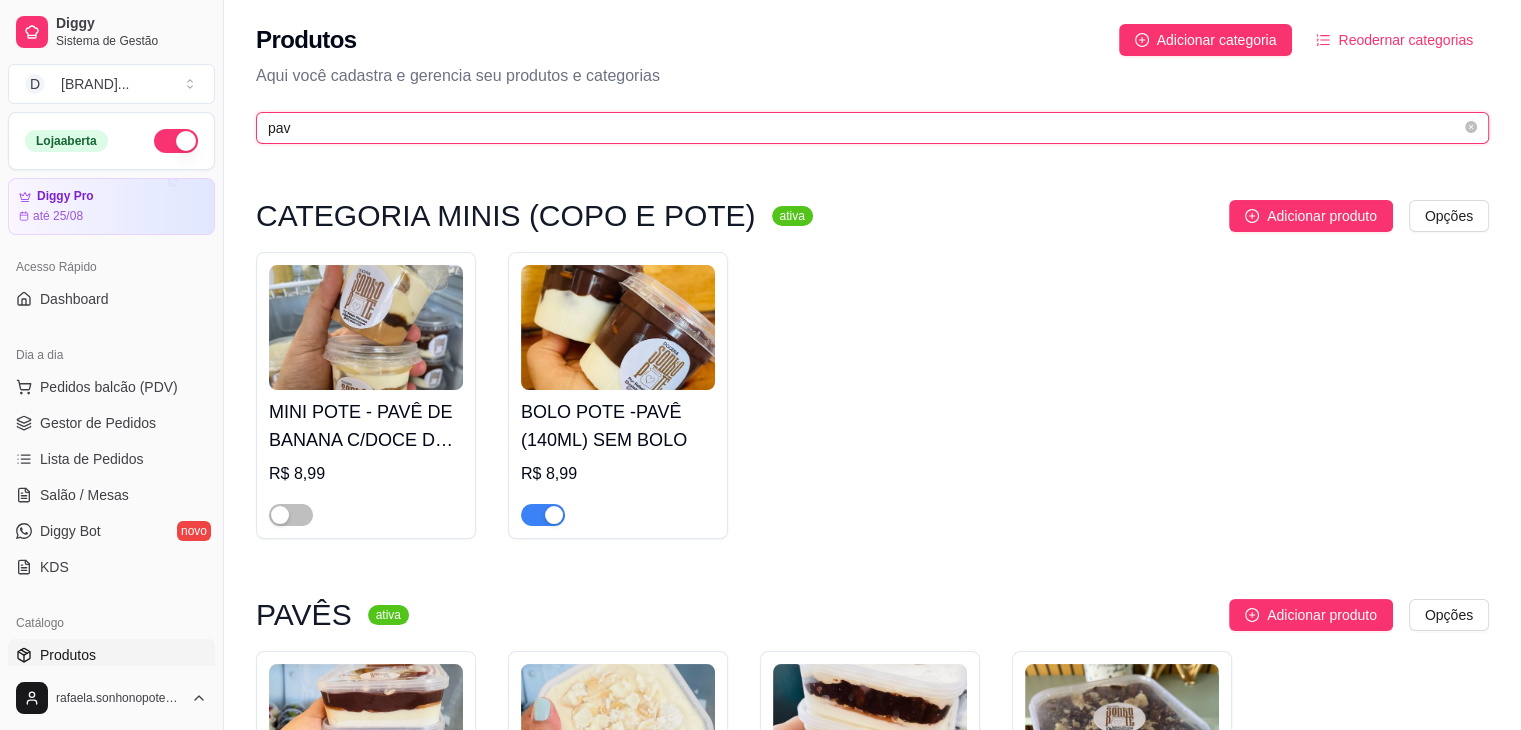 click on "pav" at bounding box center [864, 128] 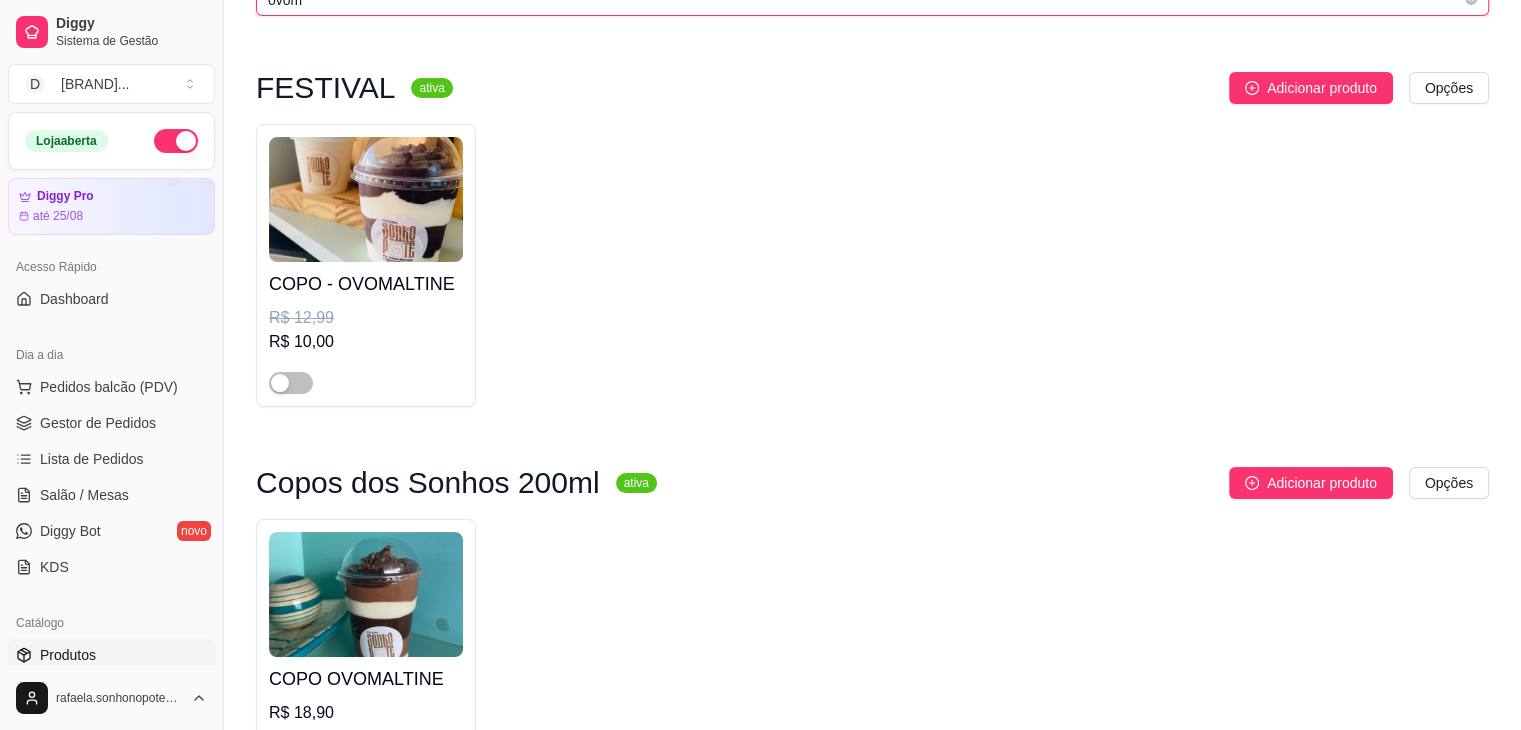 scroll, scrollTop: 279, scrollLeft: 0, axis: vertical 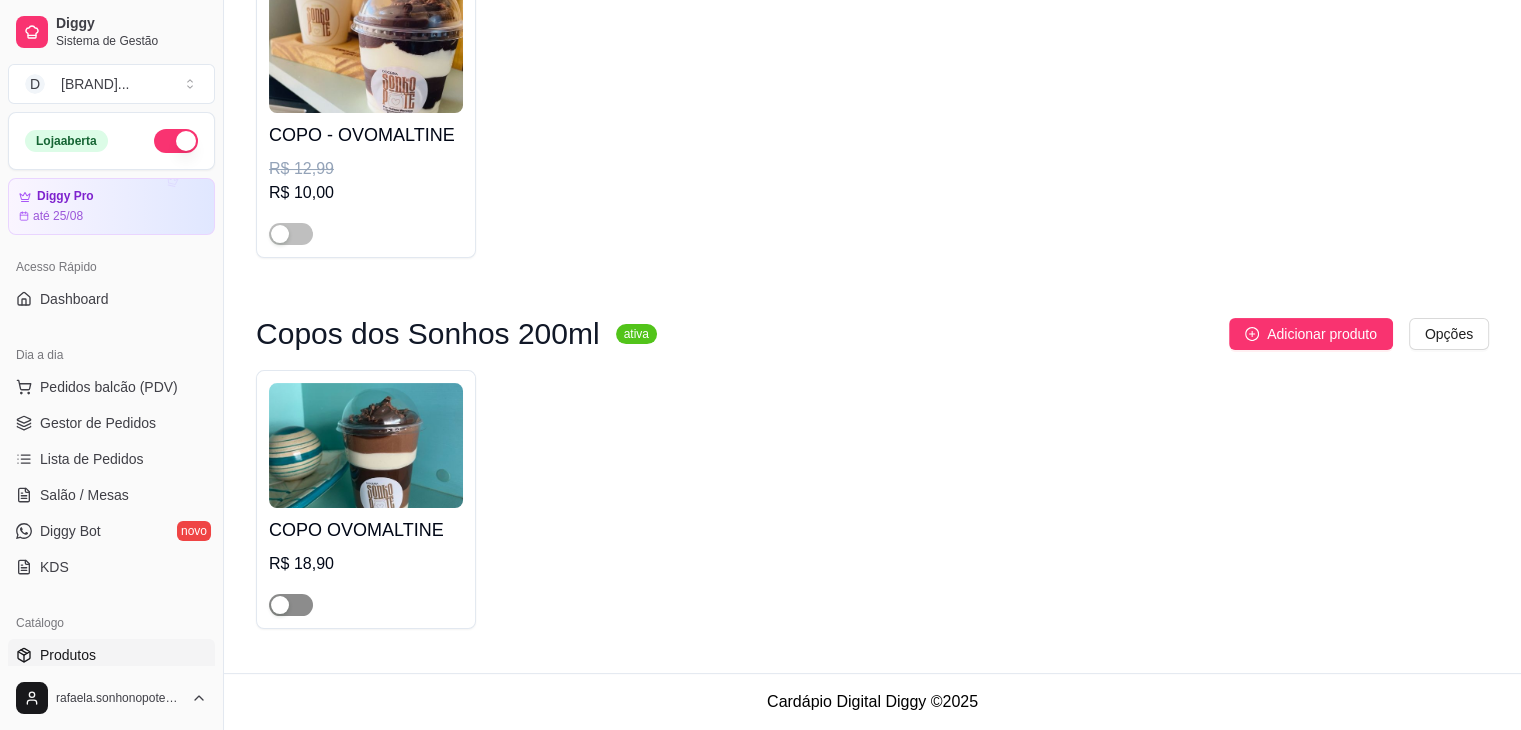 click at bounding box center (291, 605) 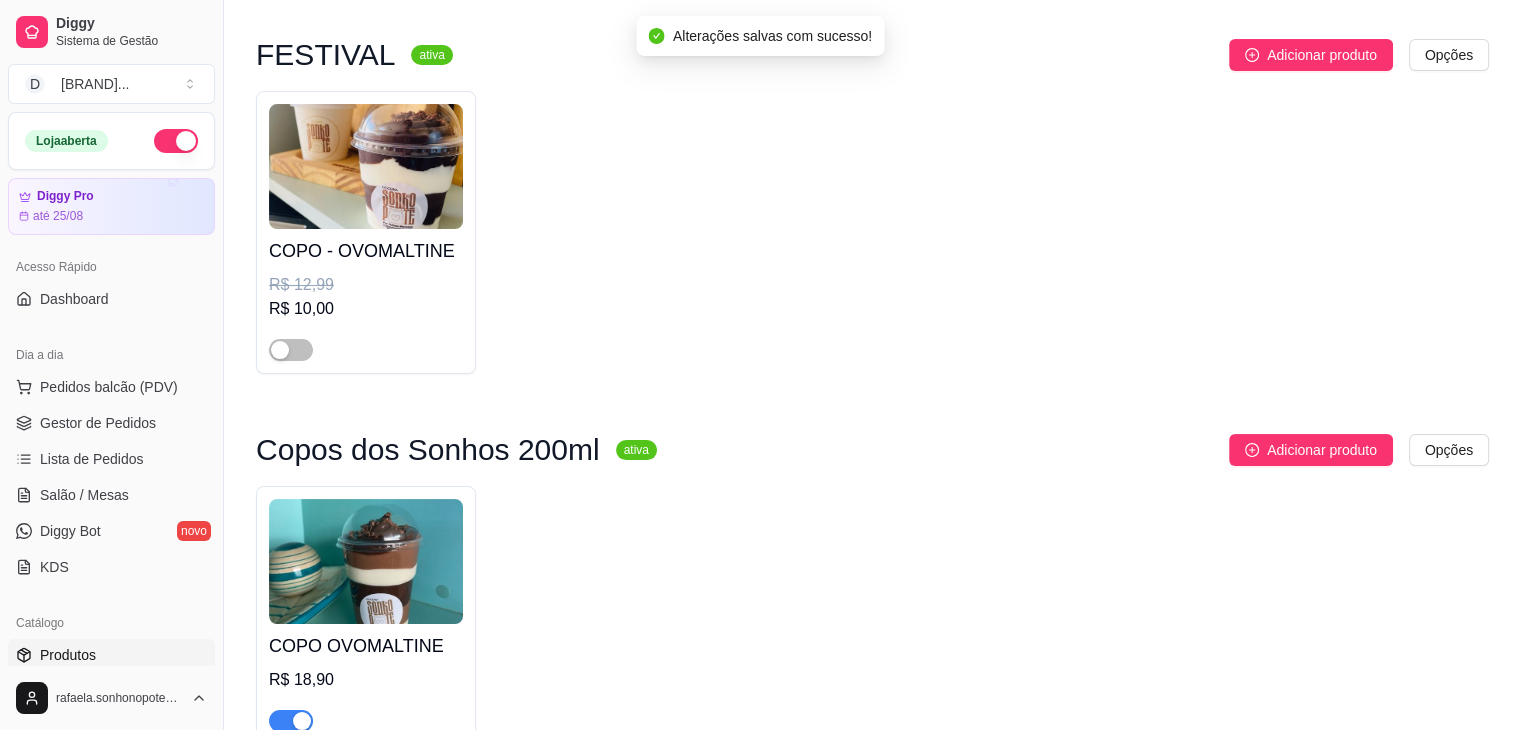 scroll, scrollTop: 0, scrollLeft: 0, axis: both 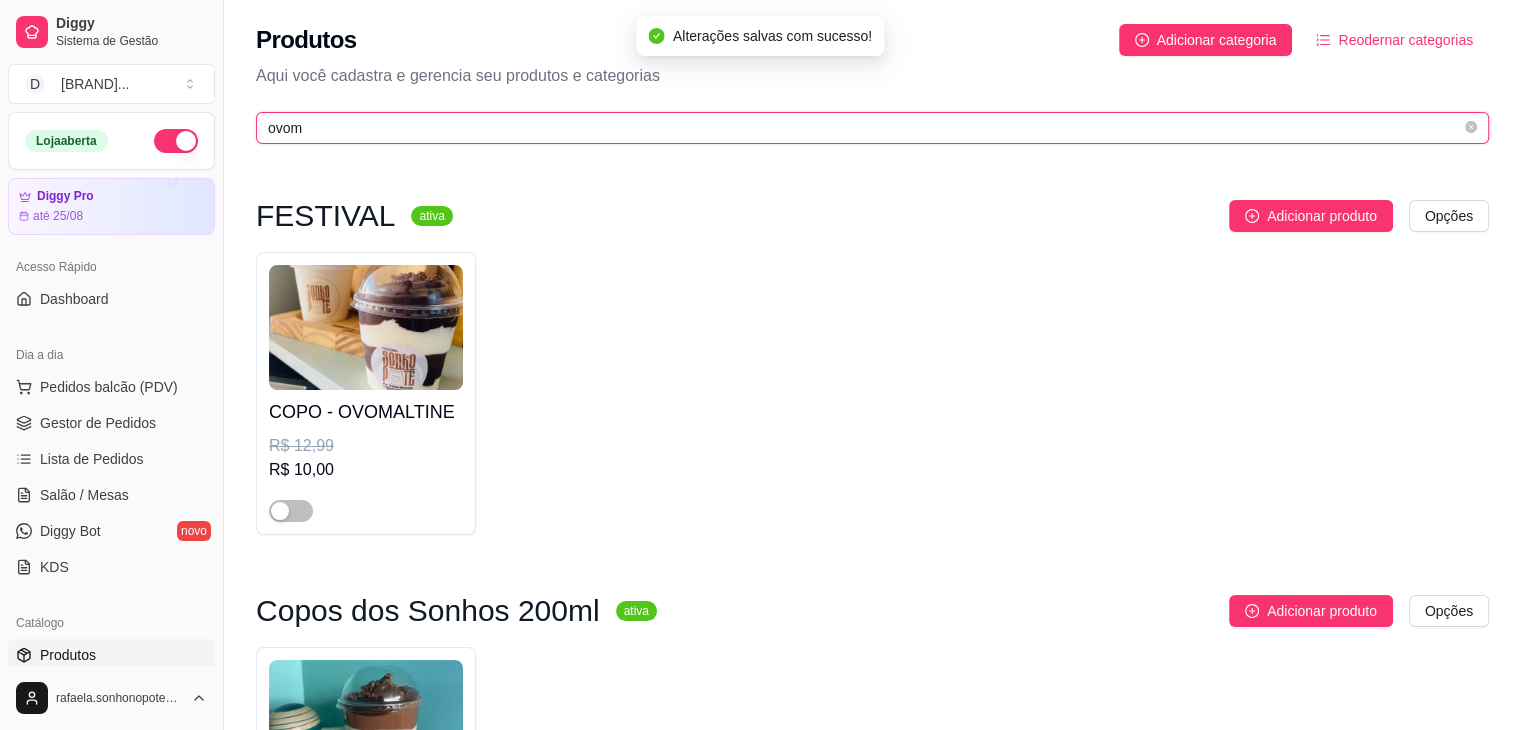 click on "ovom" at bounding box center (864, 128) 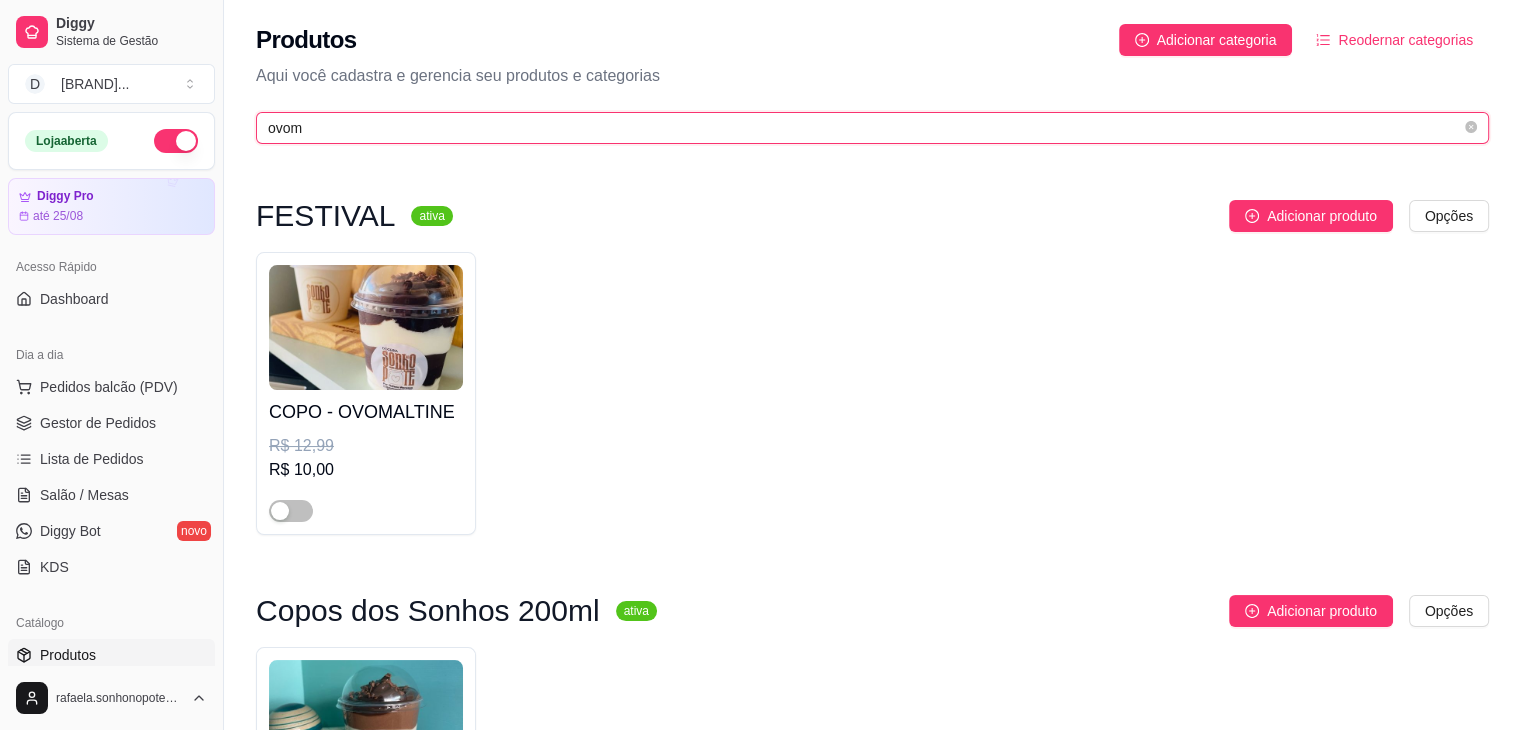 click on "ovom" at bounding box center (864, 128) 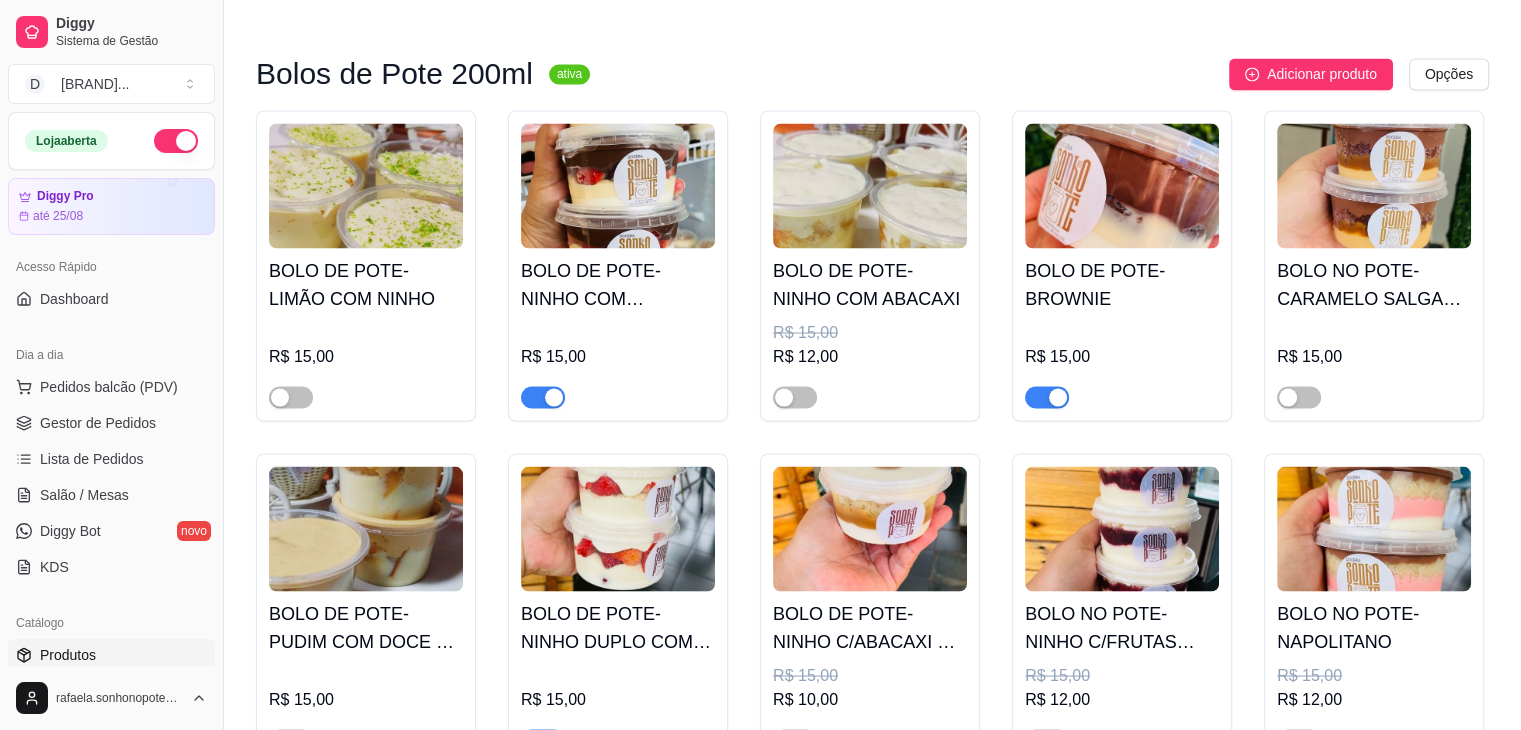 scroll, scrollTop: 3800, scrollLeft: 0, axis: vertical 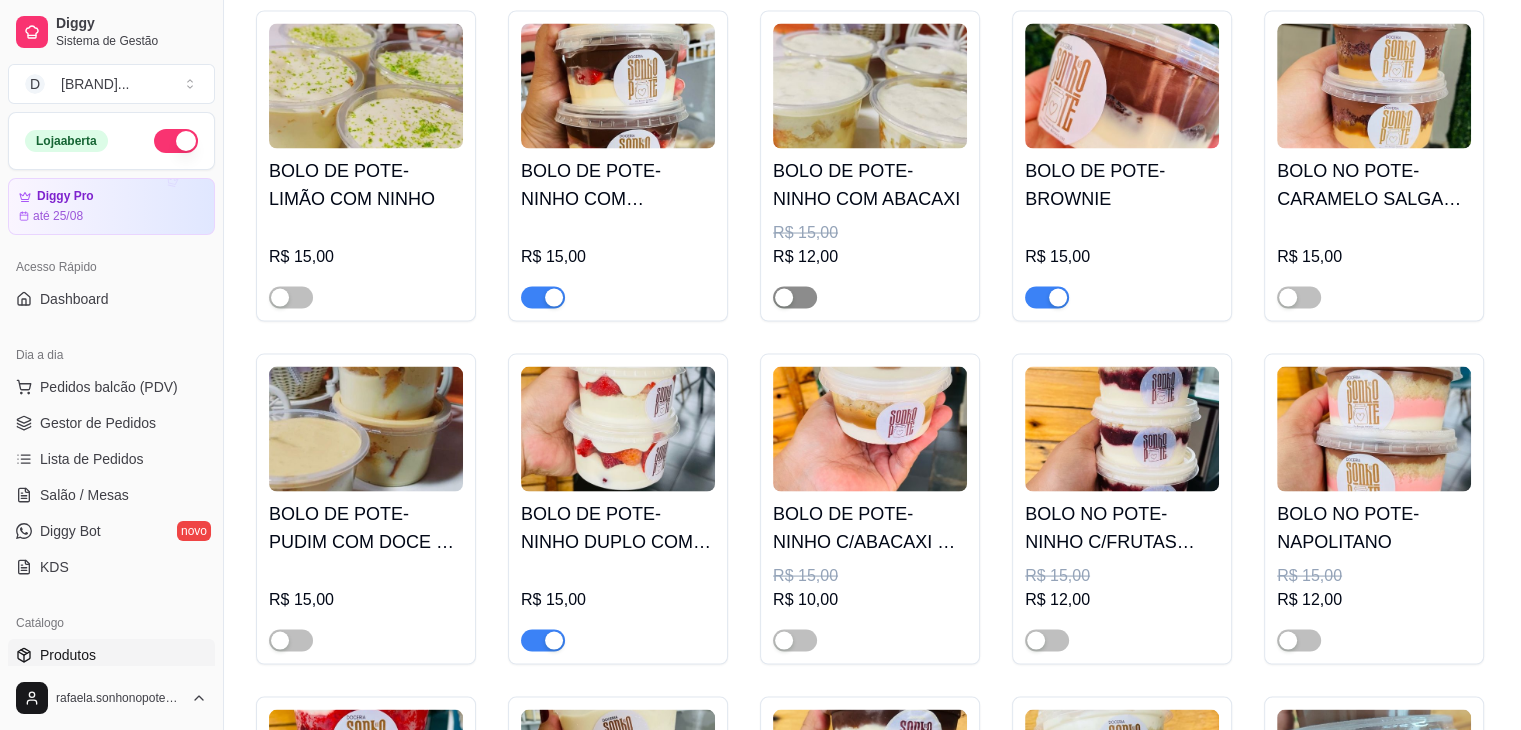 type on "pote" 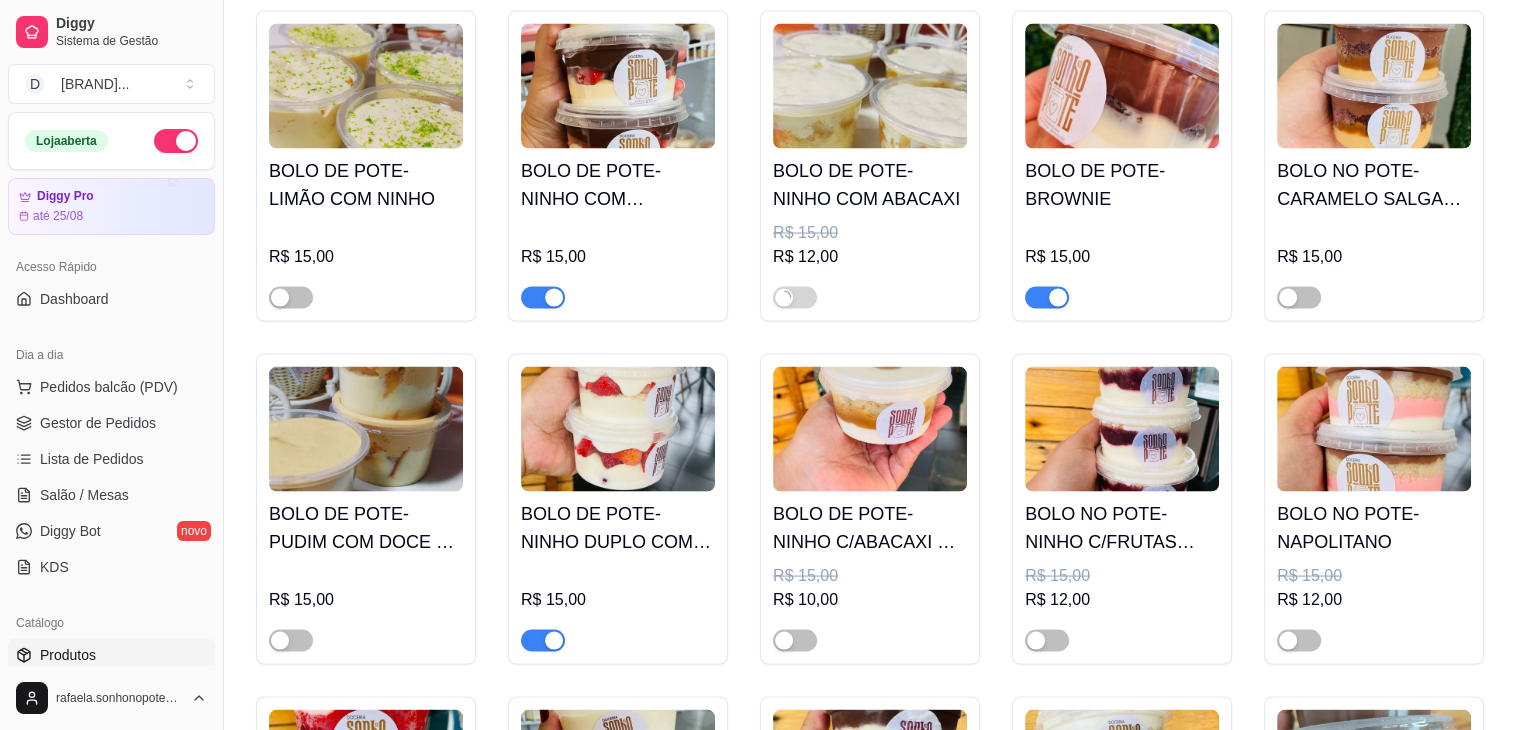 click at bounding box center (870, 85) 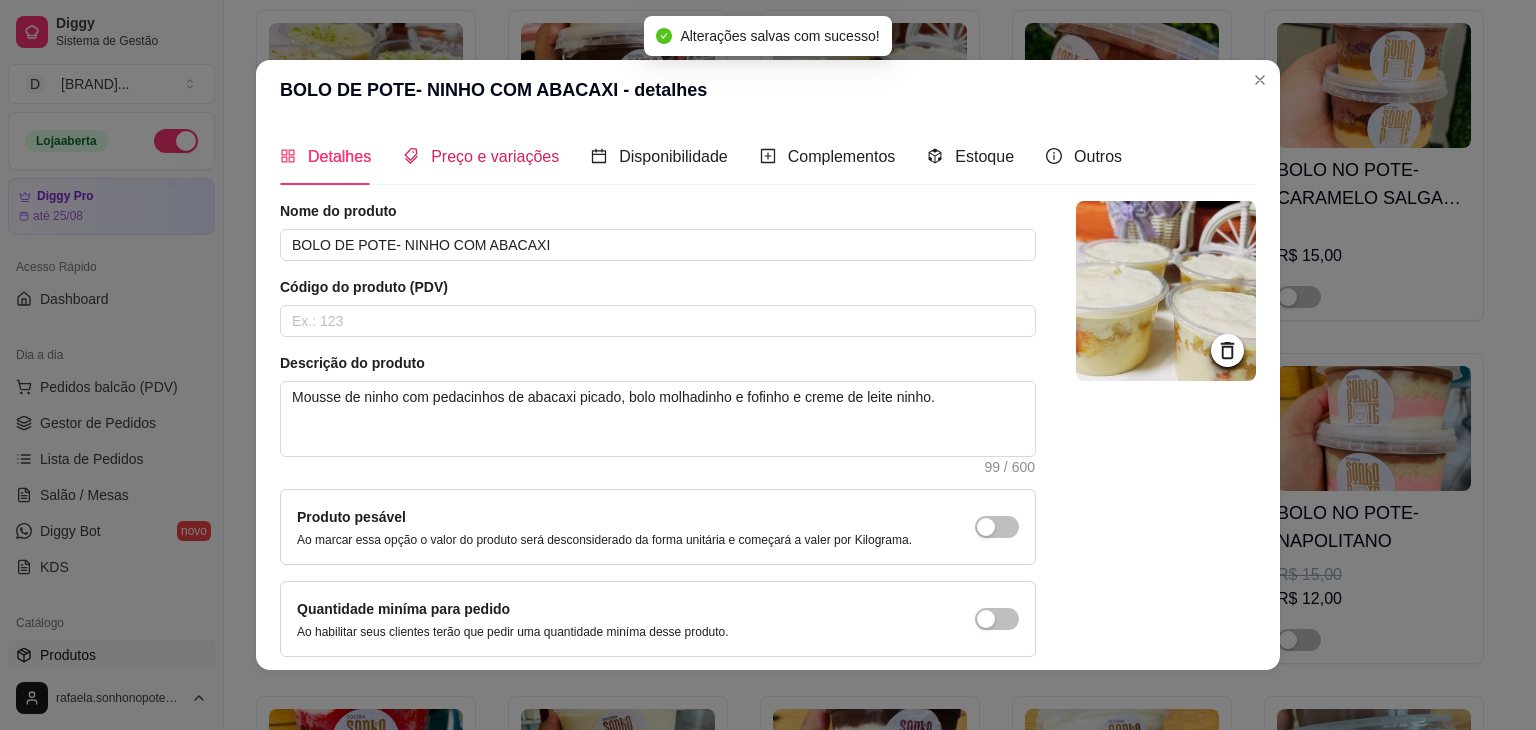 click on "Preço e variações" at bounding box center (495, 156) 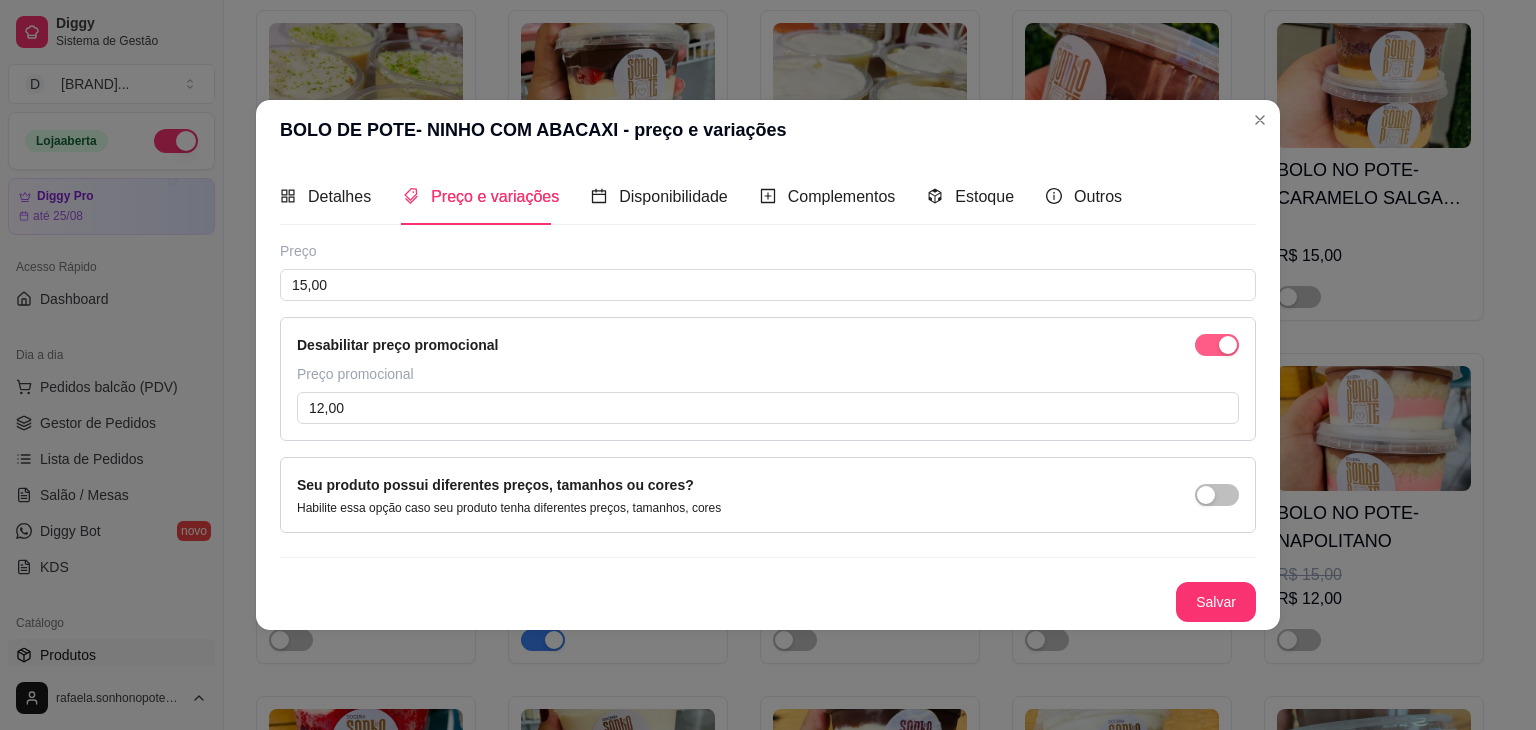click at bounding box center (1217, 345) 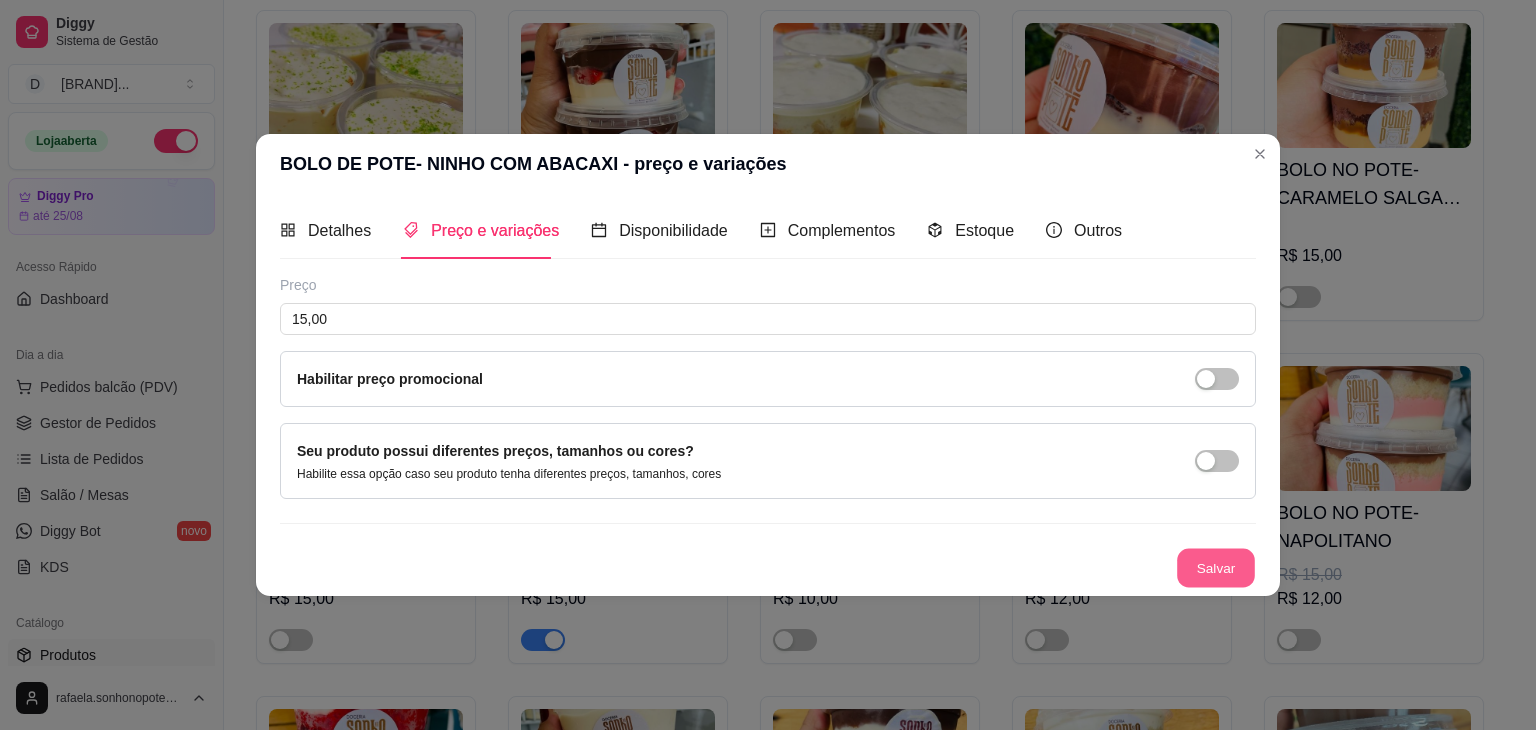 click on "Salvar" at bounding box center (1216, 568) 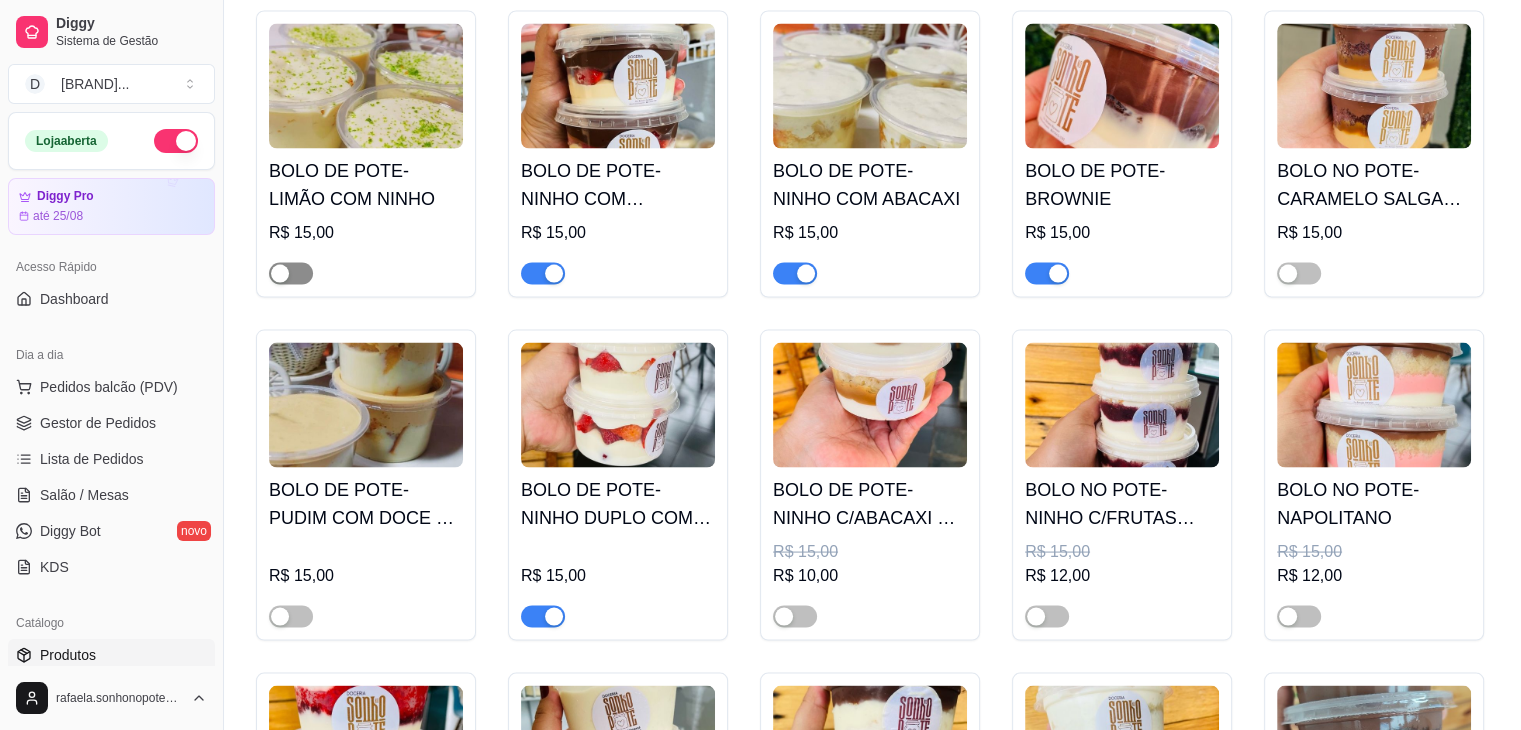 click at bounding box center (291, 273) 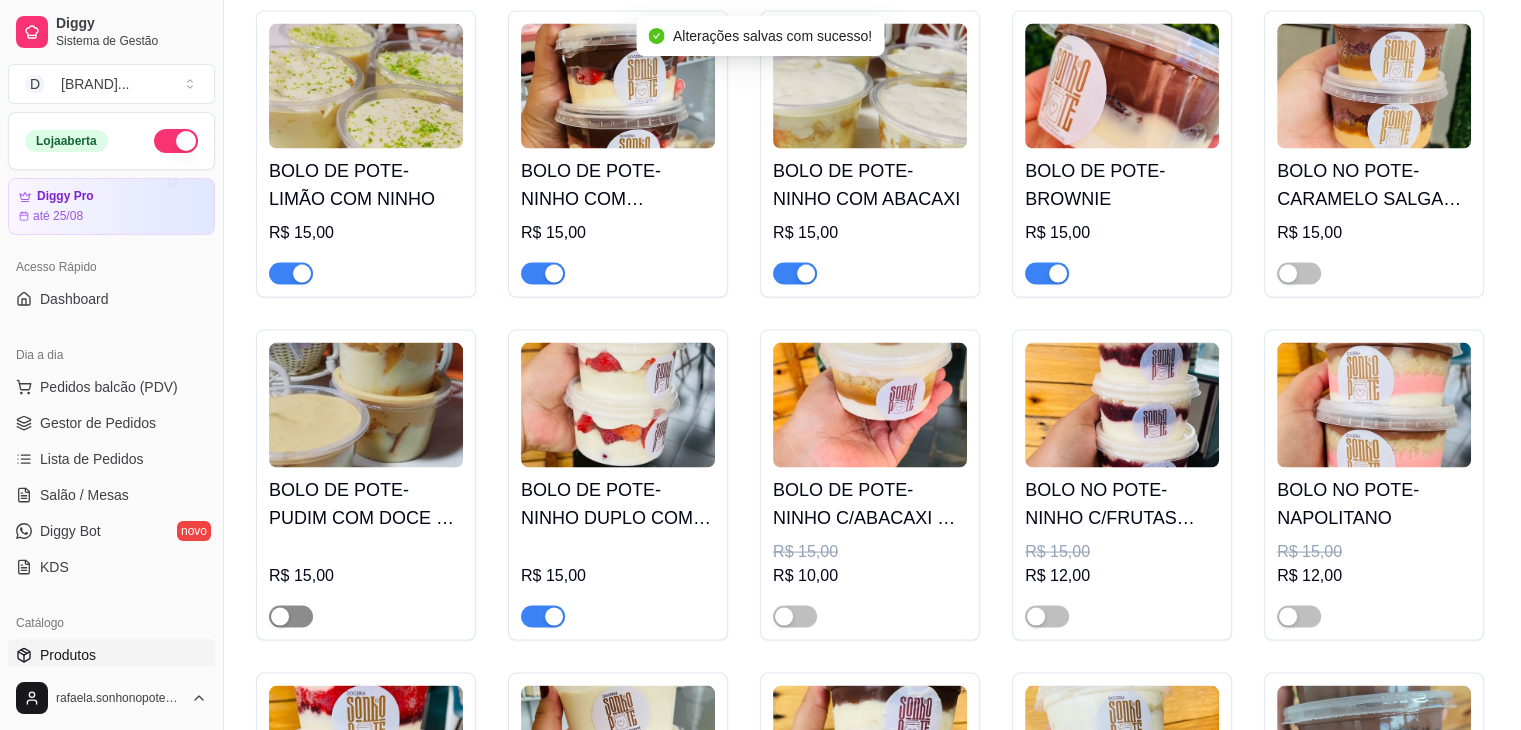click at bounding box center (291, 616) 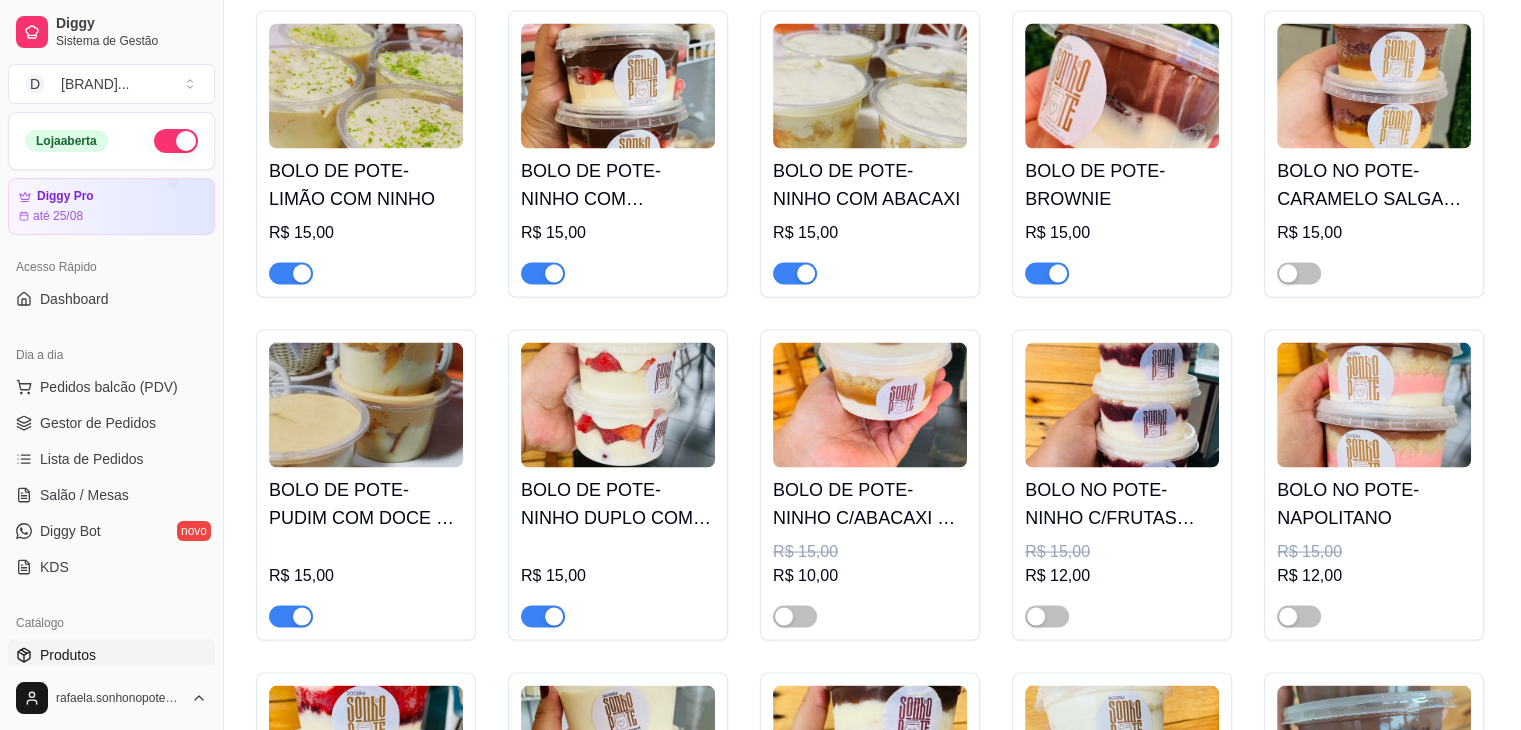 click at bounding box center (870, 404) 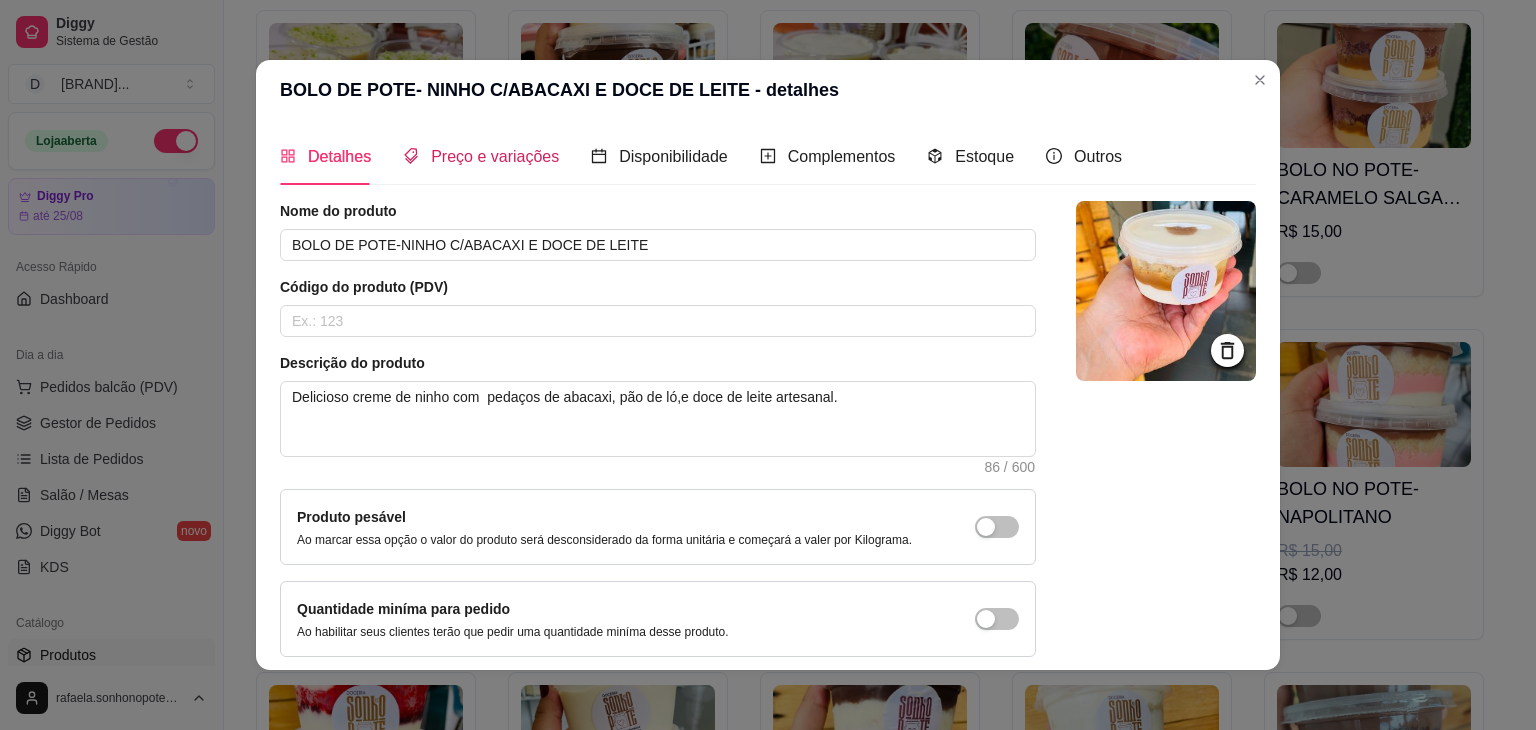 click on "Preço e variações" at bounding box center (495, 156) 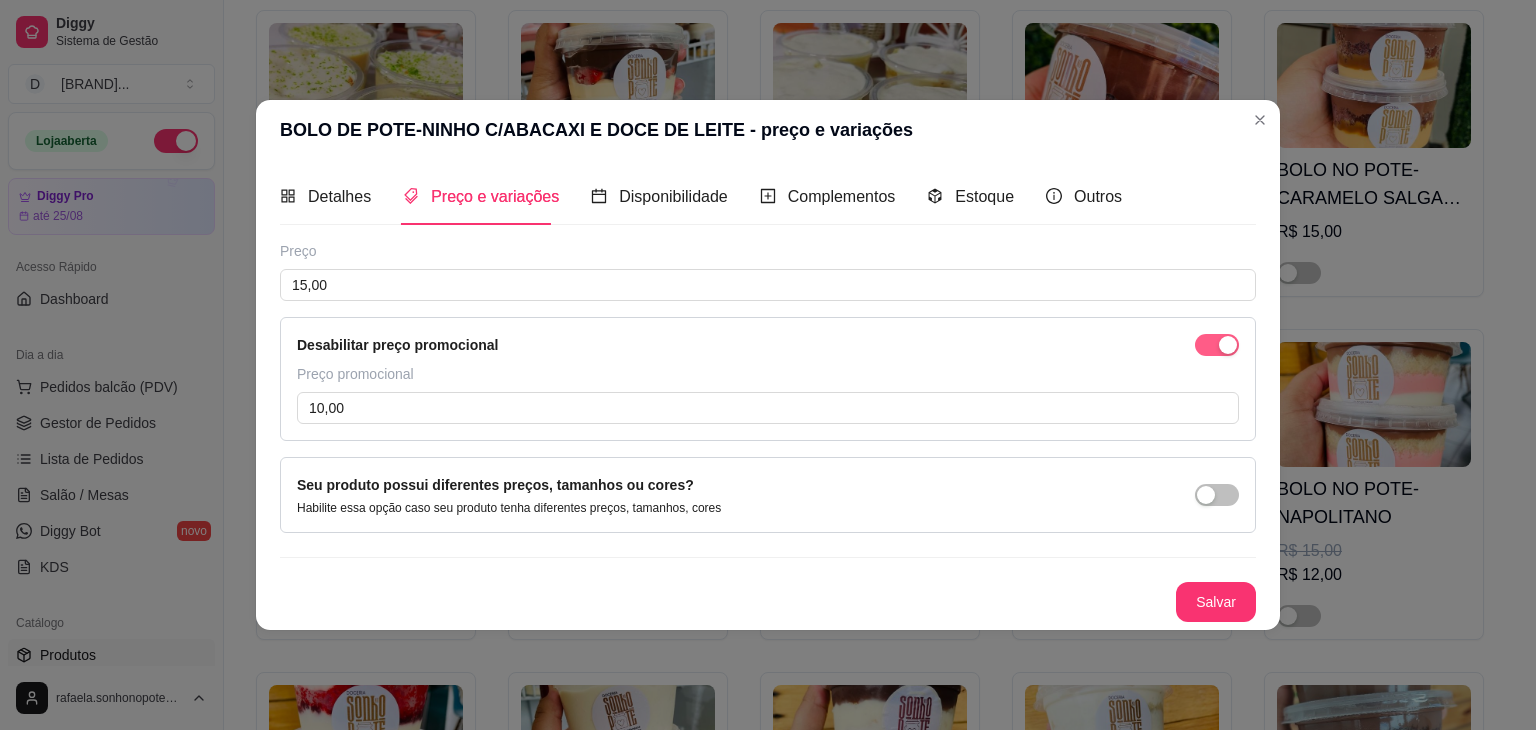 click at bounding box center (1228, 345) 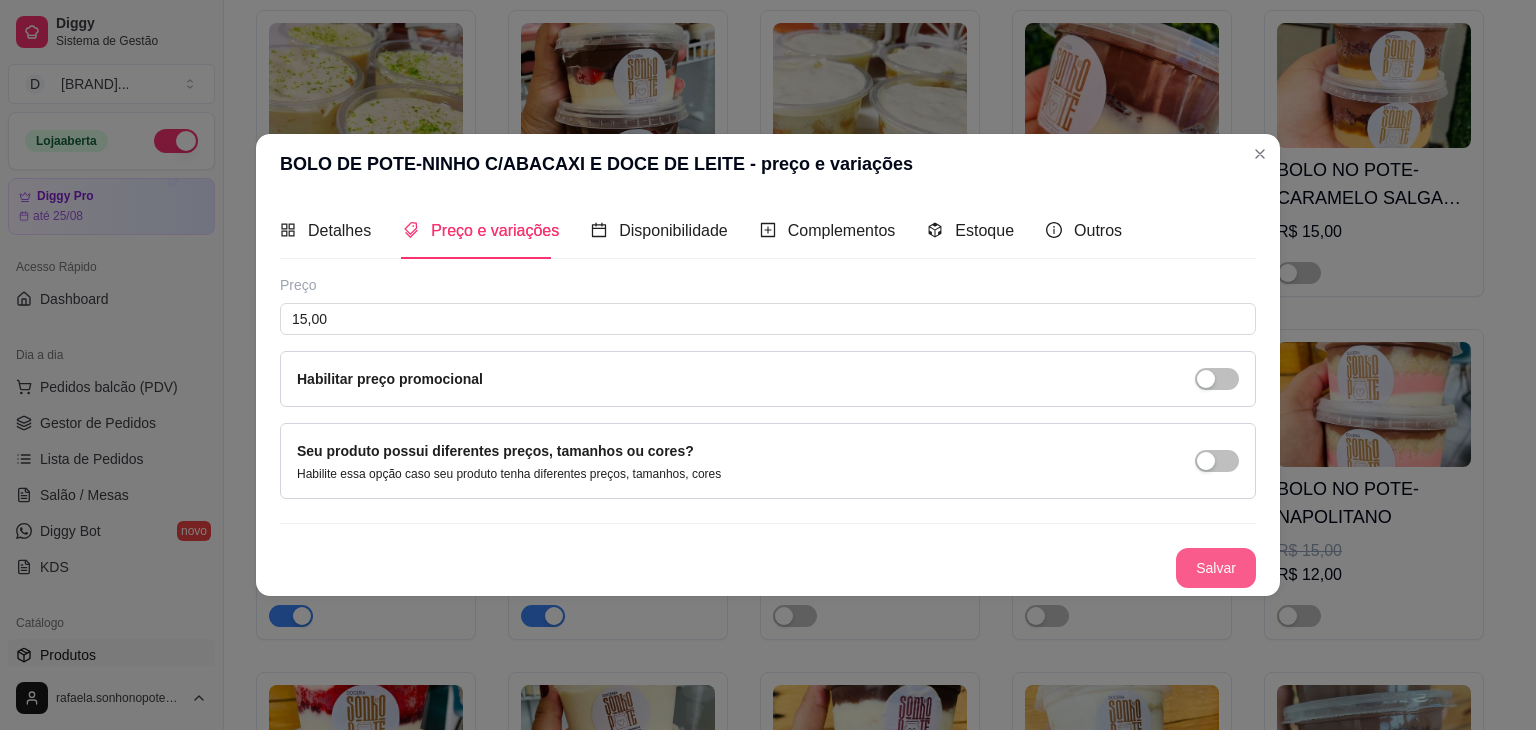 click on "Salvar" at bounding box center (1216, 568) 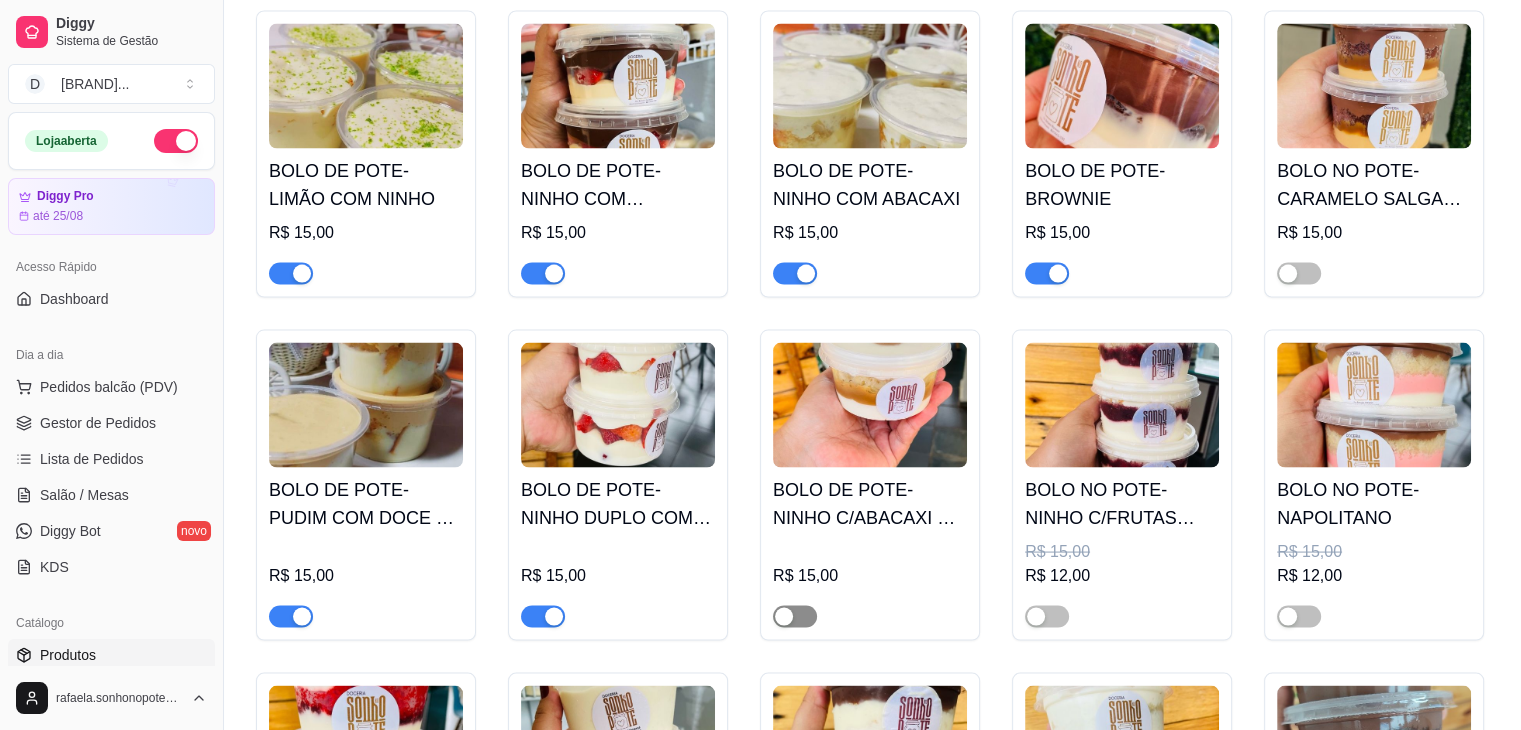 click at bounding box center (795, 616) 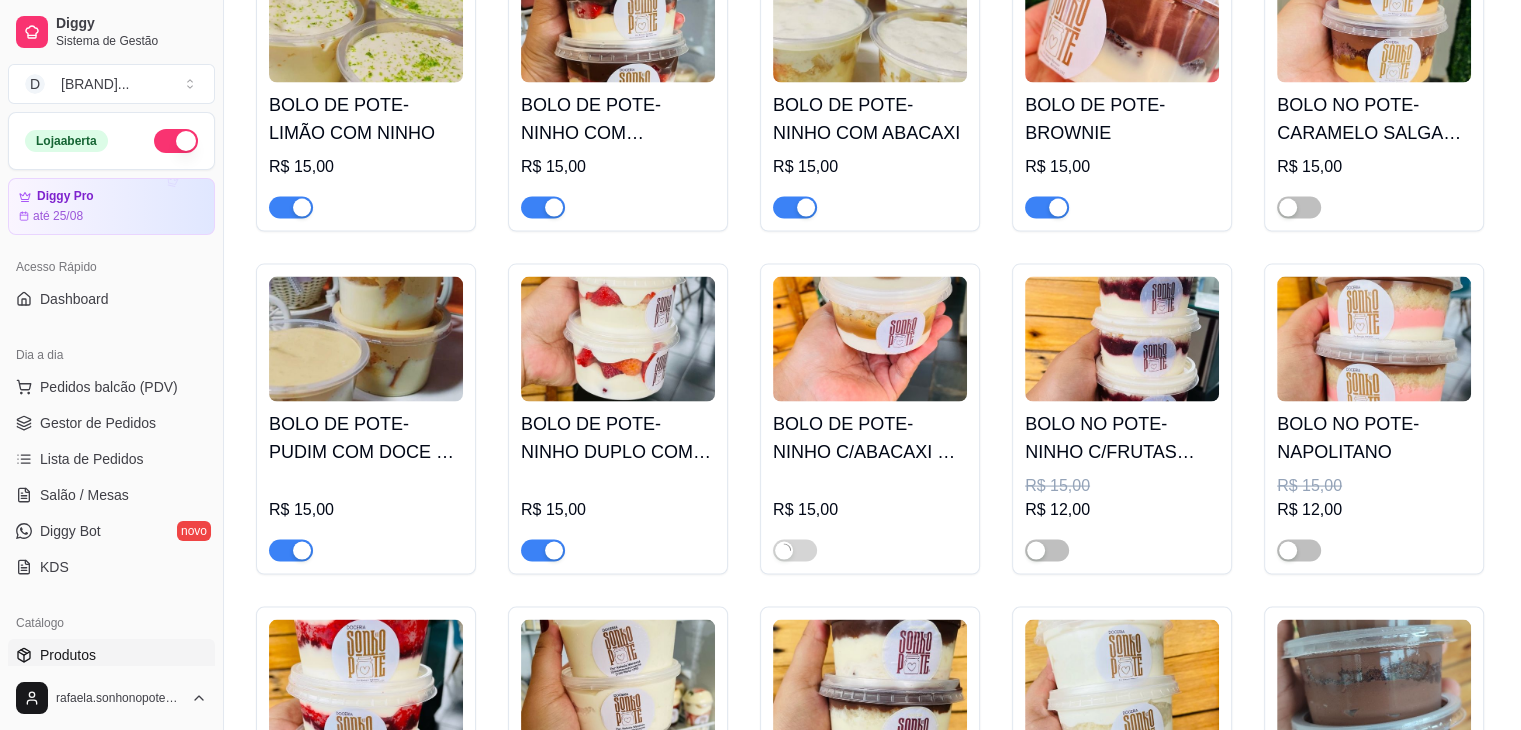 scroll, scrollTop: 3900, scrollLeft: 0, axis: vertical 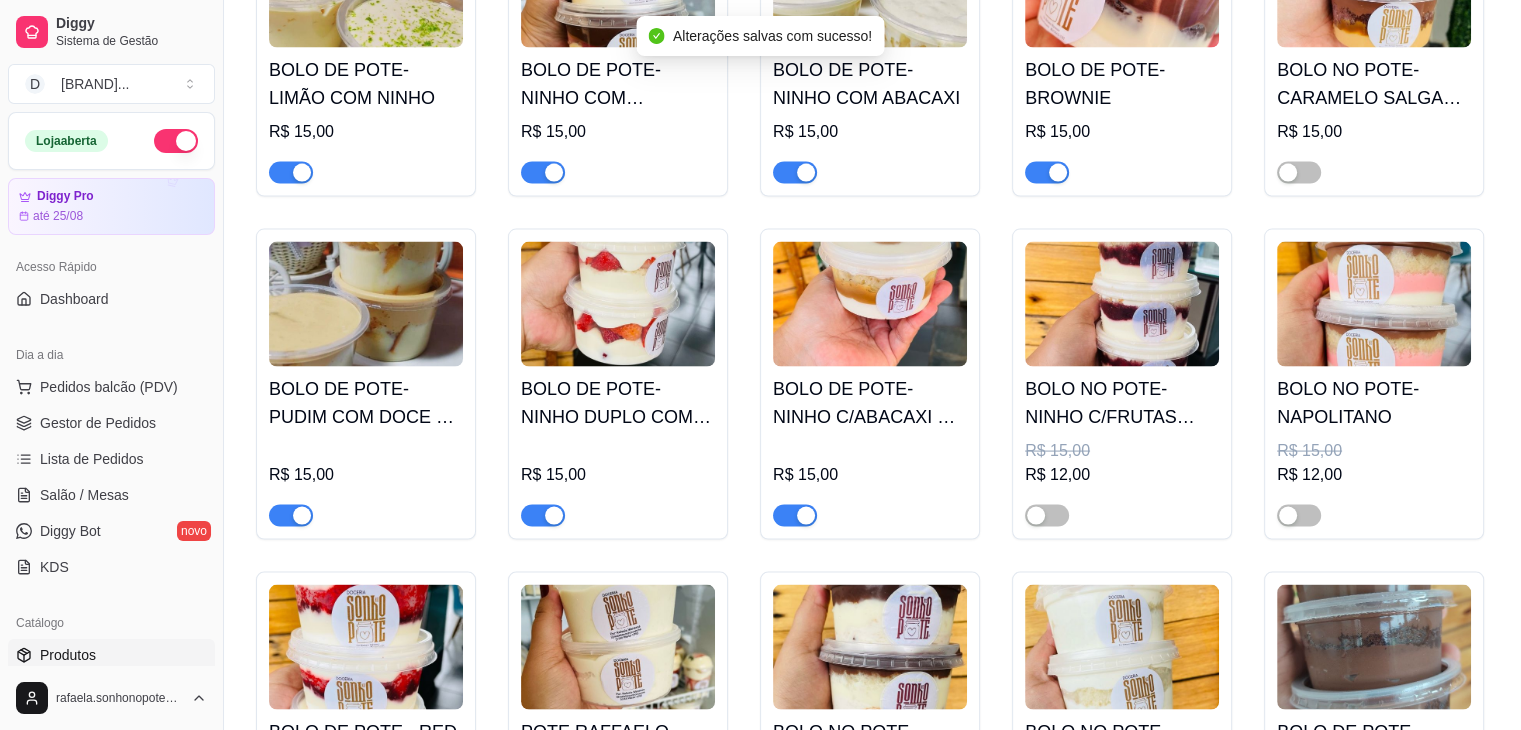 click at bounding box center [1122, 304] 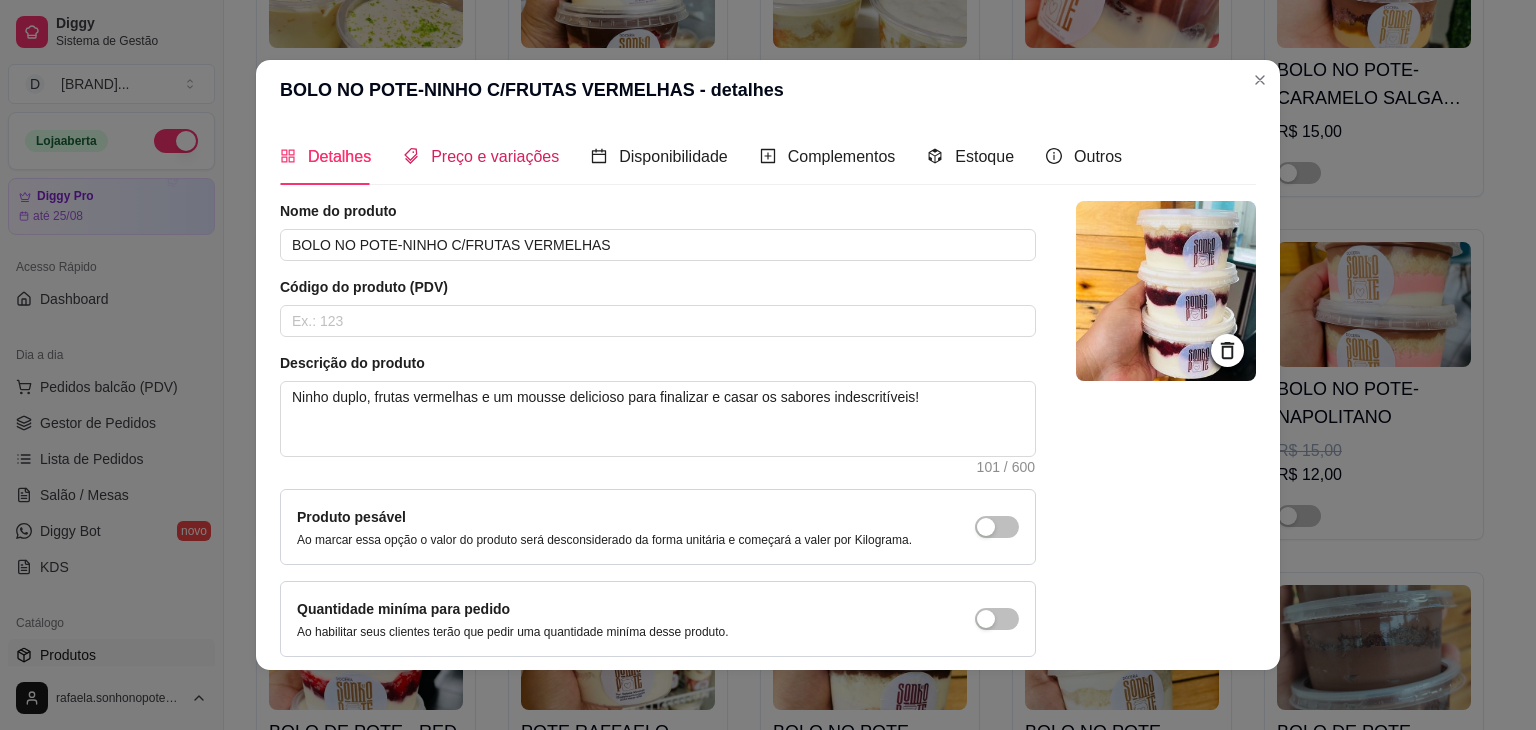 click on "Preço e variações" at bounding box center (495, 156) 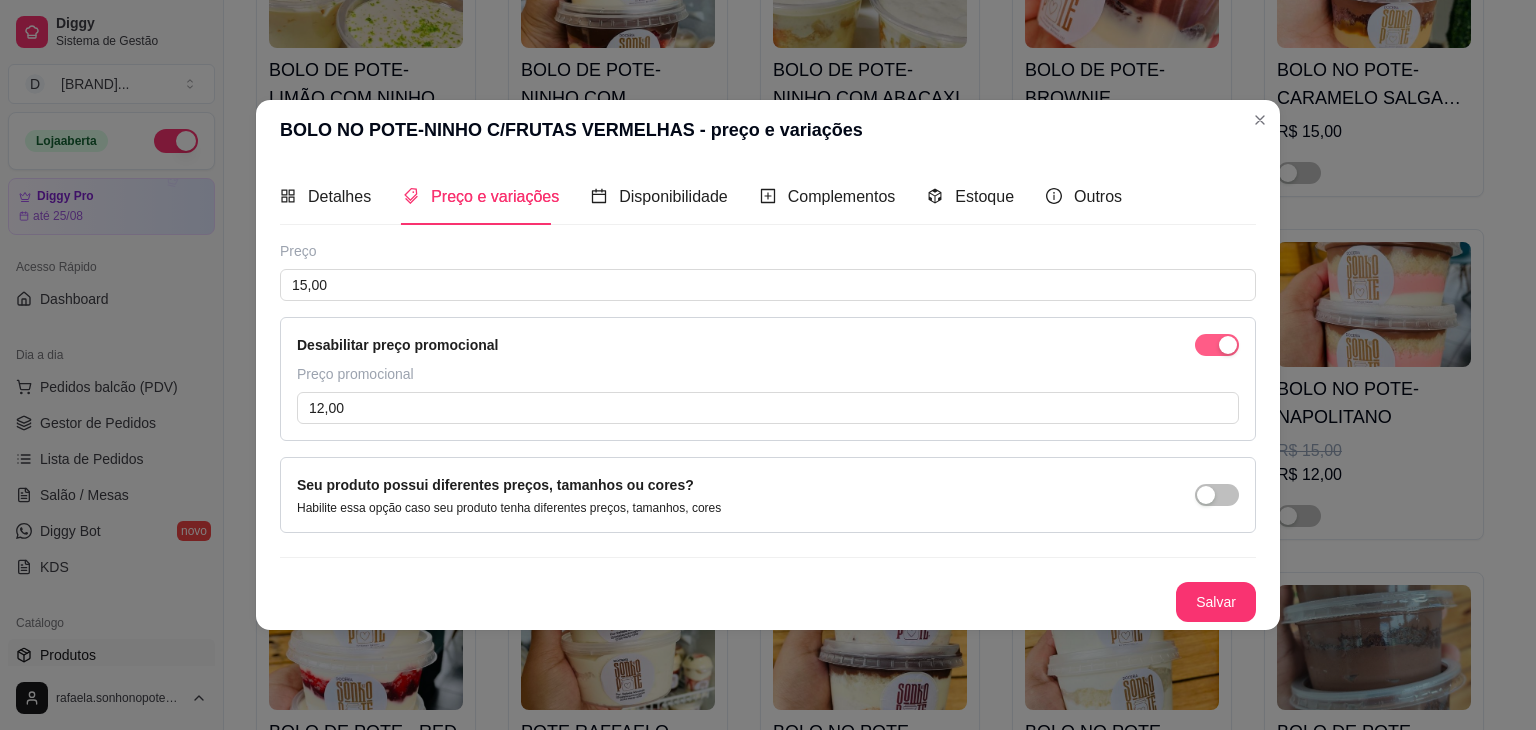 click at bounding box center (1217, 345) 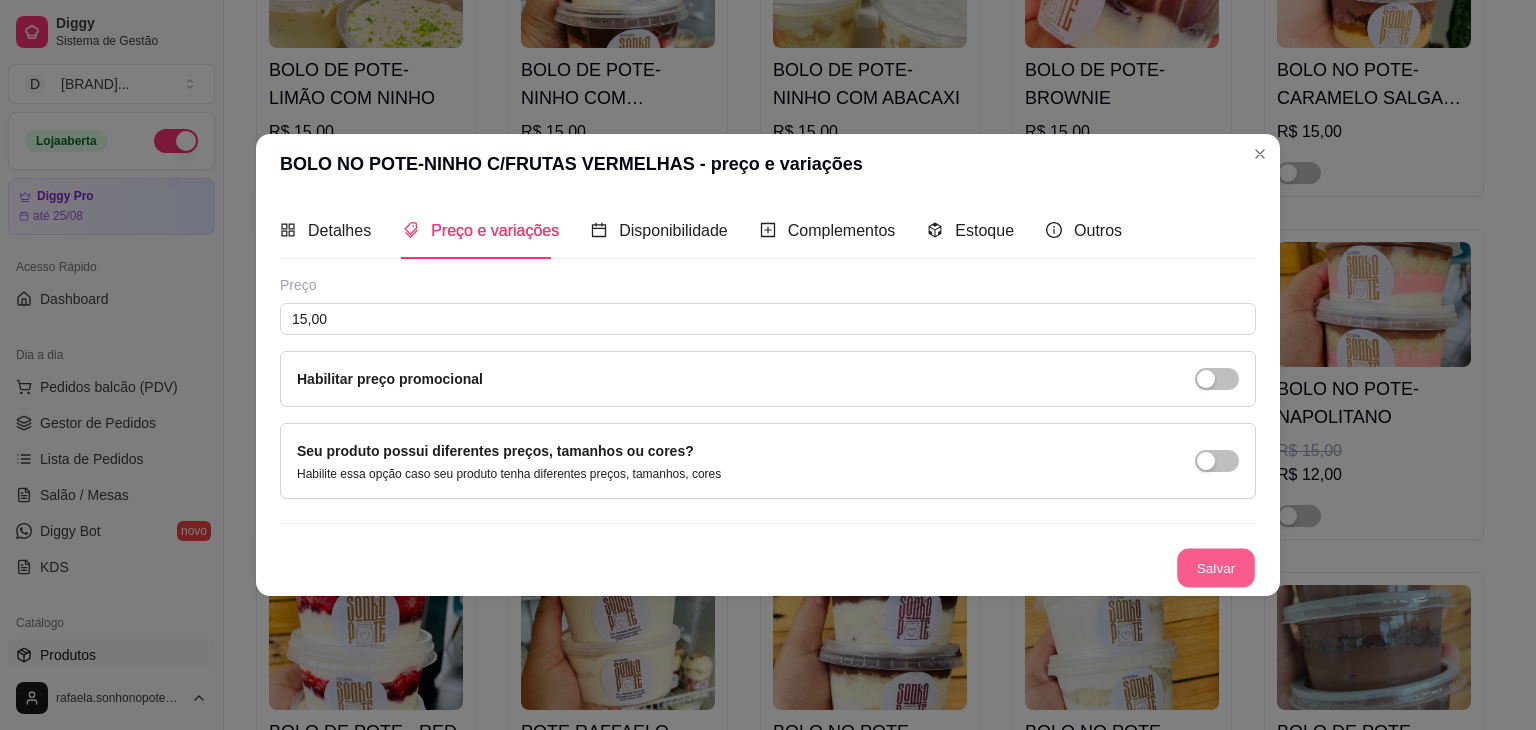 click on "Salvar" at bounding box center (1216, 568) 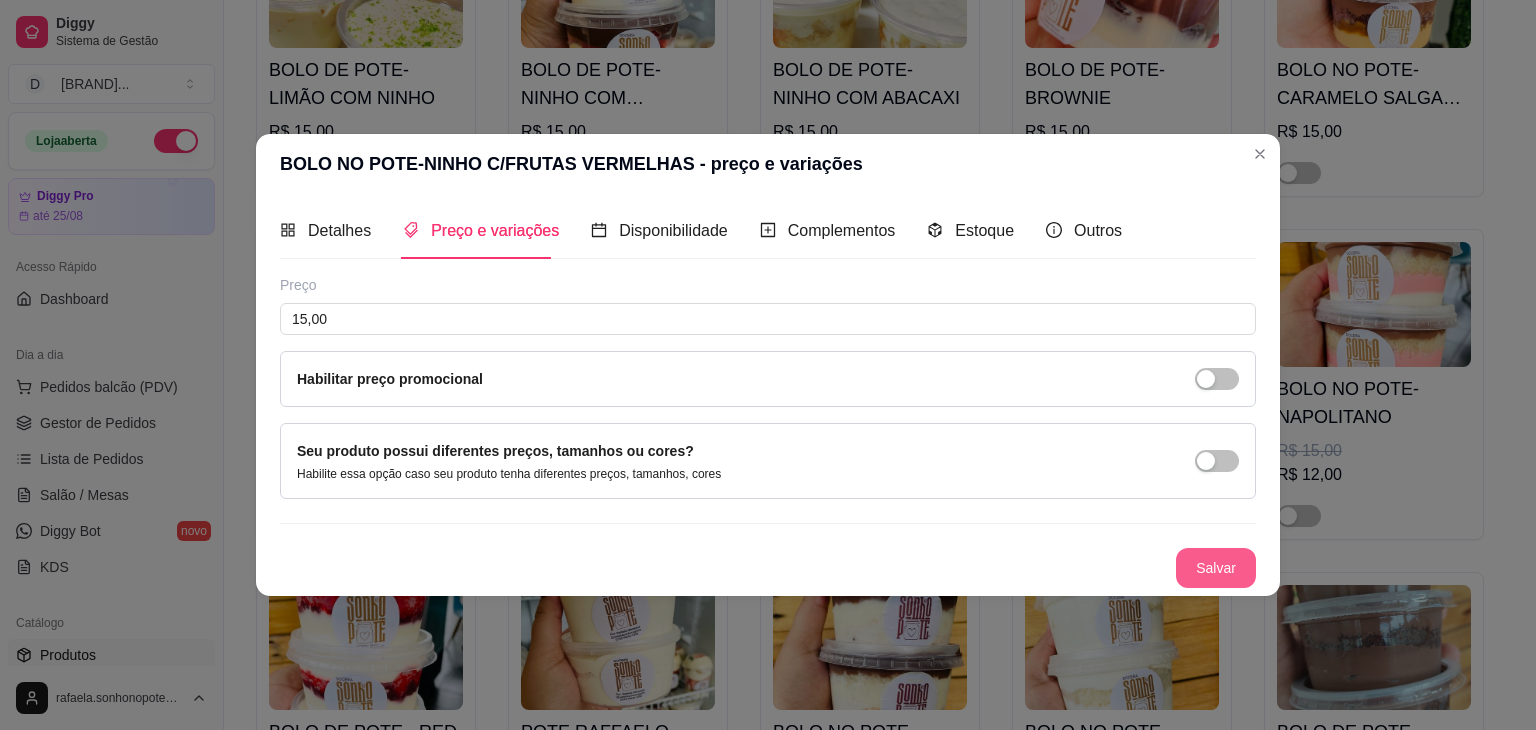 click on "Salvar" at bounding box center (1216, 568) 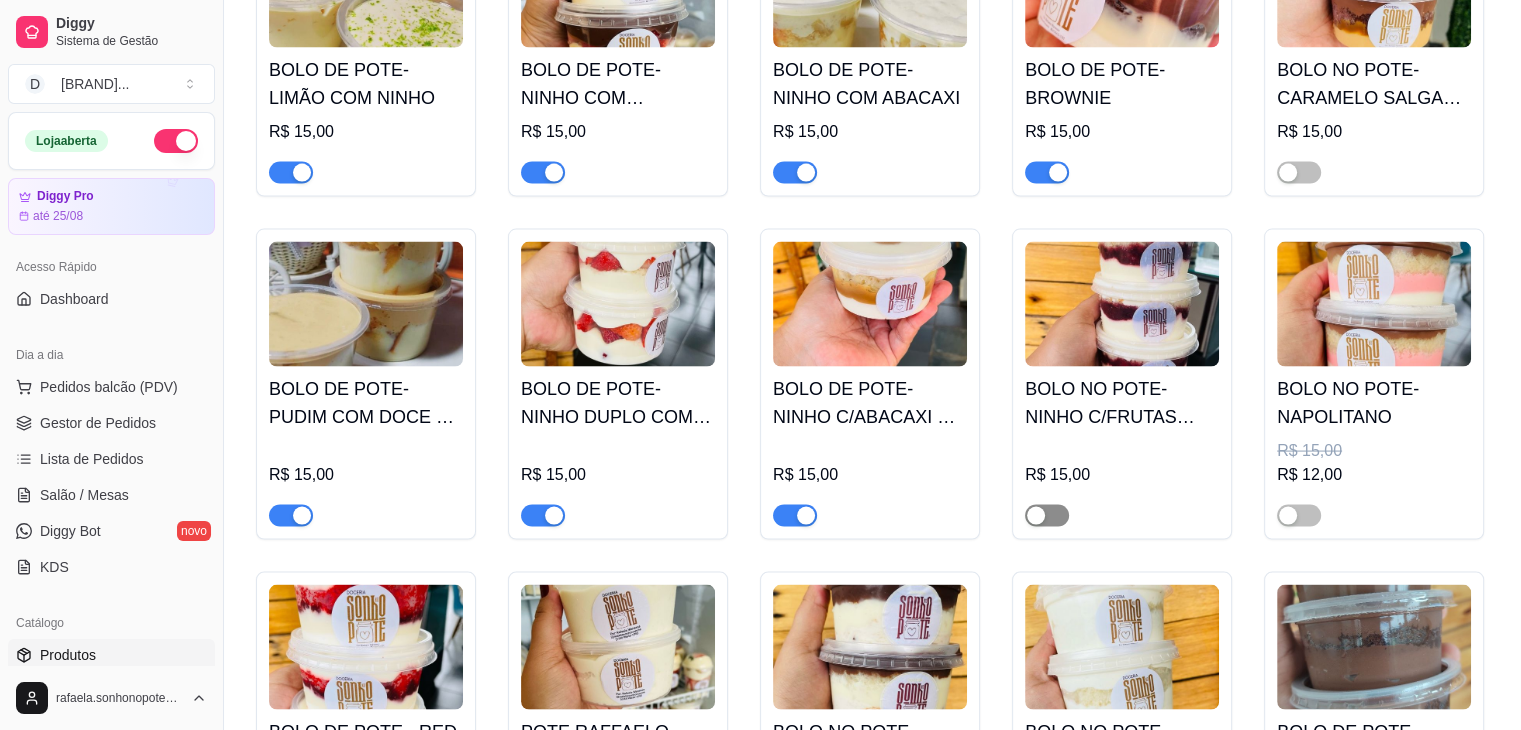 click at bounding box center (1047, 516) 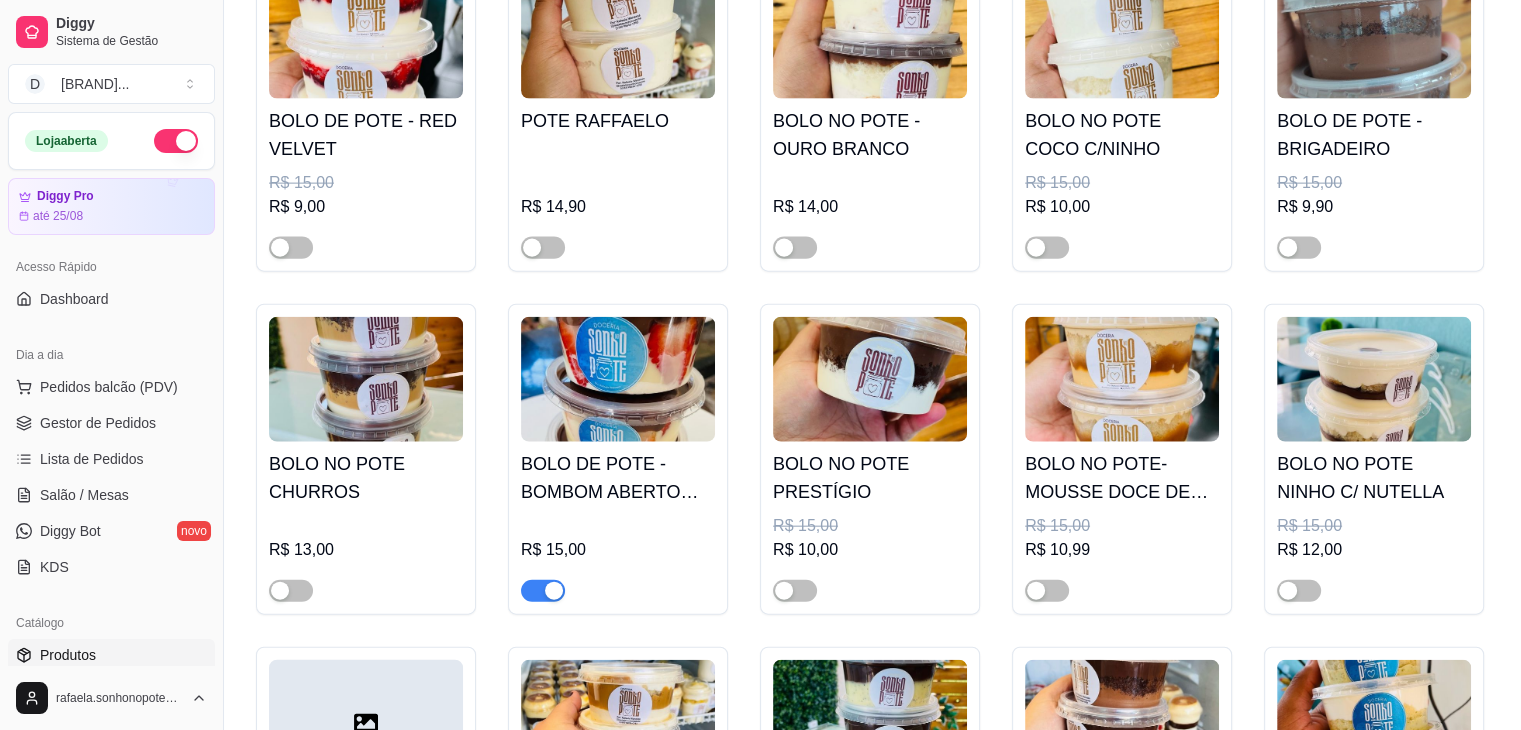 scroll, scrollTop: 4499, scrollLeft: 0, axis: vertical 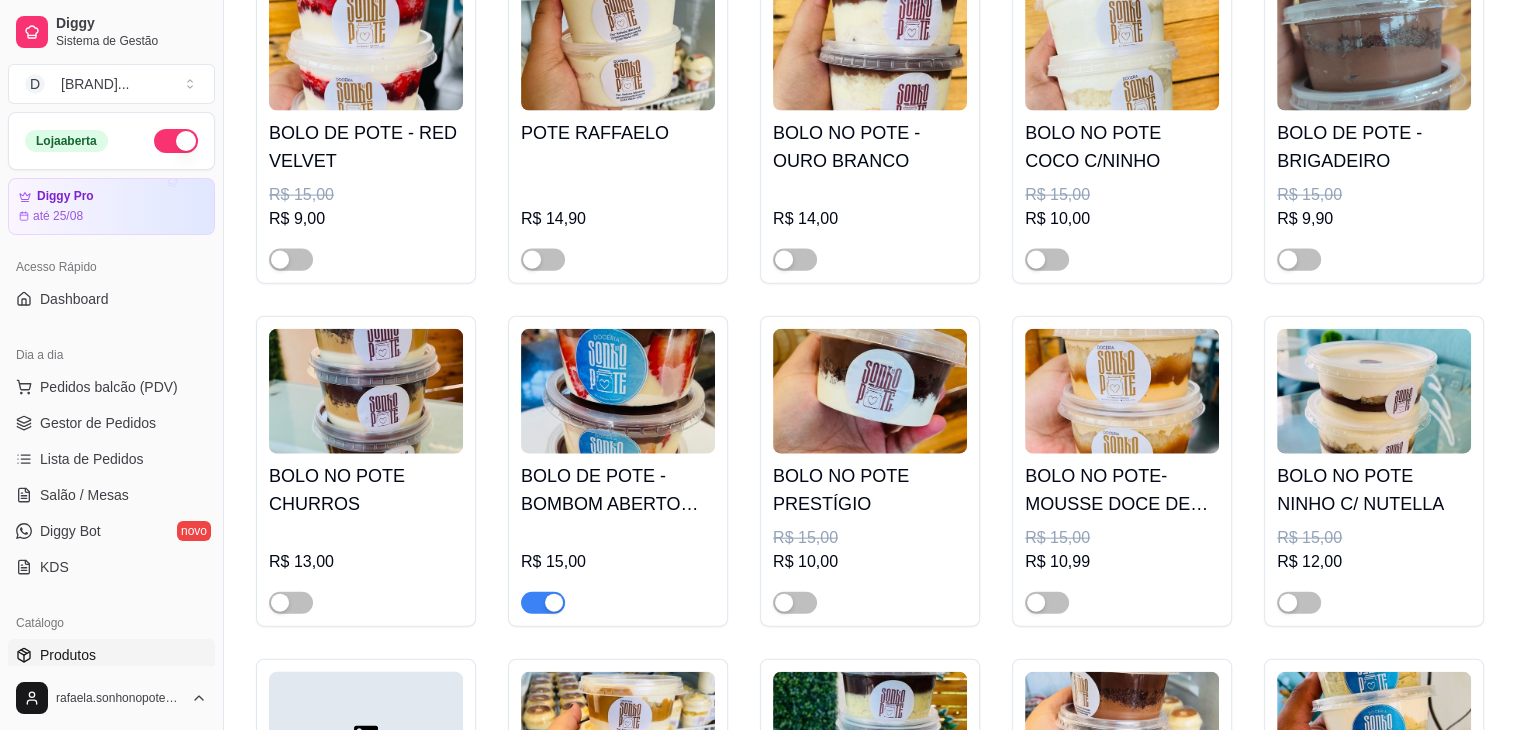 click at bounding box center (1374, 391) 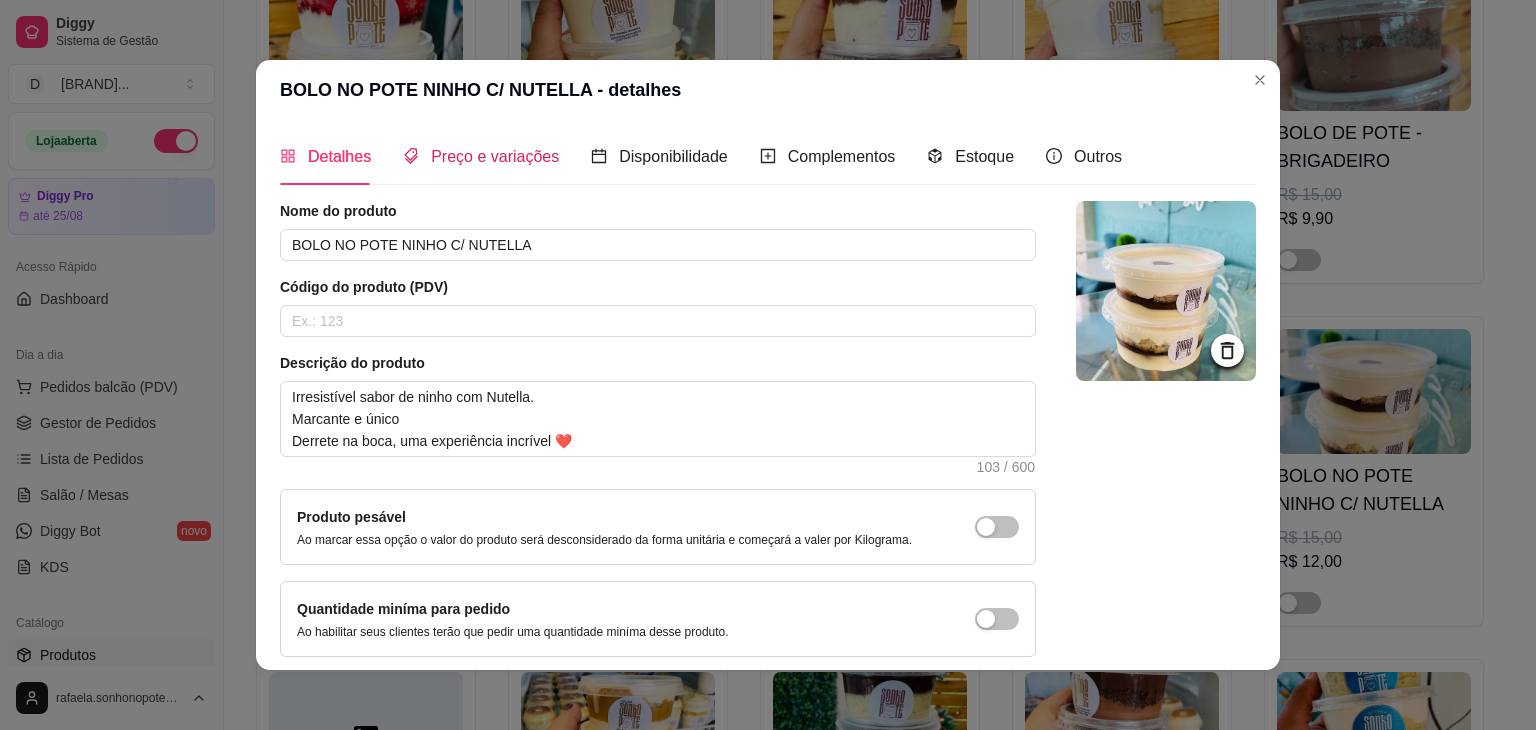 click on "Preço e variações" at bounding box center (495, 156) 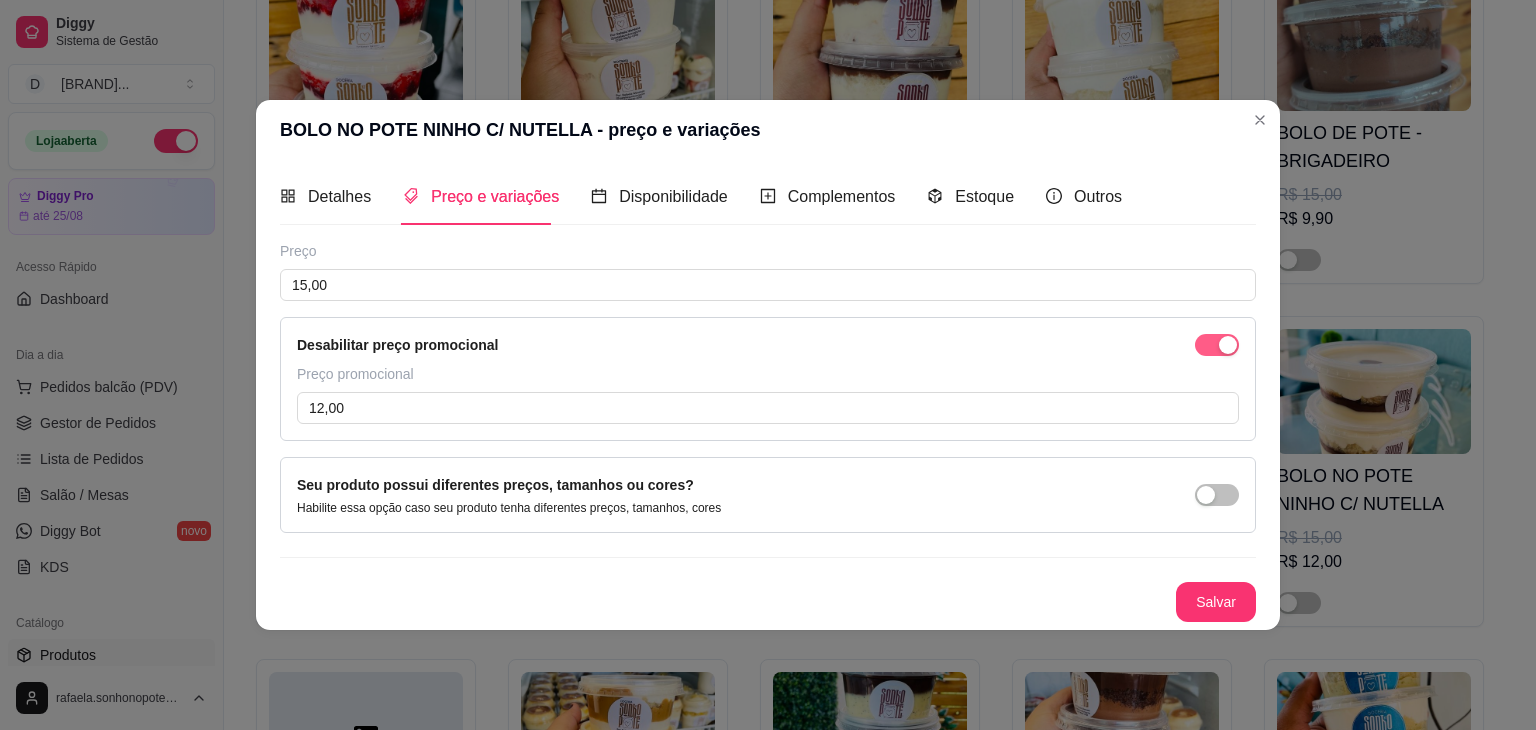 click at bounding box center [1217, 345] 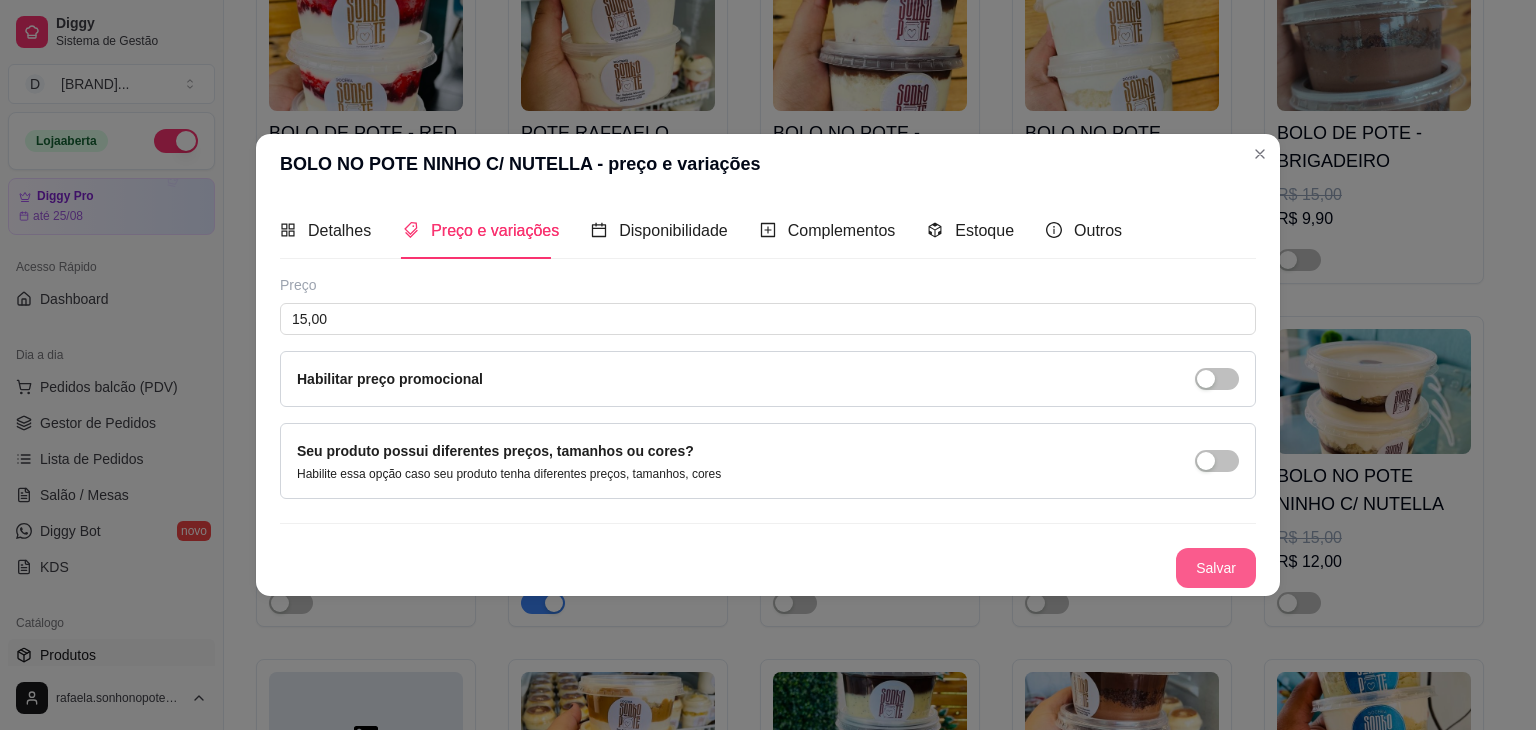 click on "Salvar" at bounding box center [1216, 568] 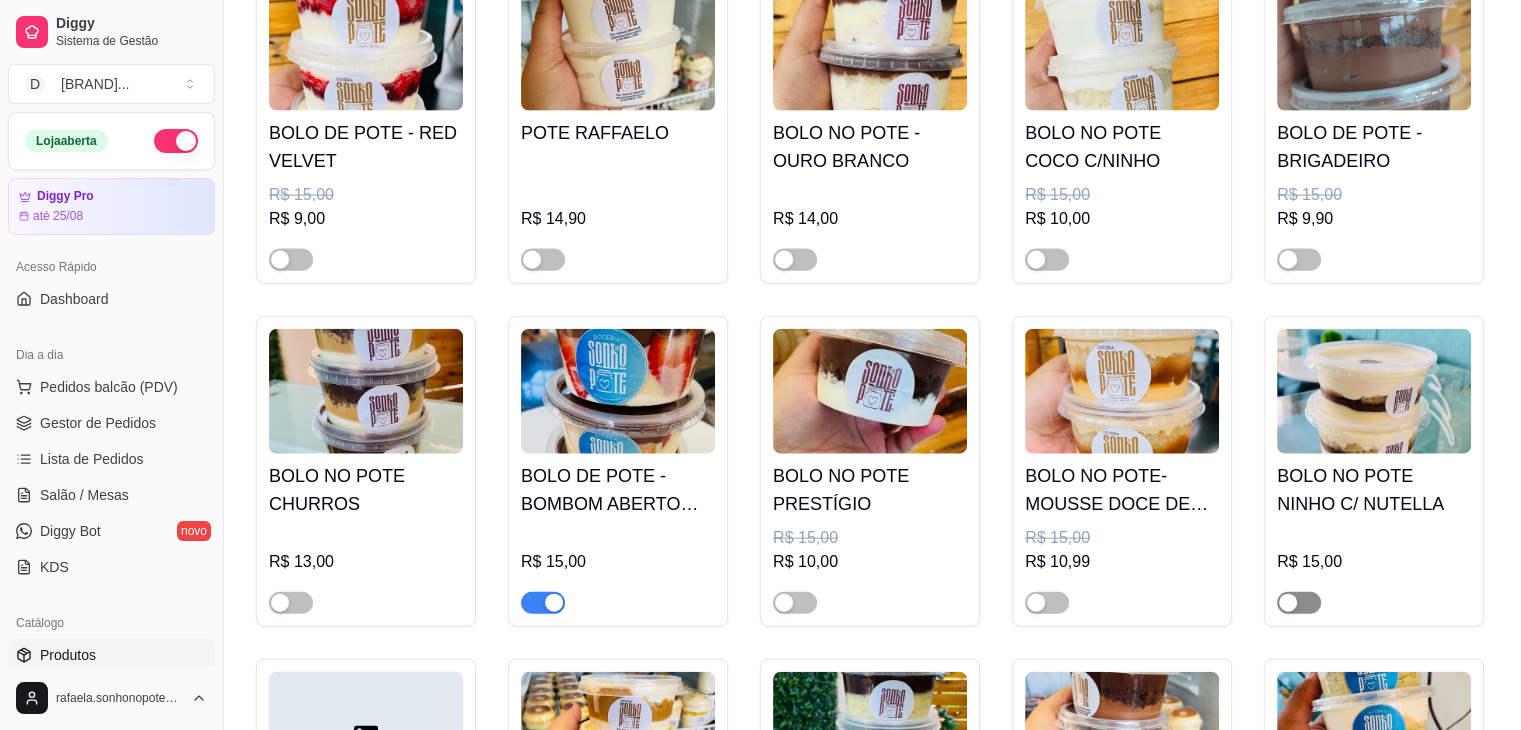 click at bounding box center (1299, 603) 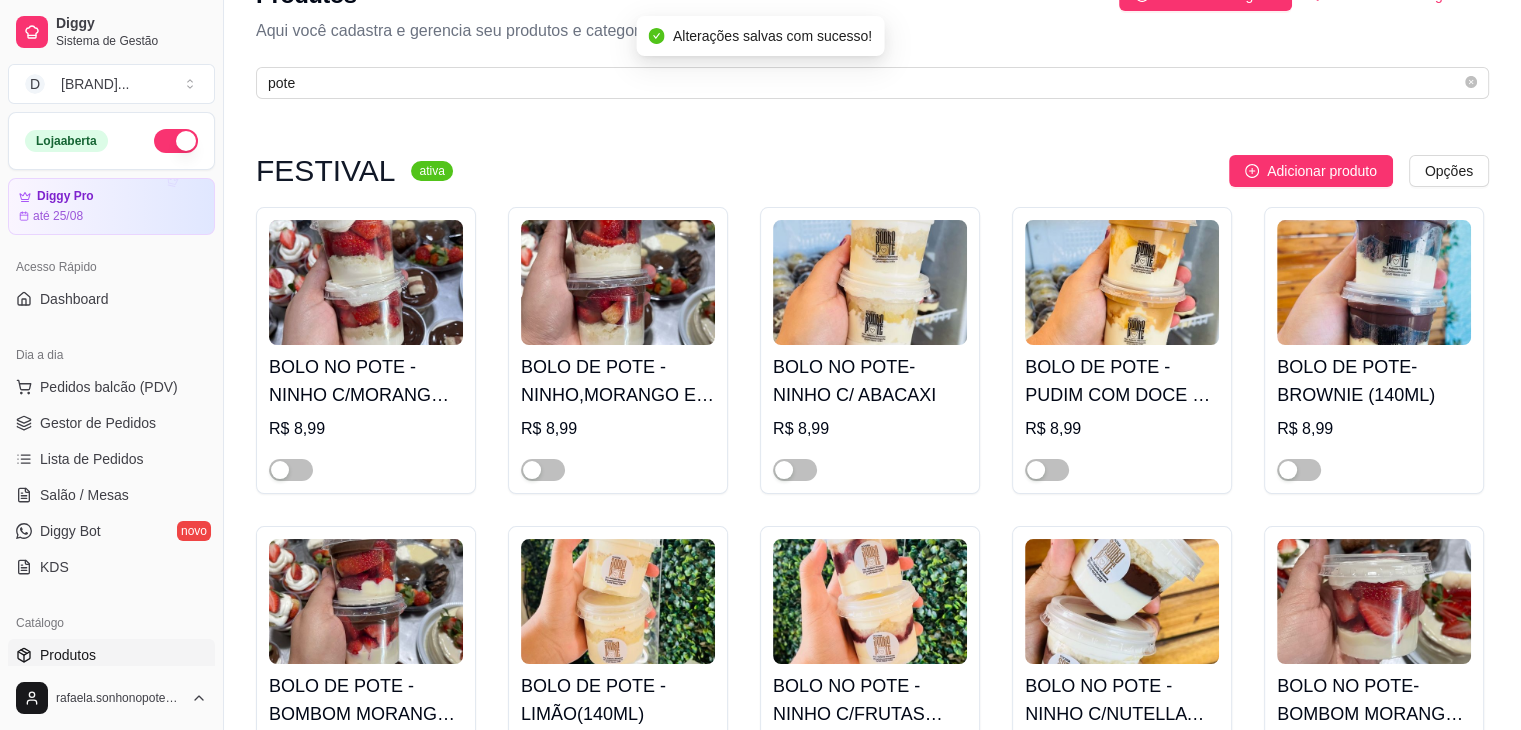 scroll, scrollTop: 0, scrollLeft: 0, axis: both 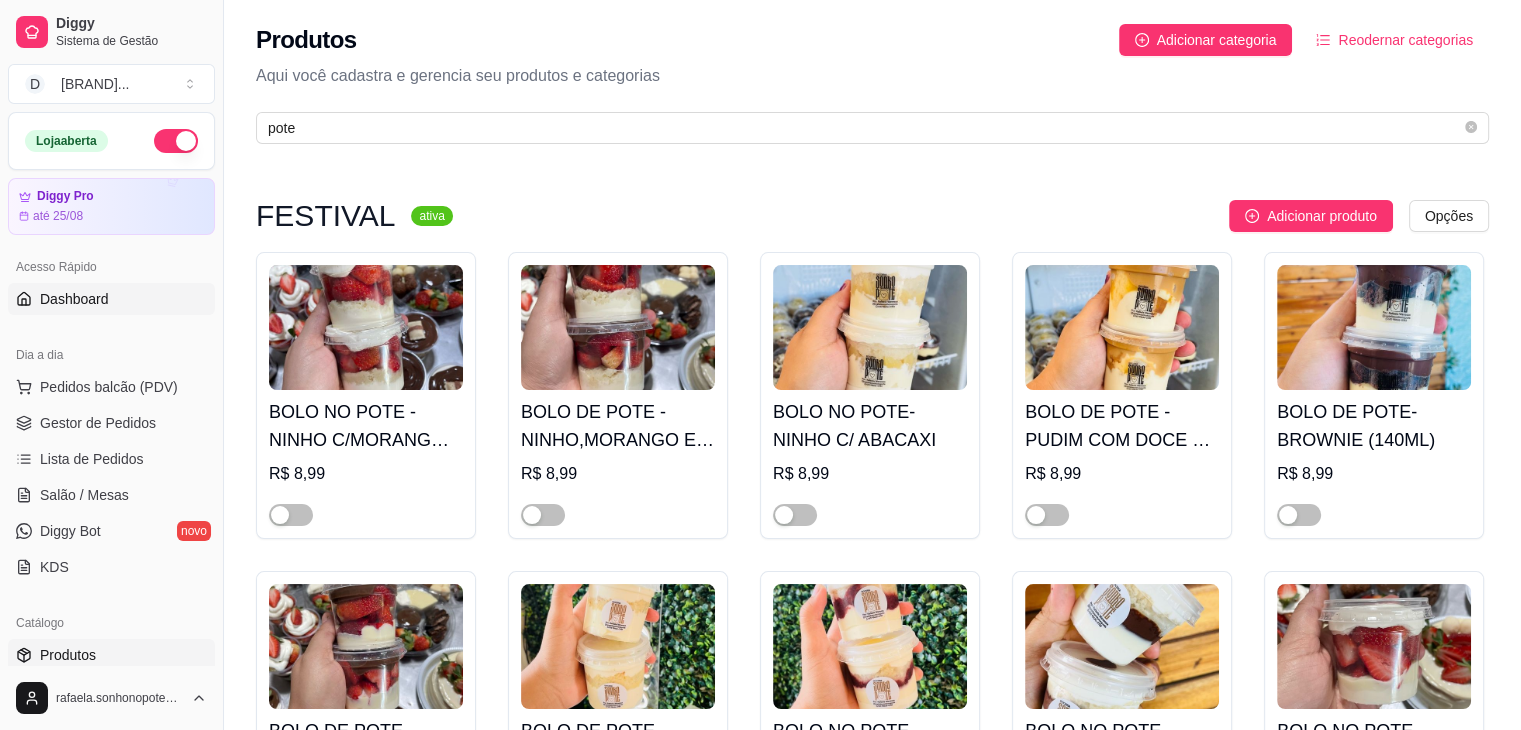 click on "Dashboard" at bounding box center [74, 299] 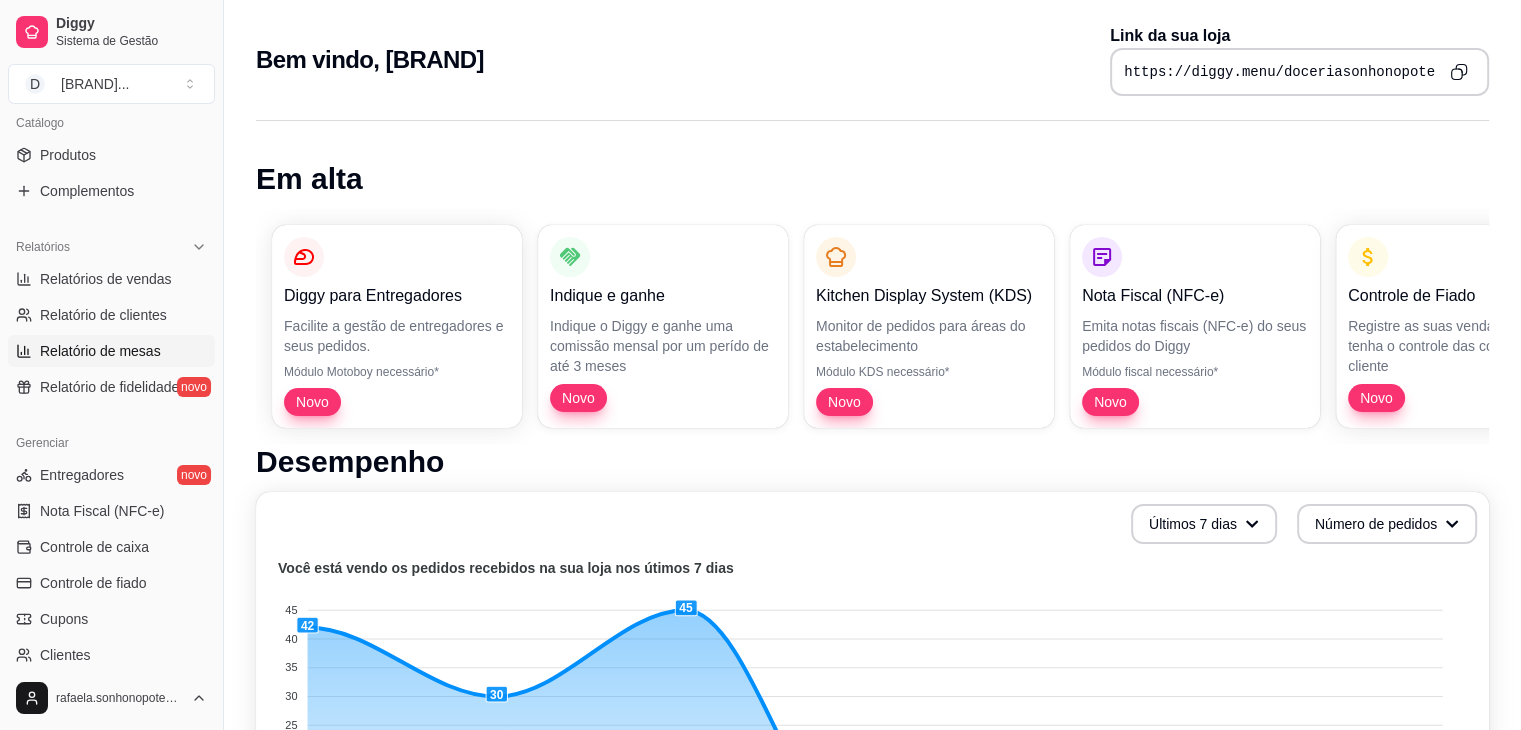 scroll, scrollTop: 0, scrollLeft: 0, axis: both 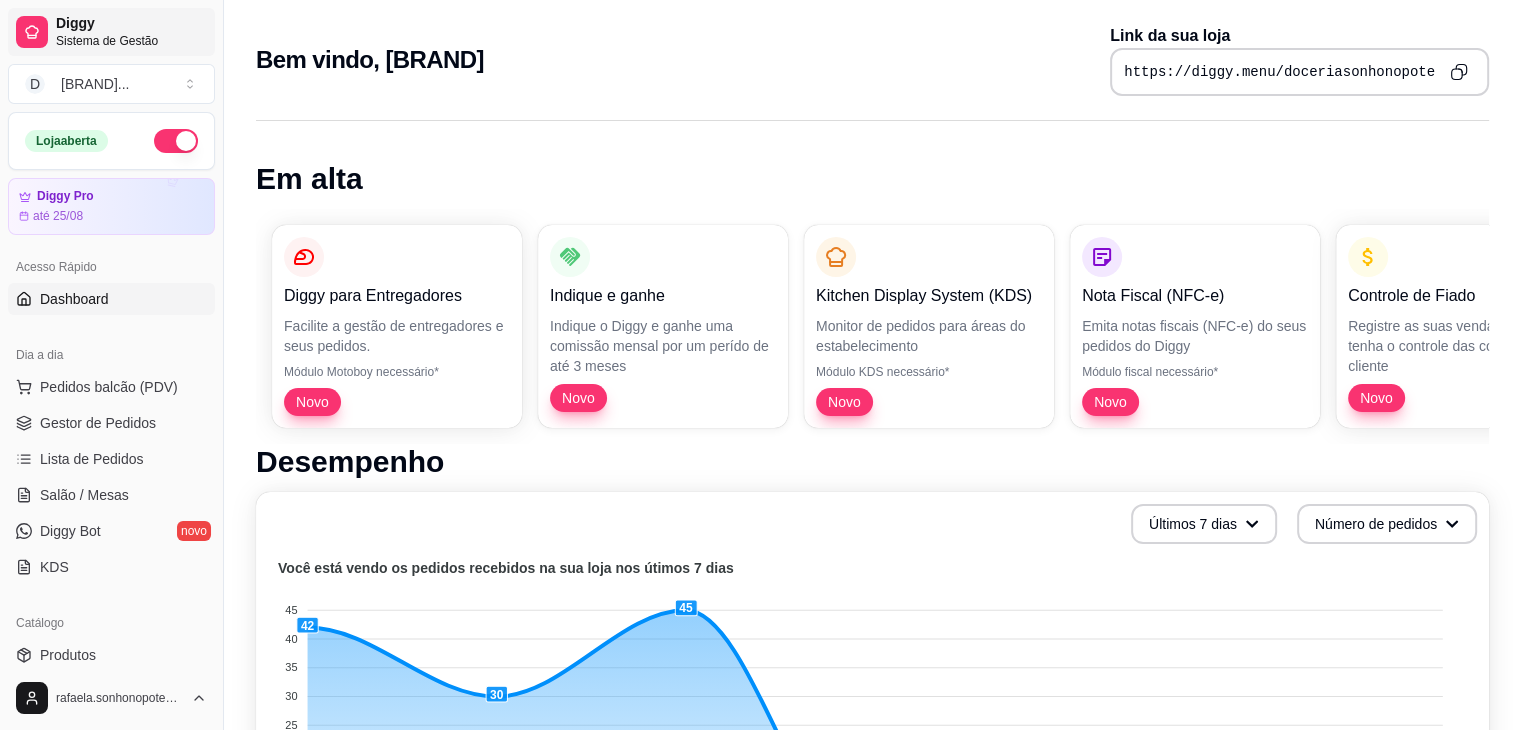 click on "Sistema de Gestão" at bounding box center [131, 41] 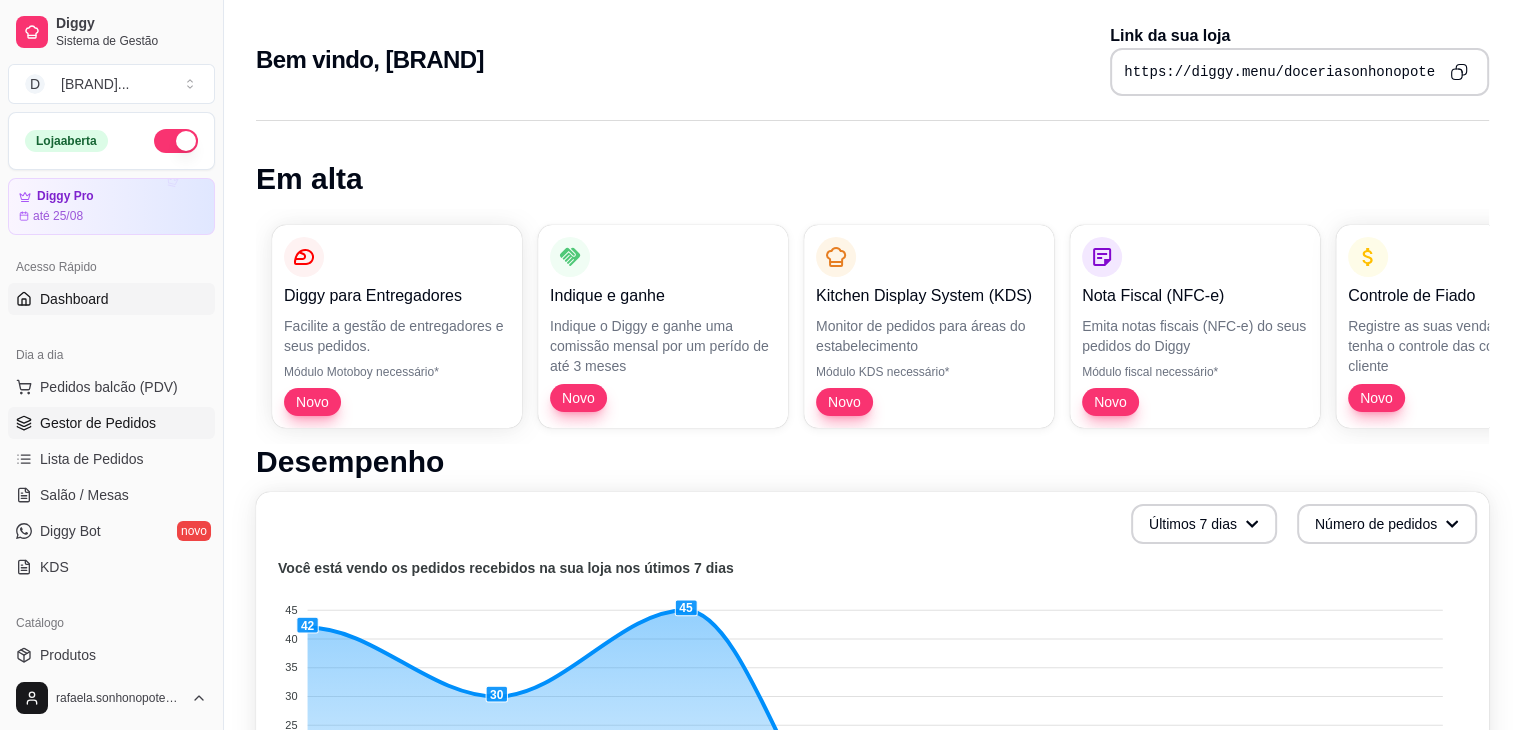 click on "Gestor de Pedidos" at bounding box center (98, 423) 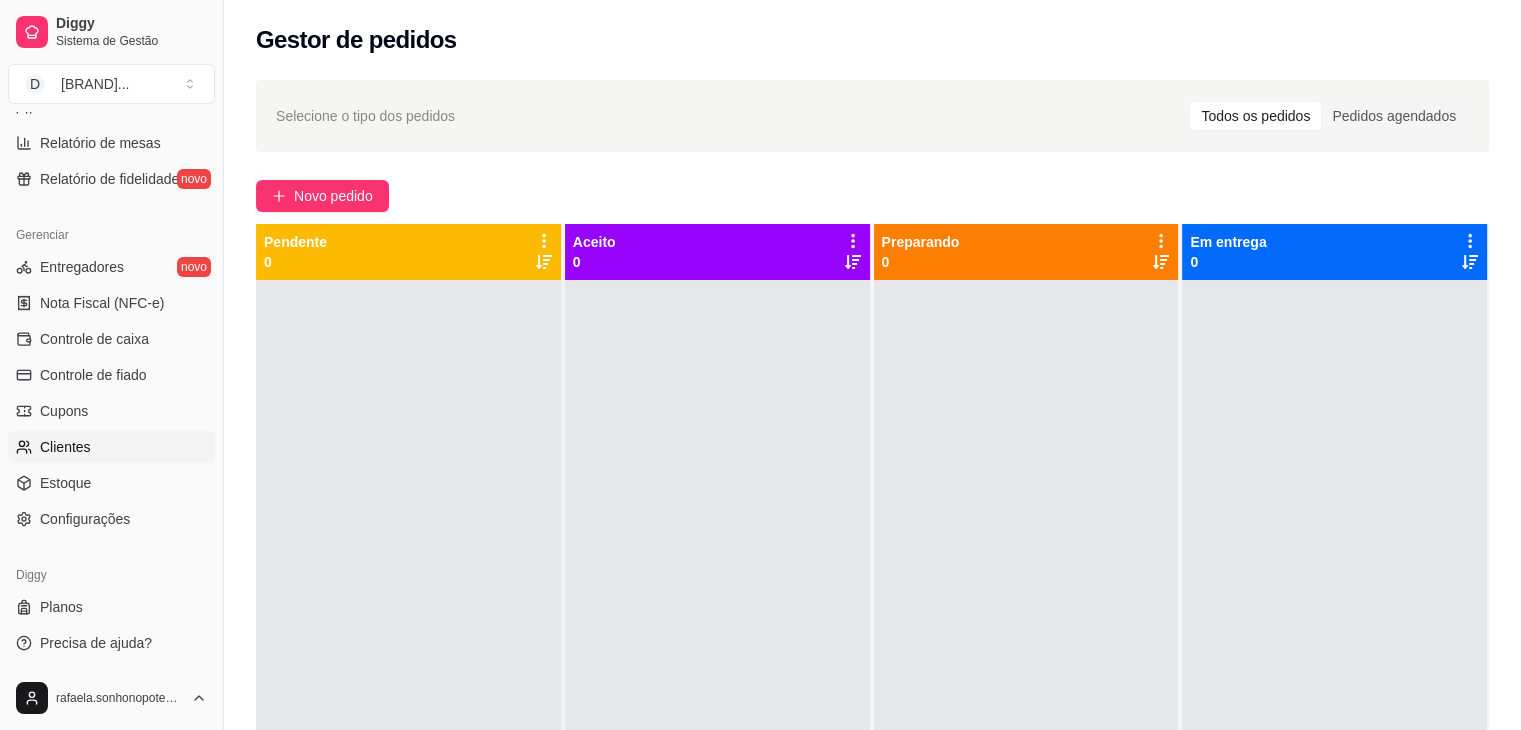scroll, scrollTop: 708, scrollLeft: 0, axis: vertical 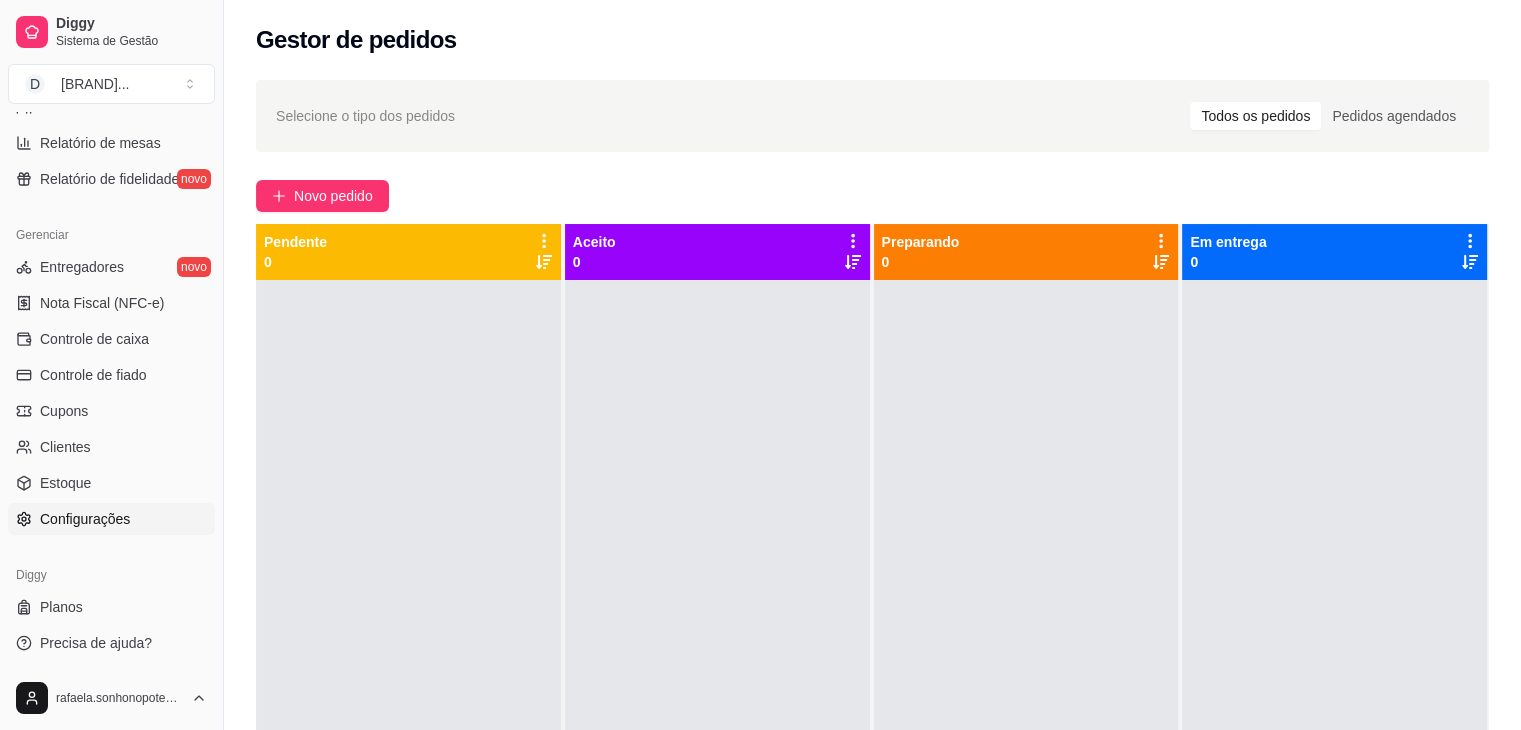 click on "Configurações" at bounding box center [85, 519] 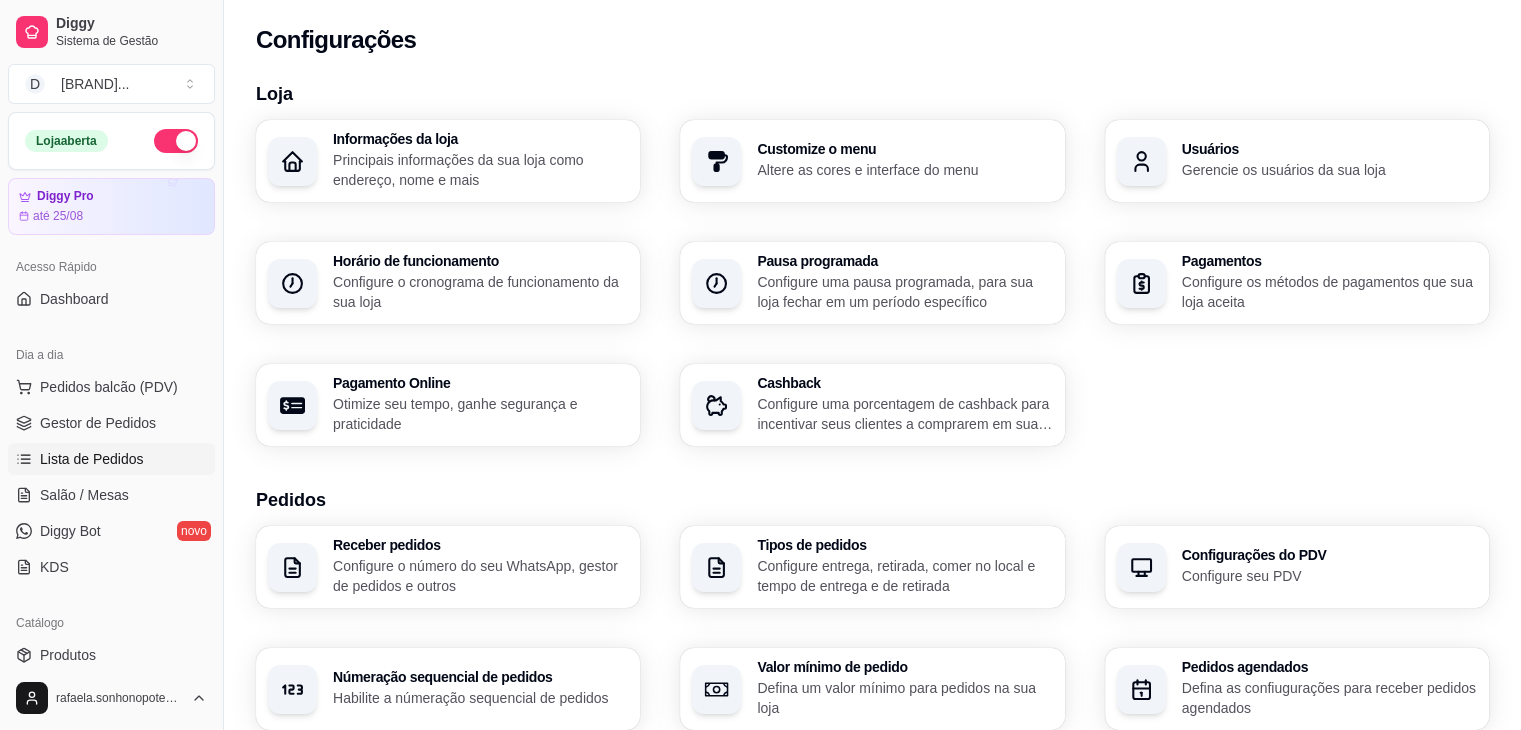scroll, scrollTop: 0, scrollLeft: 0, axis: both 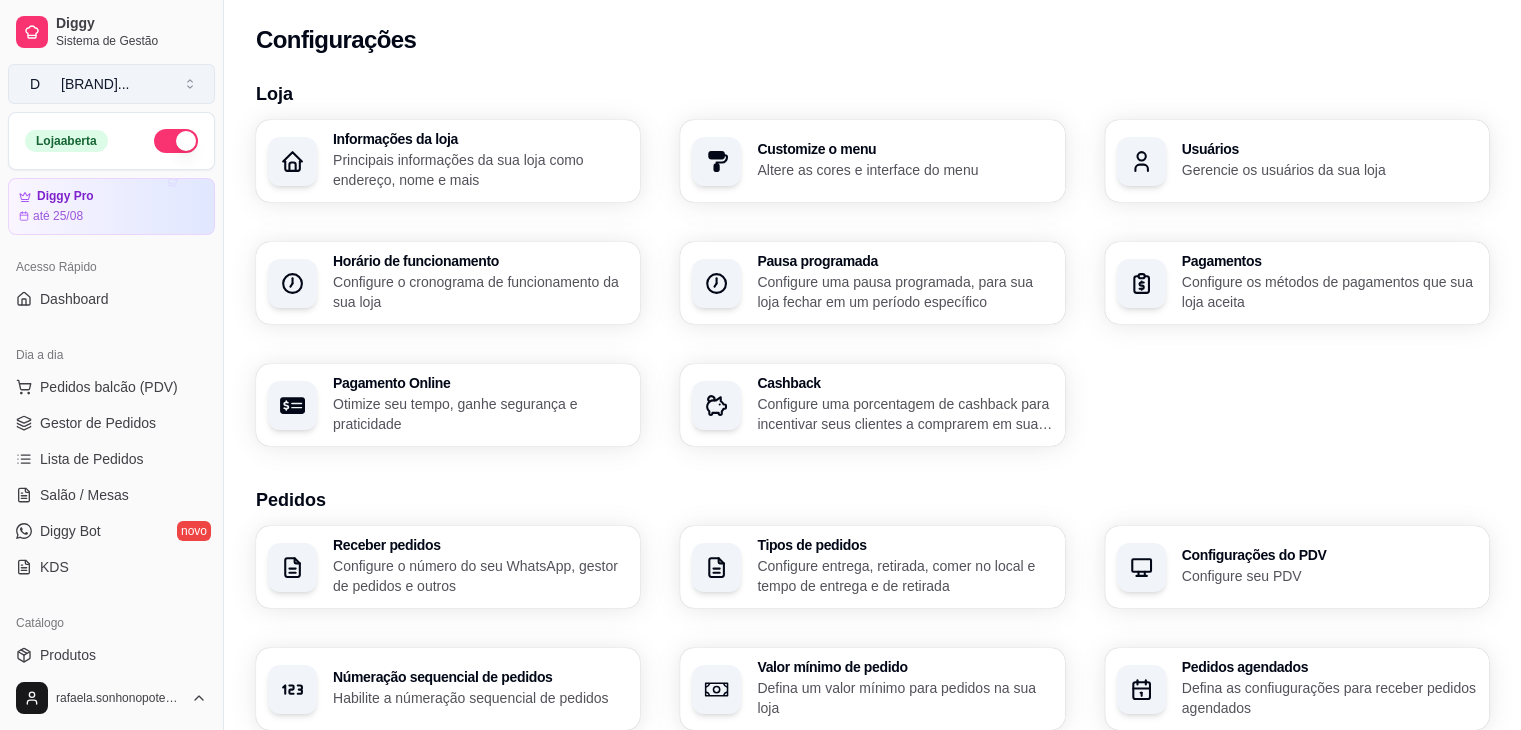 click on "Doceria Sonho ..." at bounding box center [95, 84] 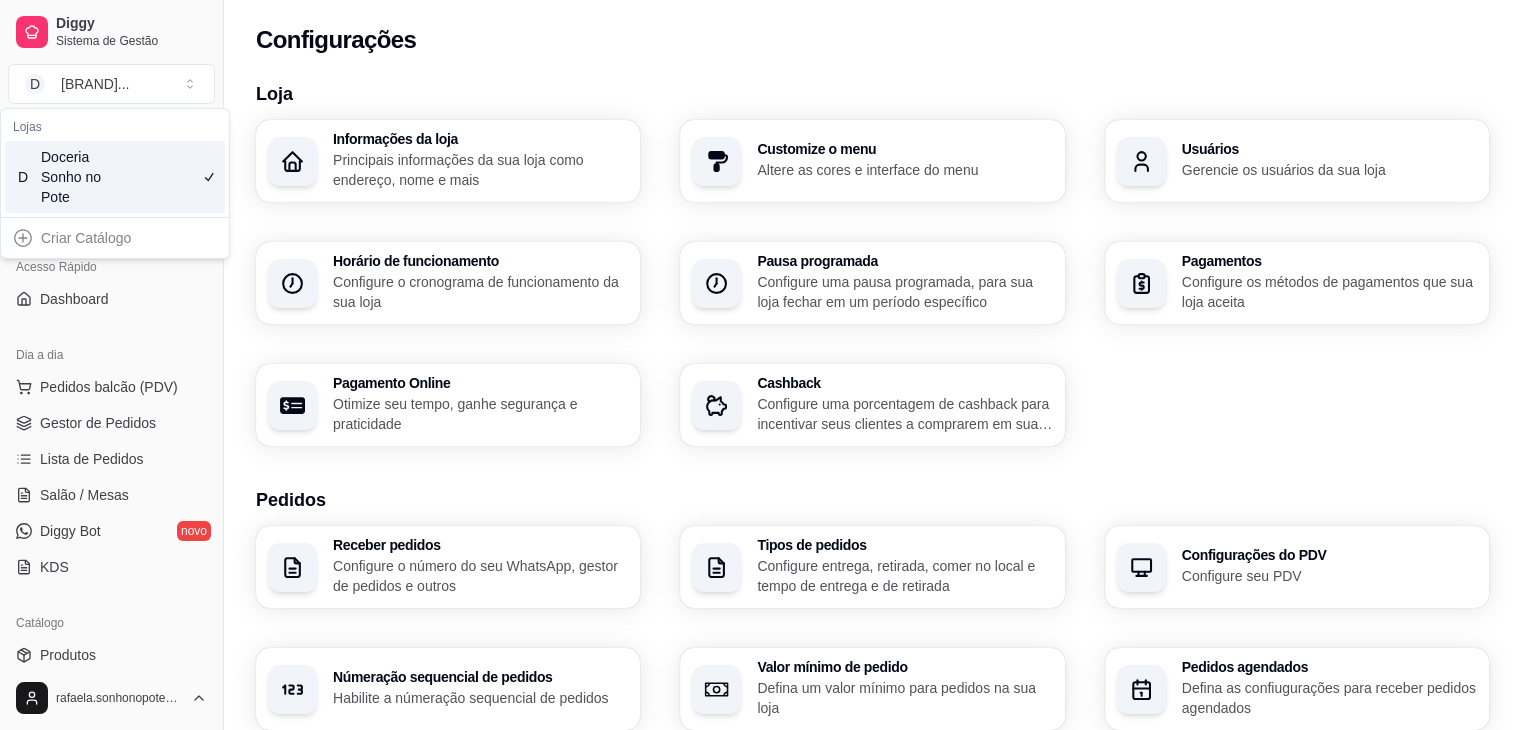 click on "Loja Informações da loja Principais informações da sua loja como endereço, nome e mais Customize o menu Altere as cores e interface do menu Usuários Gerencie os usuários da sua loja Horário de funcionamento Configure o cronograma de funcionamento da sua loja Pausa programada Configure uma pausa programada, para sua loja fechar em um período específico Pagamentos Configure os métodos de pagamentos que sua loja aceita Pagamento Online Otimize seu tempo, ganhe segurança e praticidade Cashback Configure uma porcentagem de cashback para incentivar seus clientes a comprarem em sua loja Pedidos Receber pedidos Configure o número do seu WhatsApp, gestor de pedidos e outros Tipos de pedidos Configure entrega, retirada, comer no local e tempo de entrega e de retirada Configurações do PDV Configure seu PDV Númeração sequencial de pedidos Habilite a númeração sequencial de pedidos Valor mínimo de pedido Defina um valor mínimo para pedidos na sua loja Pedidos agendados Avaliações de pedidos iFood" at bounding box center [872, 706] 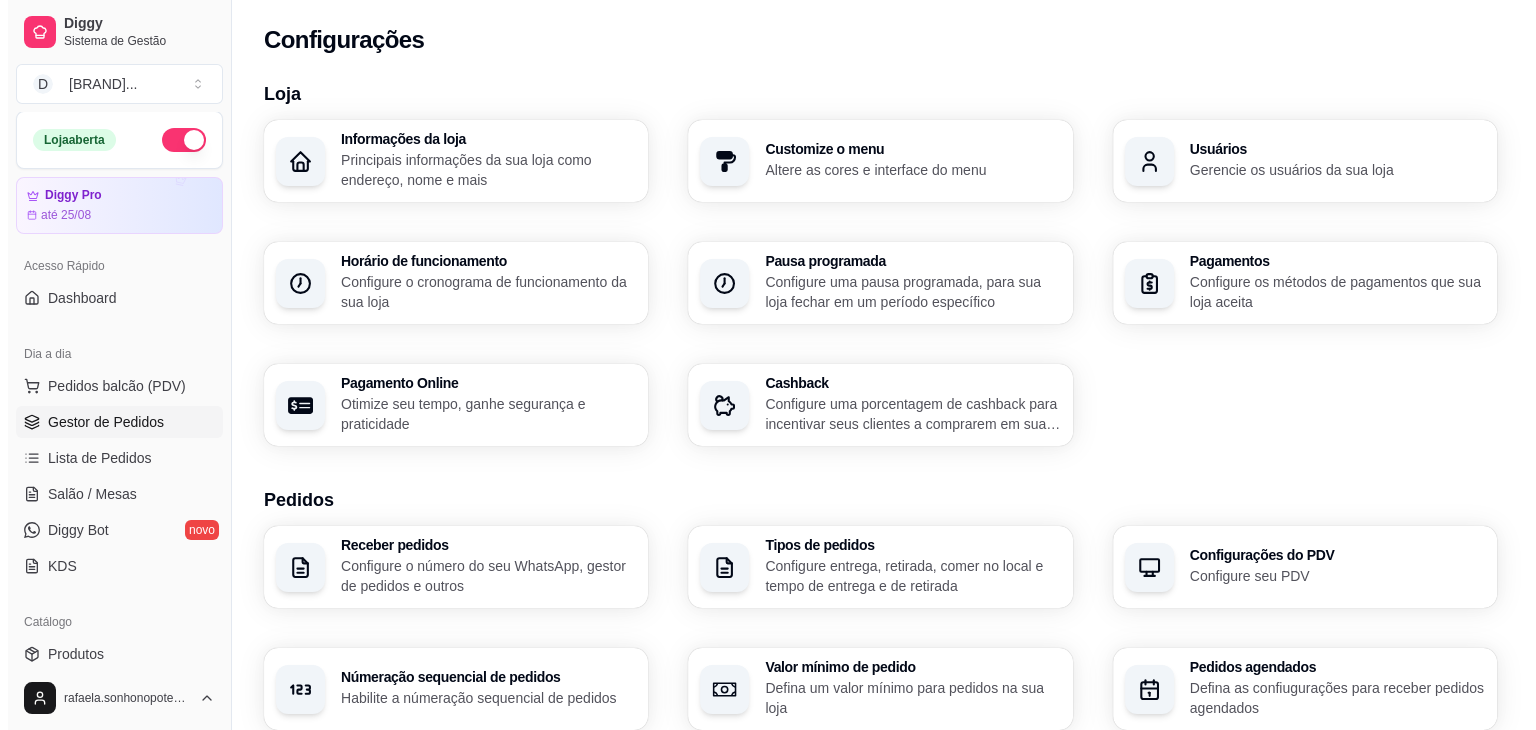 scroll, scrollTop: 0, scrollLeft: 0, axis: both 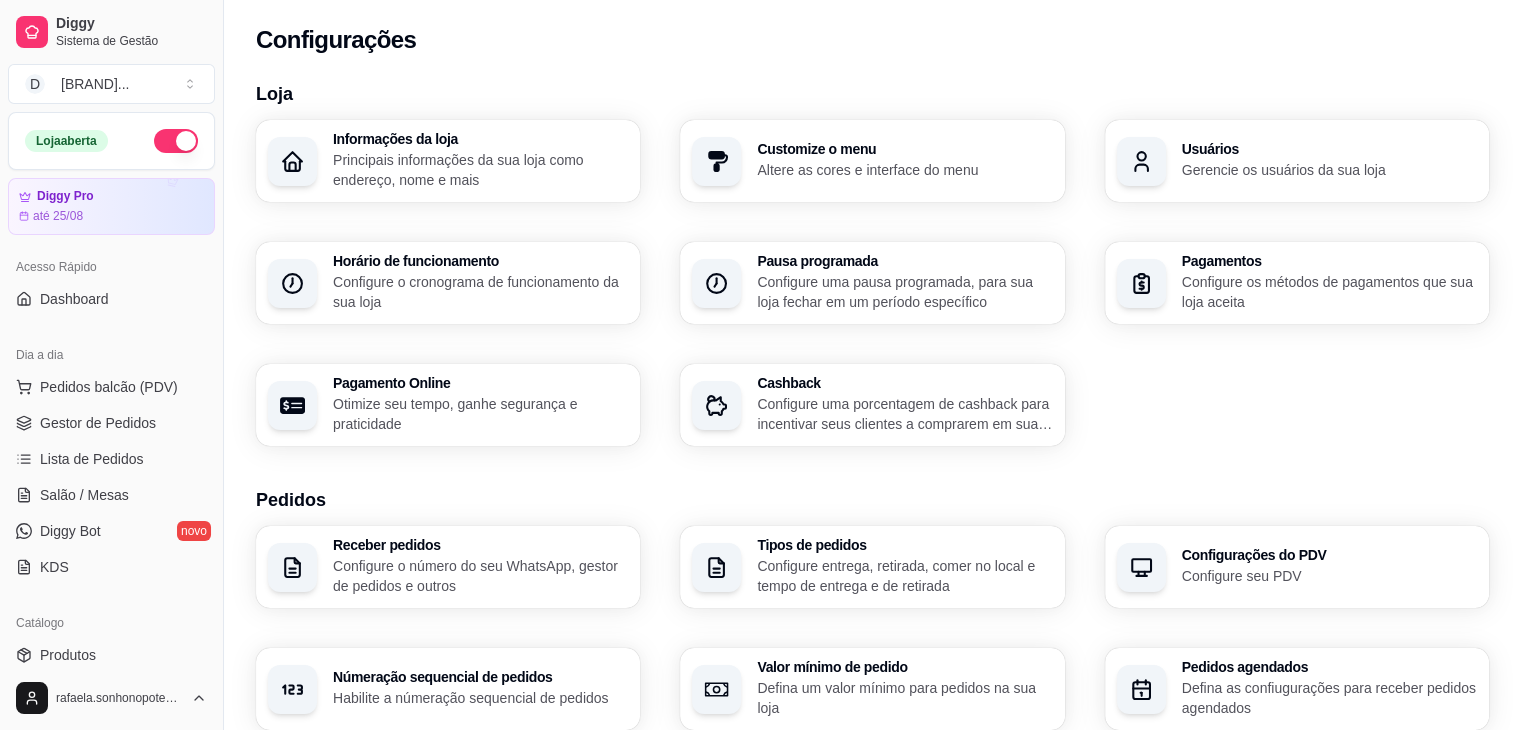 click on "Customize o menu" at bounding box center [904, 149] 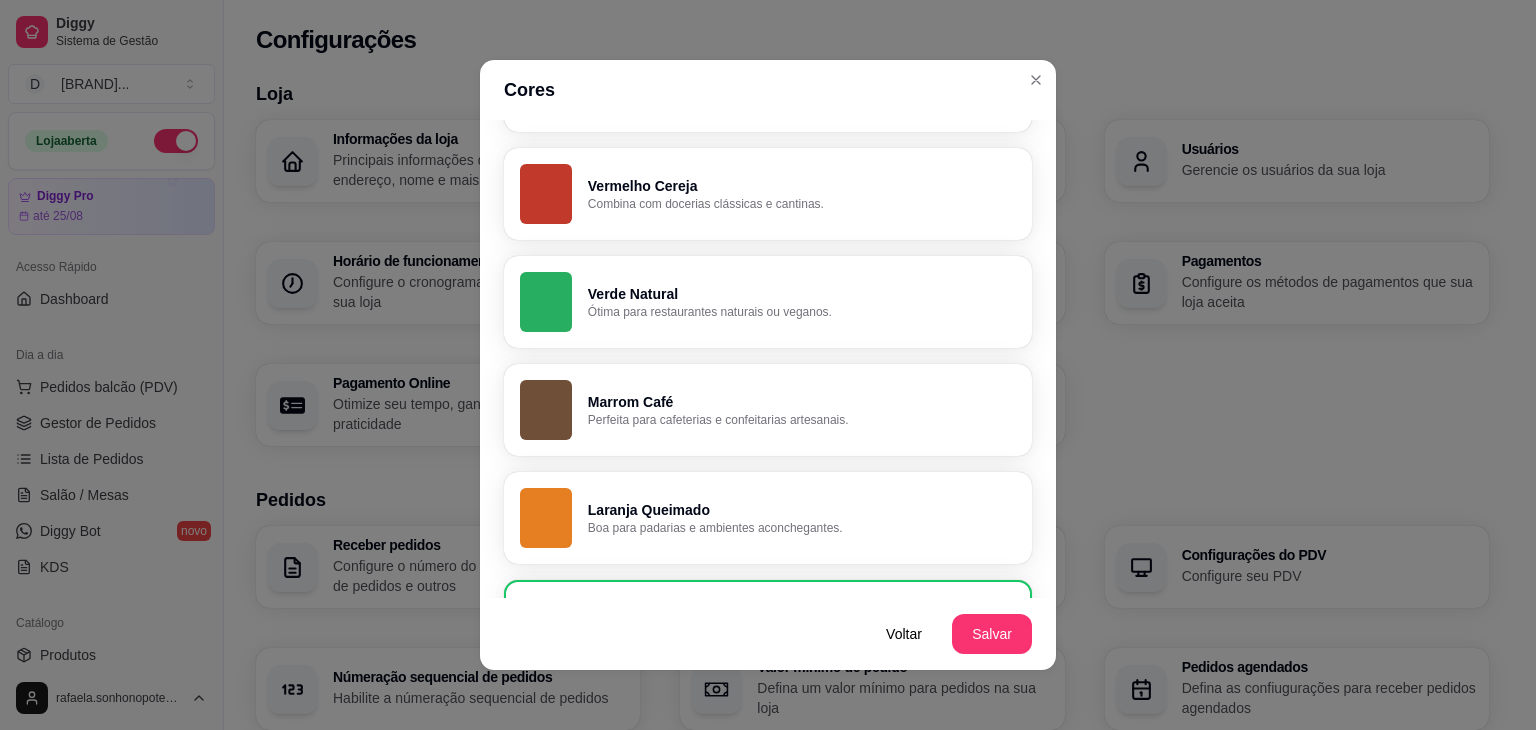 scroll, scrollTop: 500, scrollLeft: 0, axis: vertical 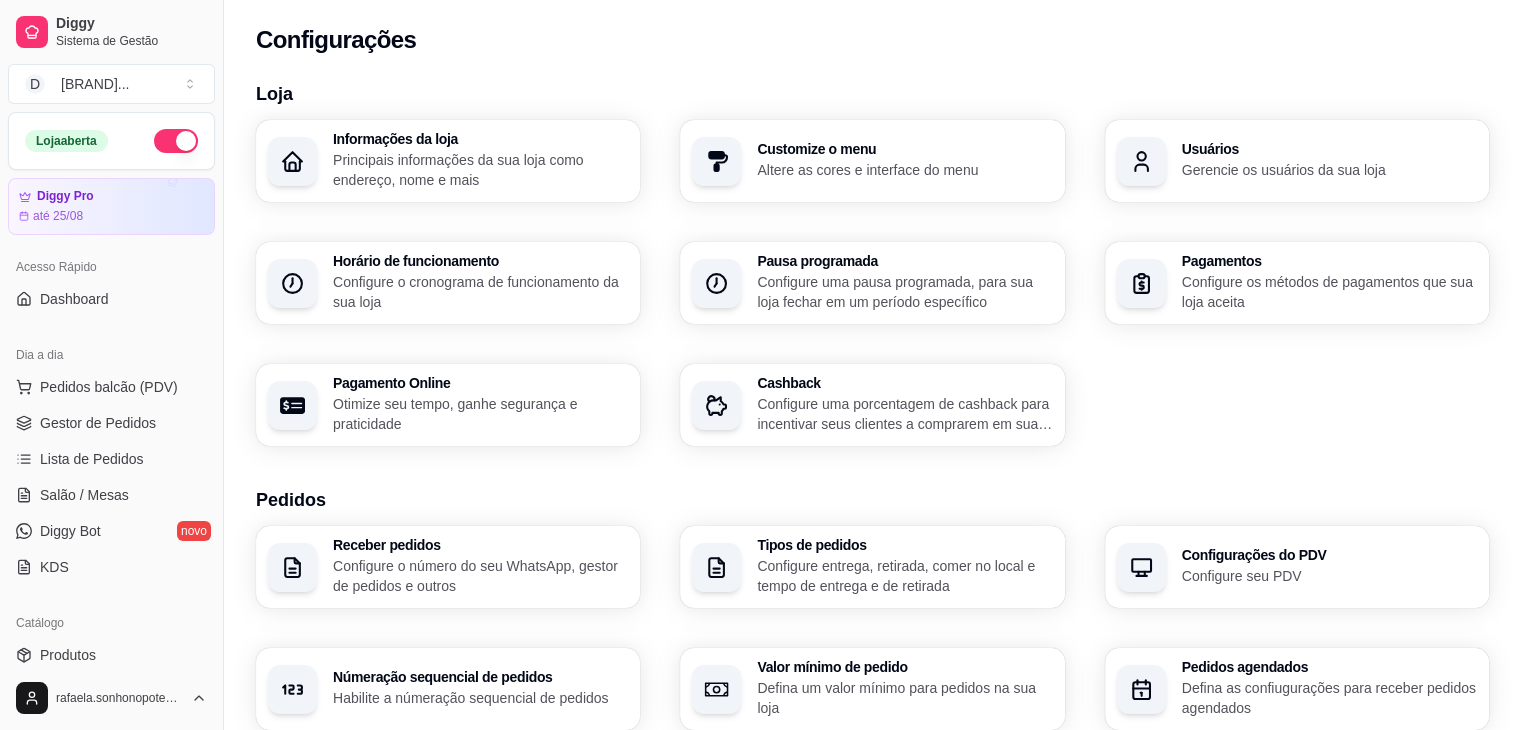 click on "Principais informações da sua loja como endereço, nome e mais" at bounding box center (480, 170) 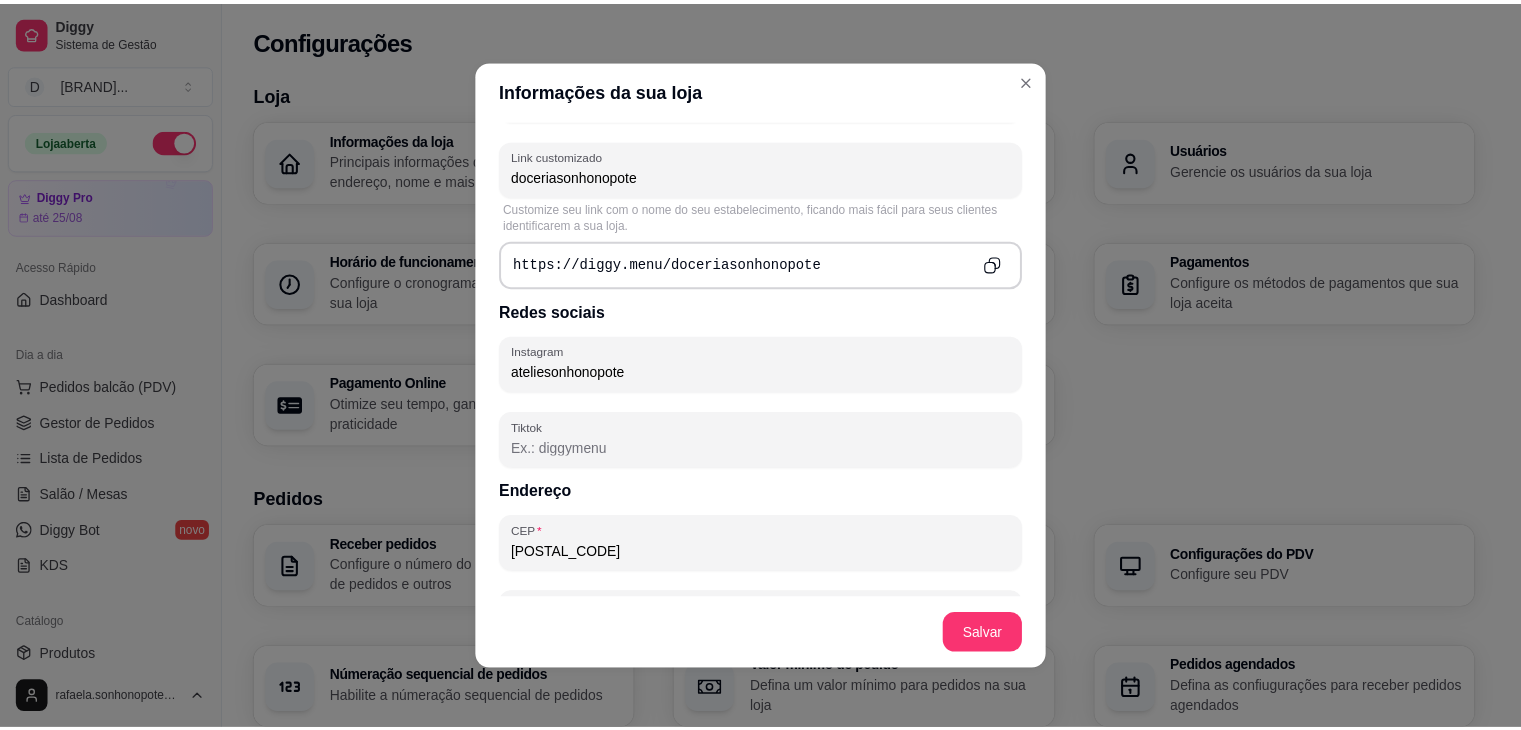 scroll, scrollTop: 800, scrollLeft: 0, axis: vertical 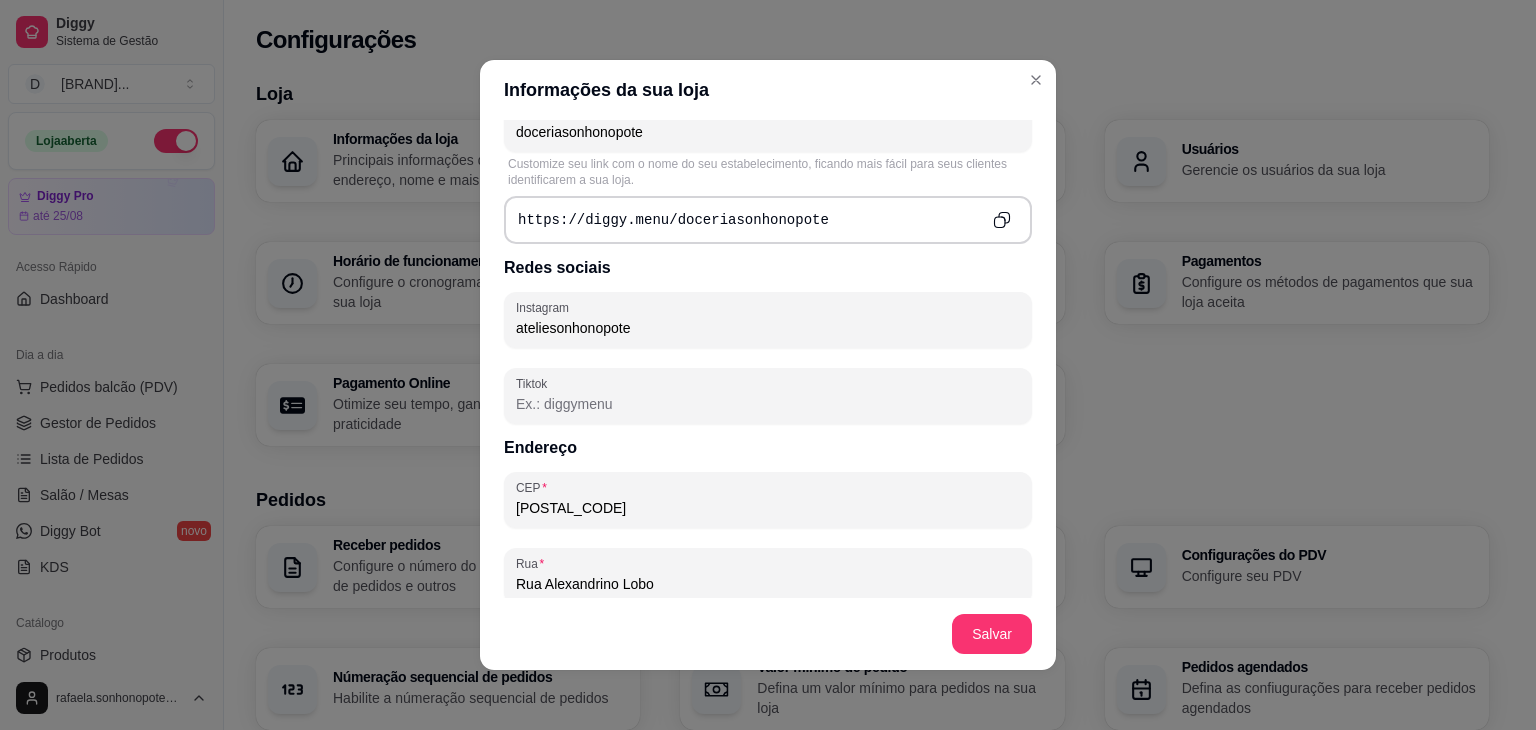 click at bounding box center (1002, 220) 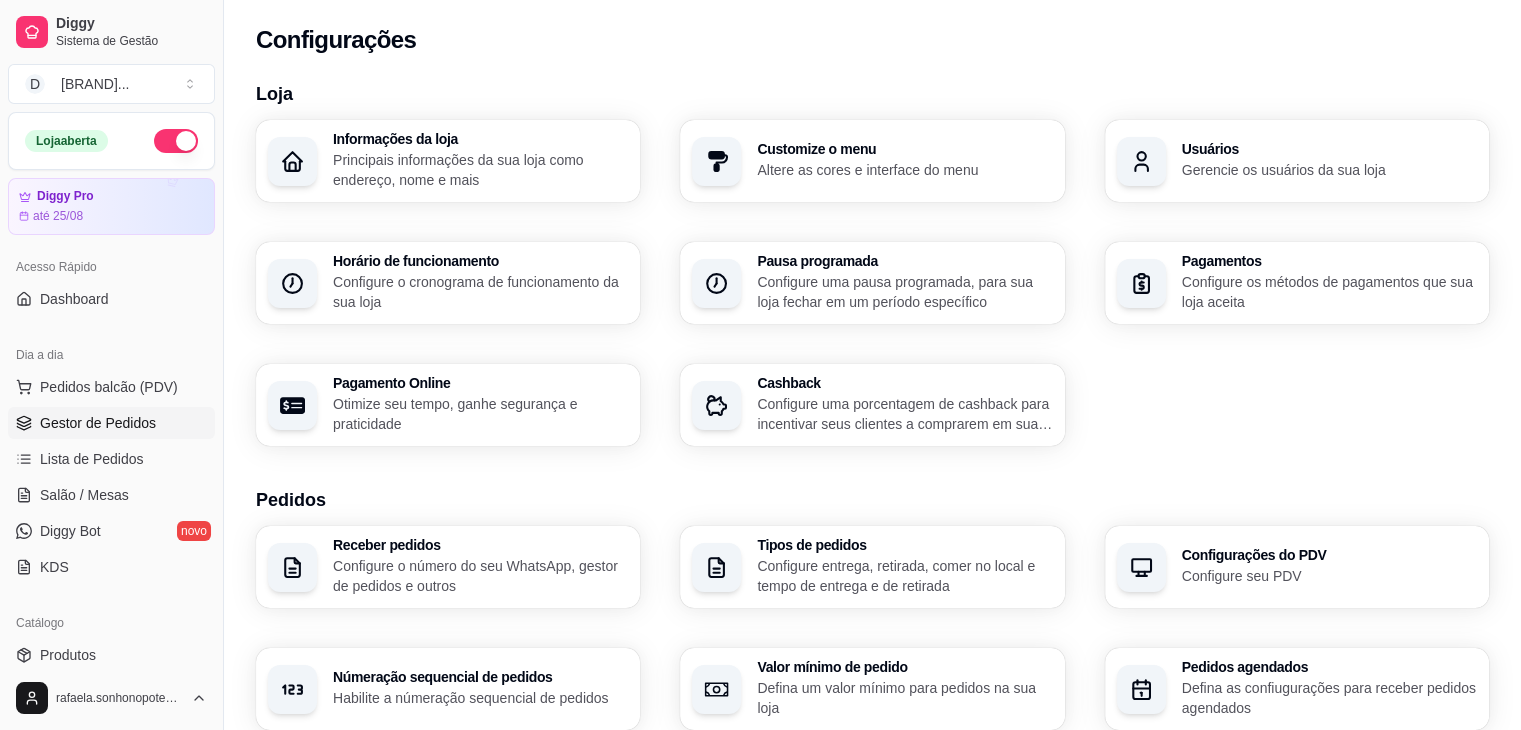 click on "Gestor de Pedidos" at bounding box center (98, 423) 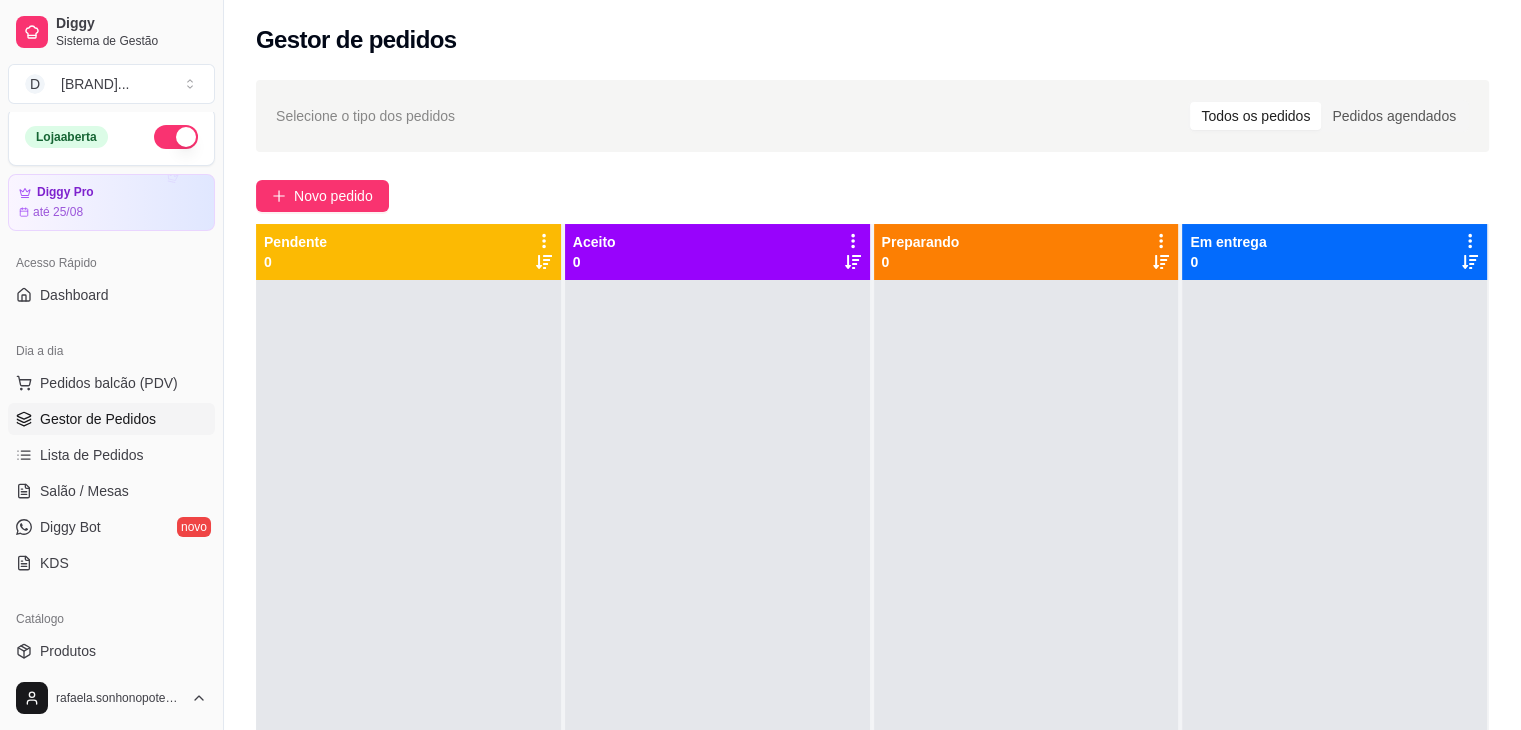 scroll, scrollTop: 0, scrollLeft: 0, axis: both 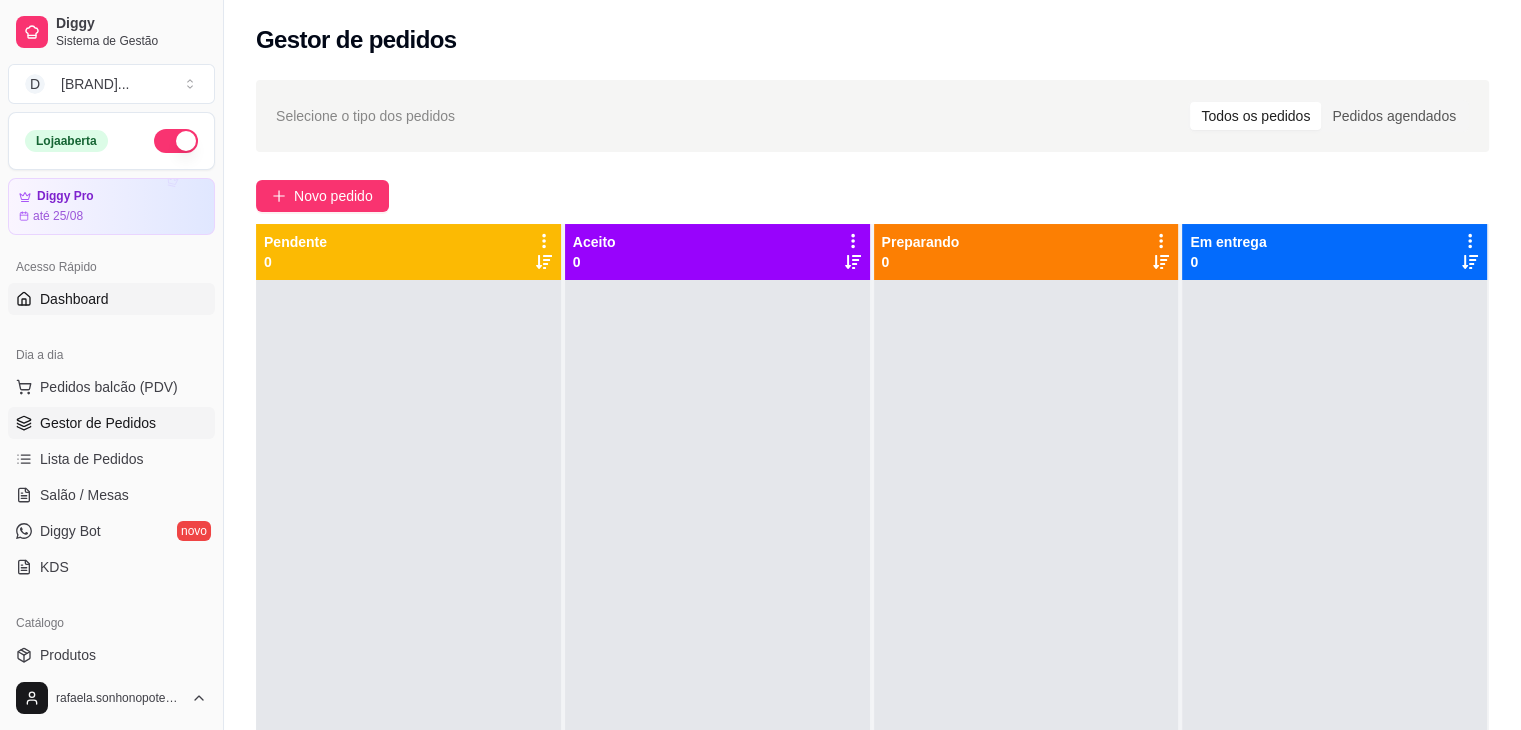 click on "Dashboard" at bounding box center (74, 299) 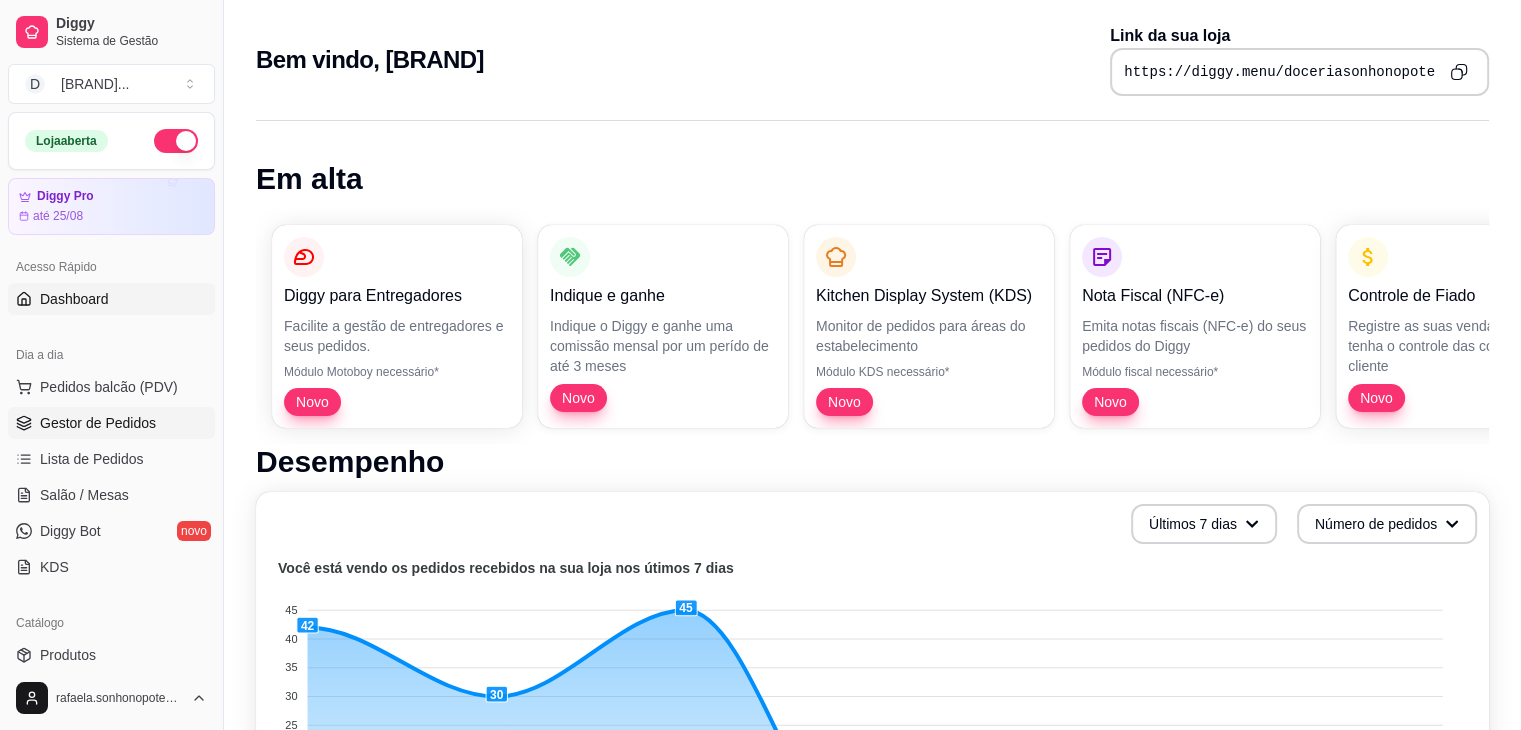 click on "Gestor de Pedidos" at bounding box center [98, 423] 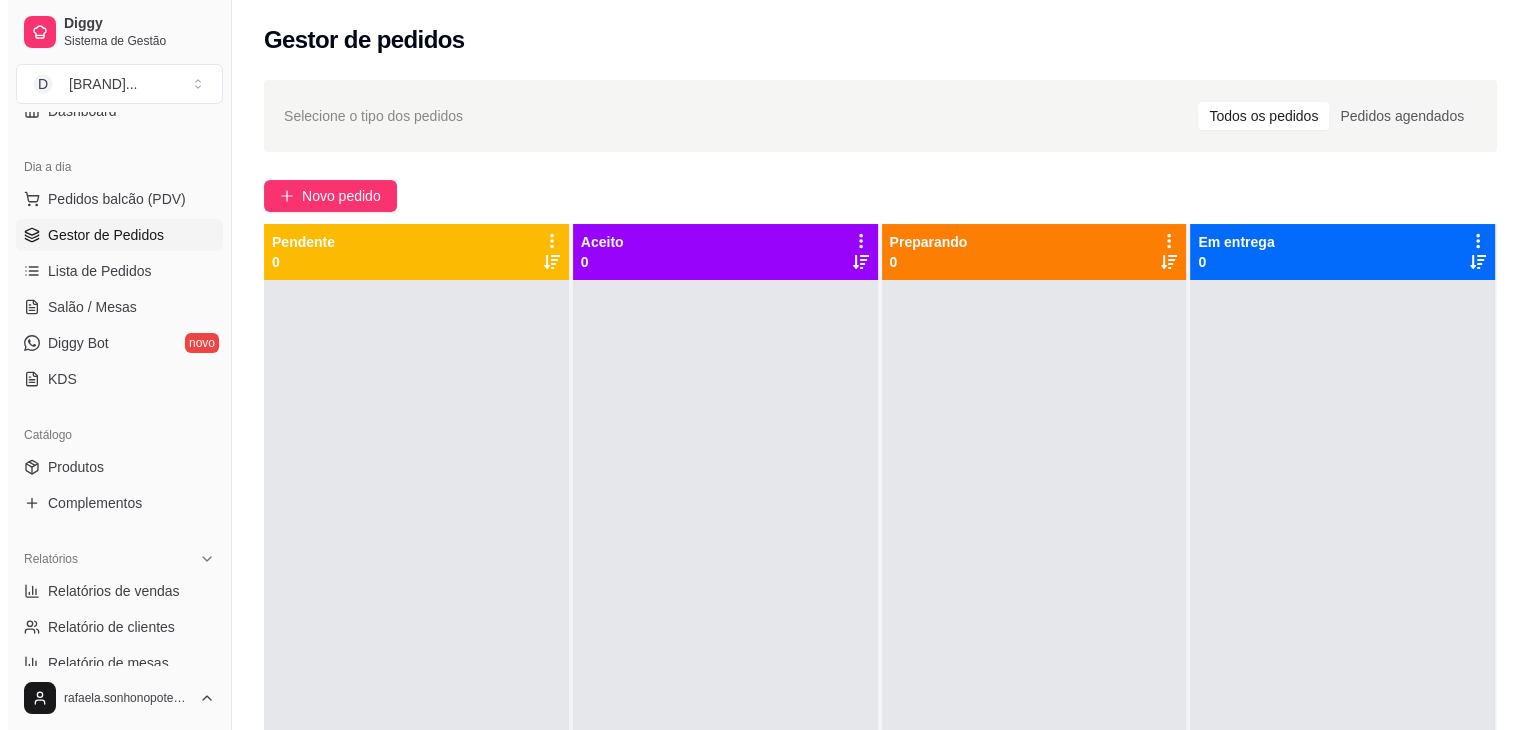 scroll, scrollTop: 200, scrollLeft: 0, axis: vertical 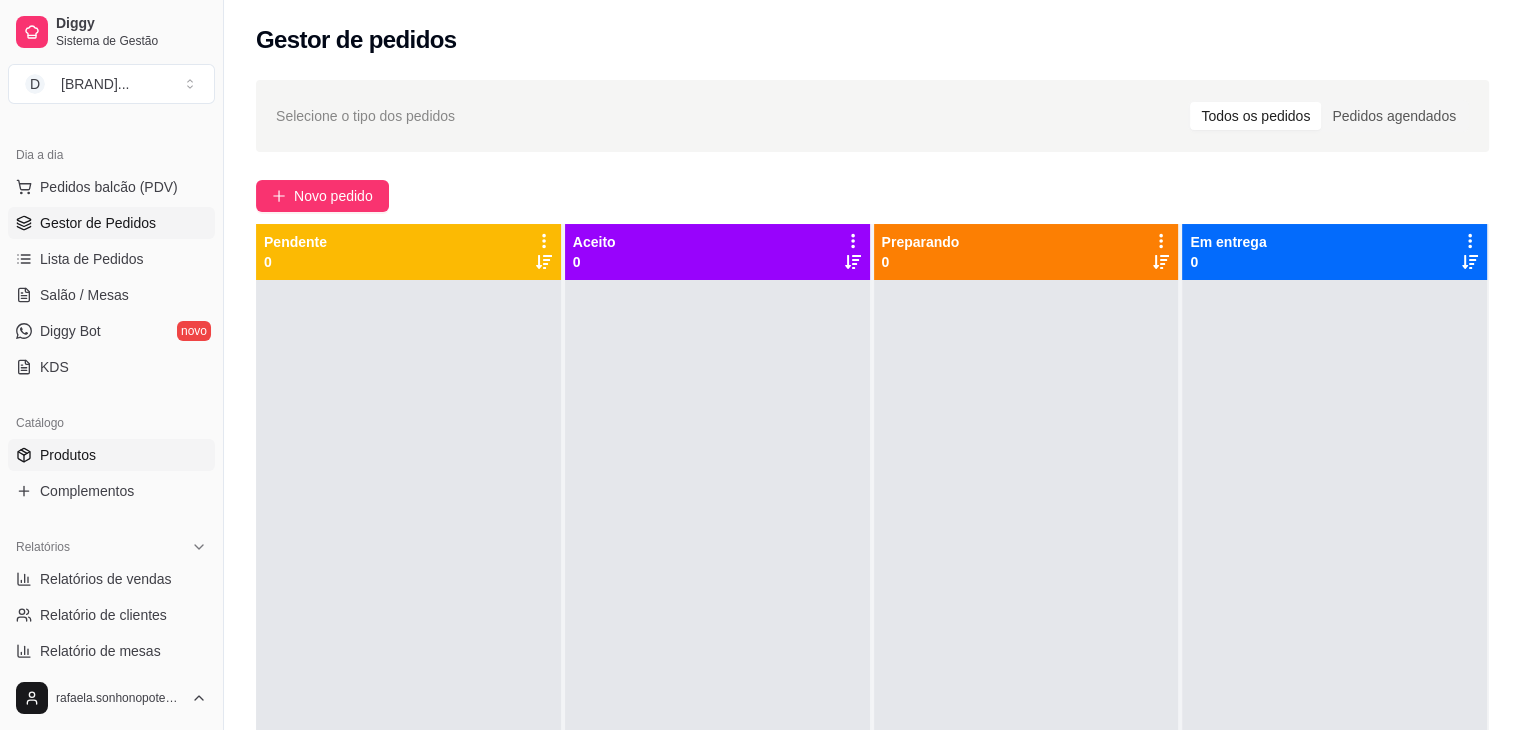 click on "Produtos" at bounding box center (111, 455) 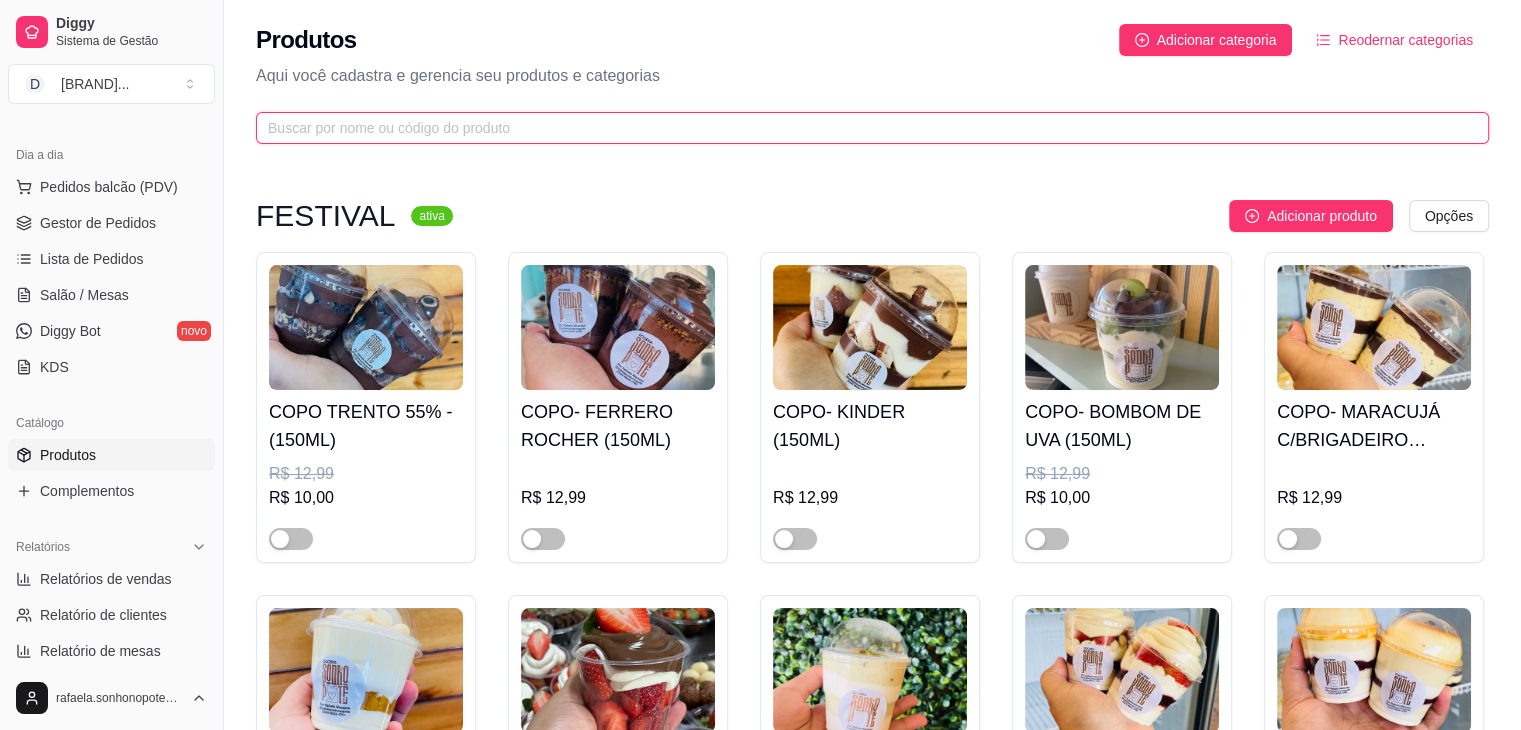 click at bounding box center (864, 128) 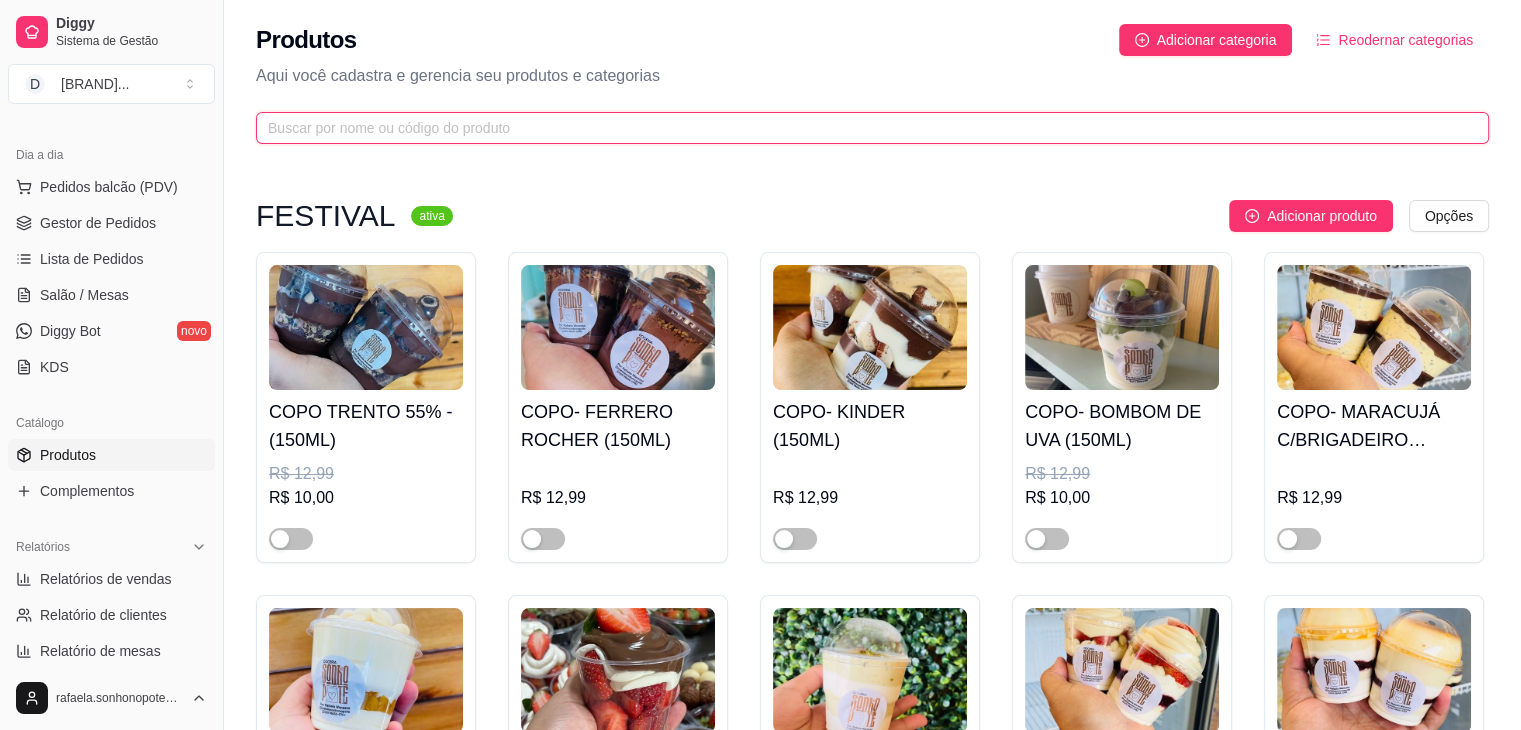 paste on "QUADRADINHO BROWNIE BRIGADEIRO C/NUTELLA" 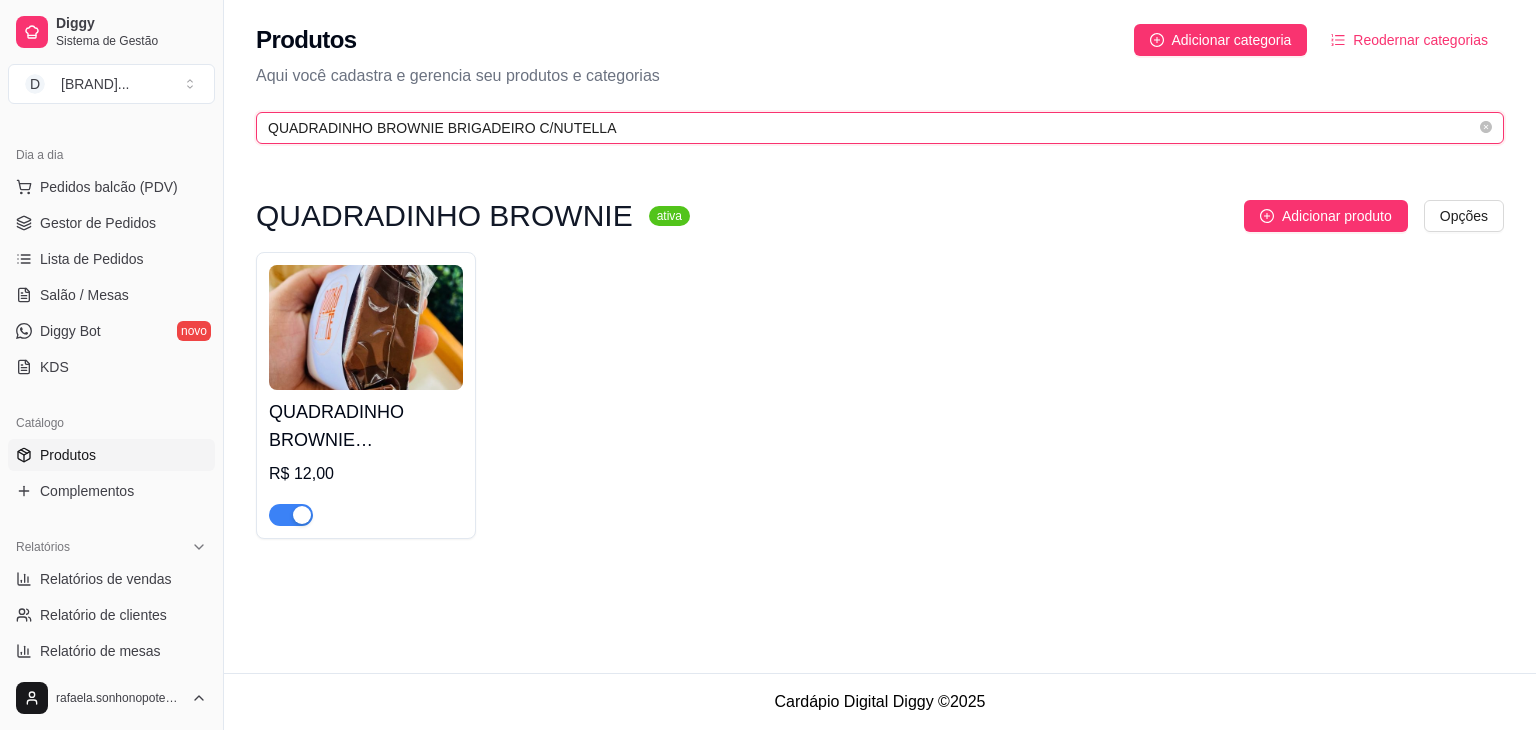 type on "QUADRADINHO BROWNIE BRIGADEIRO C/NUTELLA" 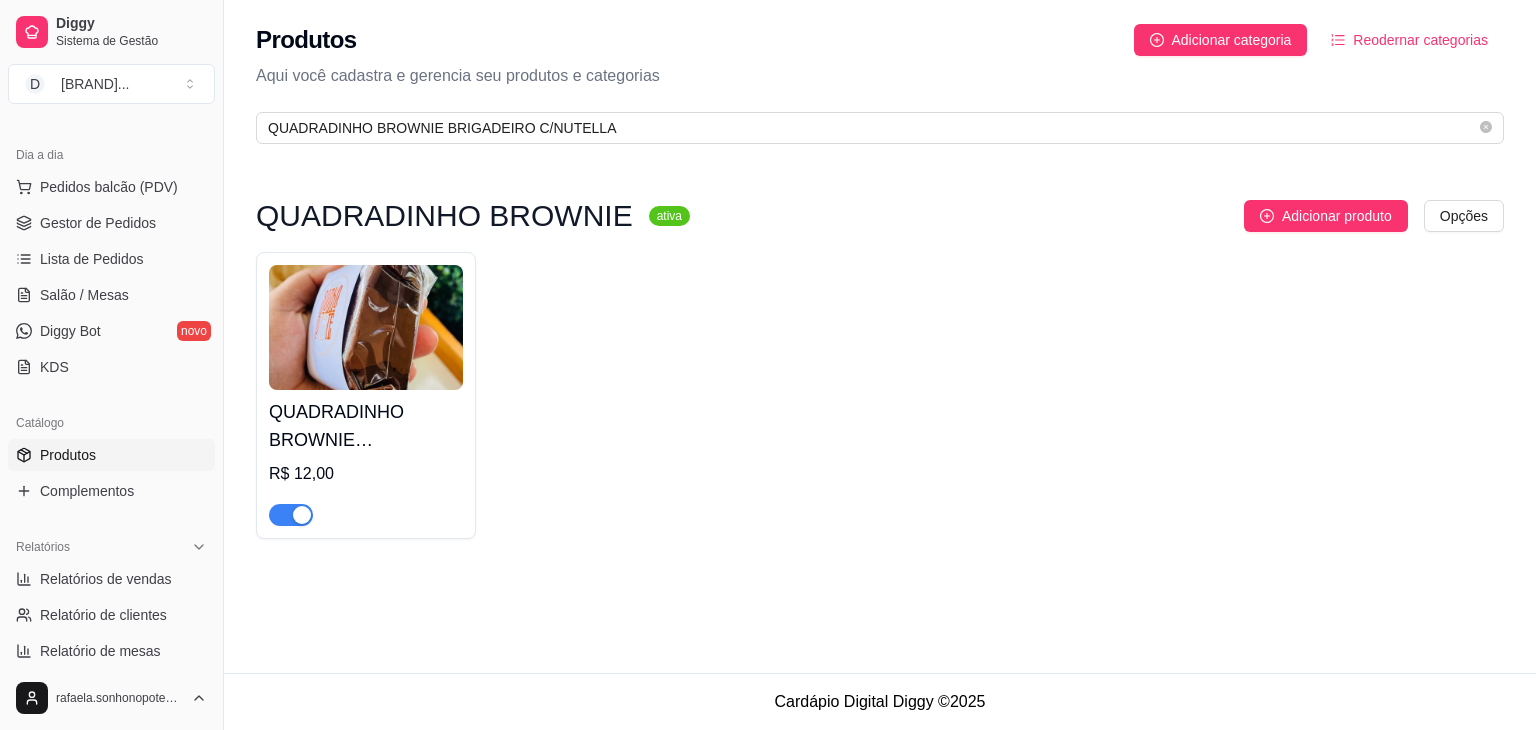 click at bounding box center [291, 515] 